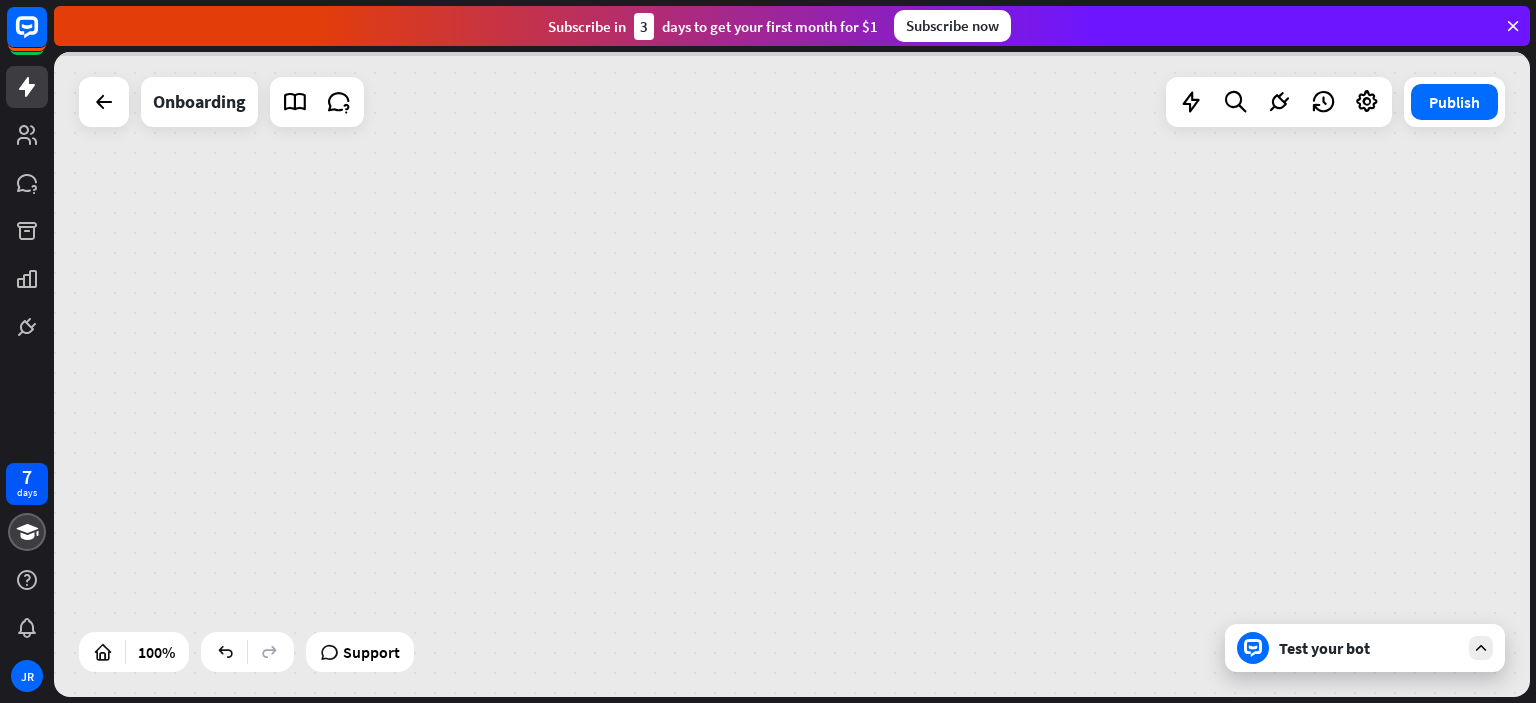 scroll, scrollTop: 0, scrollLeft: 0, axis: both 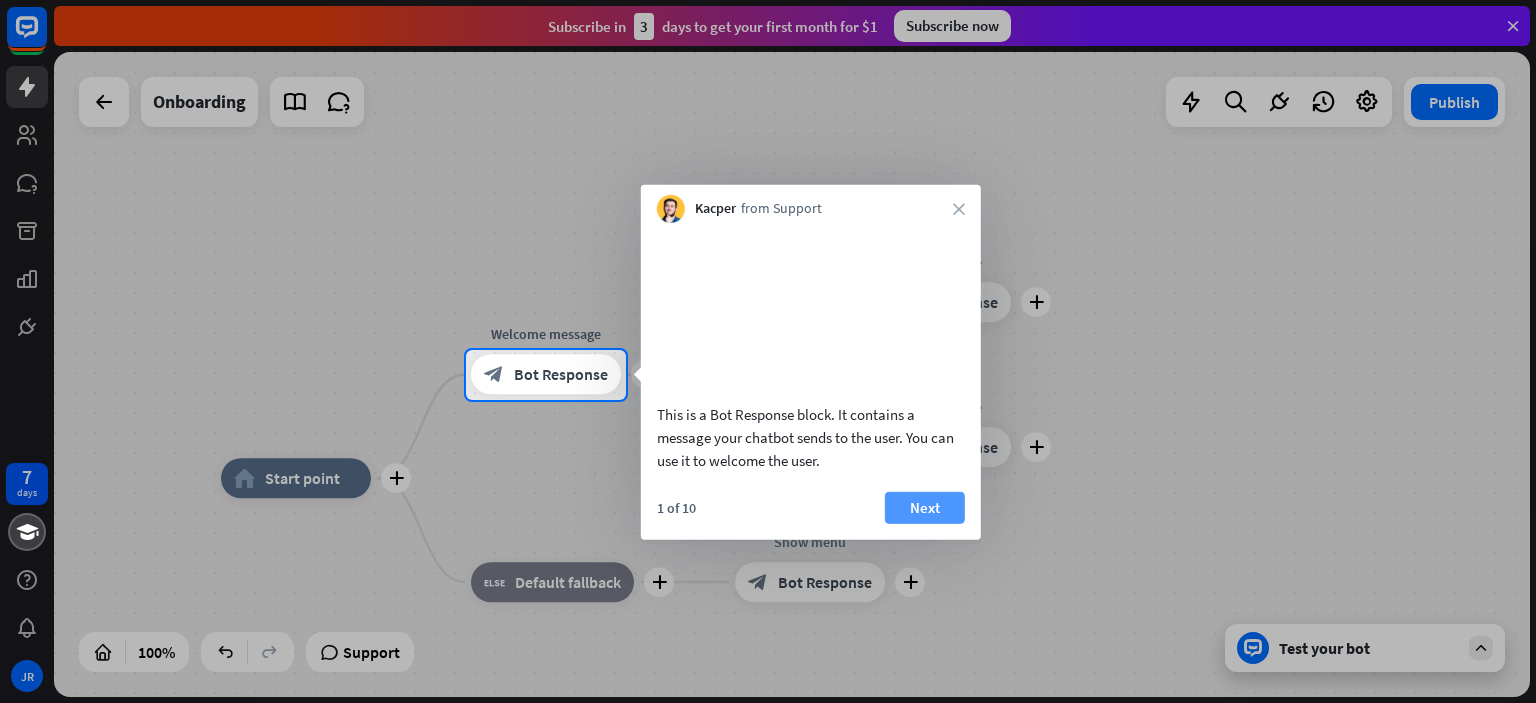 click on "Next" at bounding box center [925, 507] 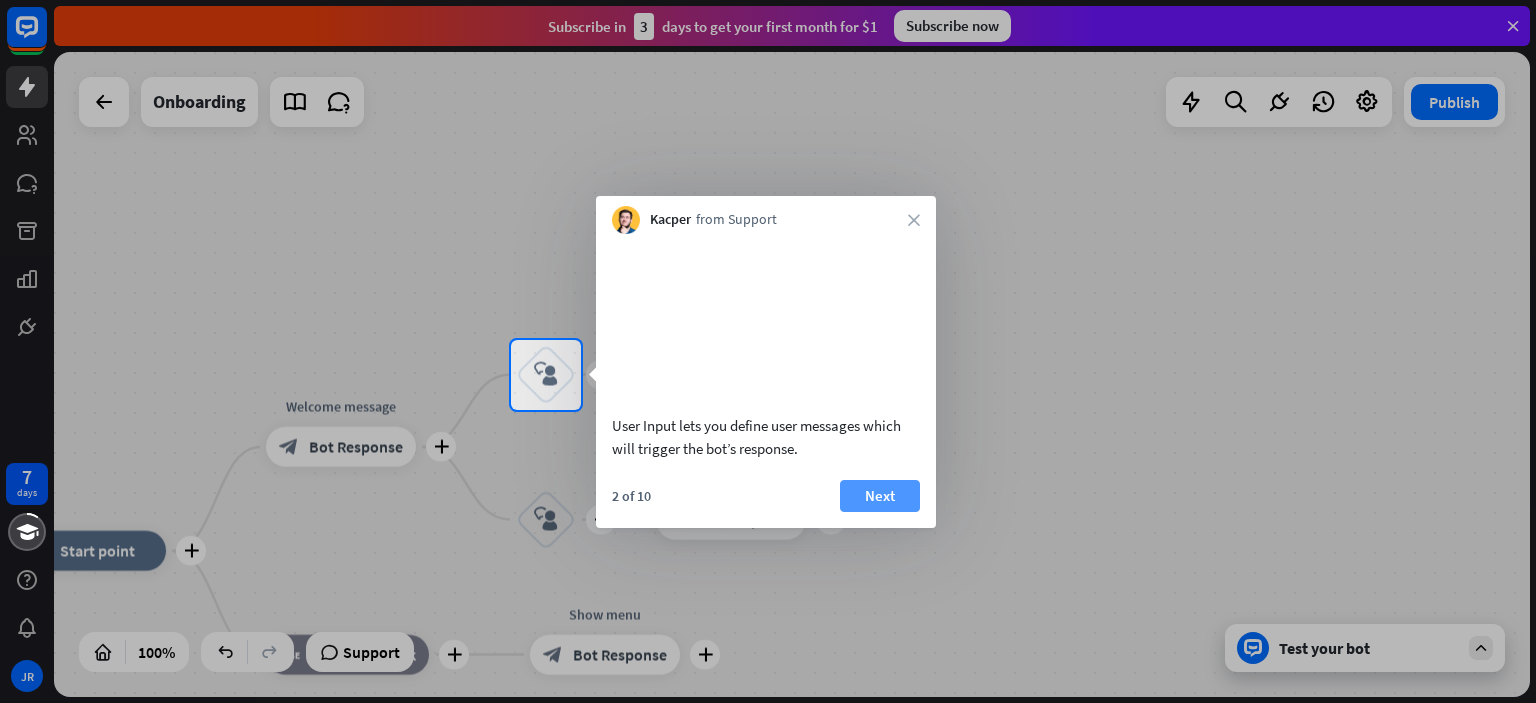click on "Next" at bounding box center (880, 496) 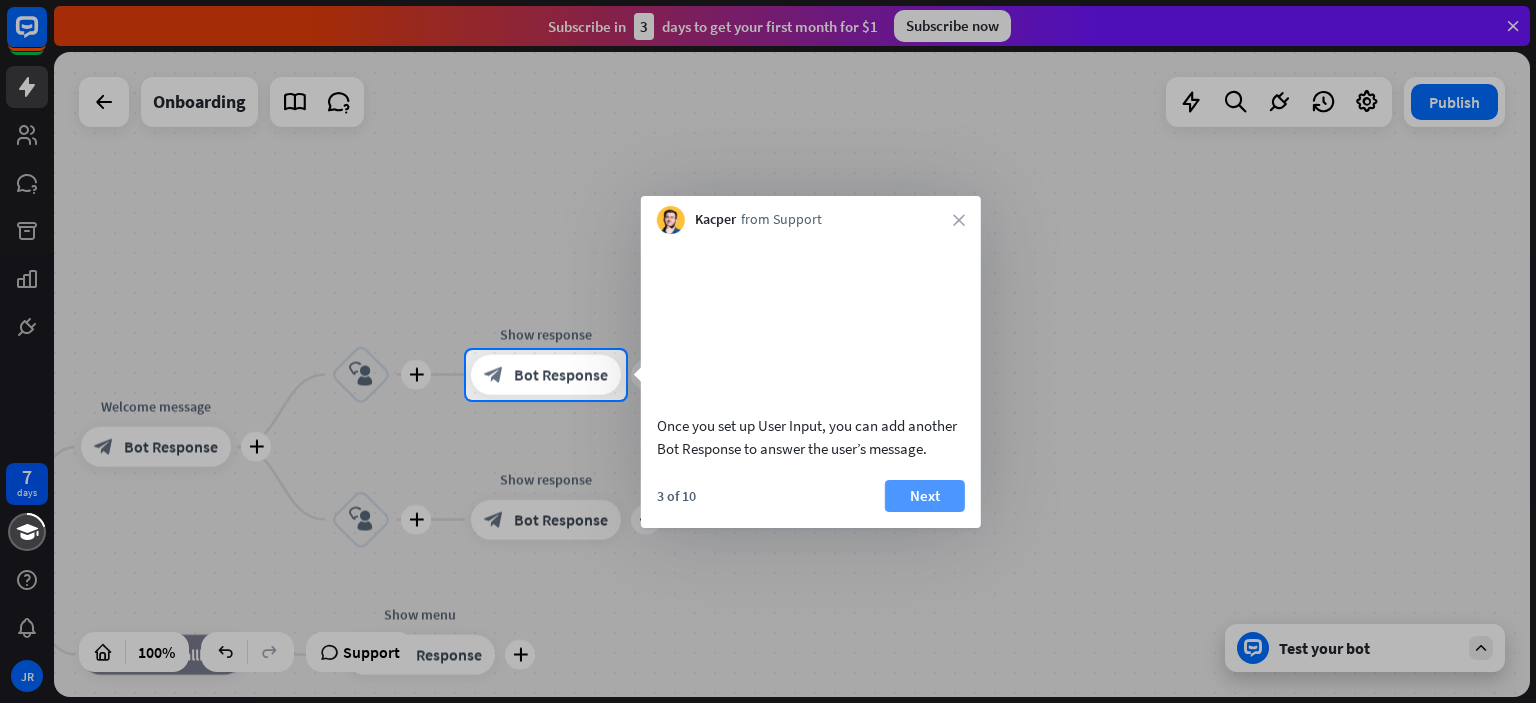 click on "Next" at bounding box center (925, 496) 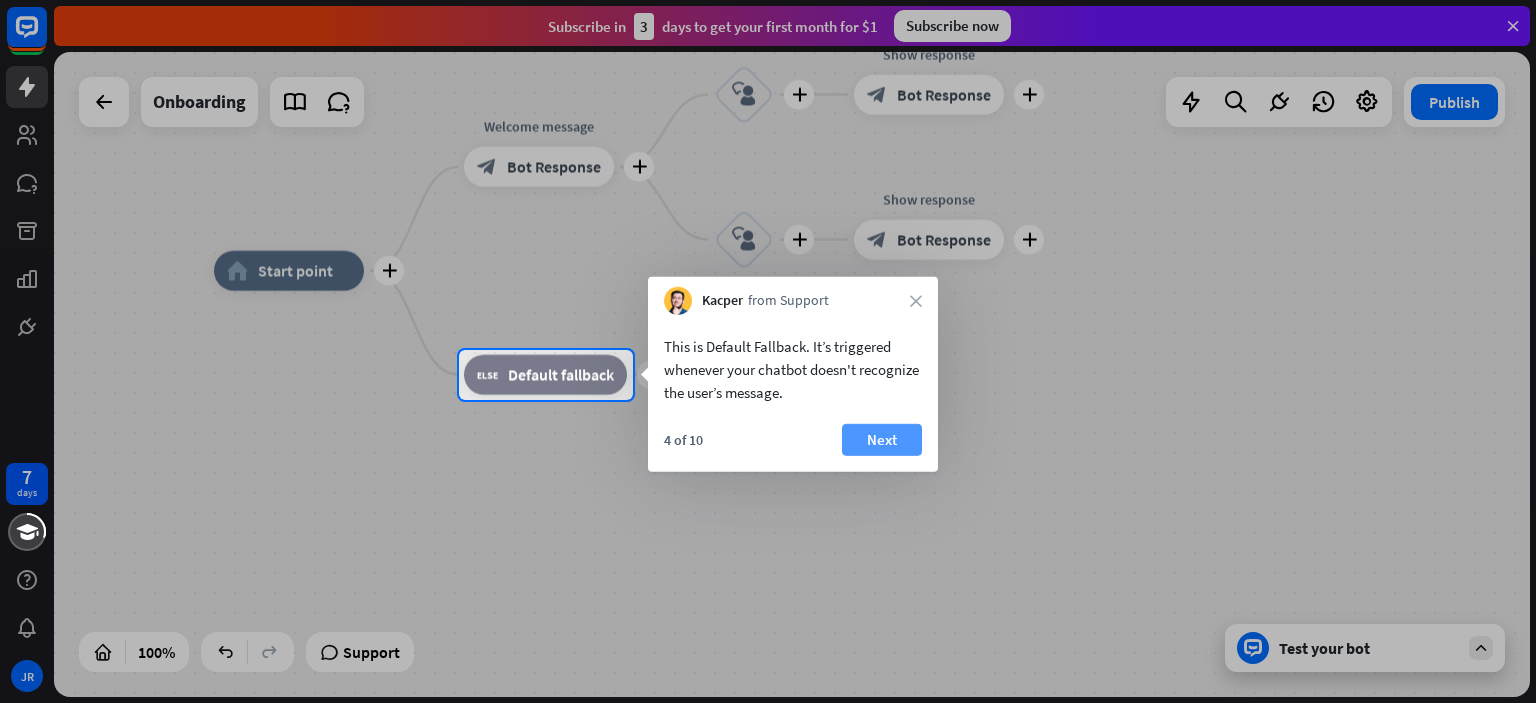 click on "Next" at bounding box center [882, 440] 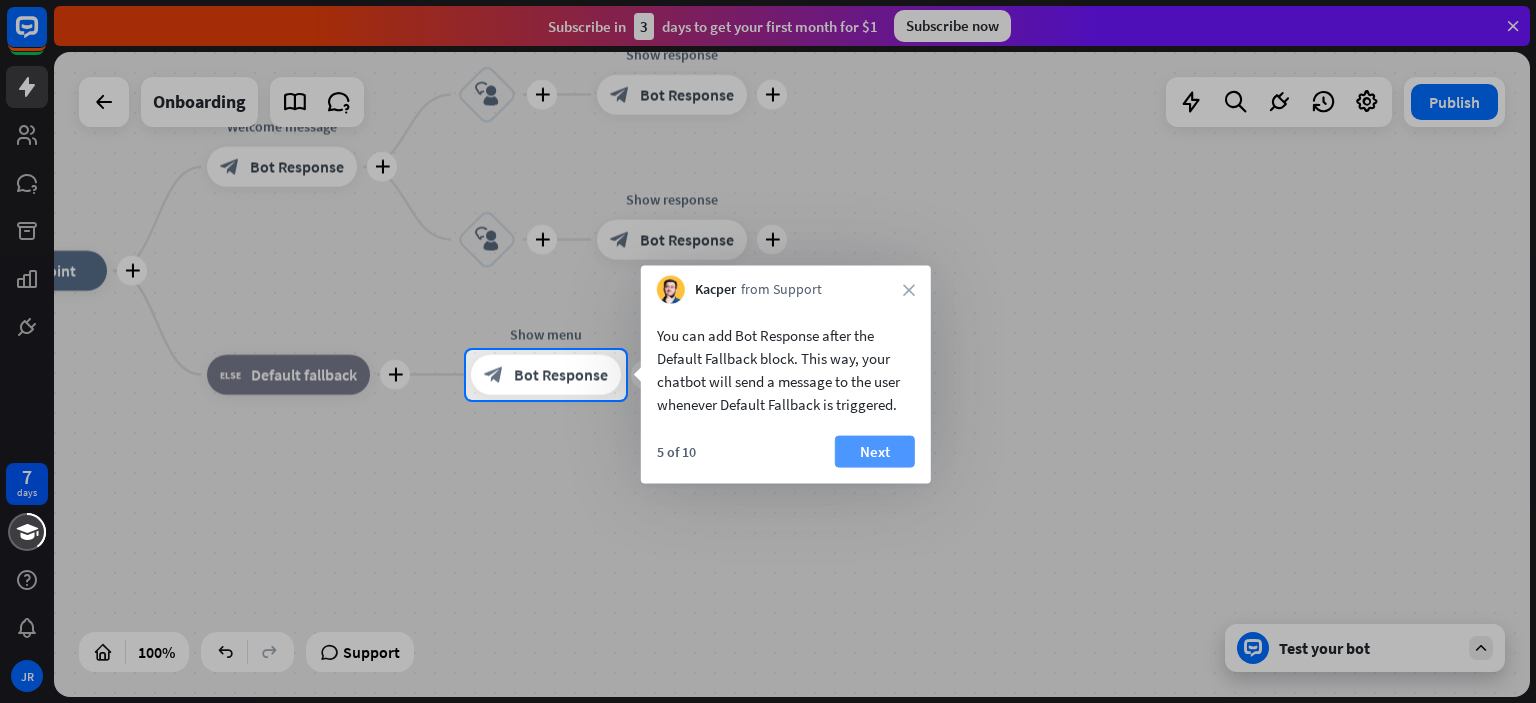 click on "Next" at bounding box center [875, 452] 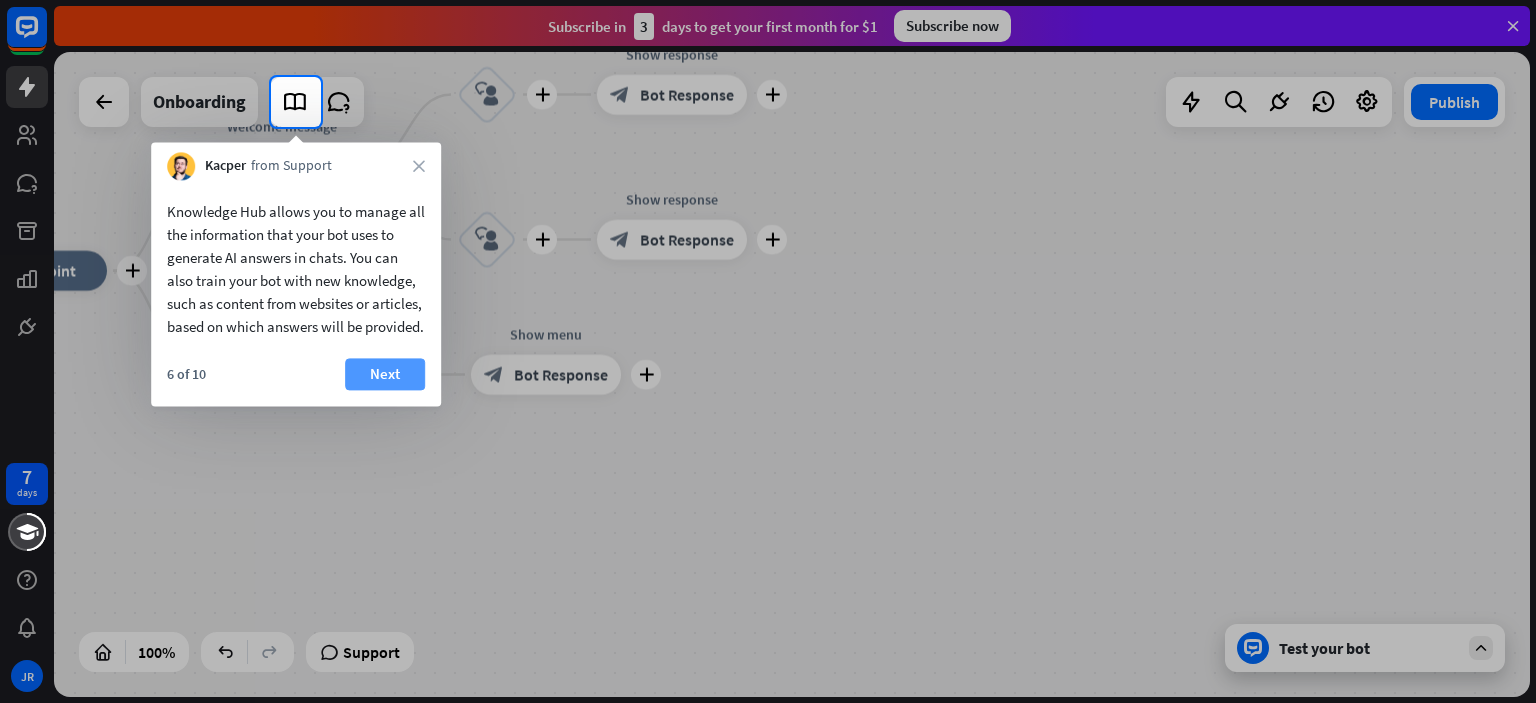click on "Next" at bounding box center [385, 374] 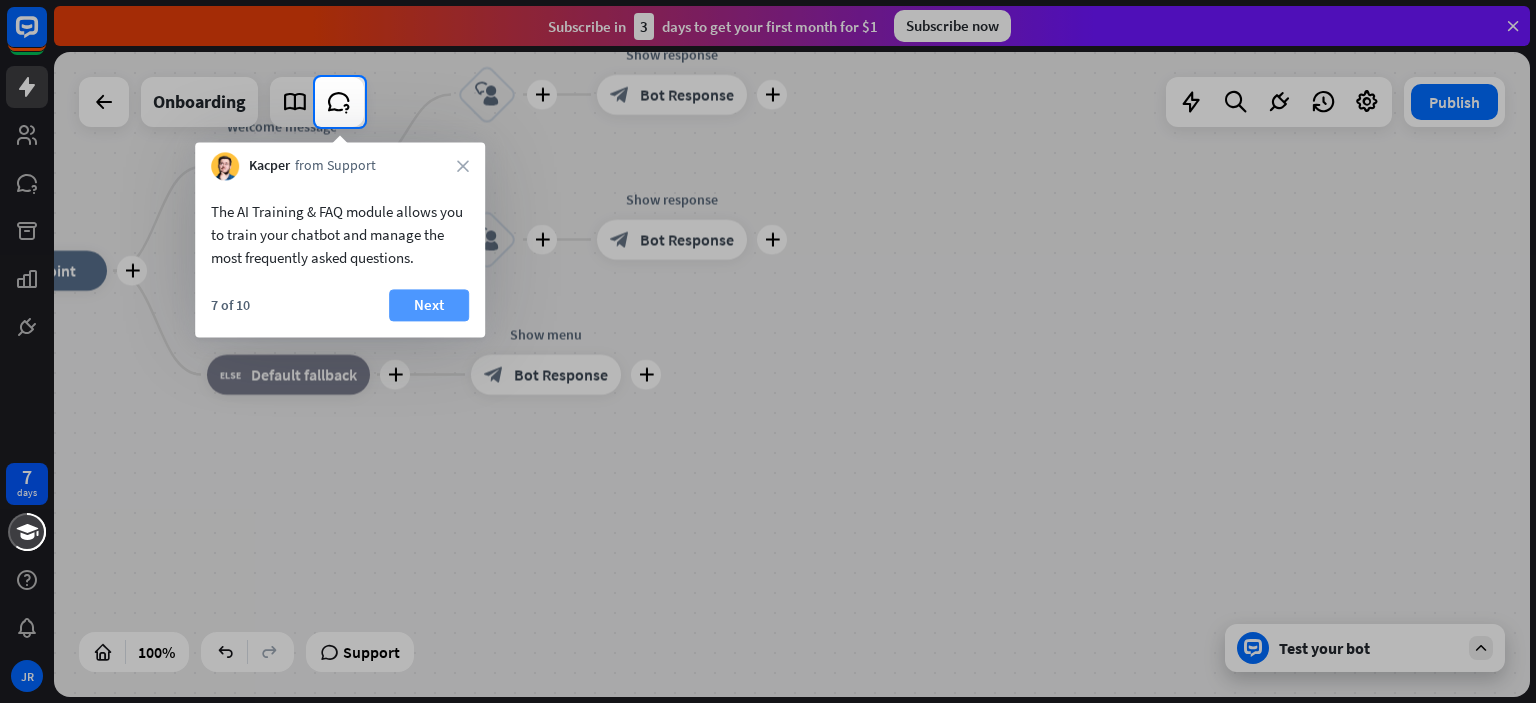 click on "Next" at bounding box center (429, 305) 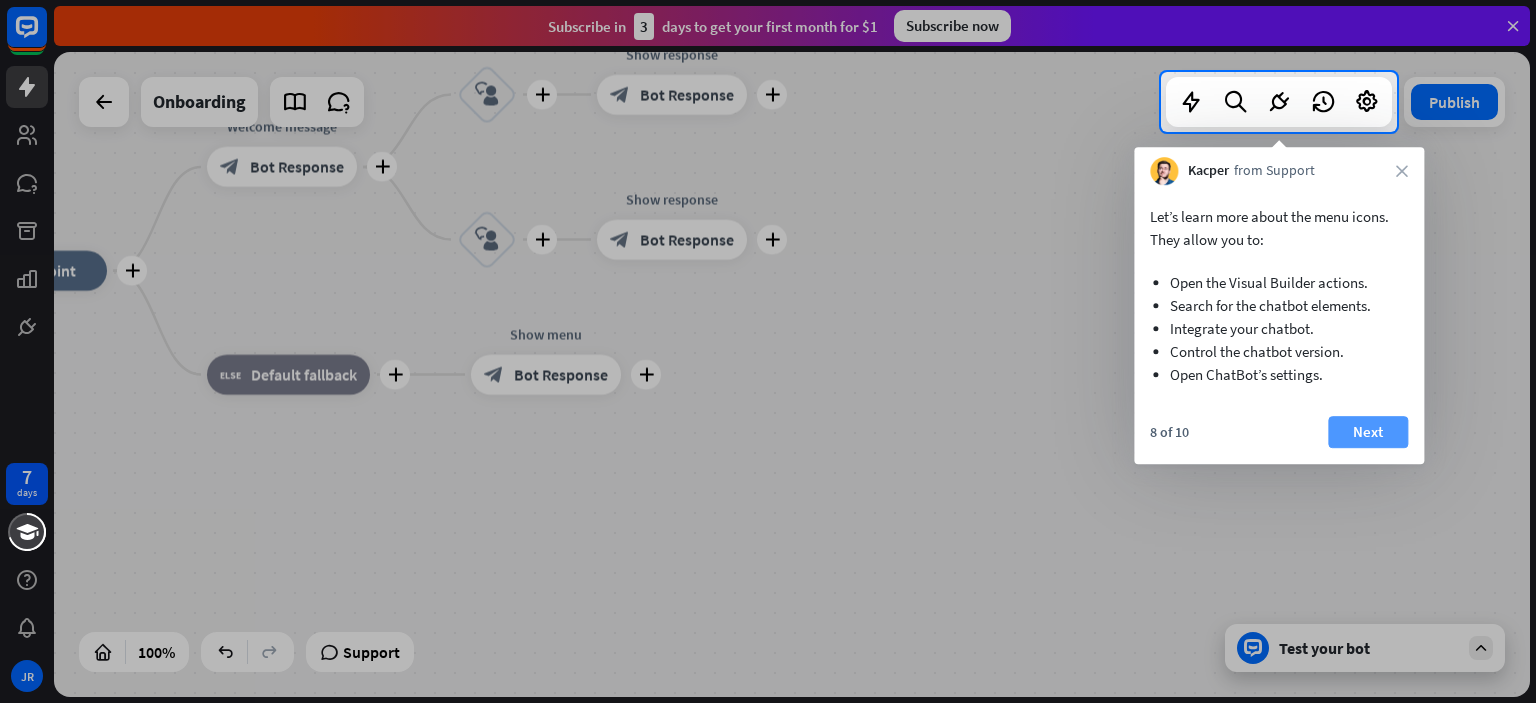click on "Next" at bounding box center [1368, 432] 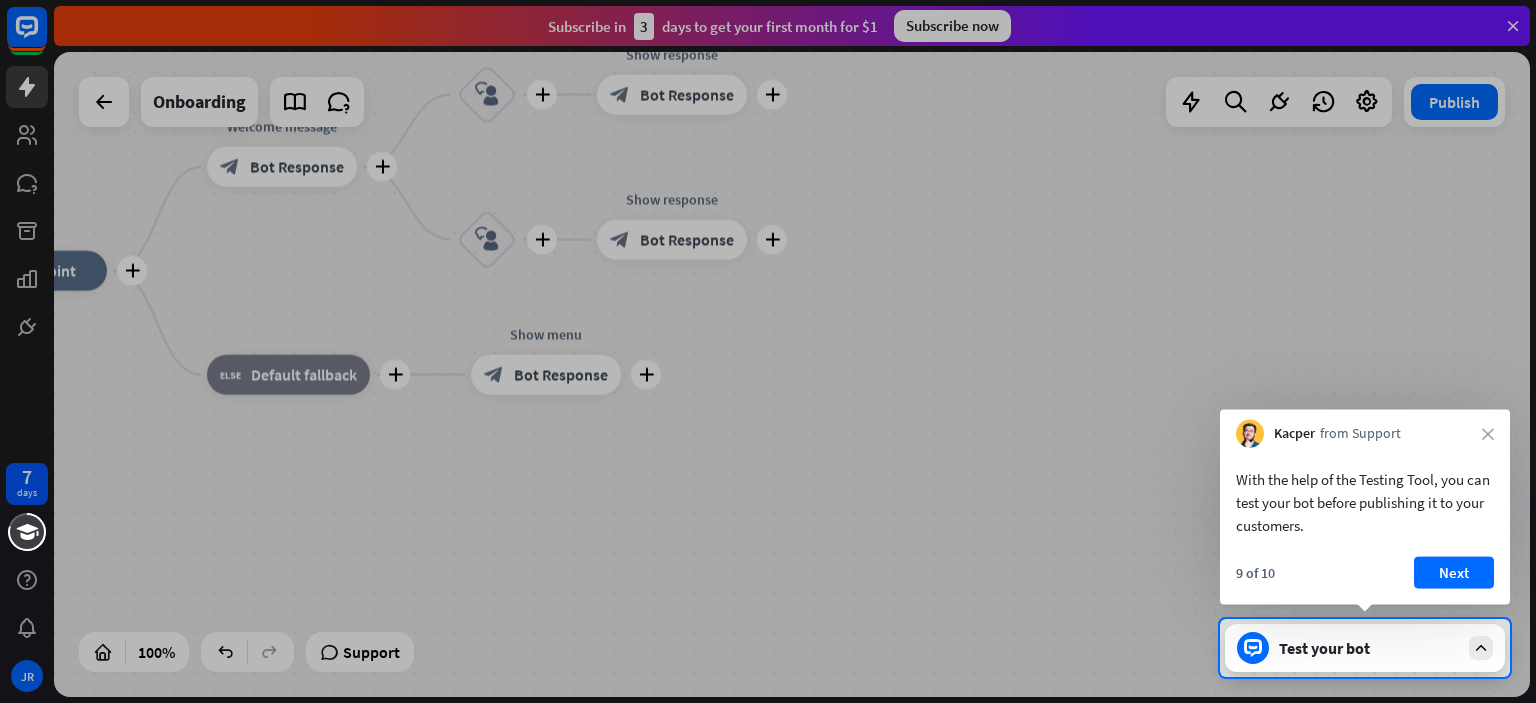 click on "Test your bot" at bounding box center [1369, 648] 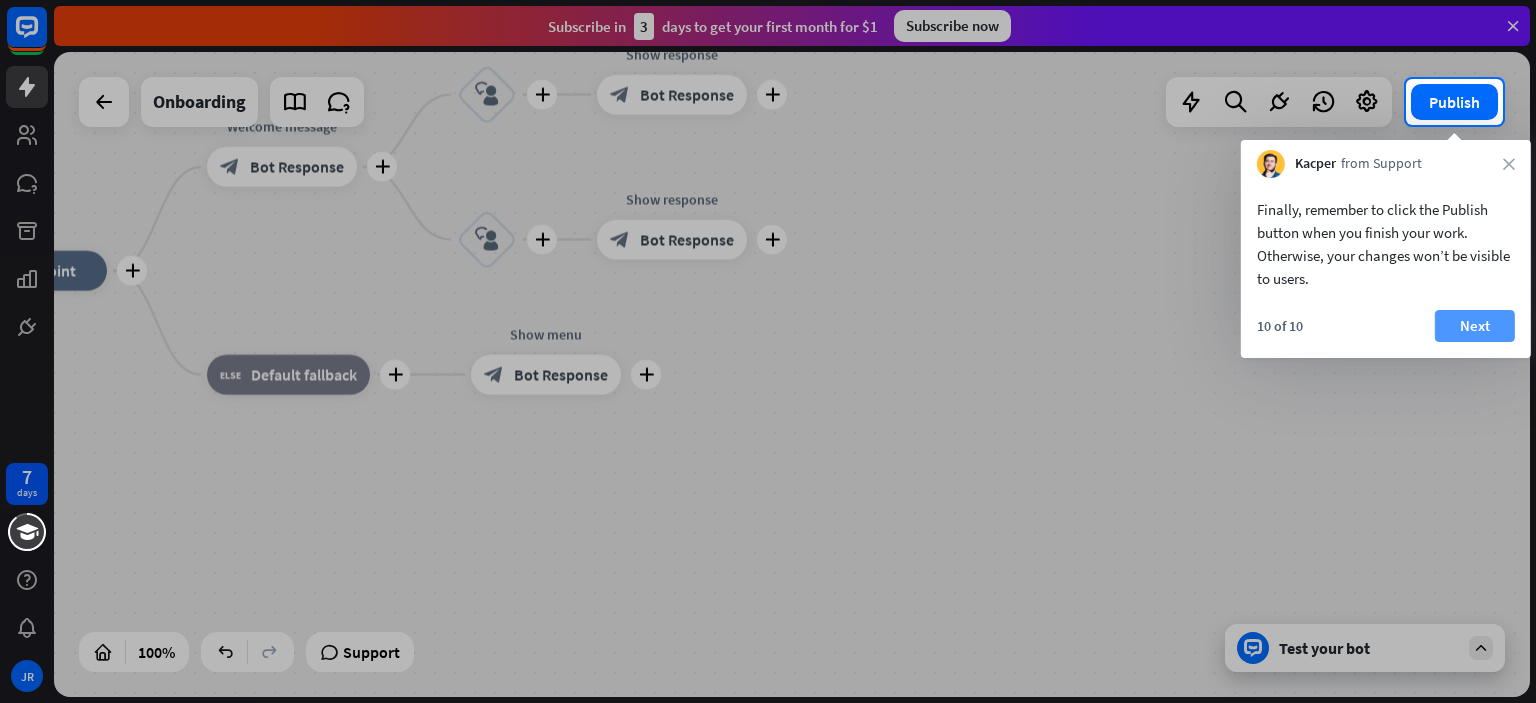 click on "Next" at bounding box center [1475, 326] 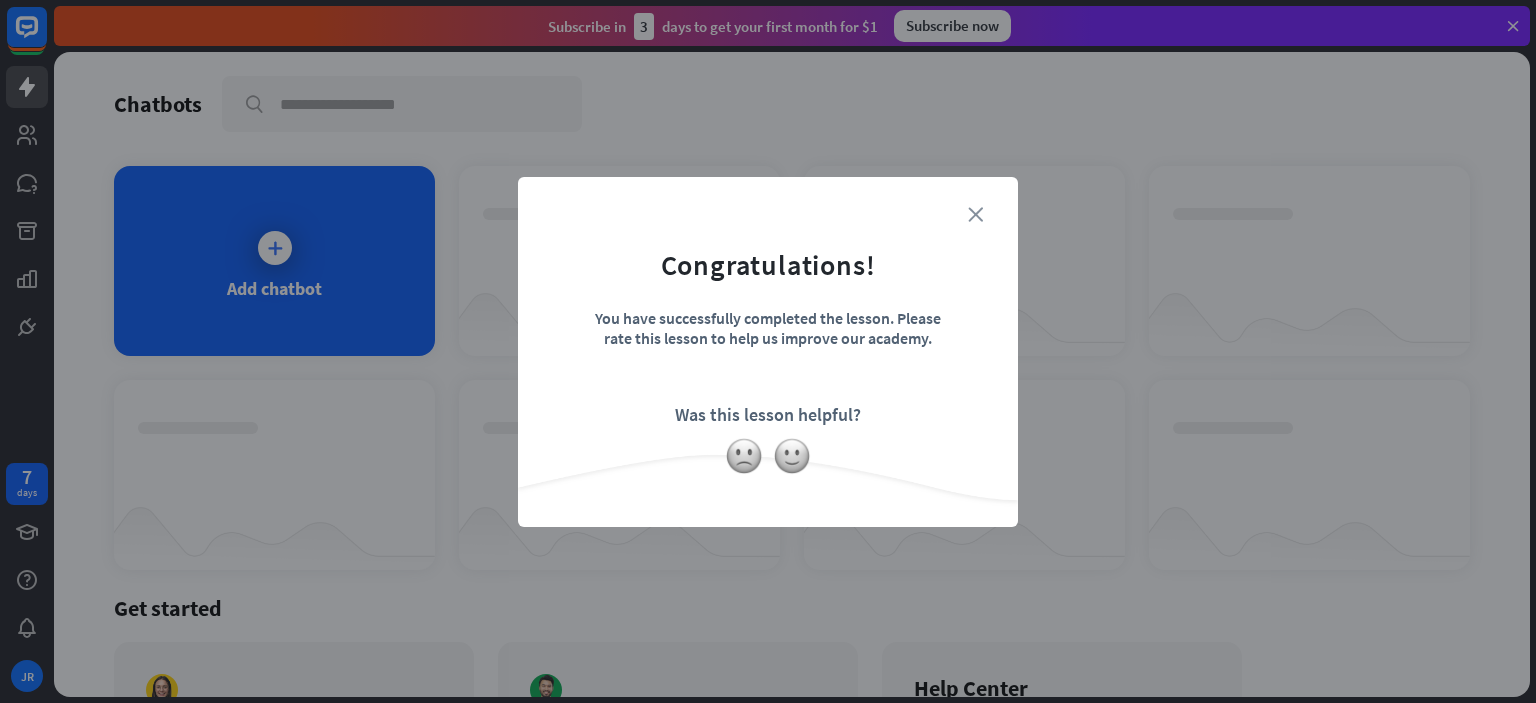 click on "close" at bounding box center [975, 214] 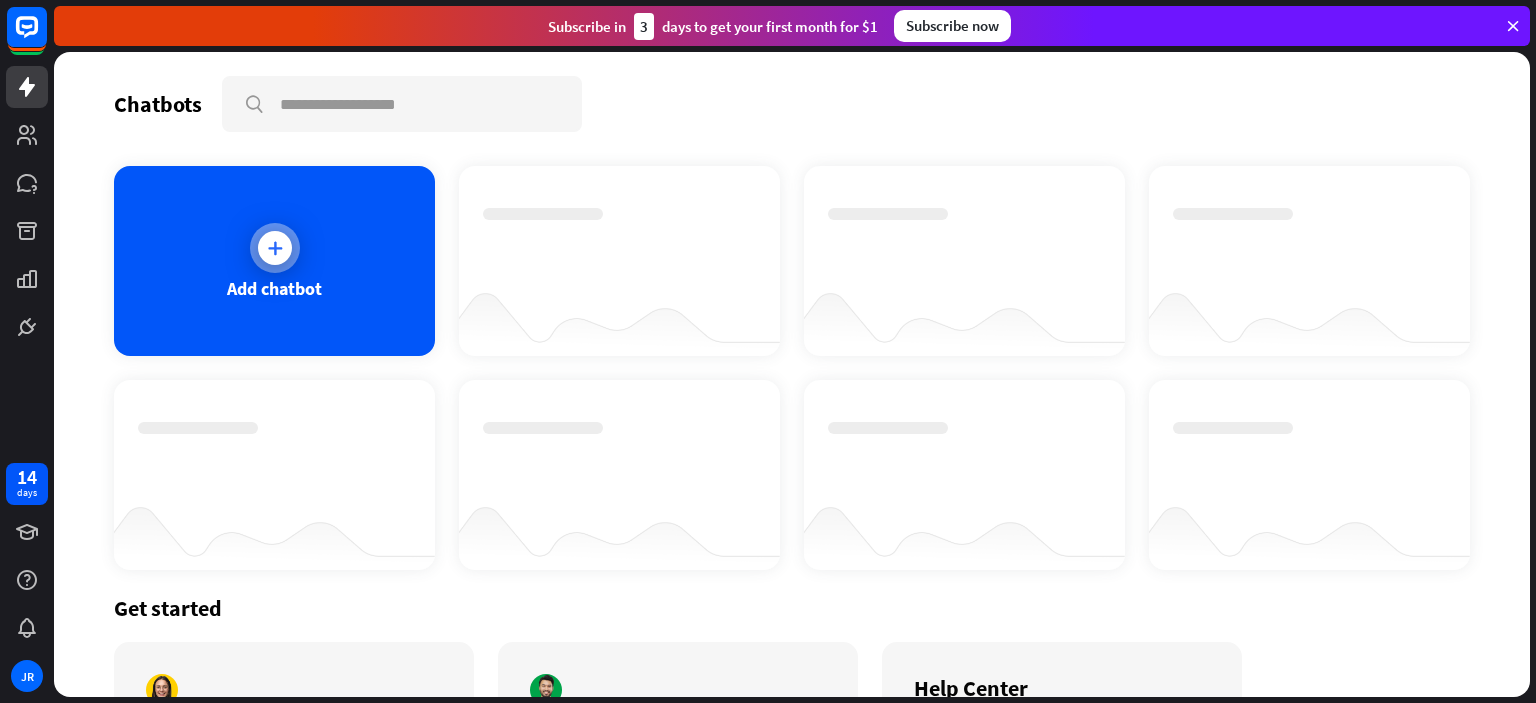click at bounding box center (275, 248) 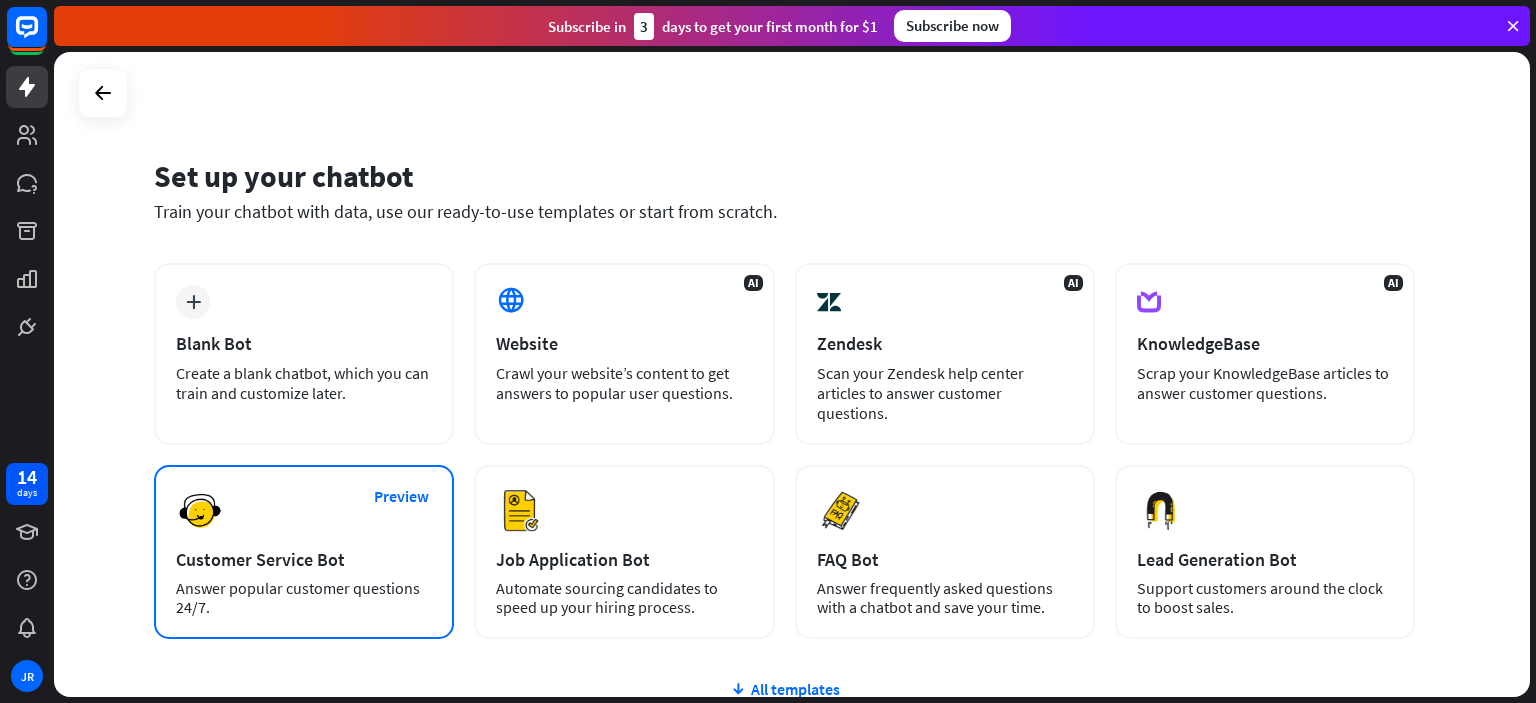 click on "Preview
Customer Service Bot
Answer popular customer questions 24/7." at bounding box center [304, 552] 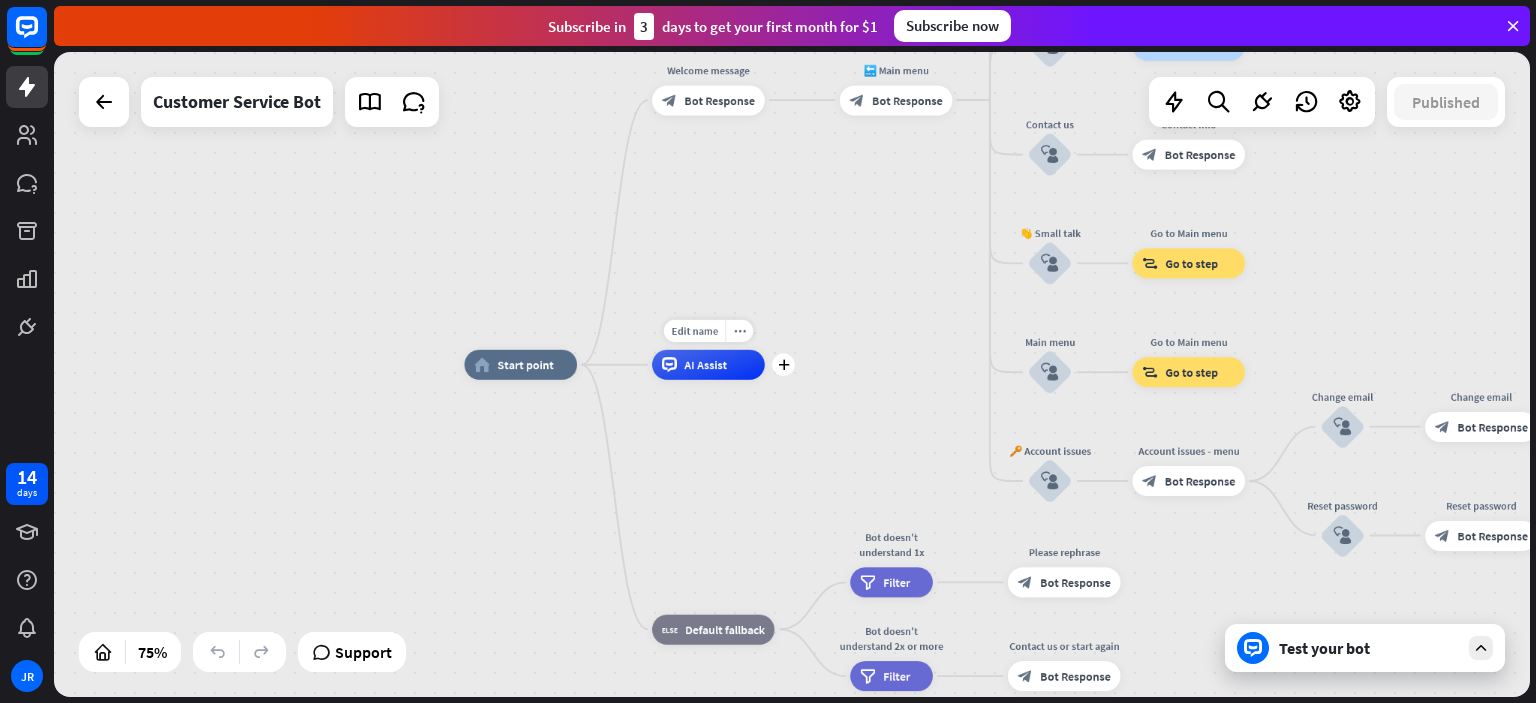 click on "AI Assist" at bounding box center [708, 365] 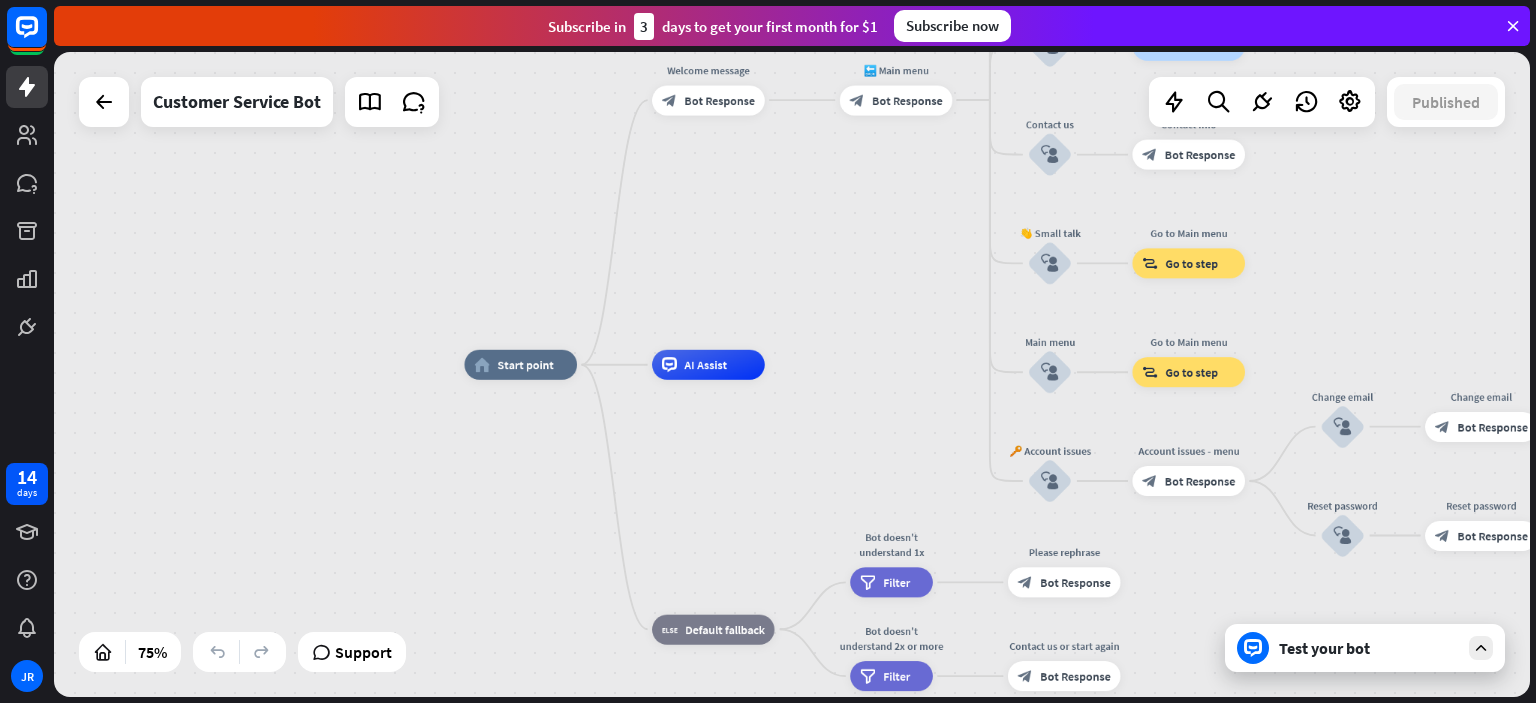 click on "home_2   Start point                 Welcome message   block_bot_response   Bot Response                 🔙 Main menu   block_bot_response   Bot Response                 Our offer   block_user_input                 Select product category   block_bot_response   Bot Response                 ❓ Question   block_user_input                 How can I help you?   block_bot_response   Bot Response                 FAQ   block_user_input                 Type your question   block_bot_response   Bot Response                 Popular questions   block_faq                 Feedback   block_user_input                 Feedback flow   builder_tree   Flow                 Newsletter   block_user_input                 Newsletter flow   builder_tree   Flow                 Contact us   block_user_input                 Contact info   block_bot_response   Bot Response                 👋 Small talk   block_user_input                 Go to Main menu   block_goto   Go to step                 Main menu" at bounding box center (792, 374) 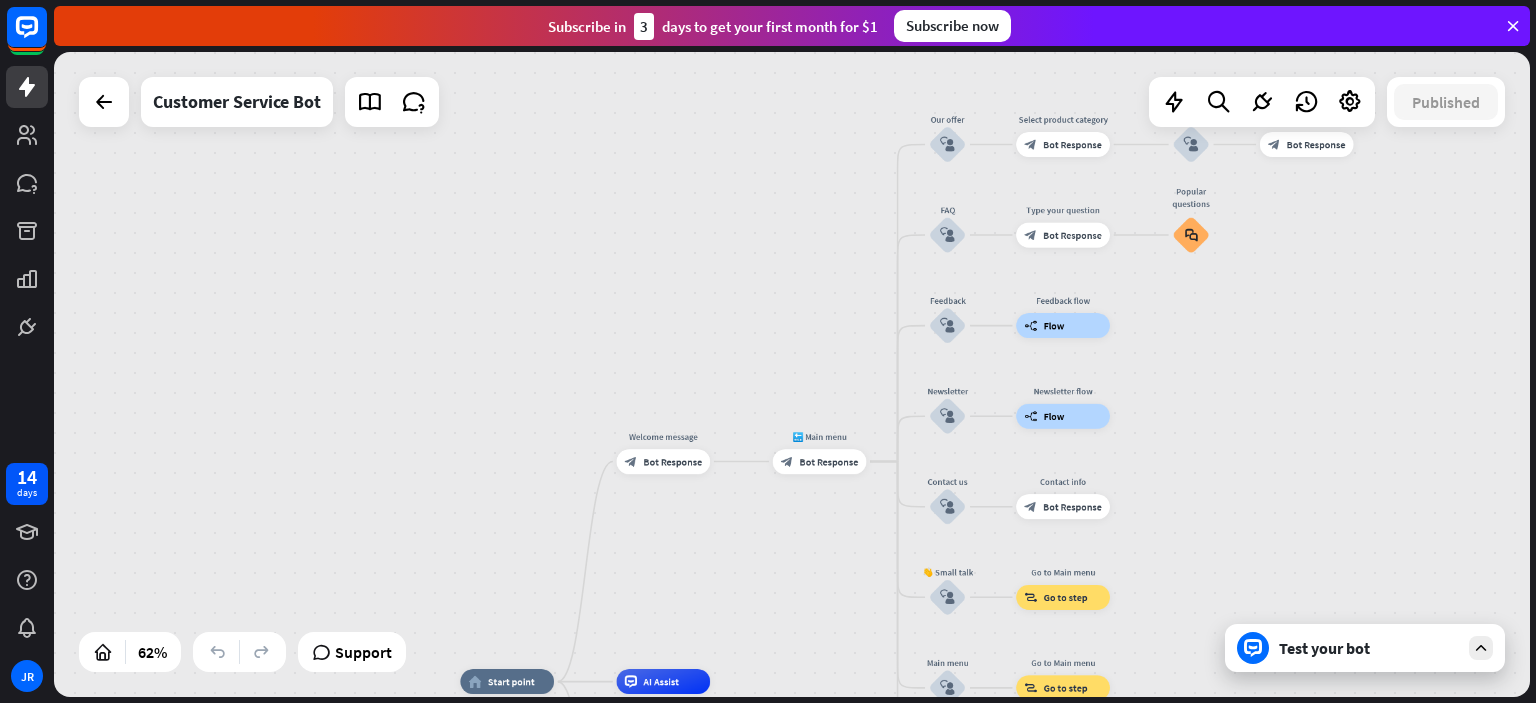 drag, startPoint x: 909, startPoint y: 288, endPoint x: 852, endPoint y: 611, distance: 327.99084 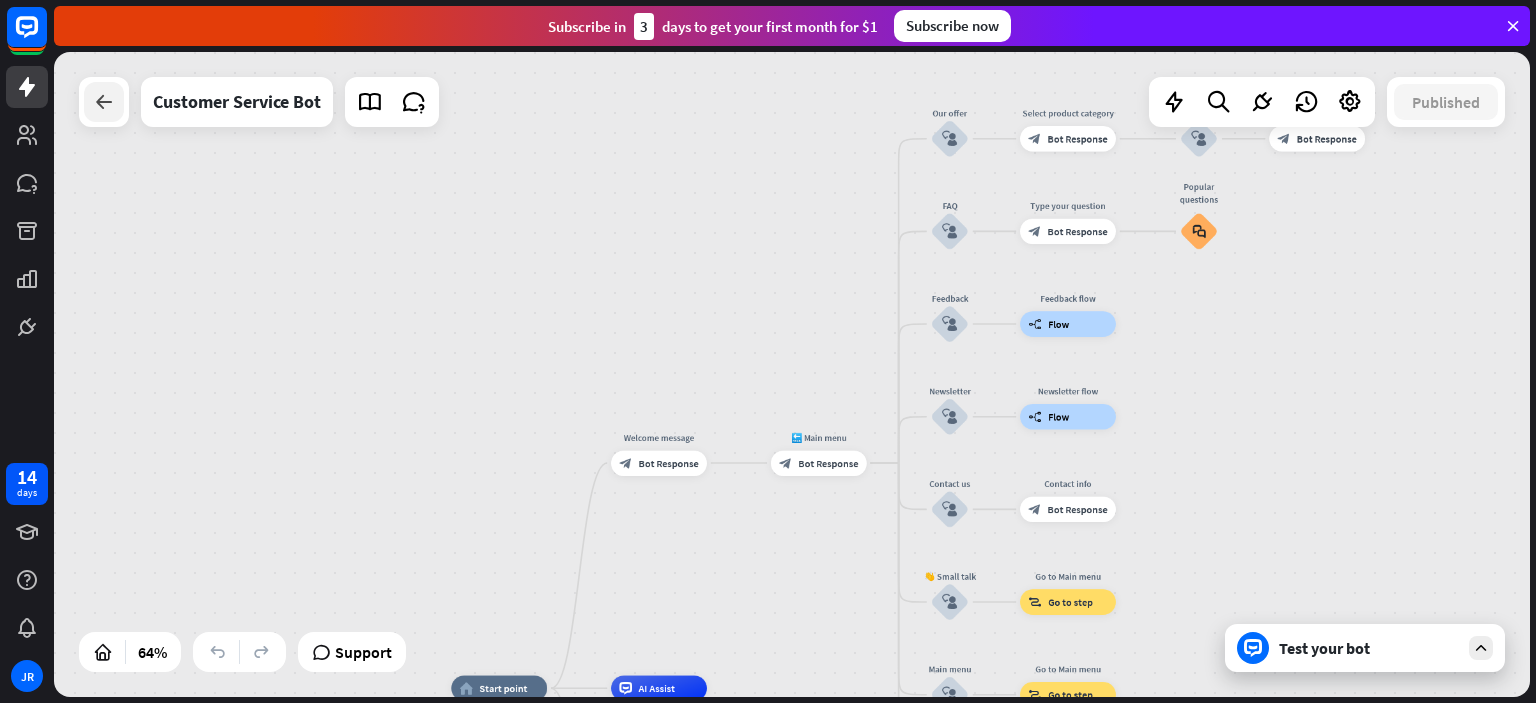 click at bounding box center [104, 102] 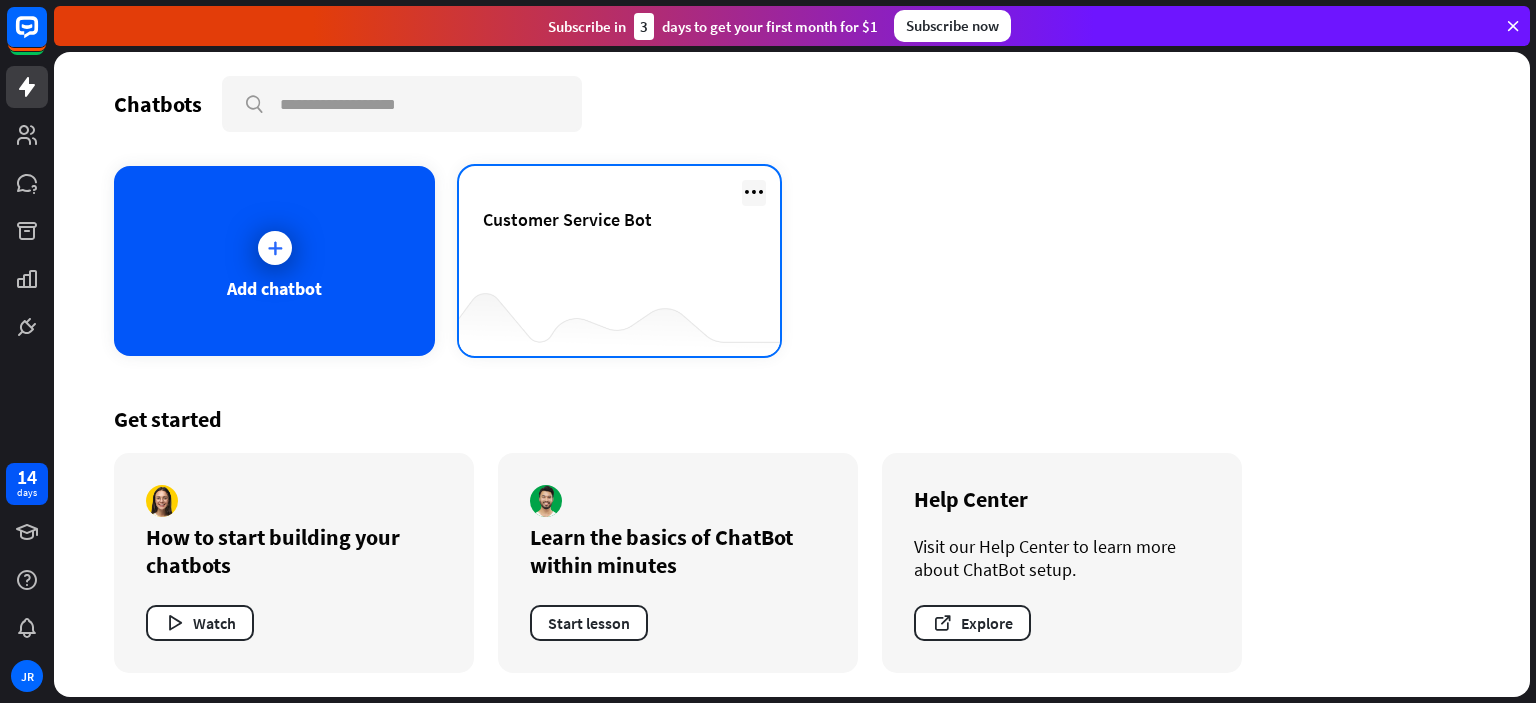 click at bounding box center (754, 192) 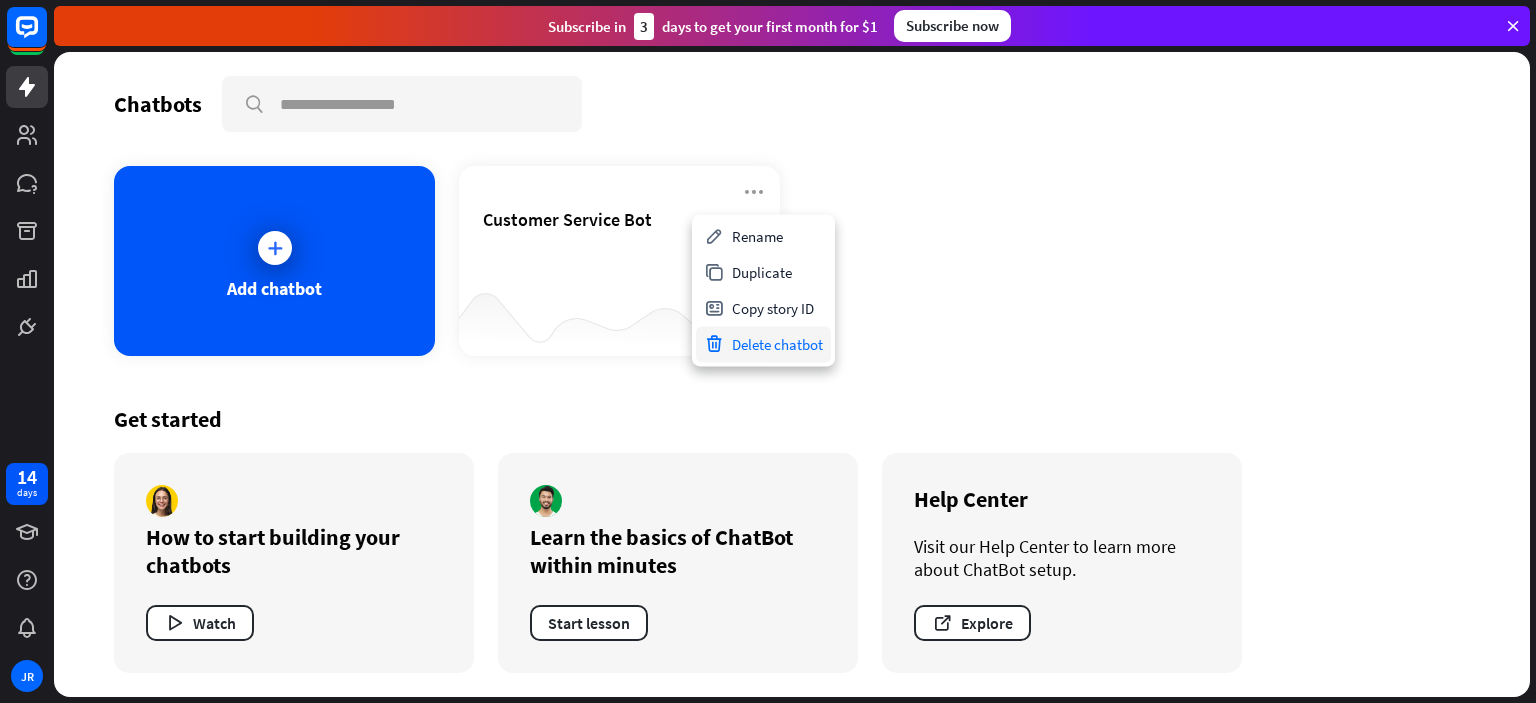 click on "Delete chatbot" at bounding box center (763, 344) 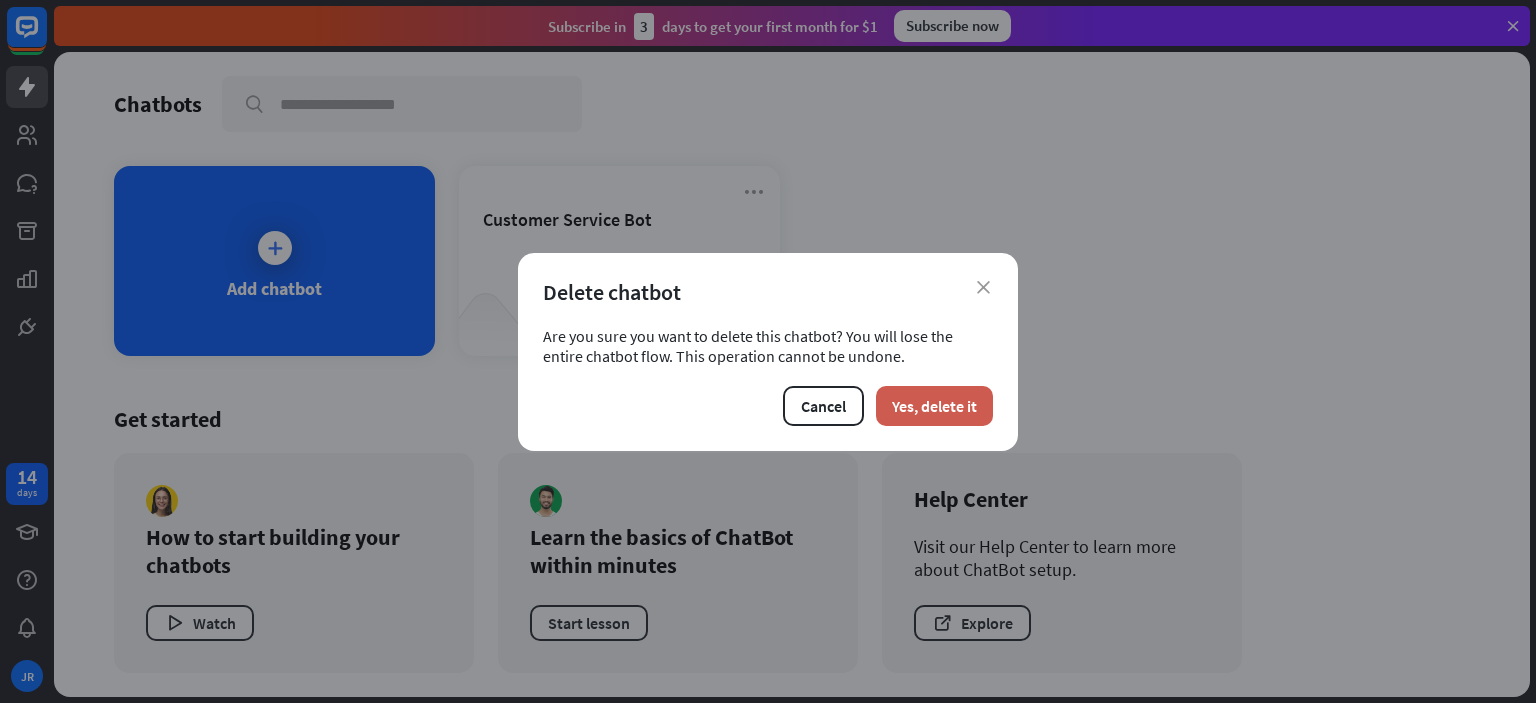 click on "Yes, delete it" at bounding box center (934, 406) 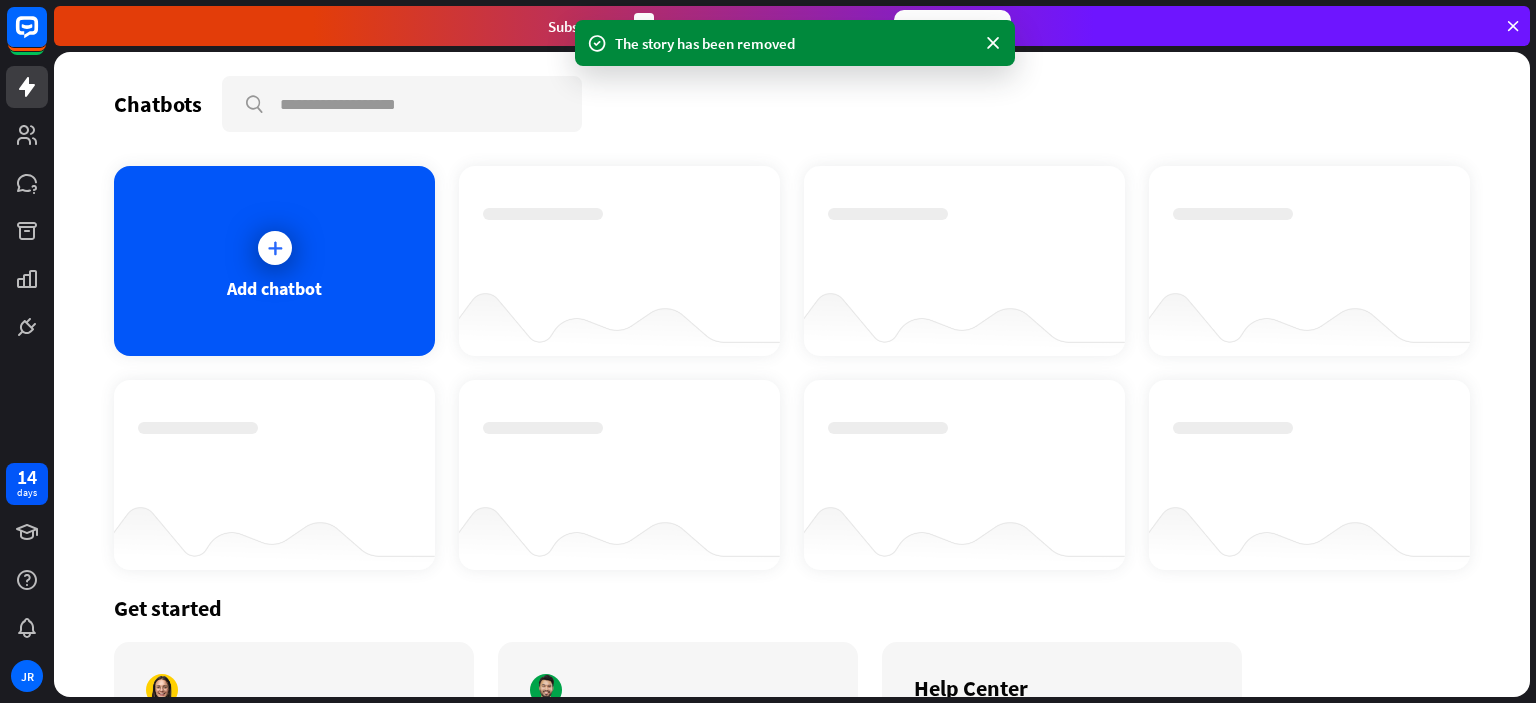 click on "Add chatbot" at bounding box center (274, 261) 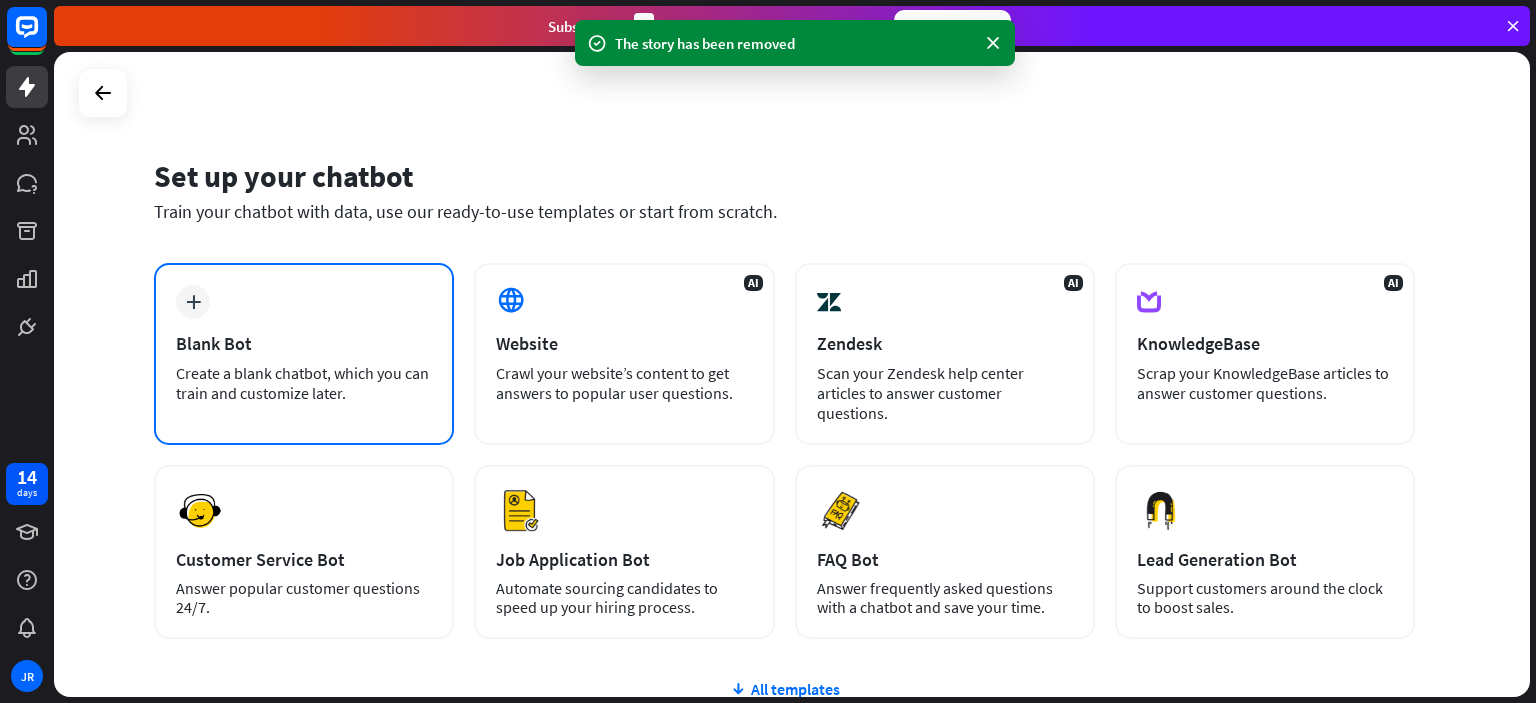 click on "plus   Blank Bot
Create a blank chatbot, which you can train and
customize later." at bounding box center [304, 354] 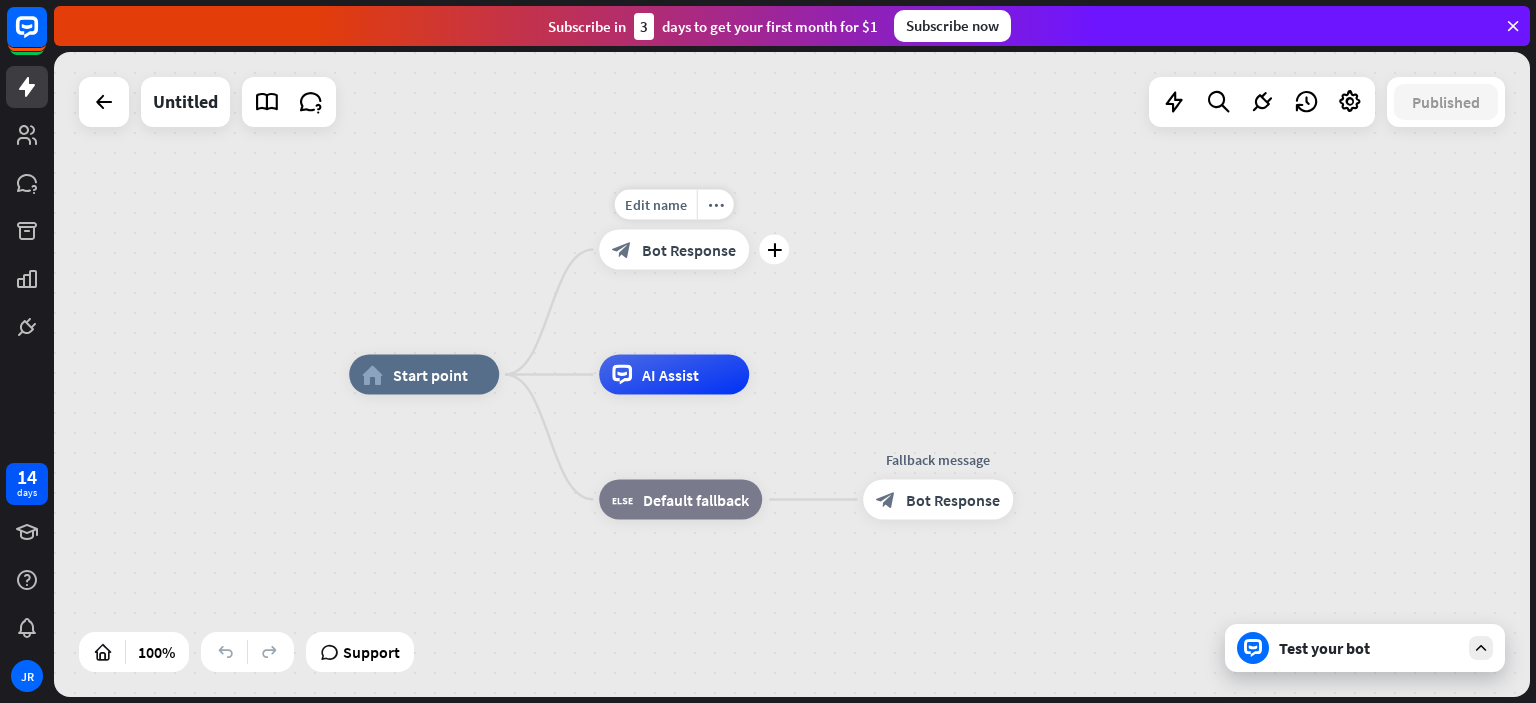 click on "Bot Response" at bounding box center (689, 250) 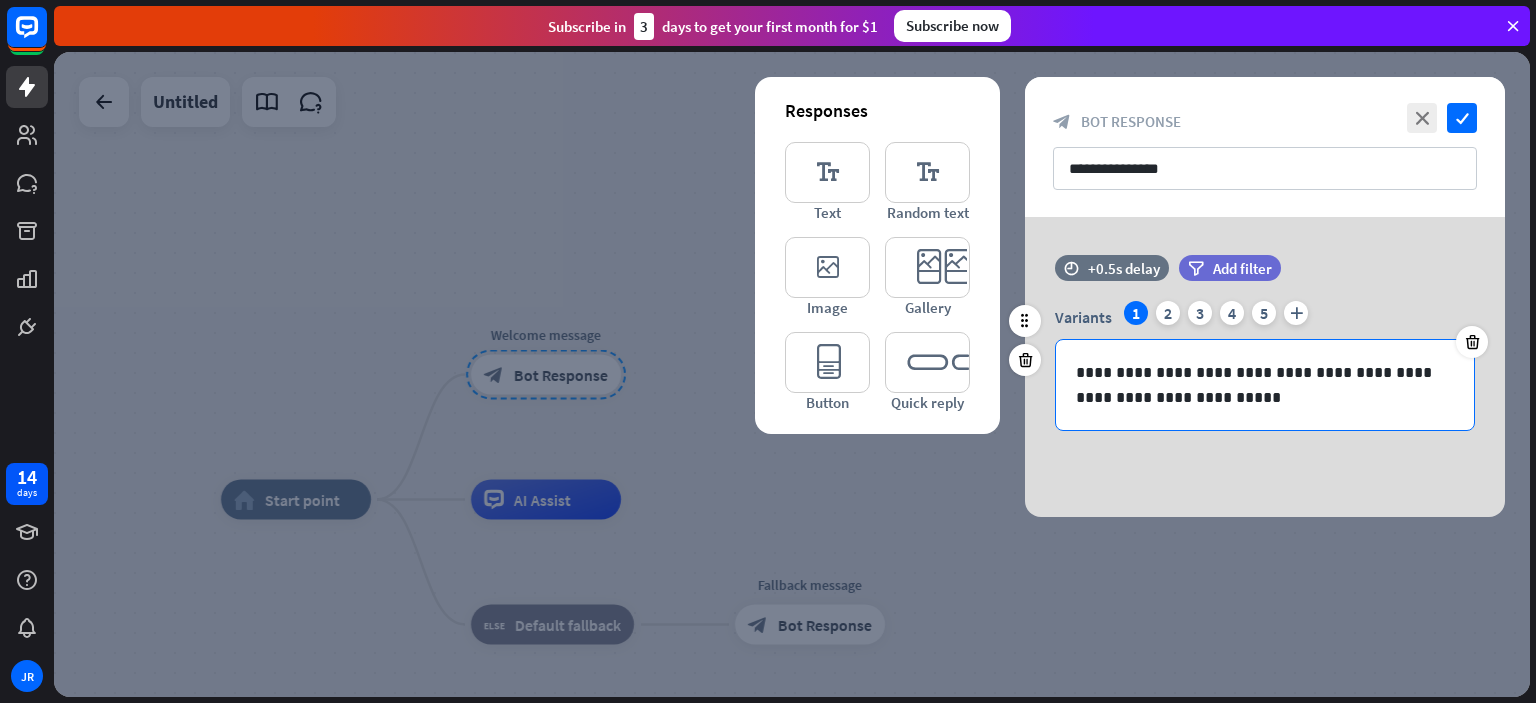 click on "**********" at bounding box center [1265, 385] 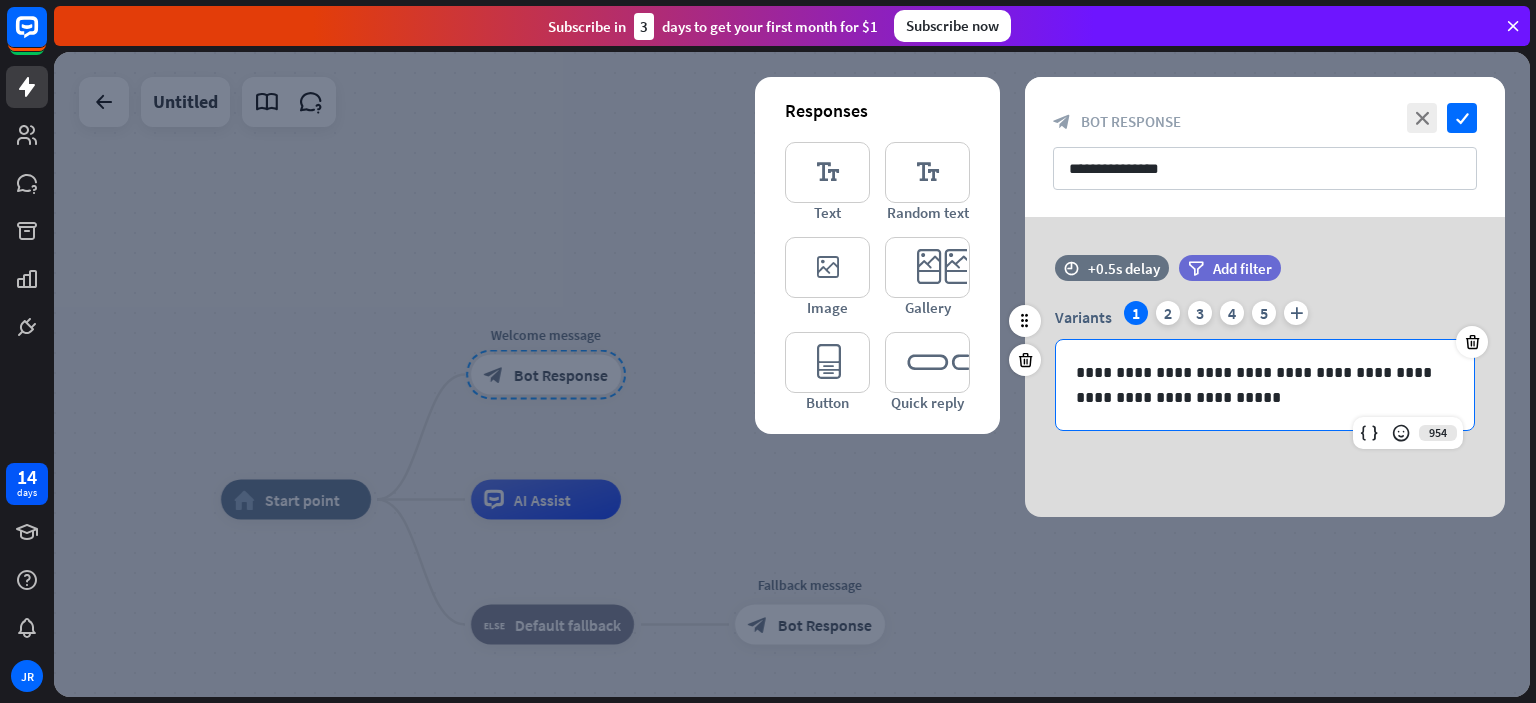 click on "**********" at bounding box center (1265, 385) 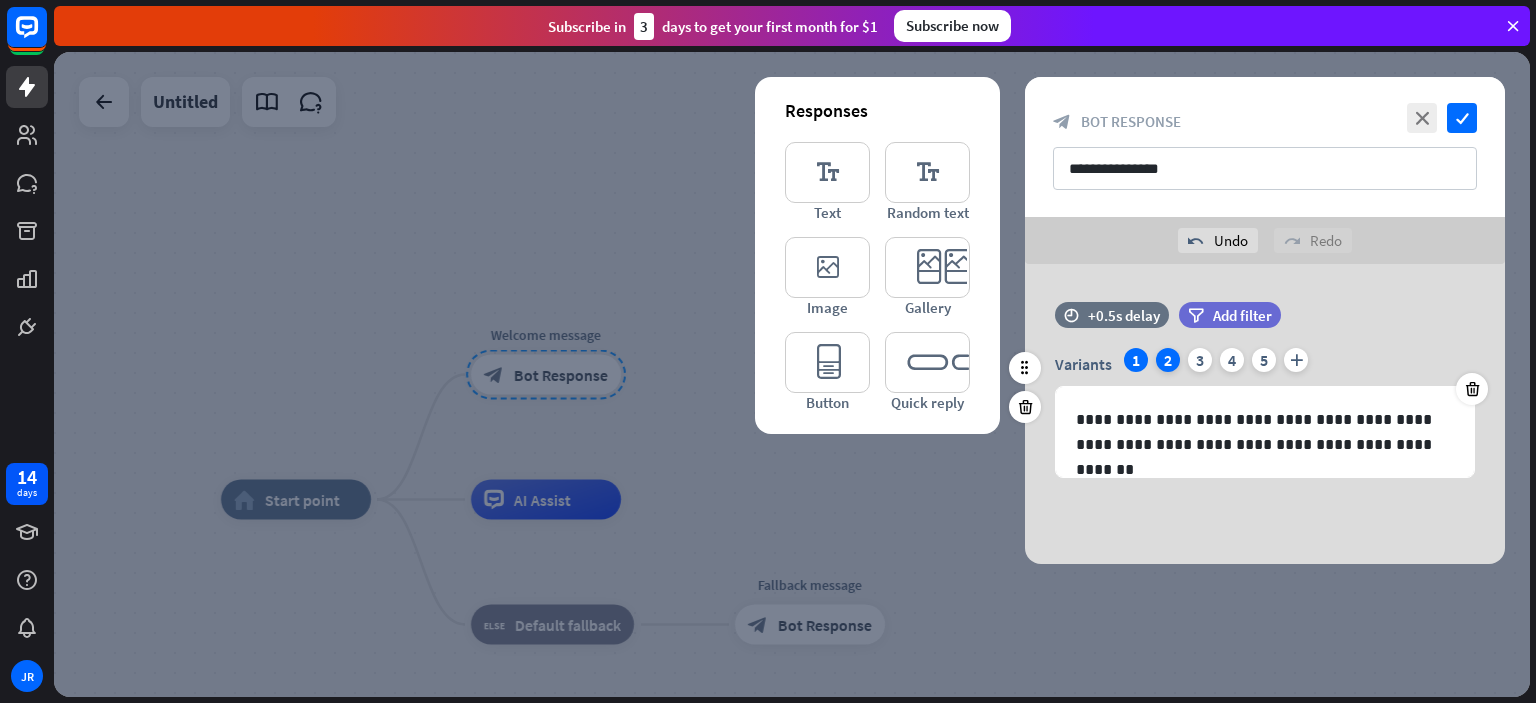 click on "2" at bounding box center [1168, 360] 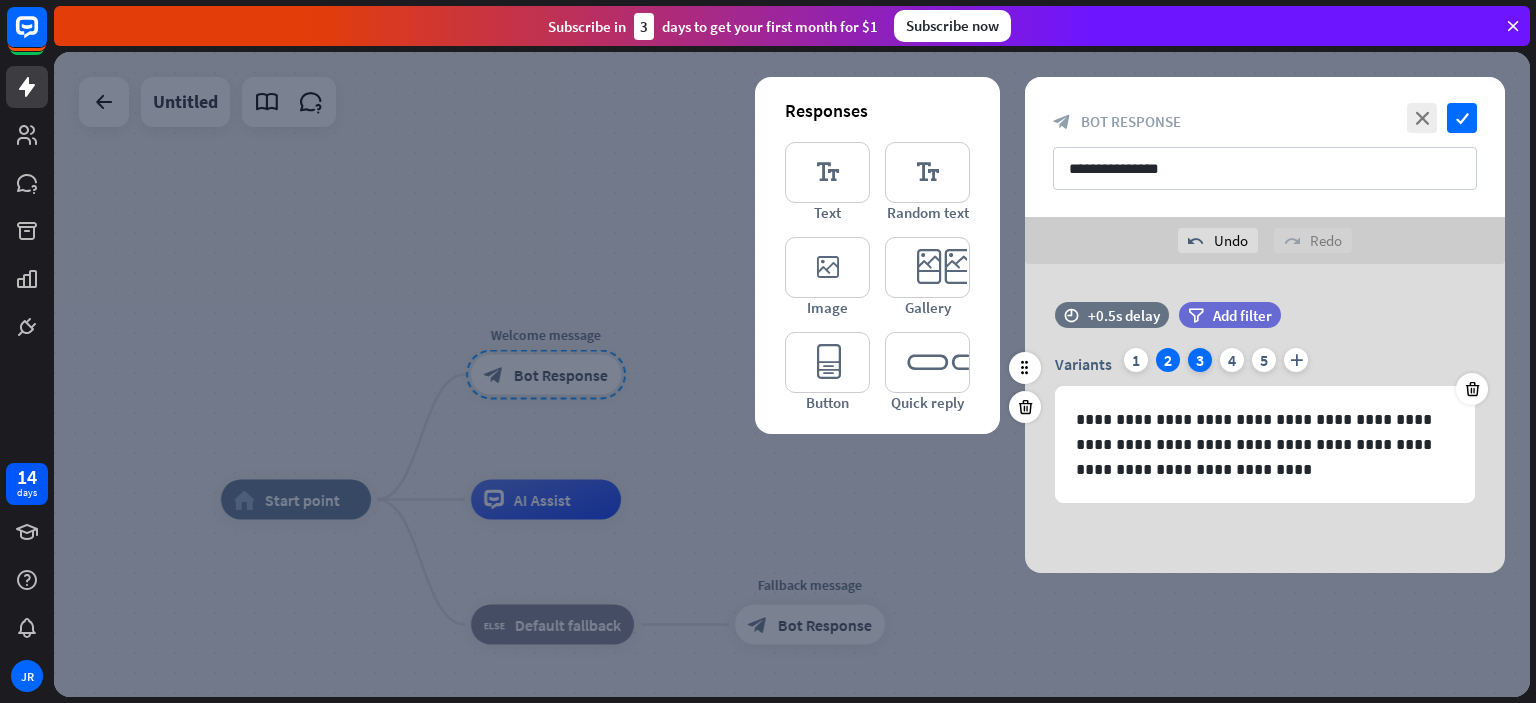 click on "3" at bounding box center [1200, 360] 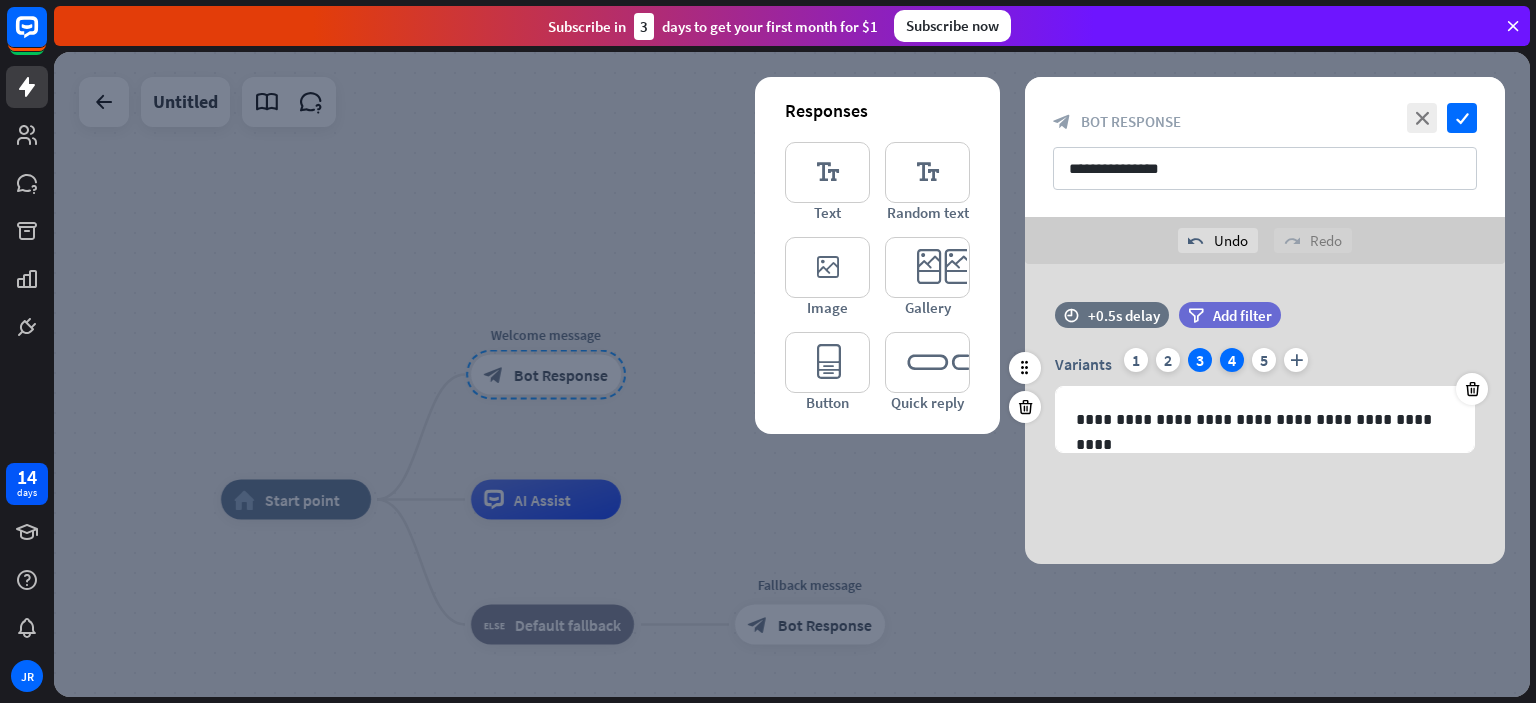 click on "4" at bounding box center (1232, 360) 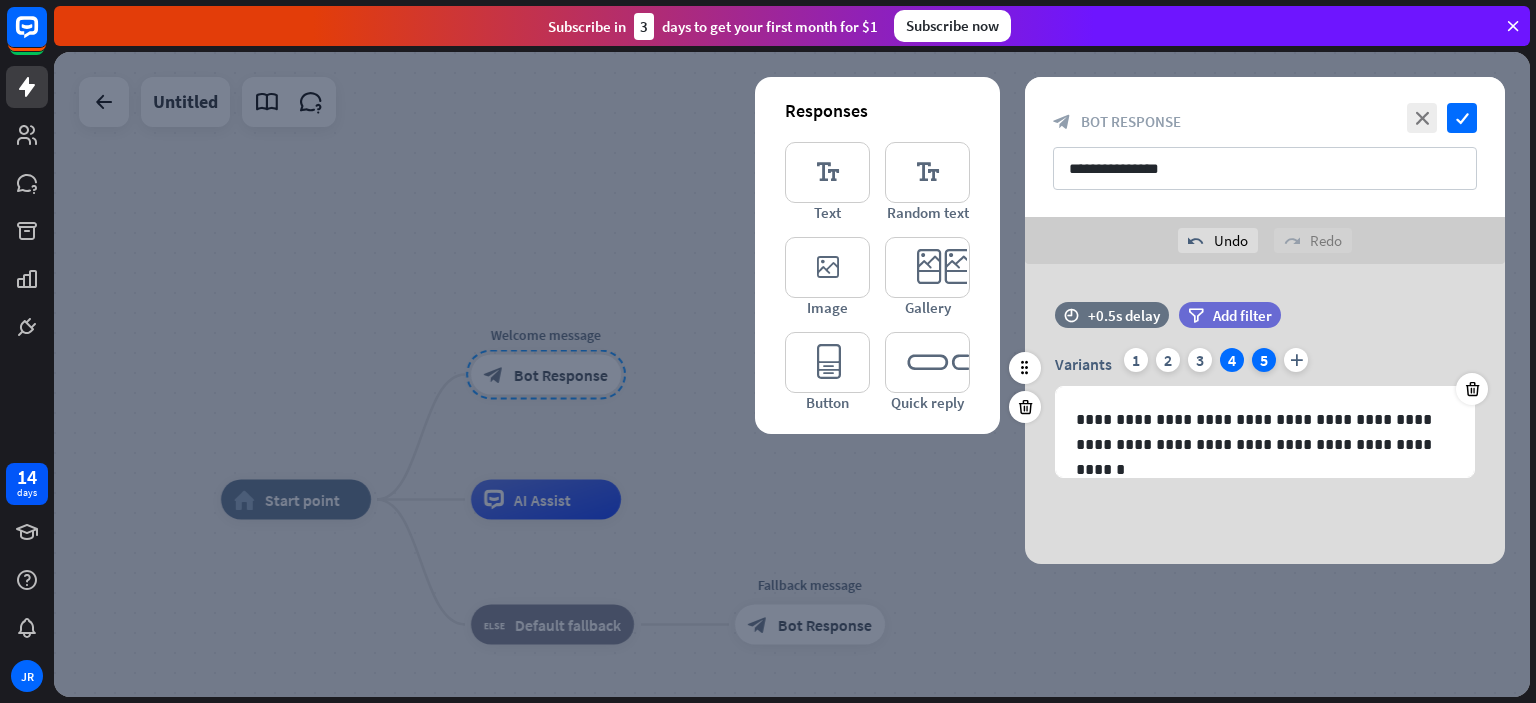 click on "5" at bounding box center [1264, 360] 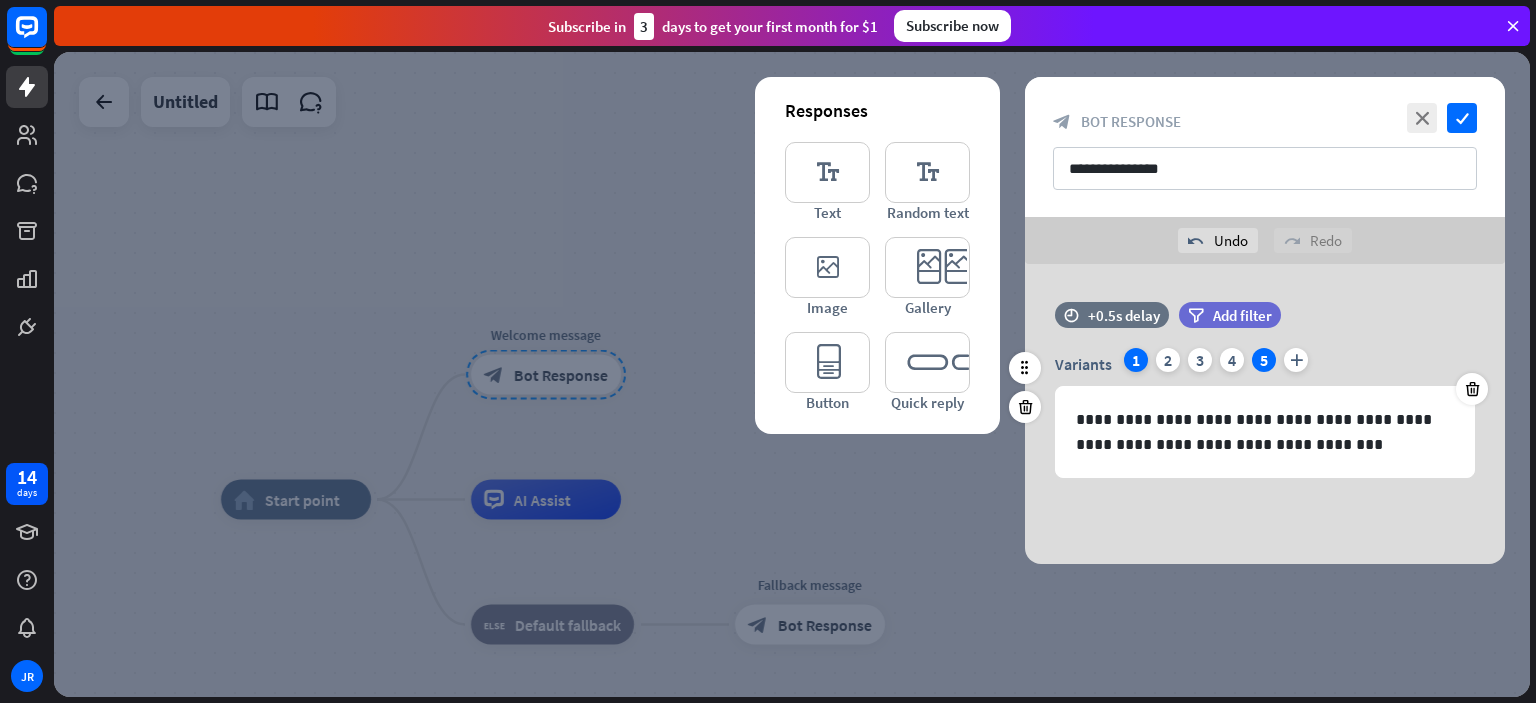 click on "1" at bounding box center [1136, 360] 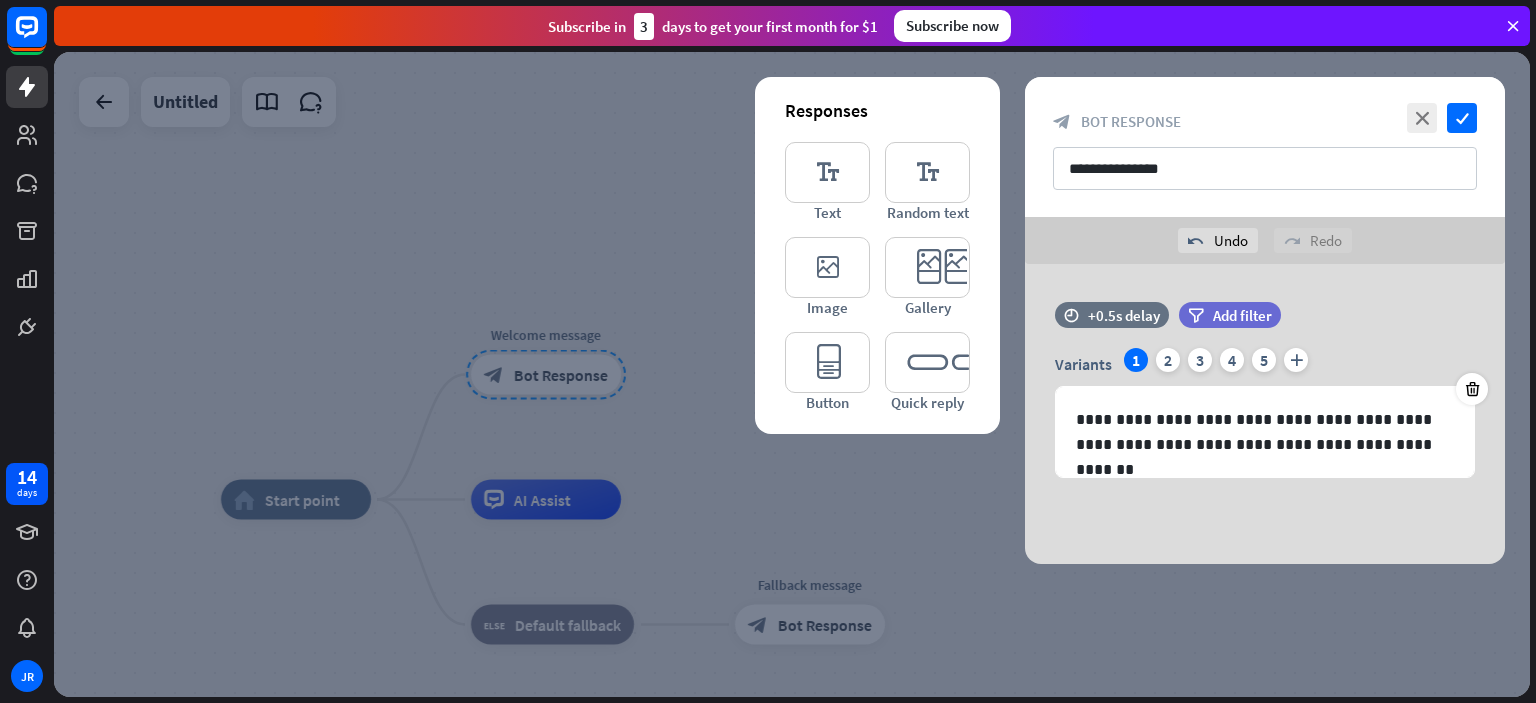click on "**********" at bounding box center (1265, 414) 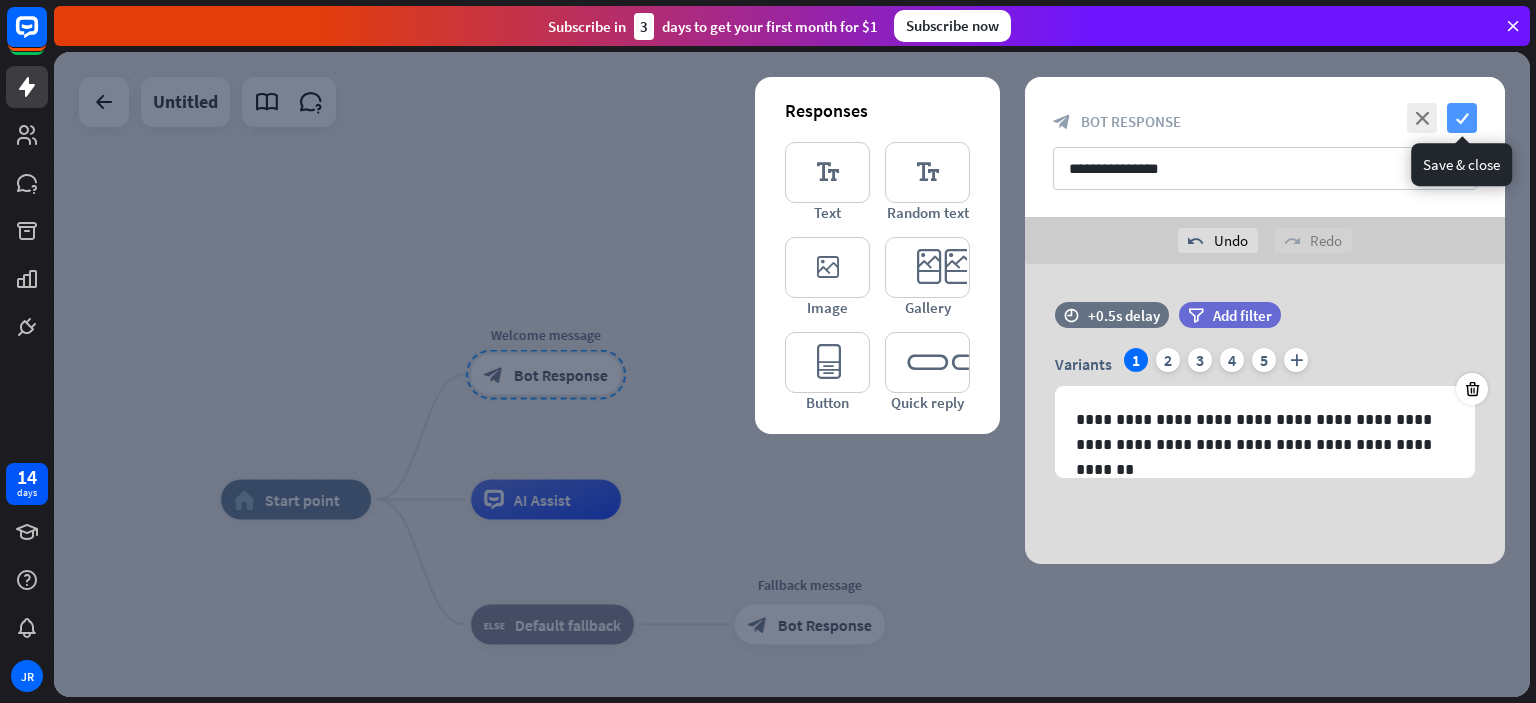 click on "check" at bounding box center [1462, 118] 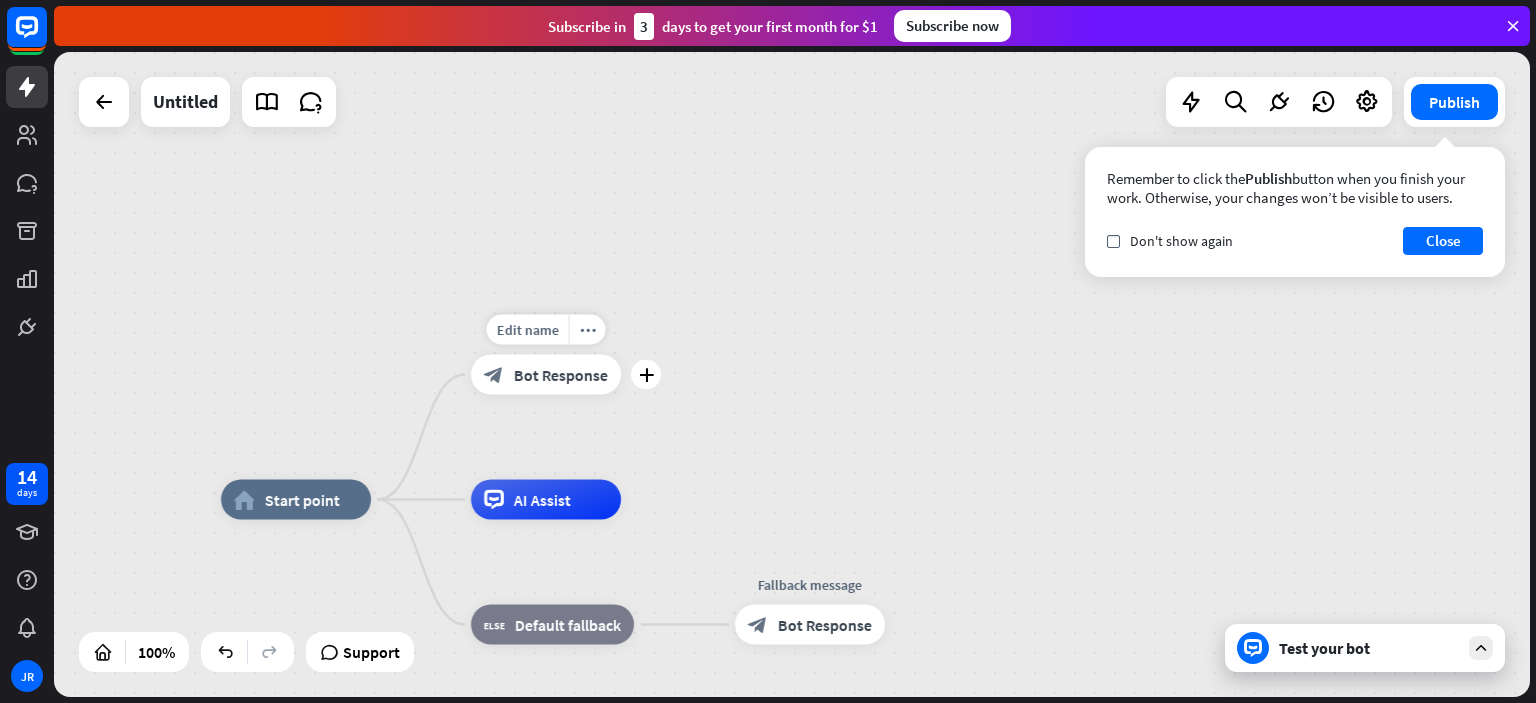 click on "plus" at bounding box center (646, 375) 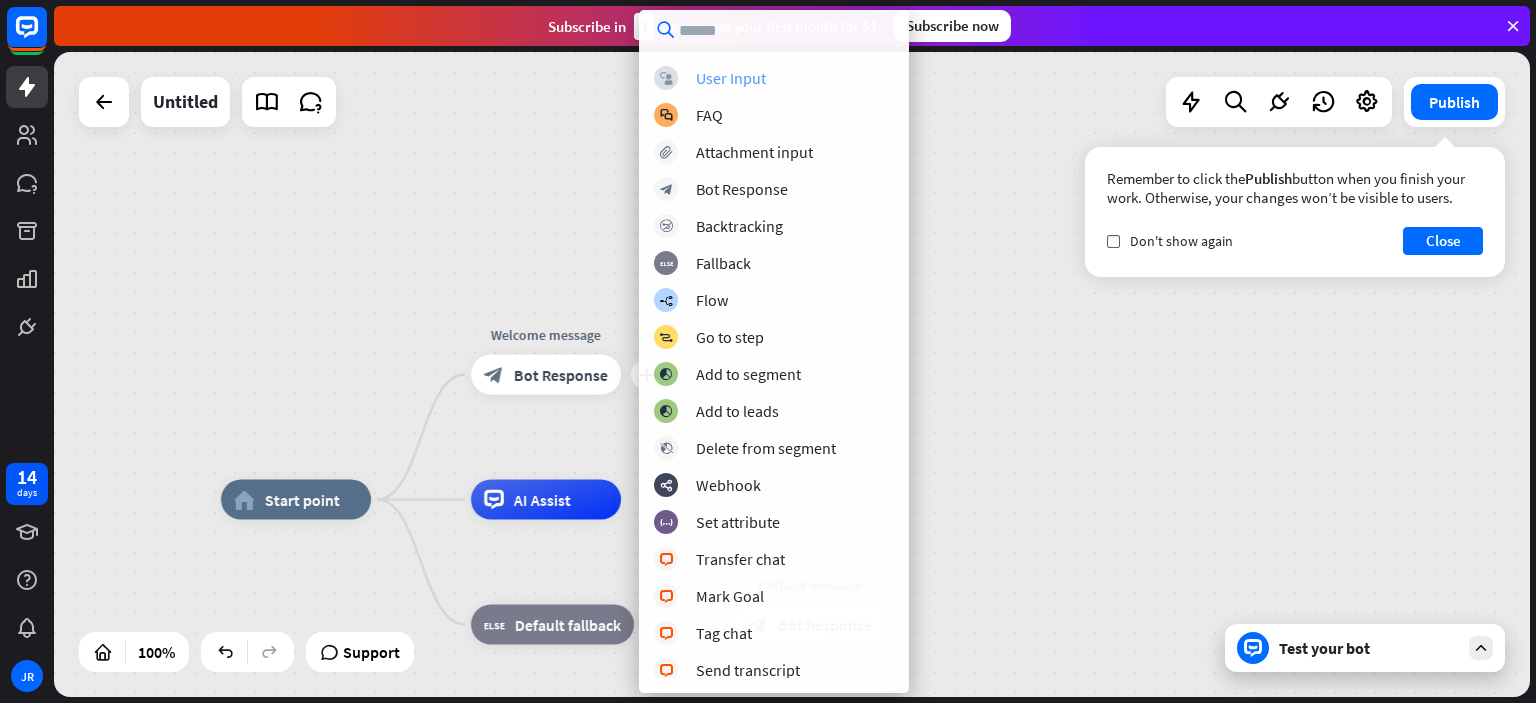 click on "User Input" at bounding box center (731, 78) 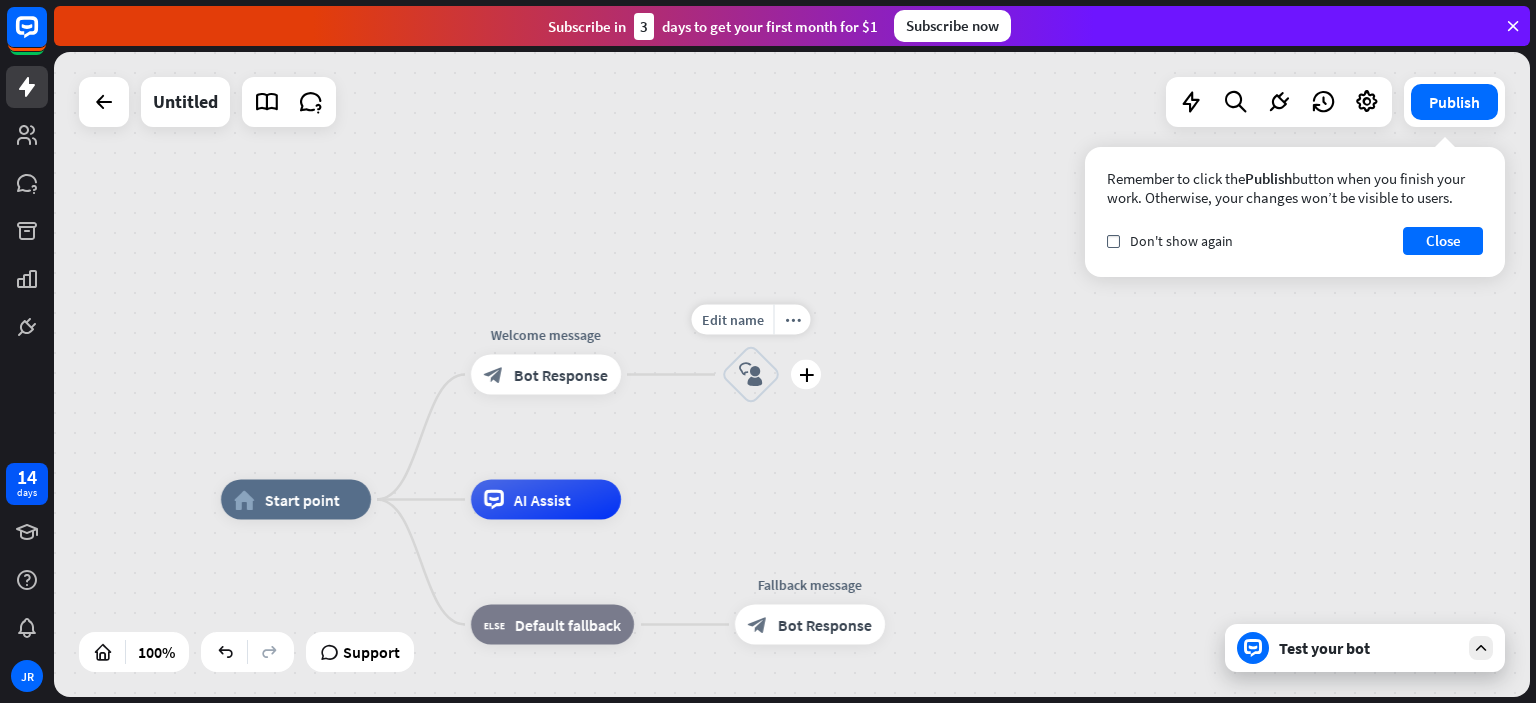 click on "block_user_input" at bounding box center (751, 375) 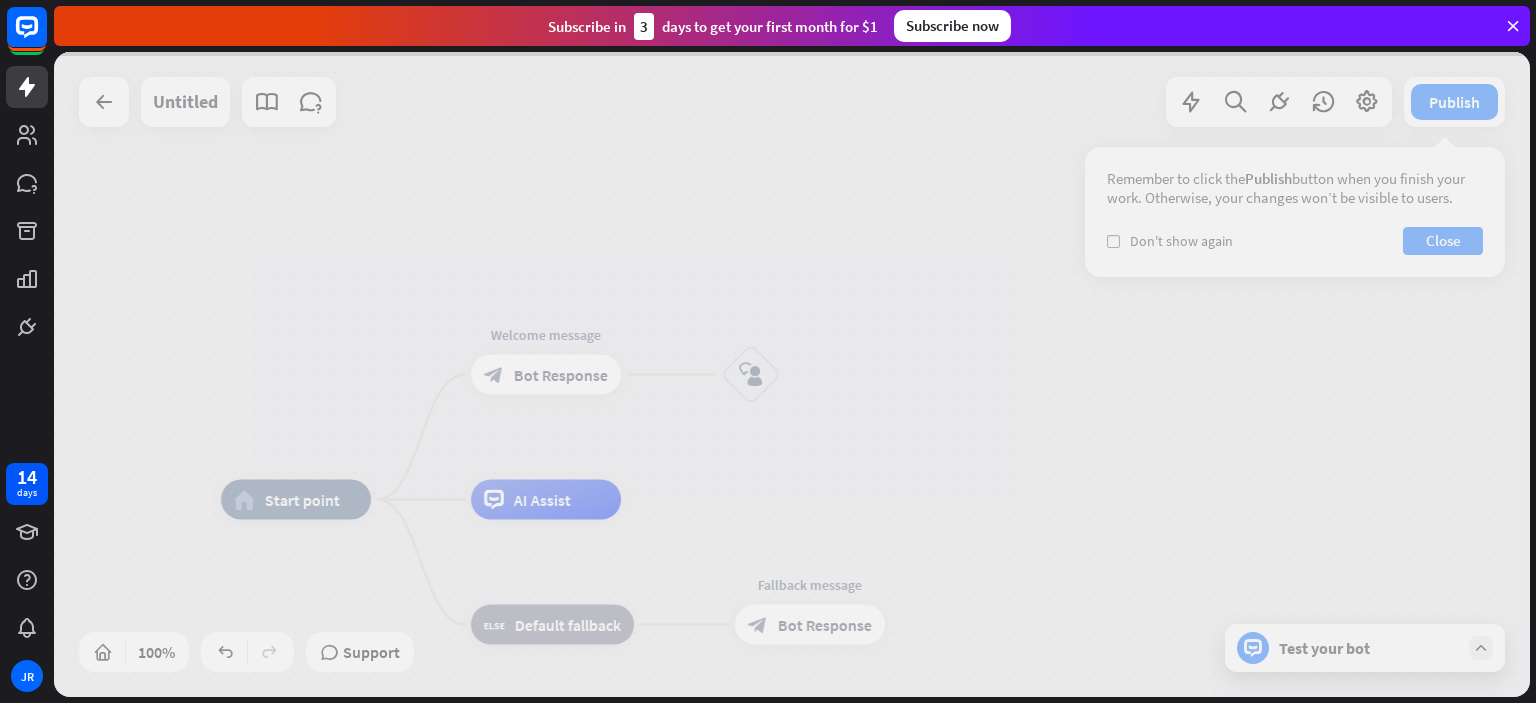 click at bounding box center [792, 374] 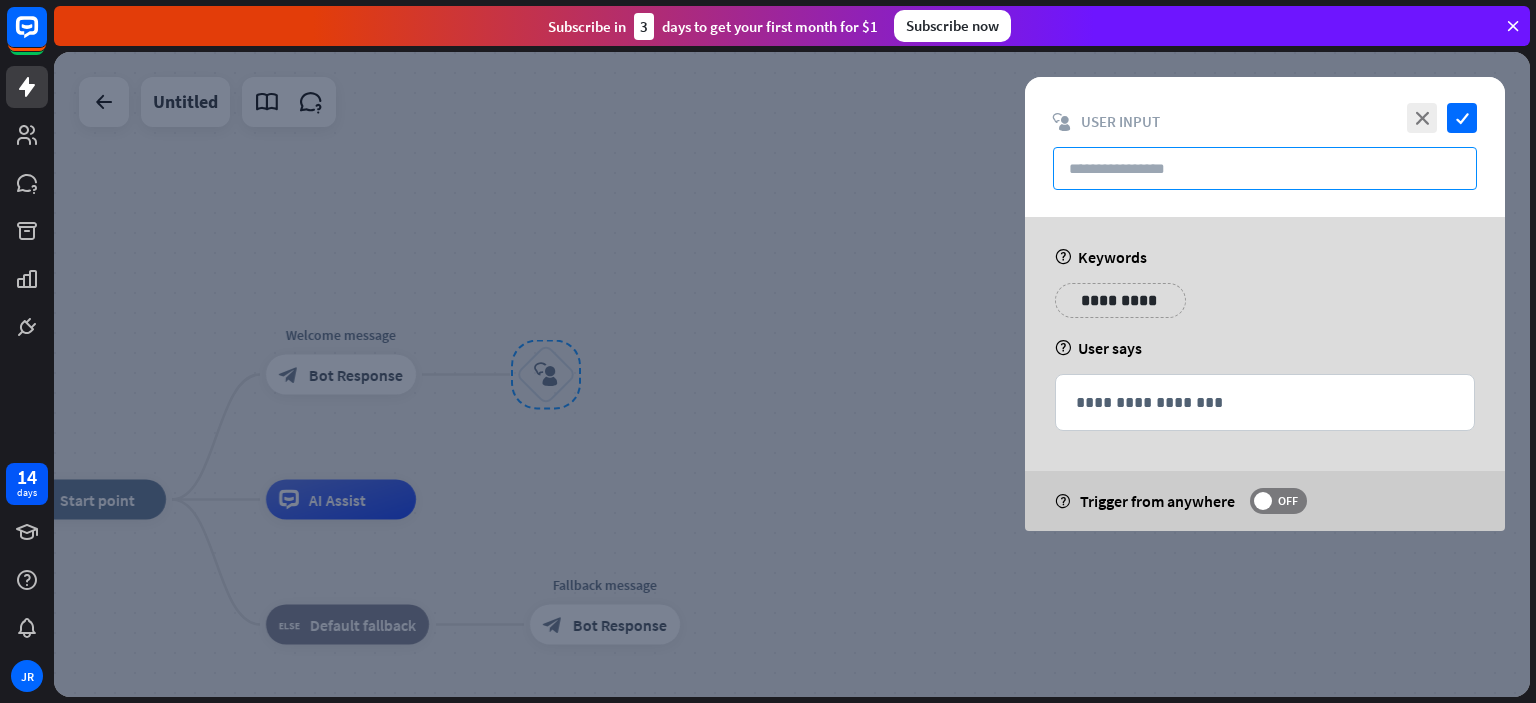 click at bounding box center (1265, 168) 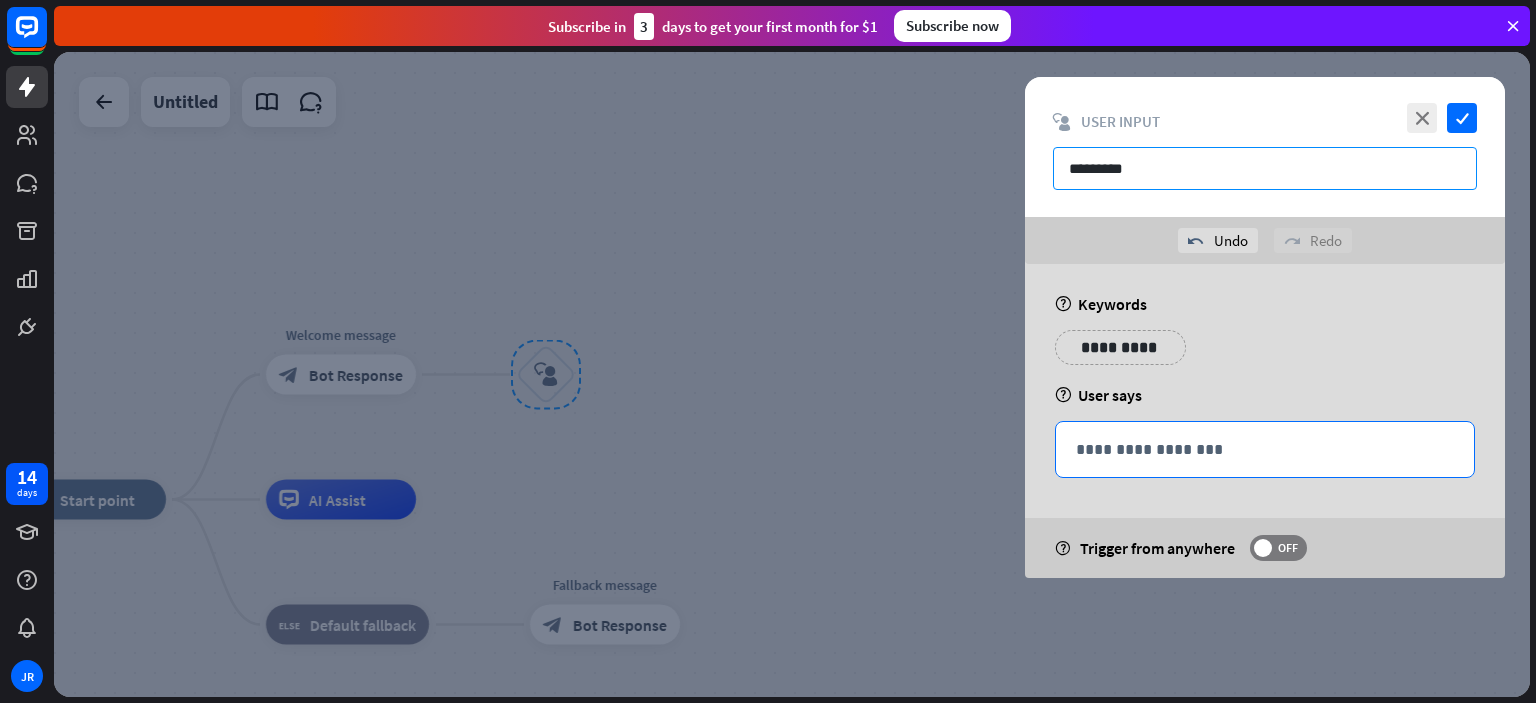 type on "*********" 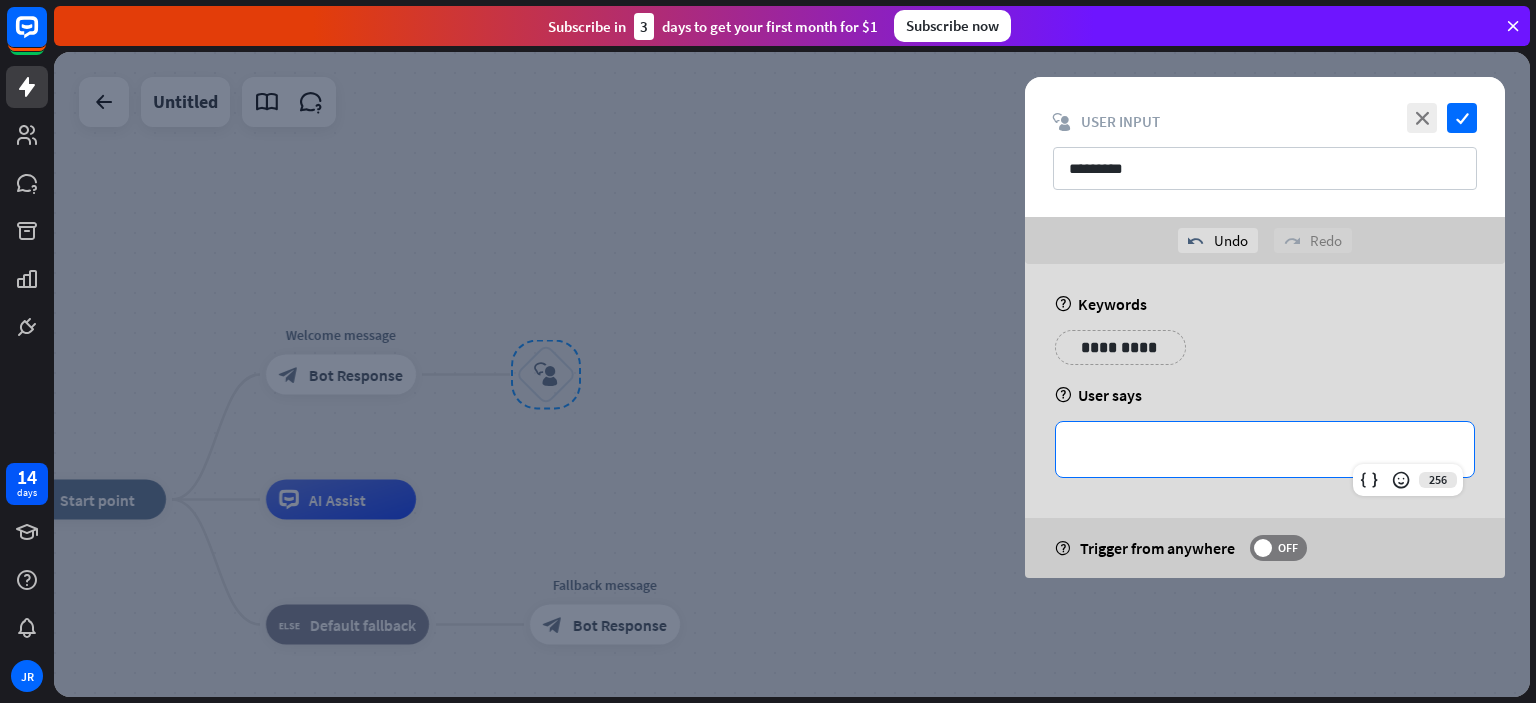 click on "**********" at bounding box center (1265, 449) 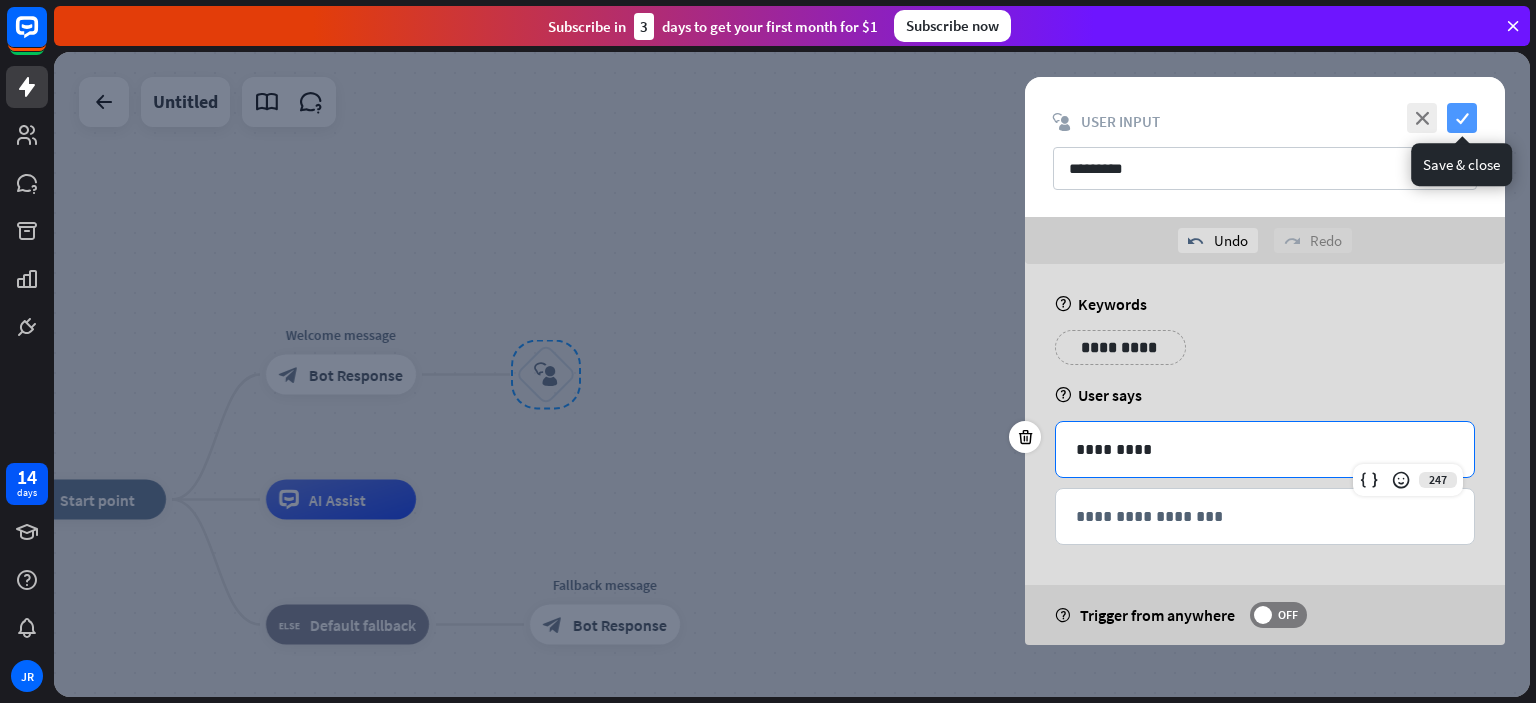 click on "check" at bounding box center [1462, 118] 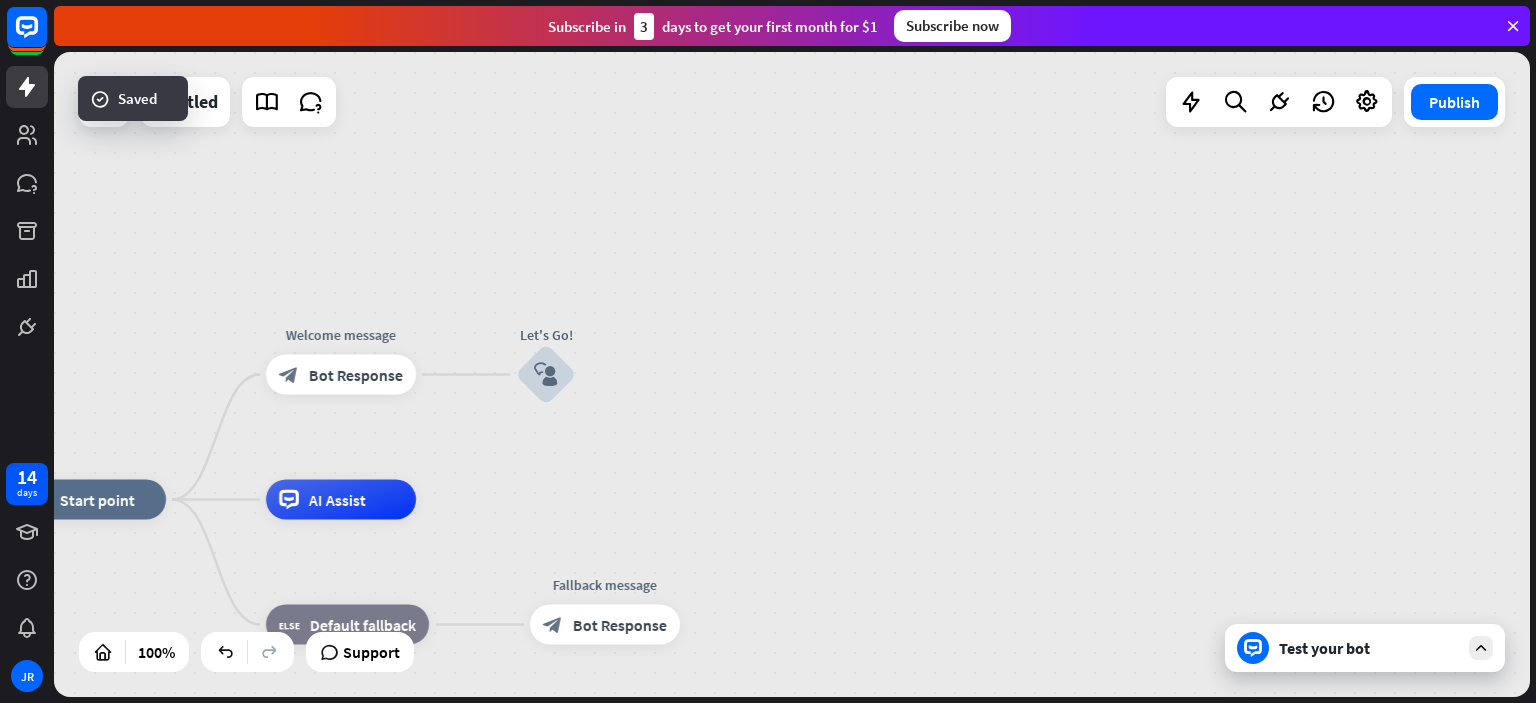 click 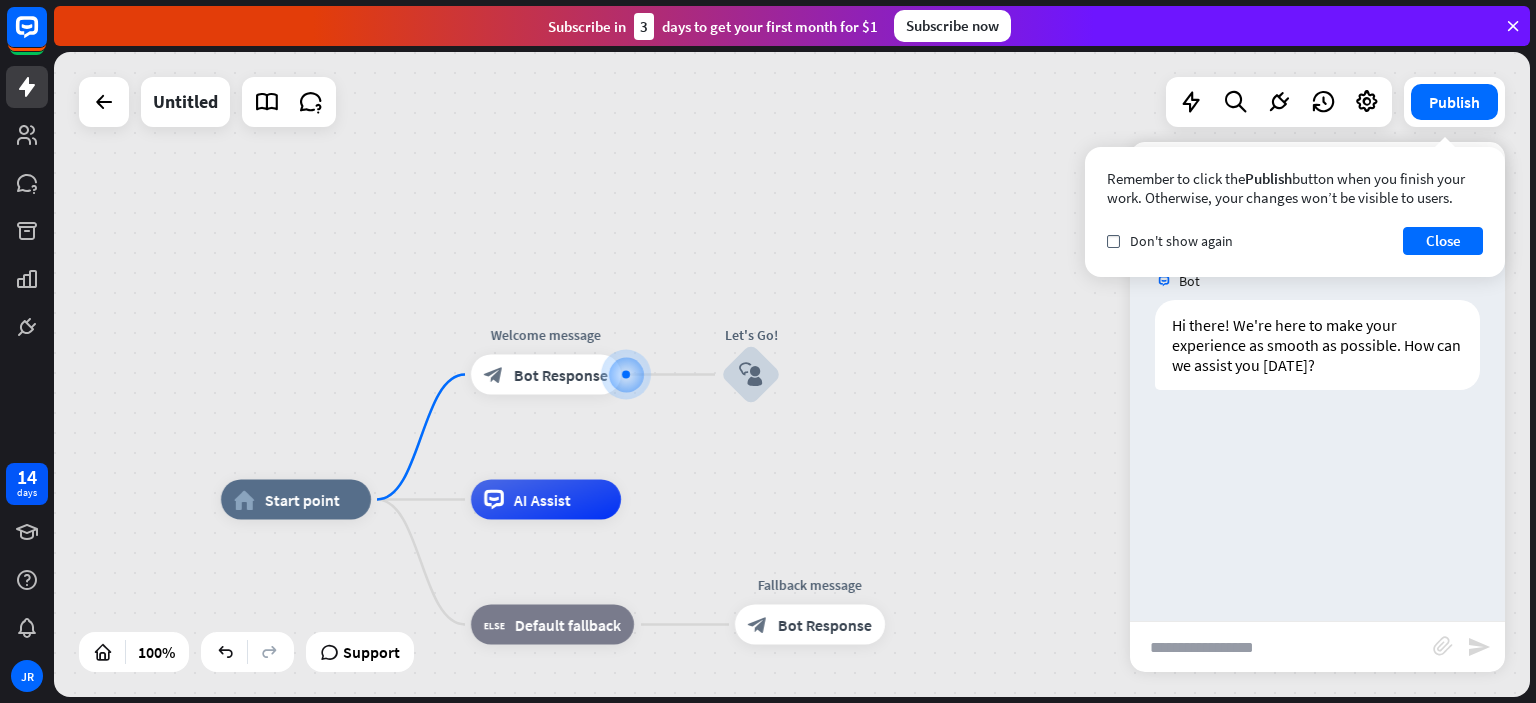 click on "check   Don't show again    Close" at bounding box center (1295, 241) 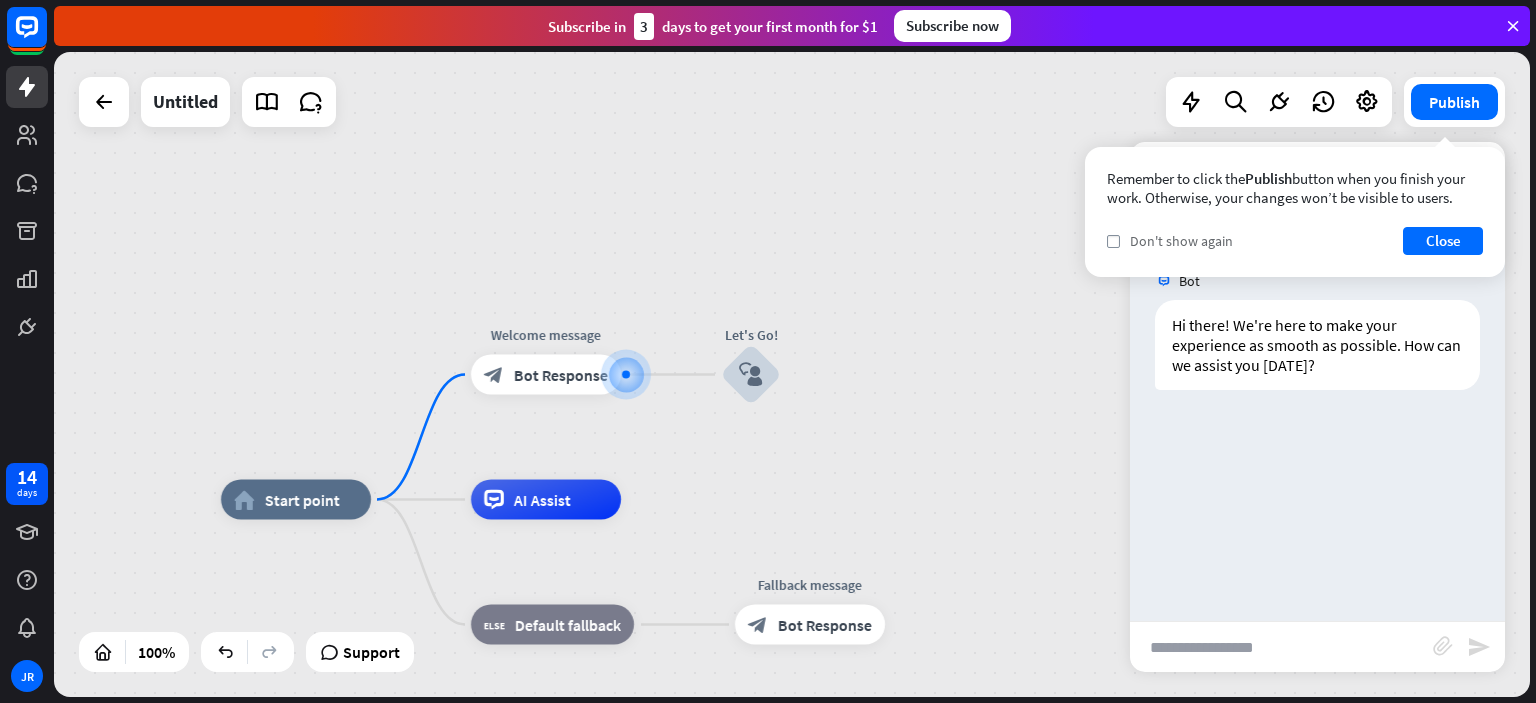 click on "Don't show again" at bounding box center [1181, 241] 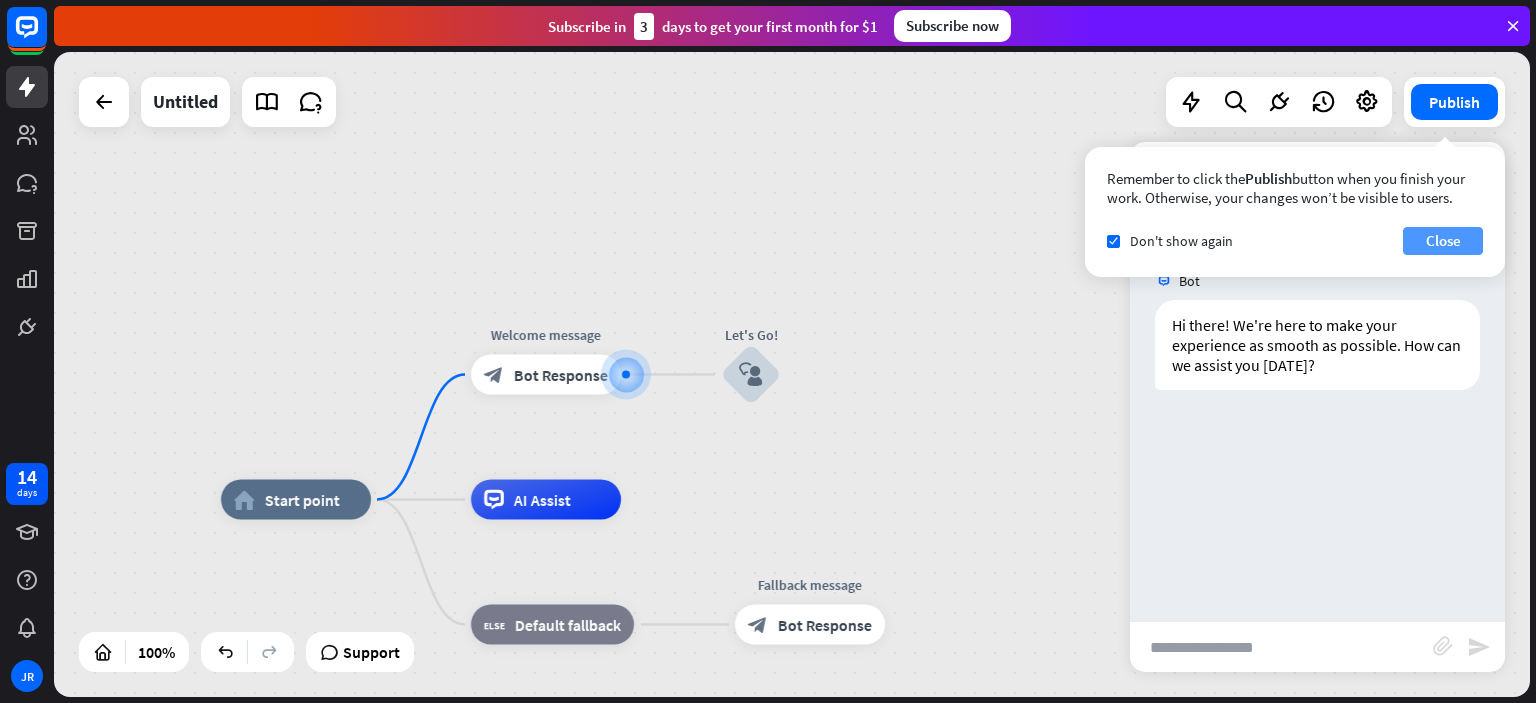 click on "Close" at bounding box center (1443, 241) 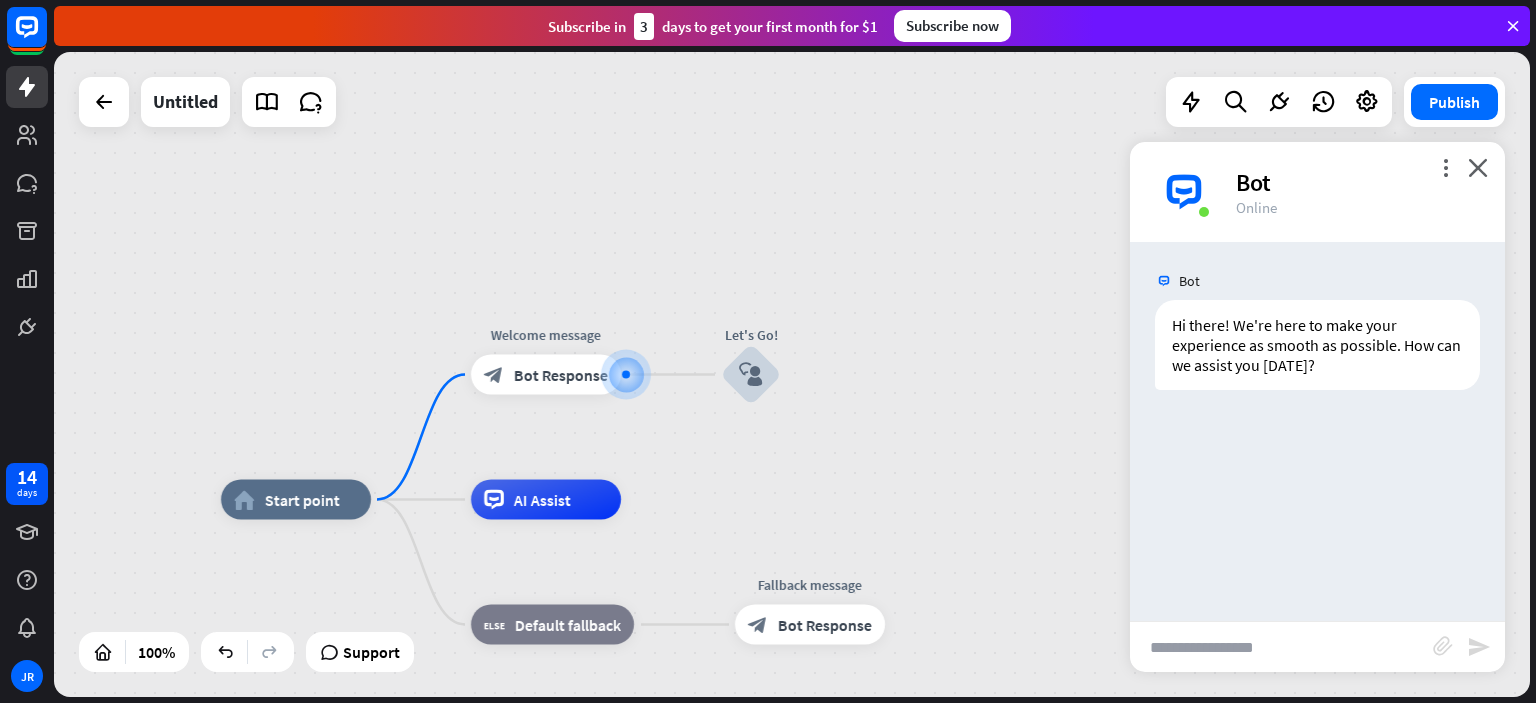 click at bounding box center (1281, 647) 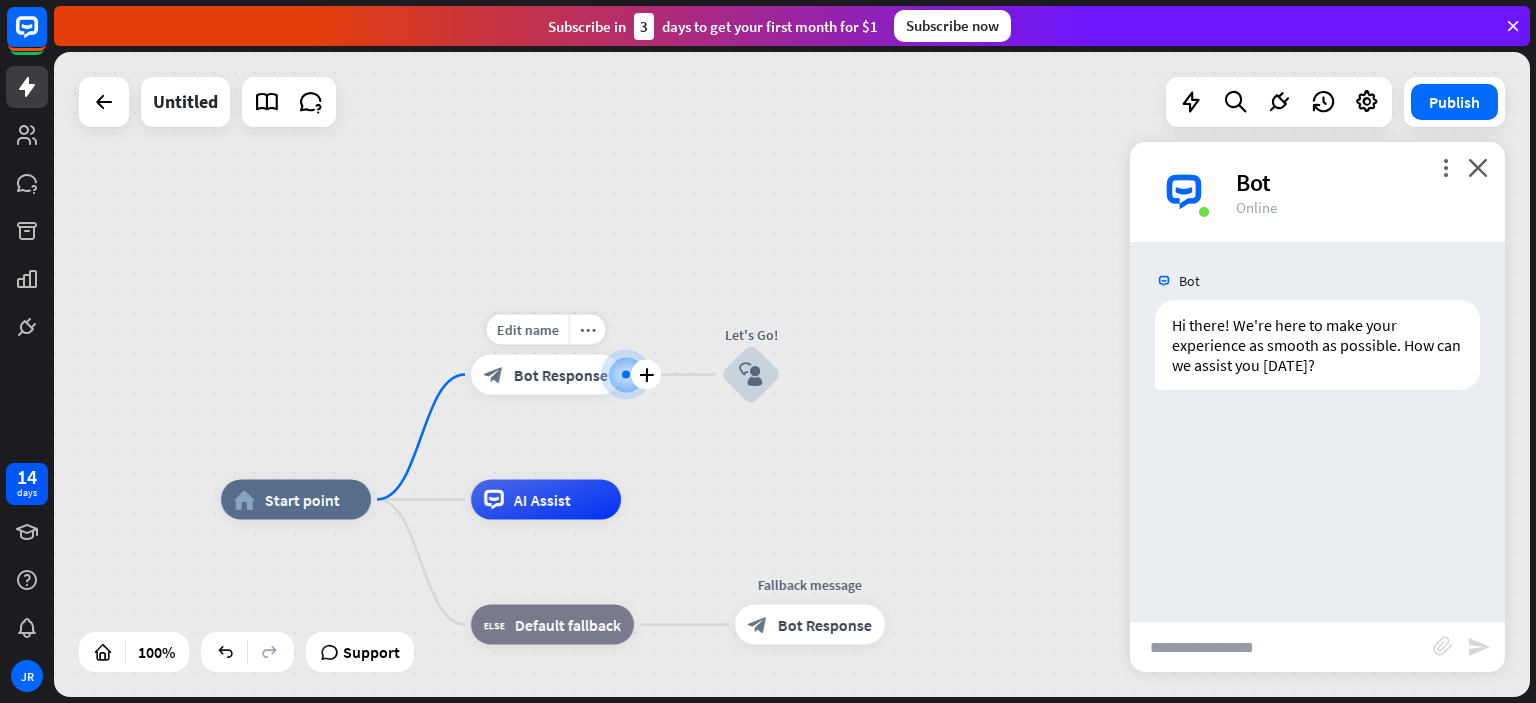 click at bounding box center [626, 375] 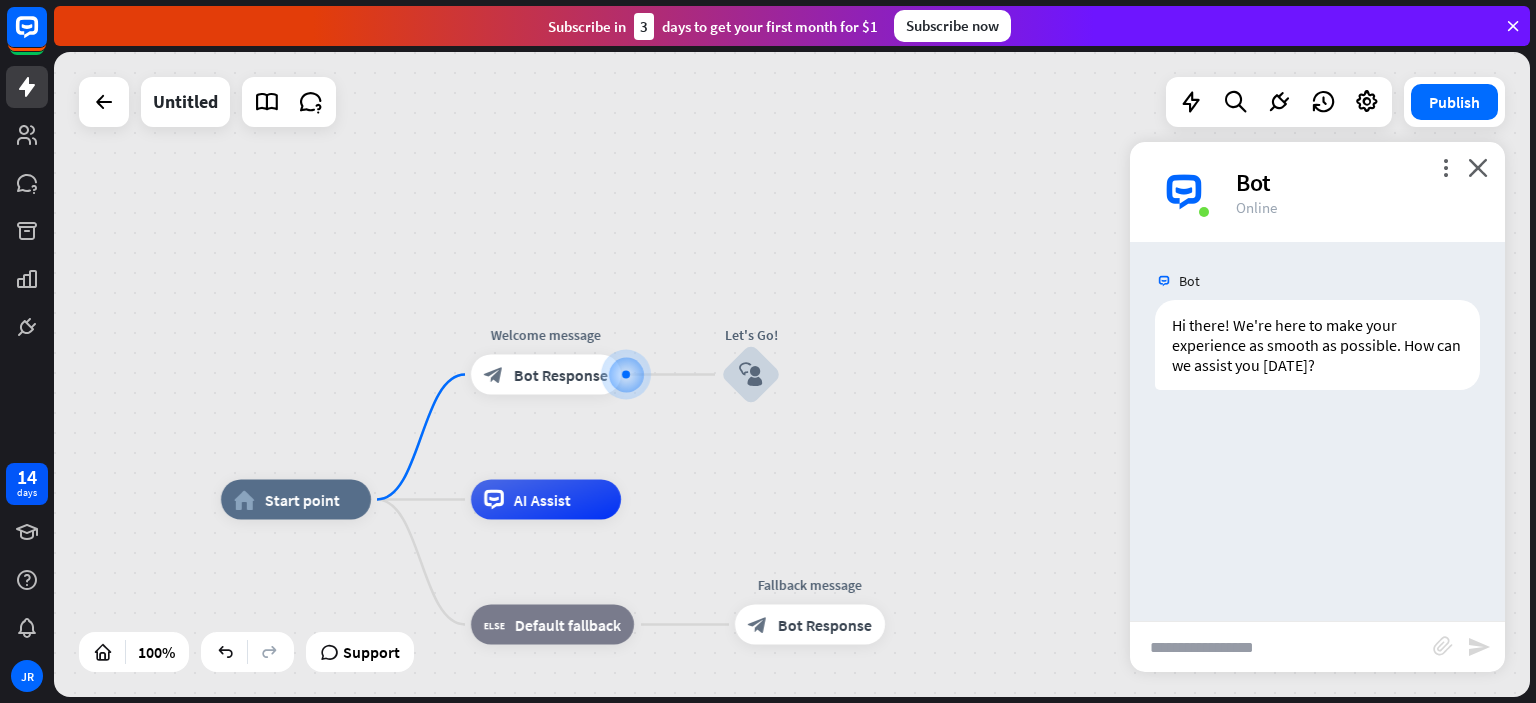 click at bounding box center (1281, 647) 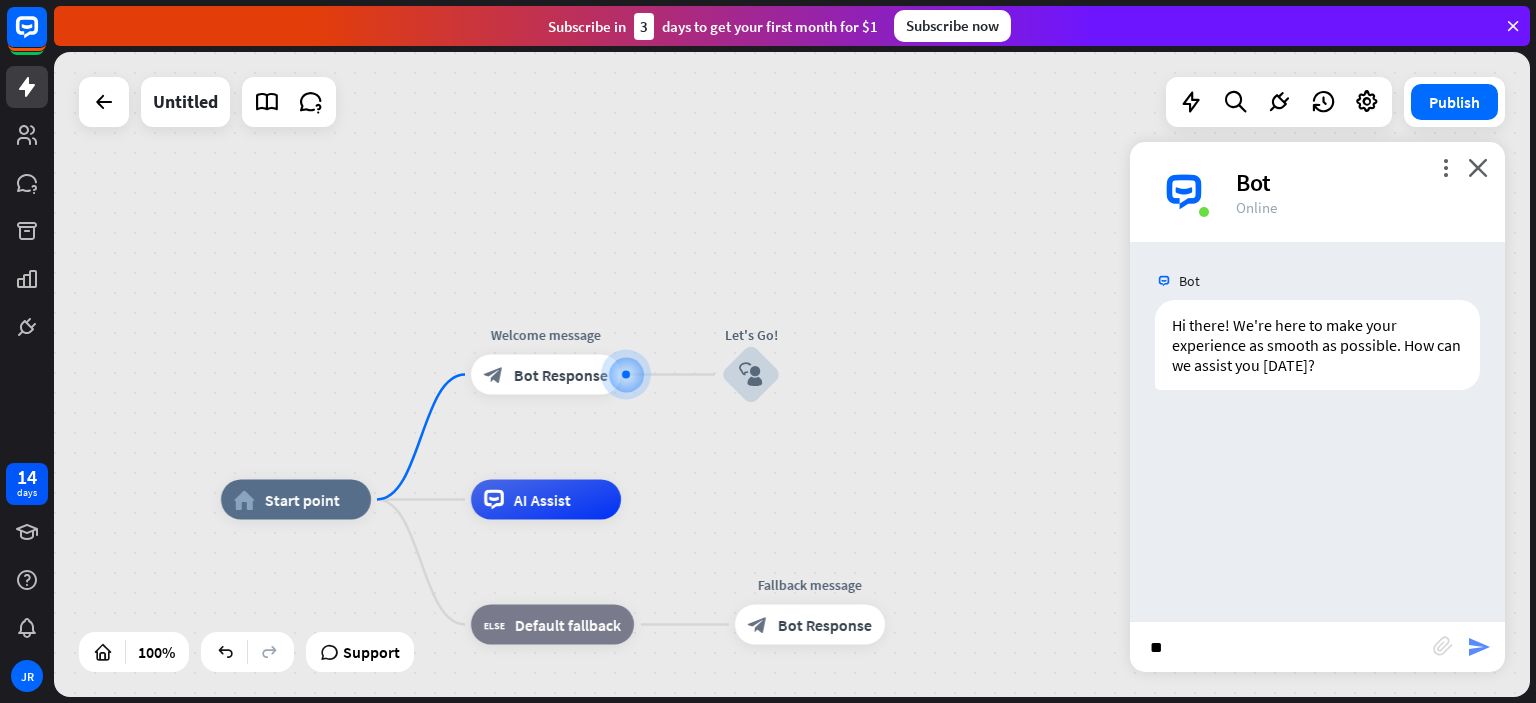 type on "**" 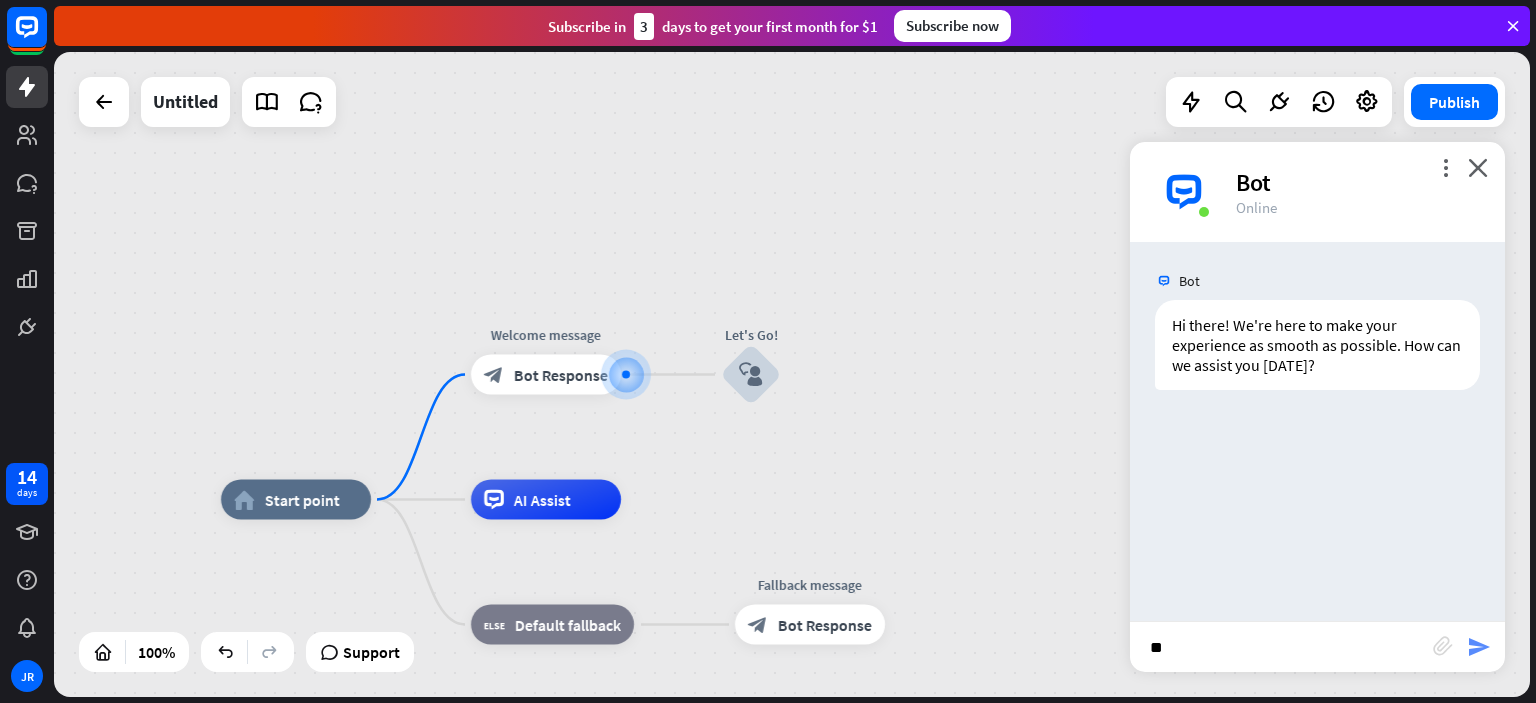 click on "send" at bounding box center (1479, 647) 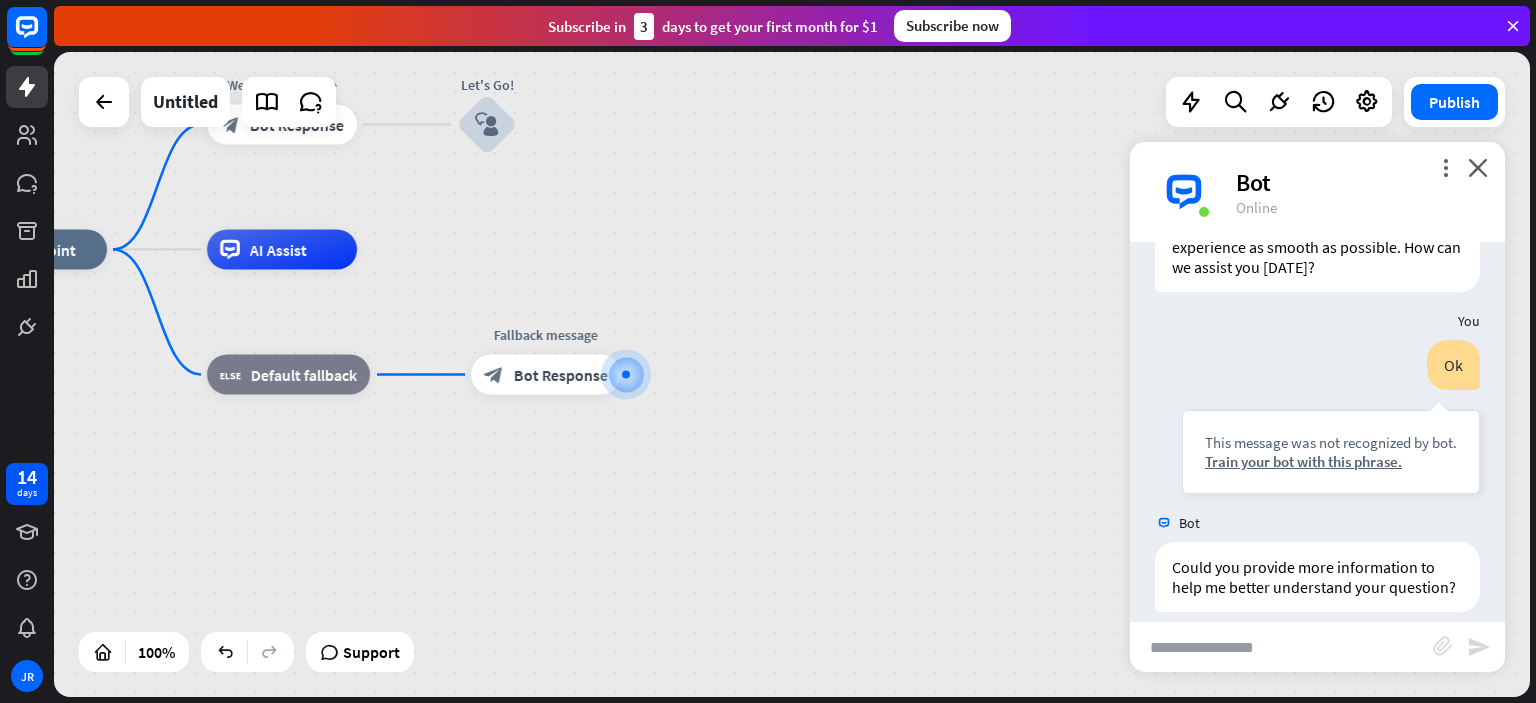 scroll, scrollTop: 138, scrollLeft: 0, axis: vertical 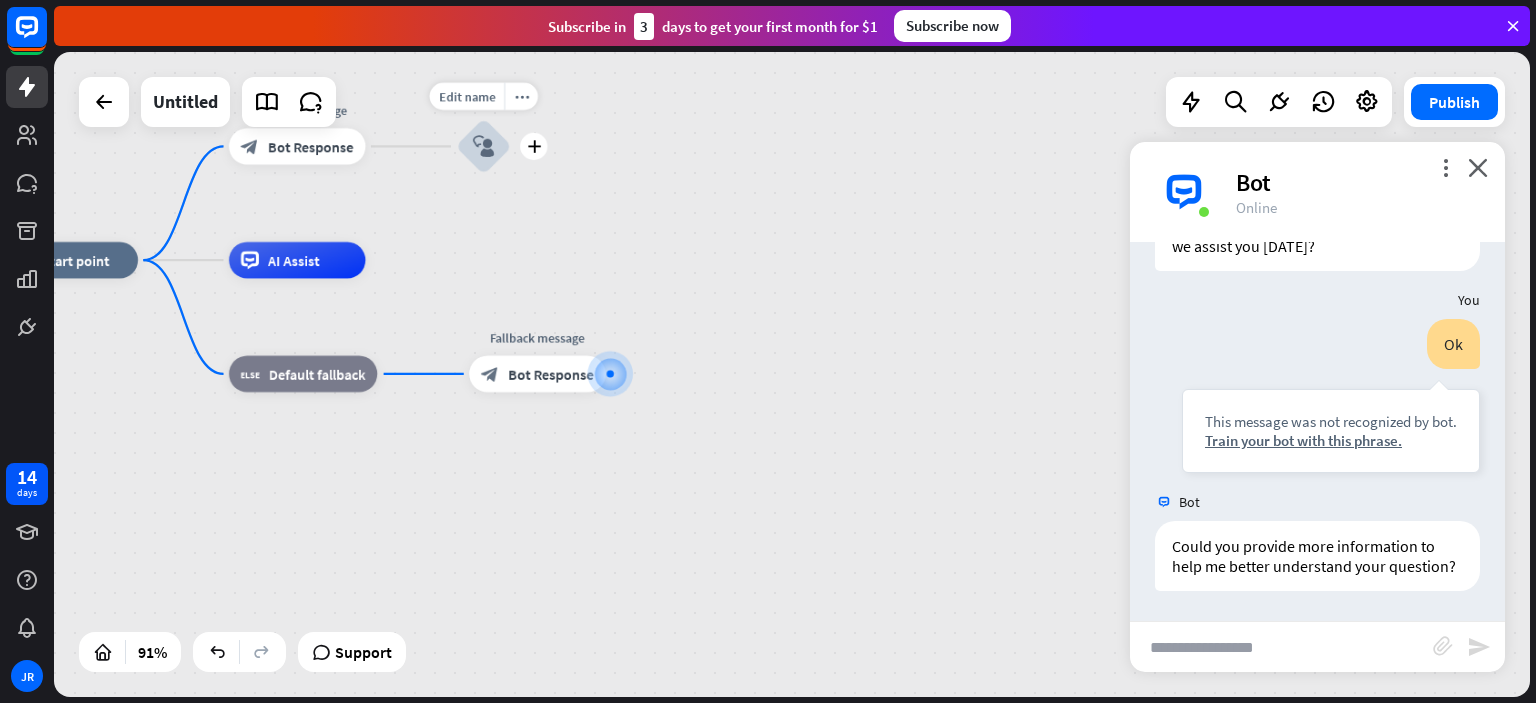 click on "block_user_input" at bounding box center [483, 146] 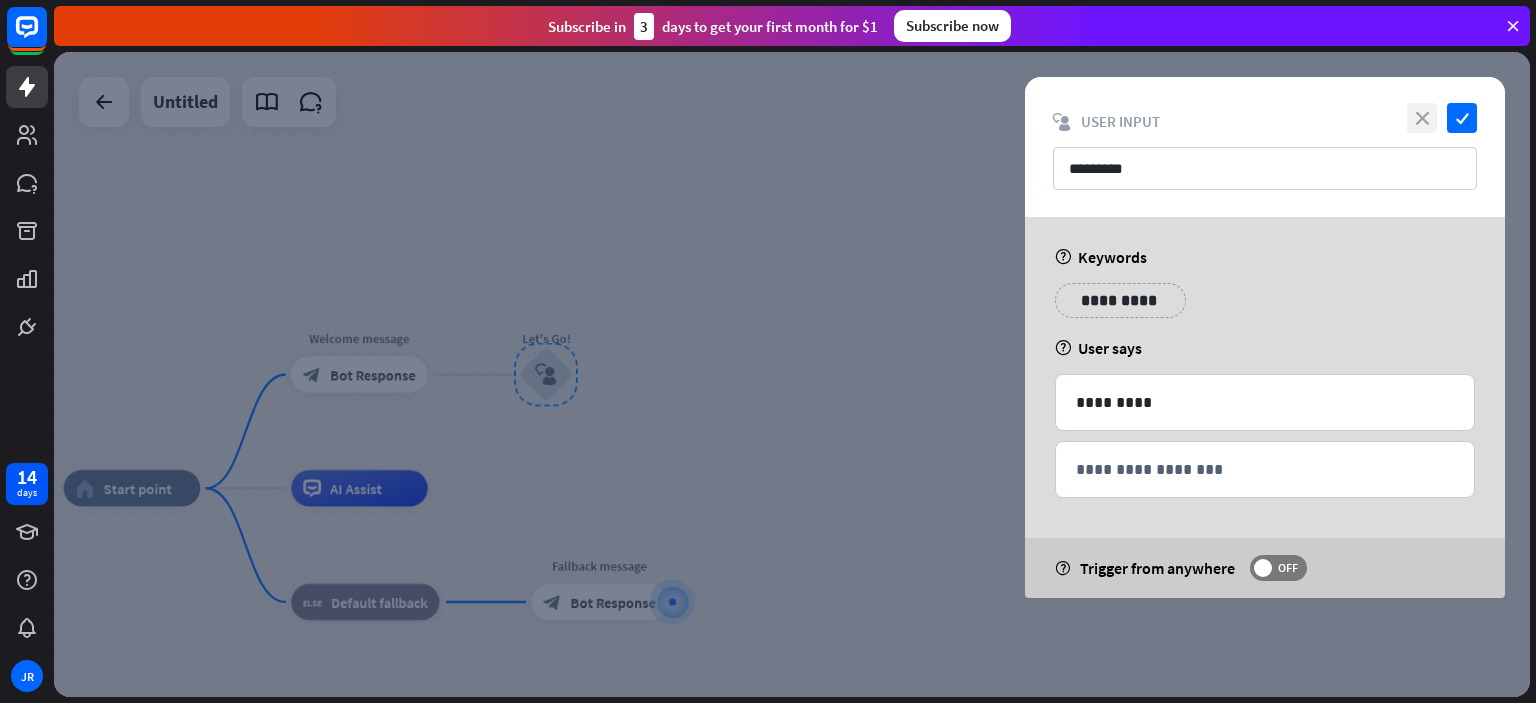 click on "close" at bounding box center [1422, 118] 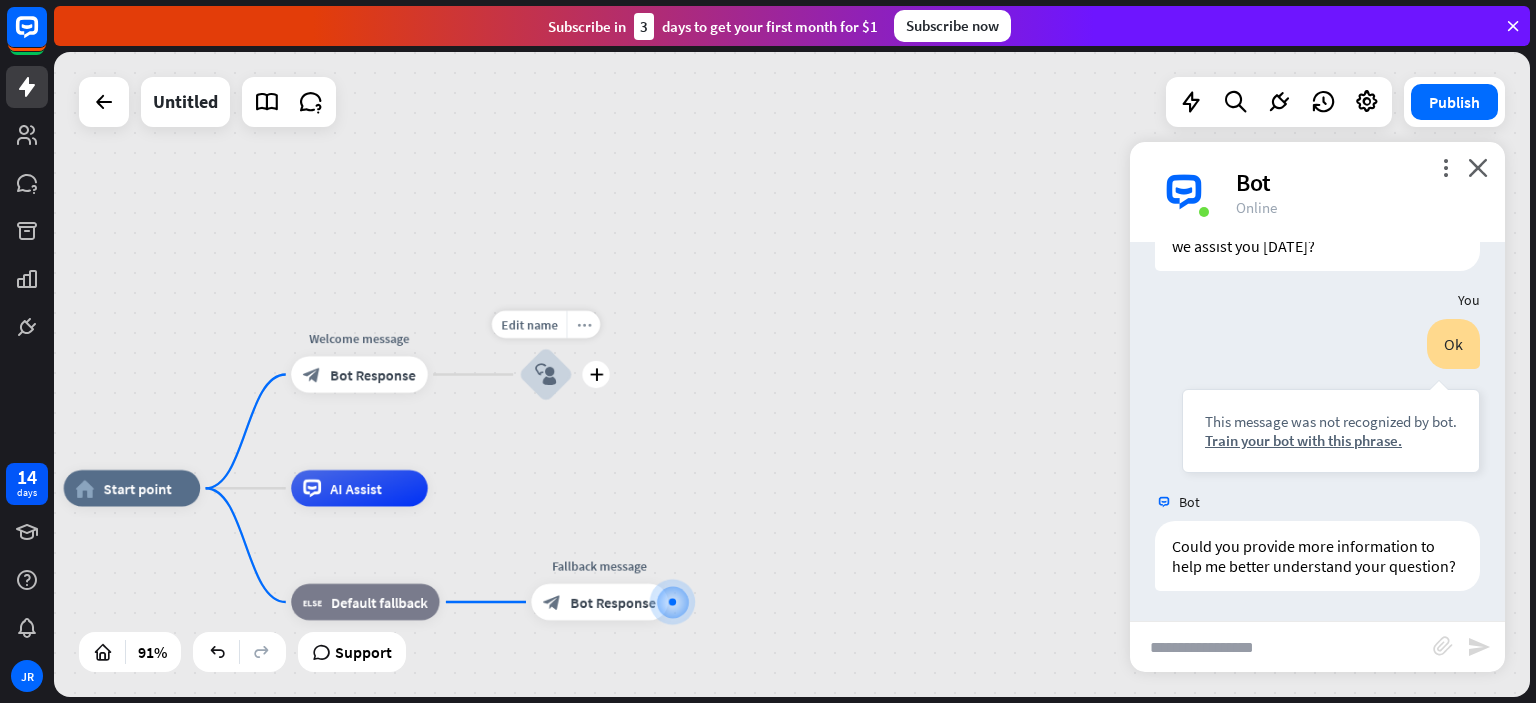 click on "more_horiz" at bounding box center (583, 324) 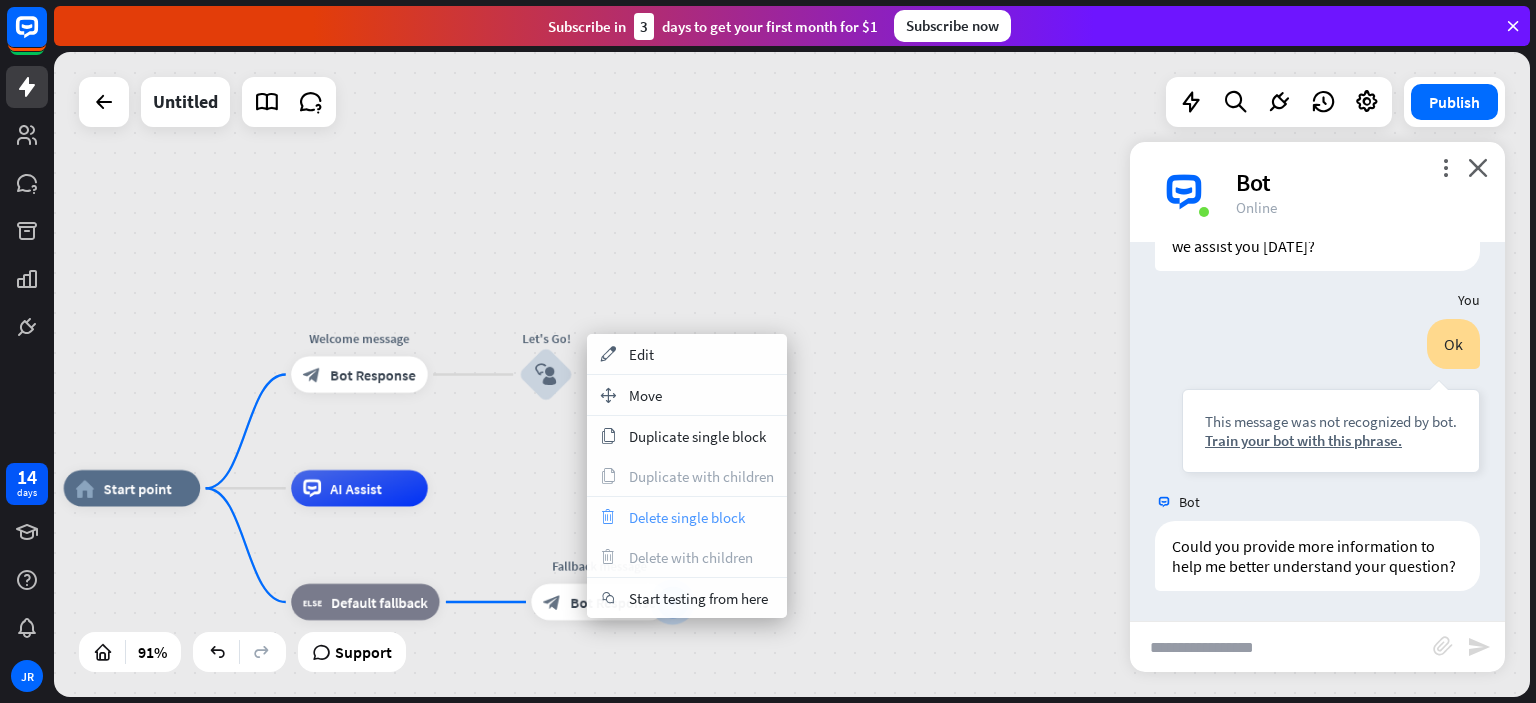 click on "Delete single block" at bounding box center (687, 517) 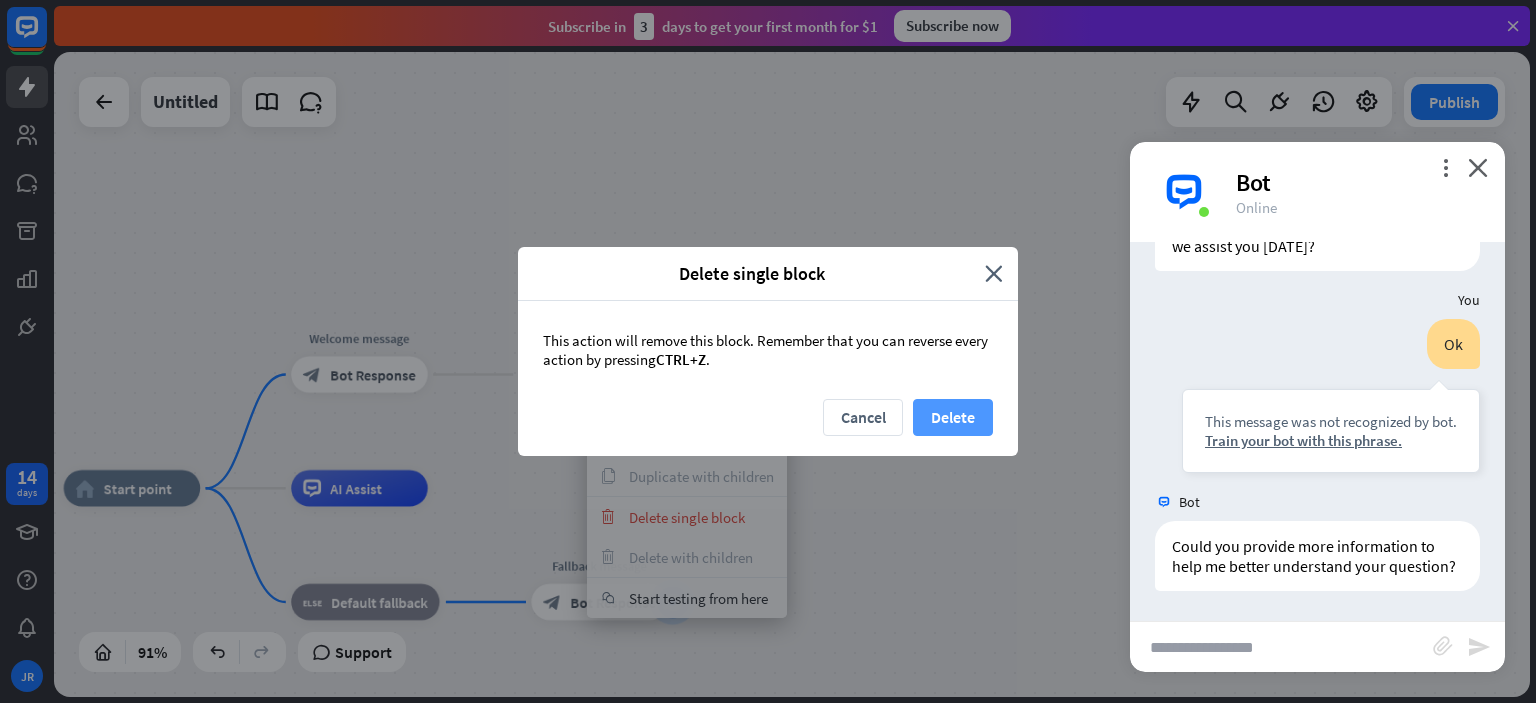 click on "Delete" at bounding box center (953, 417) 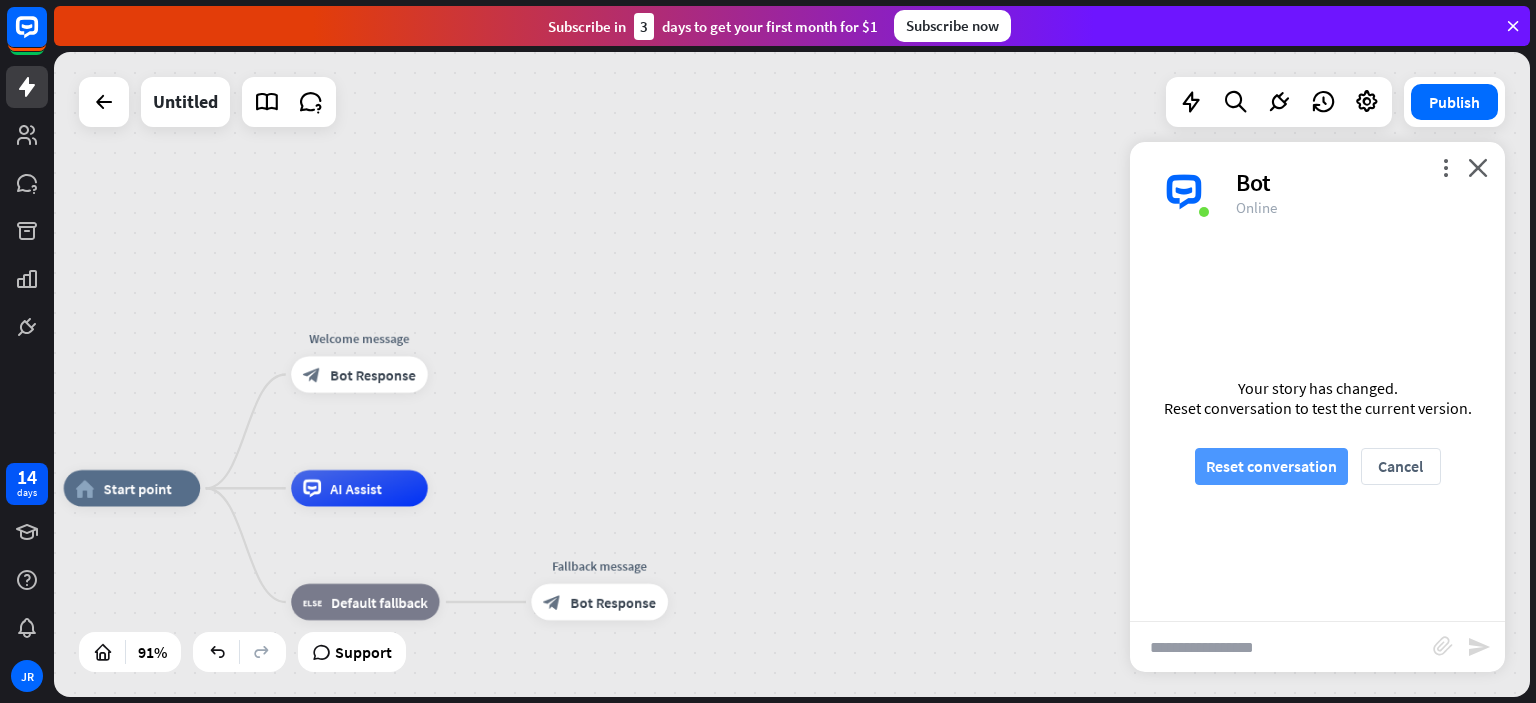 click on "Reset conversation" at bounding box center [1271, 466] 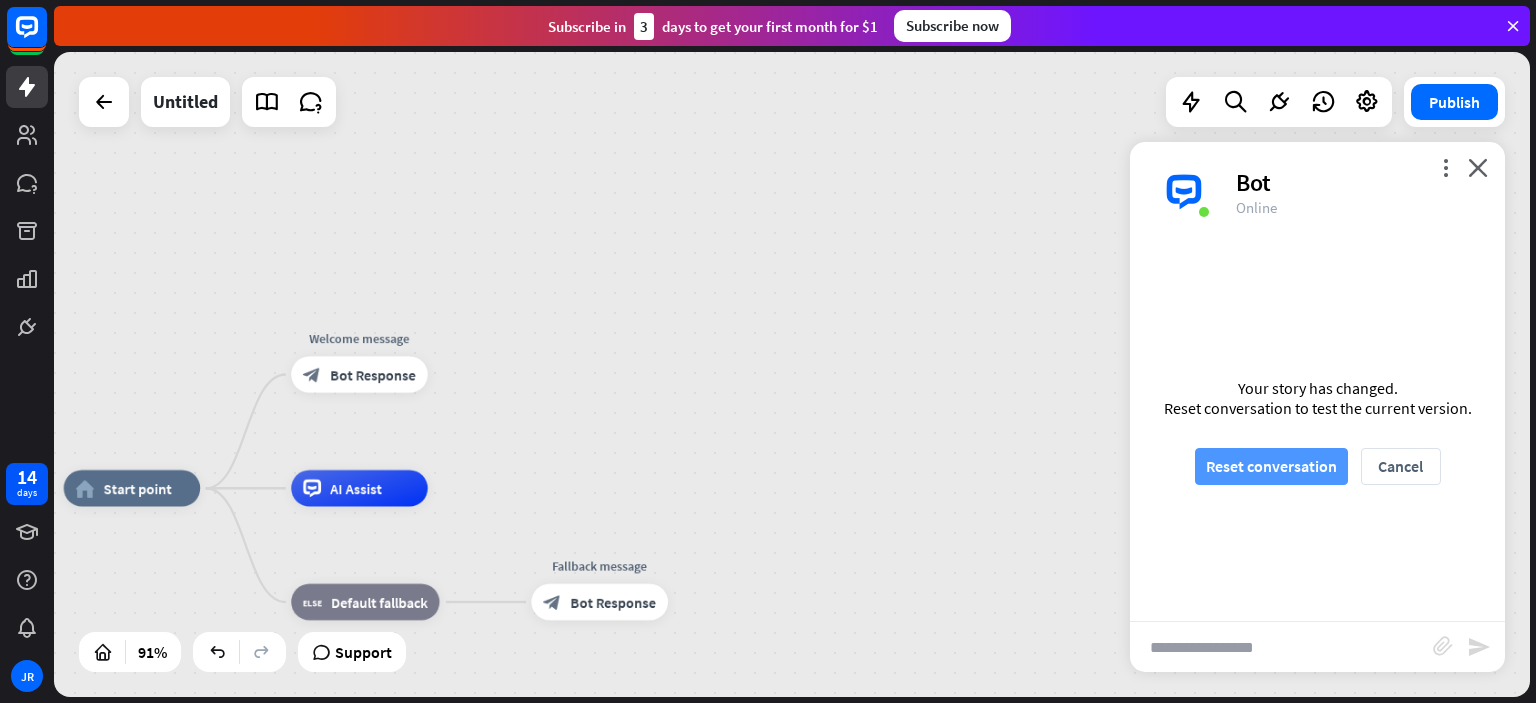 click on "Reset conversation" at bounding box center [1271, 466] 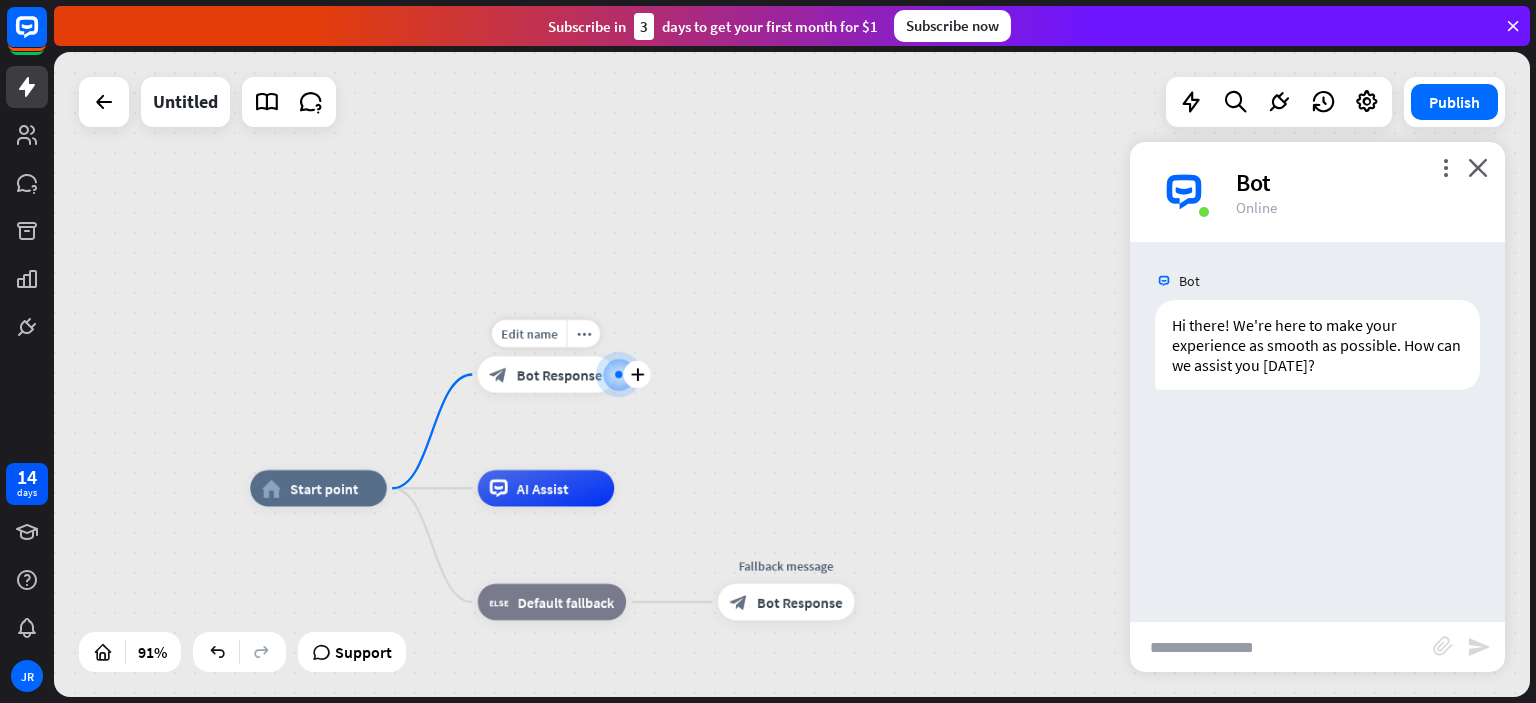 click on "block_bot_response" at bounding box center [499, 374] 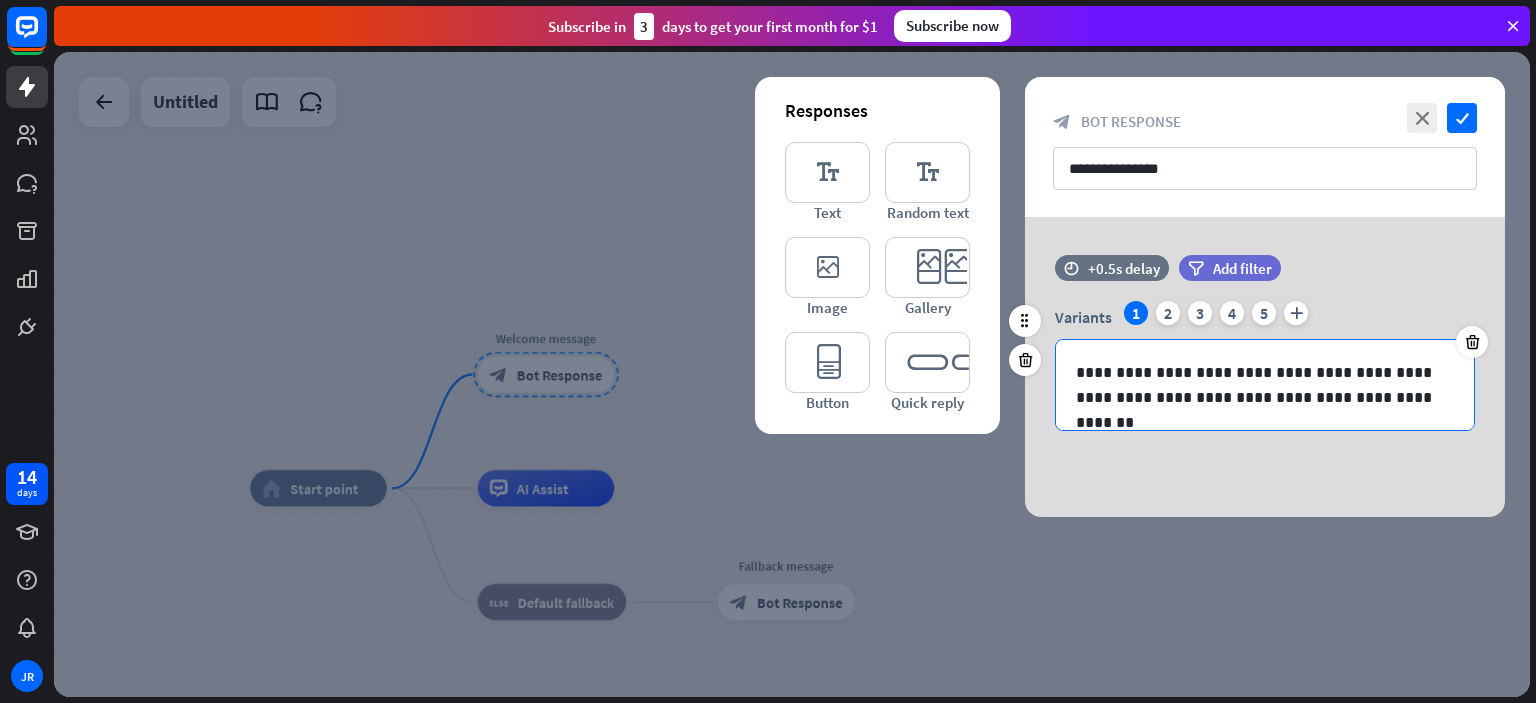 click on "**********" at bounding box center [1265, 385] 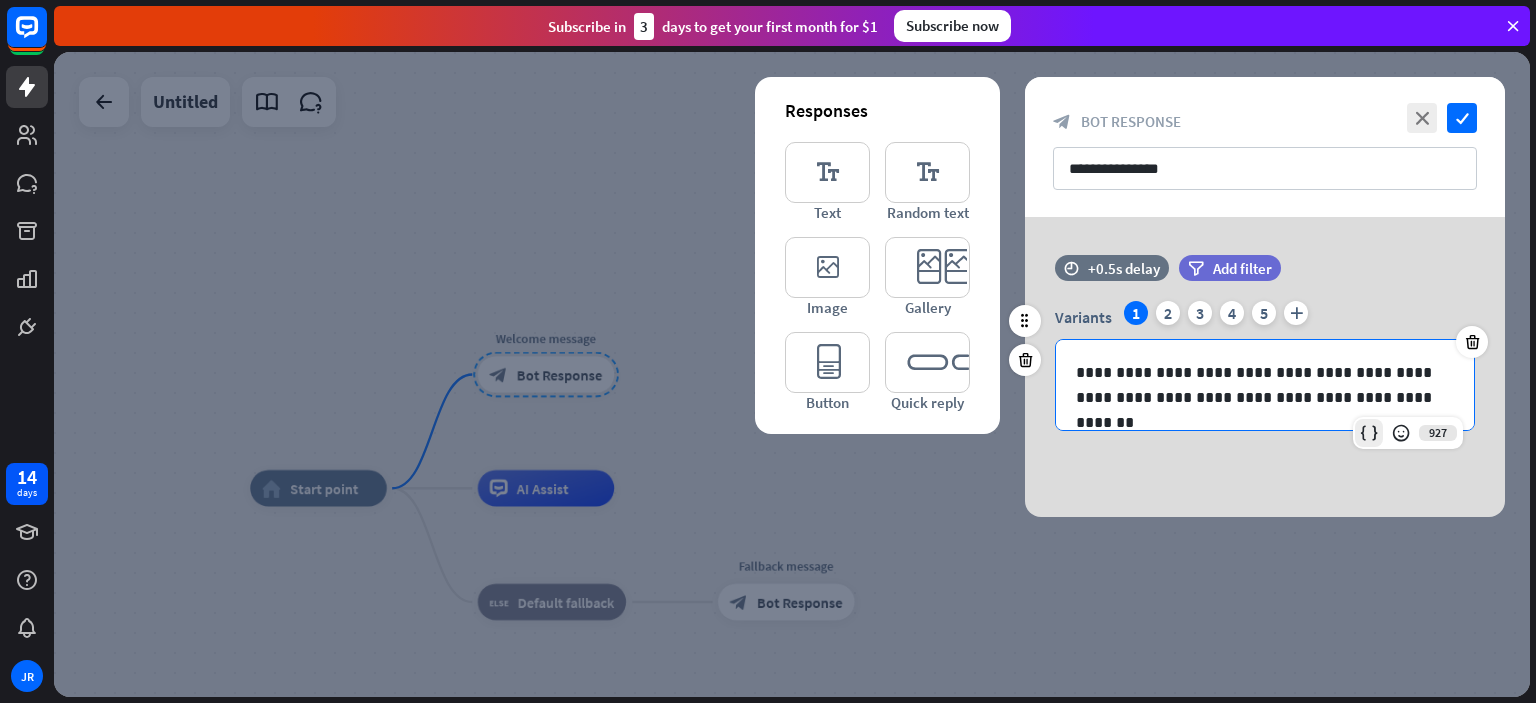 click at bounding box center (1369, 433) 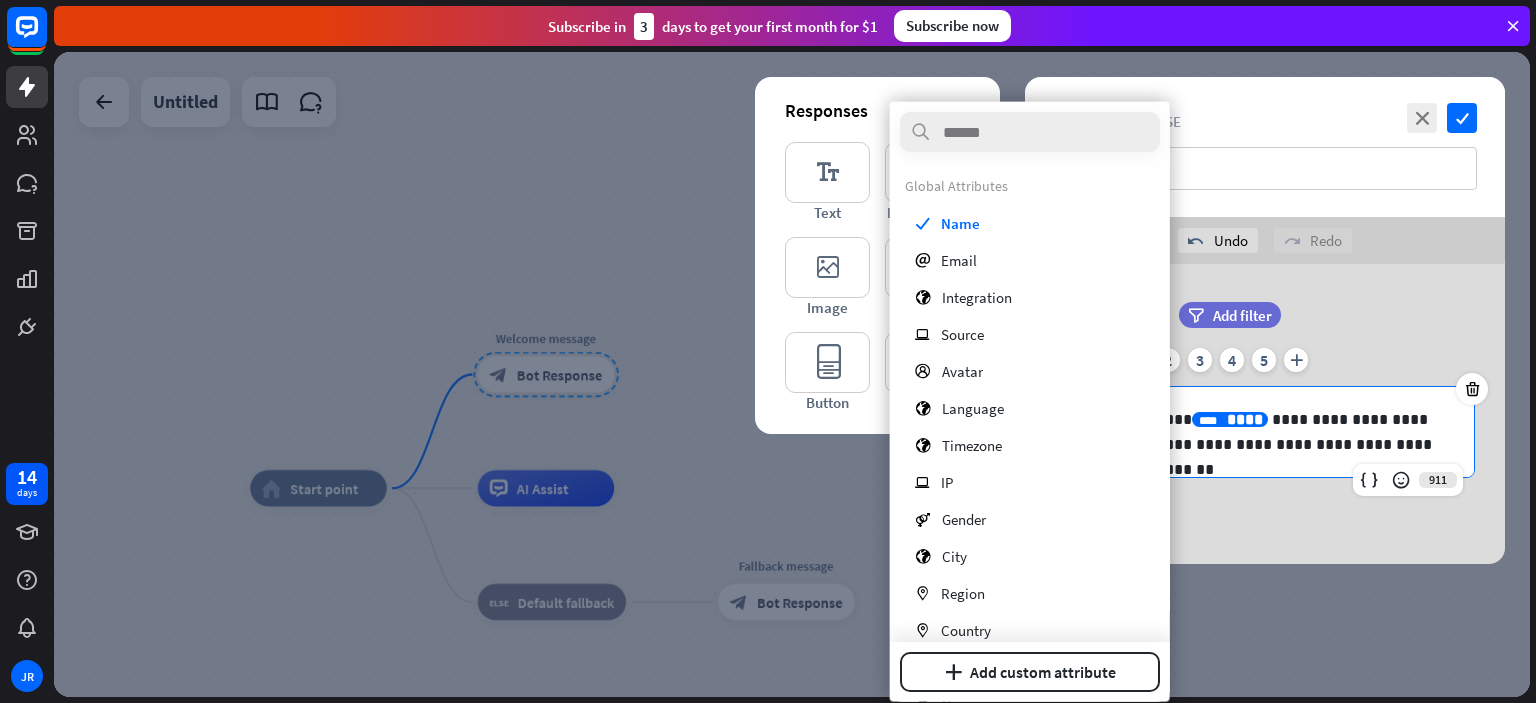 click on "filter   Add filter" at bounding box center (1280, 325) 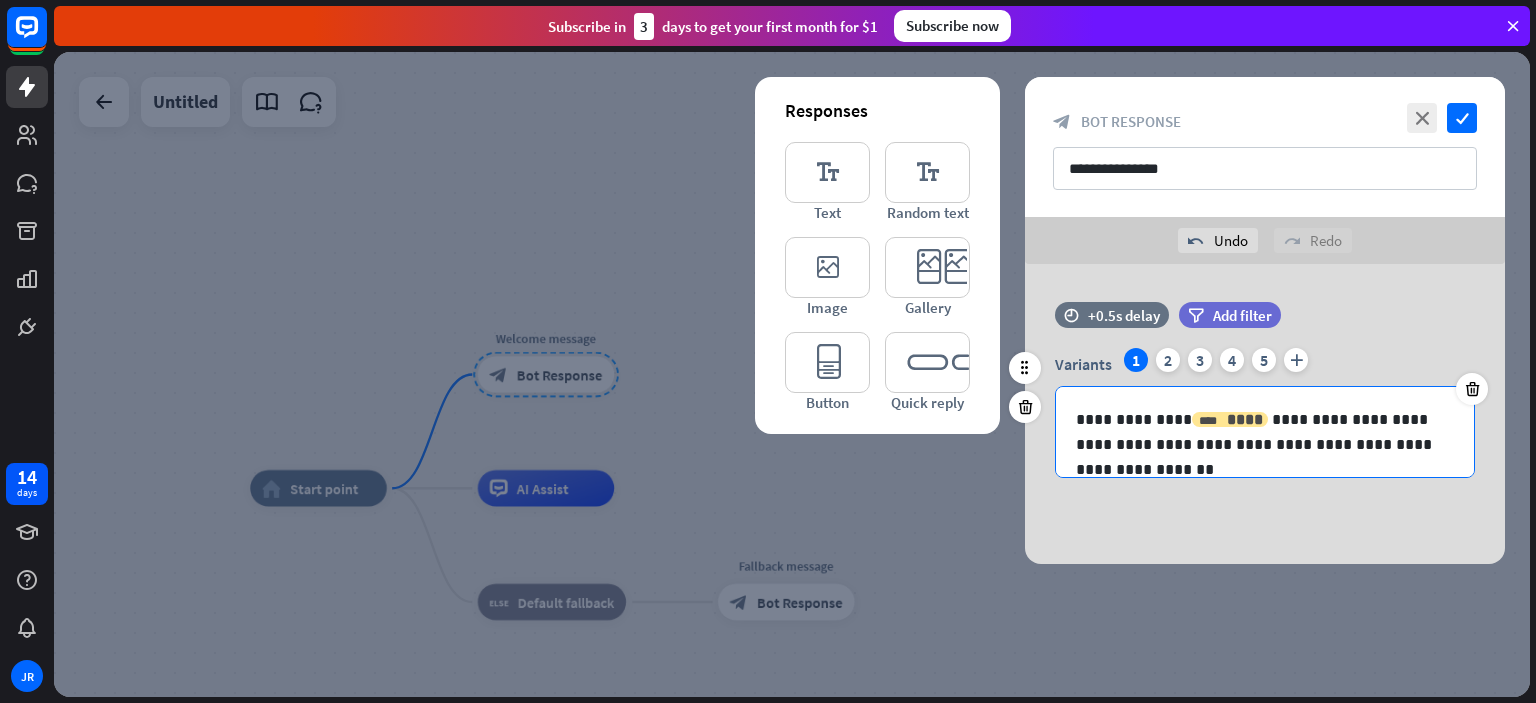 click on "****" at bounding box center [1245, 419] 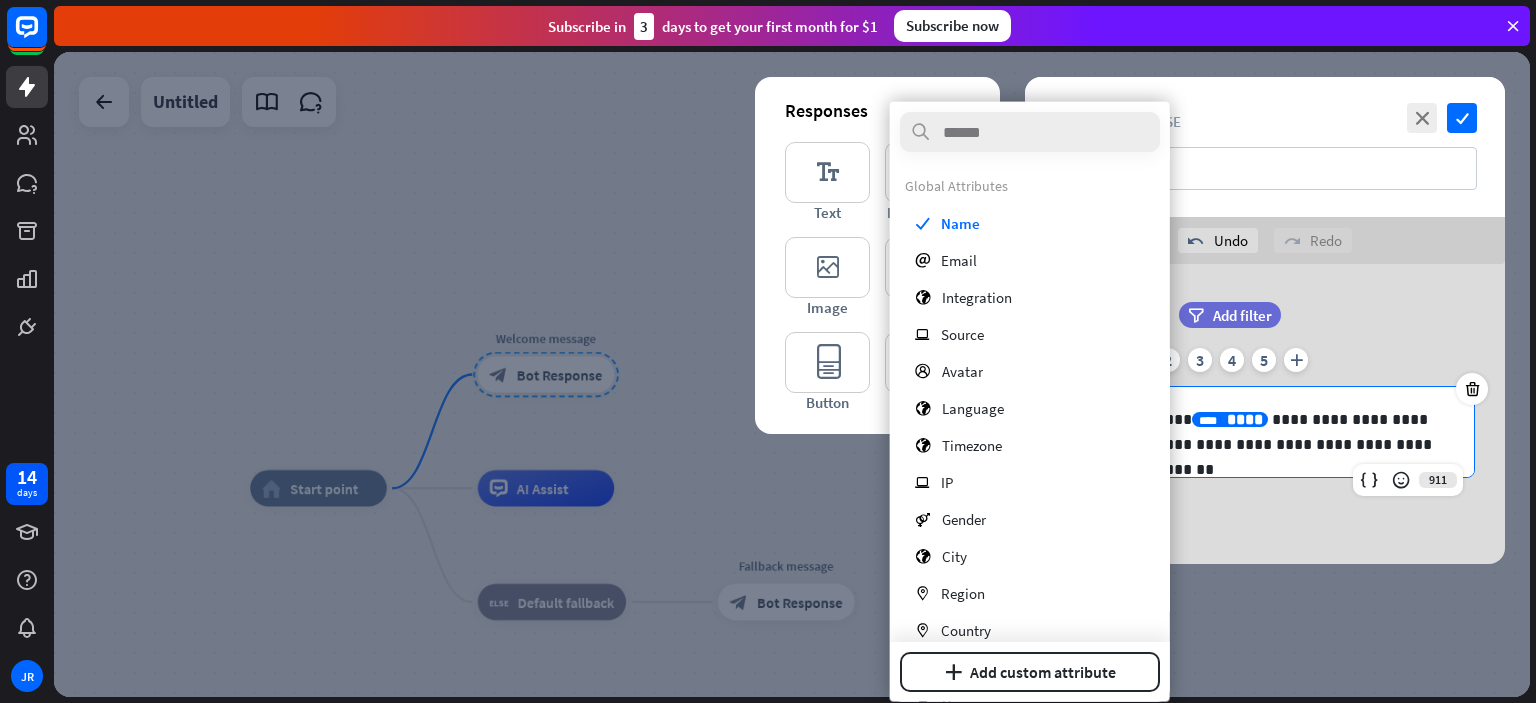 click on "****" at bounding box center [1245, 419] 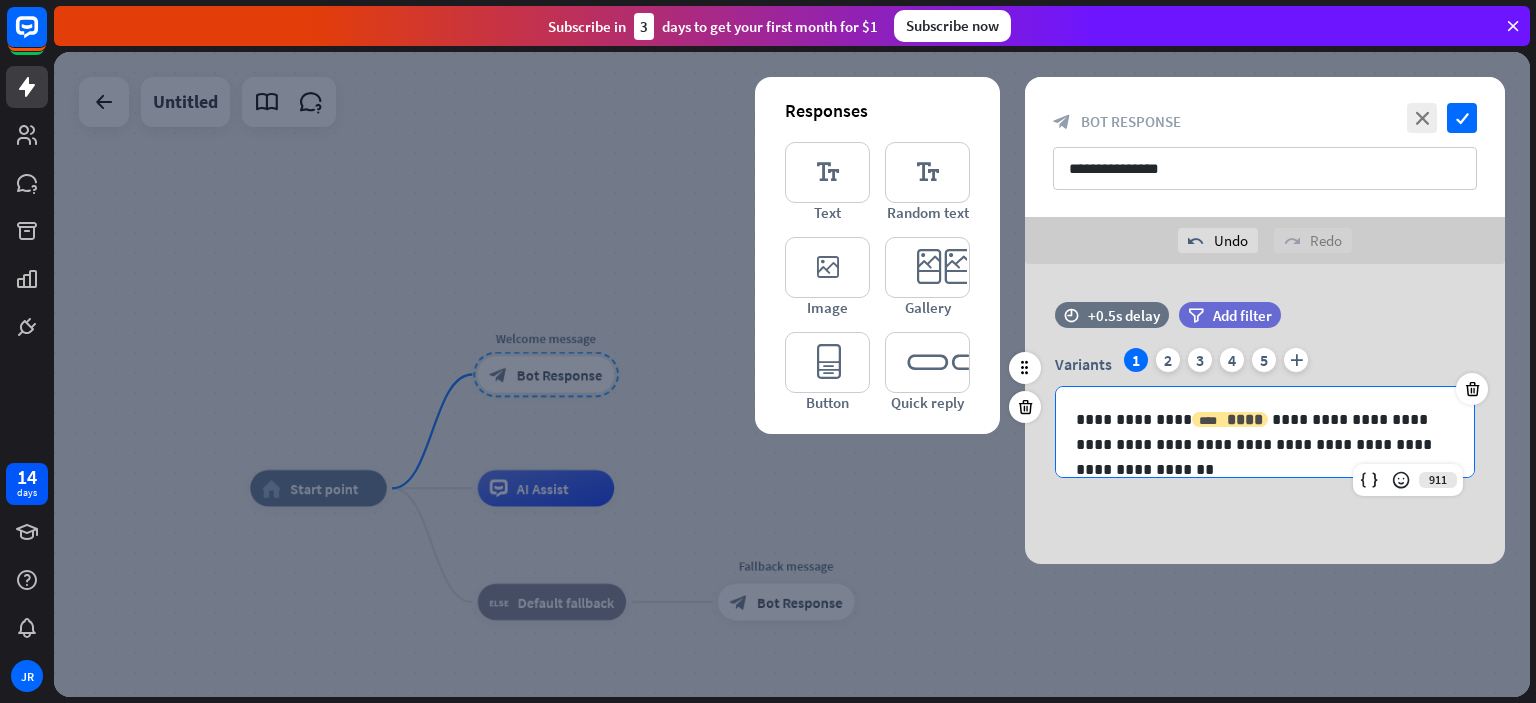 click on "****" at bounding box center [1245, 419] 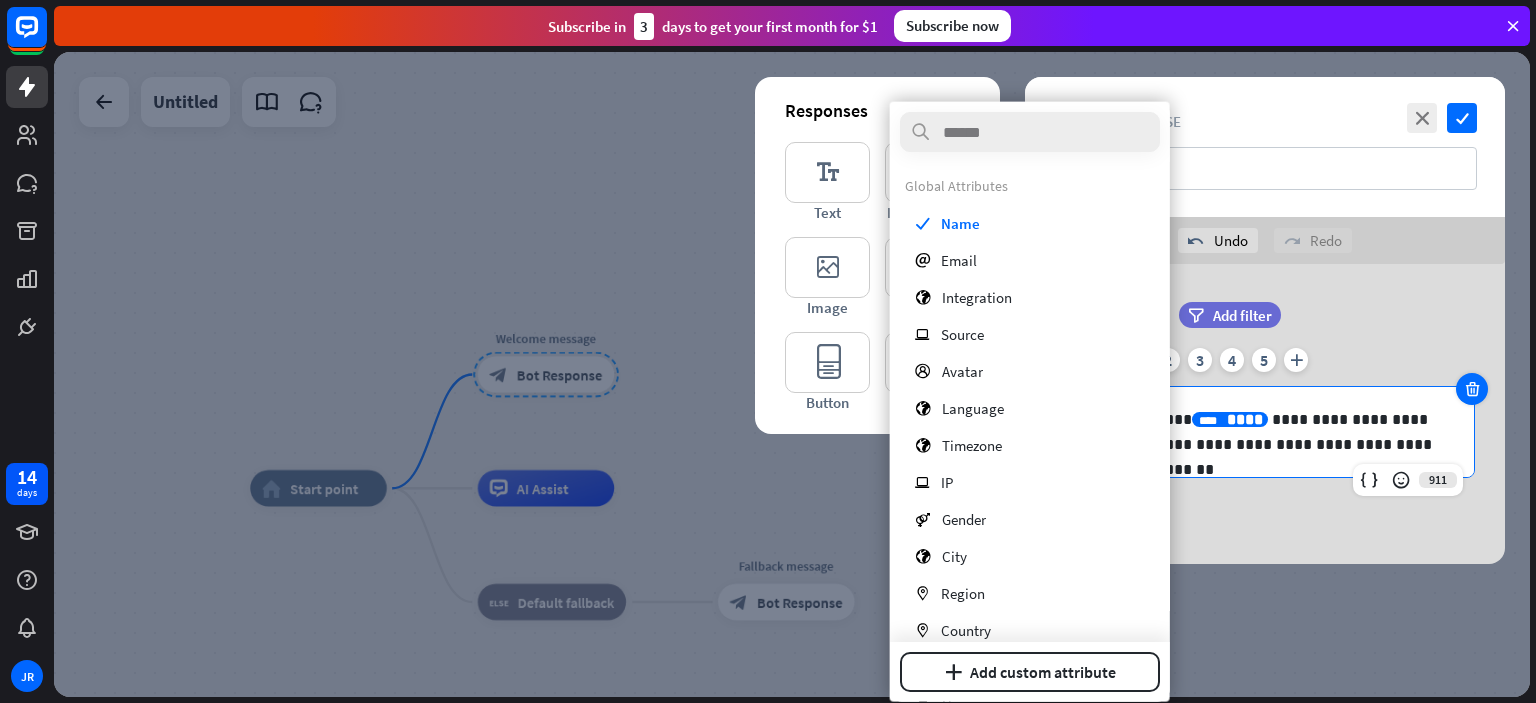 click at bounding box center (1472, 389) 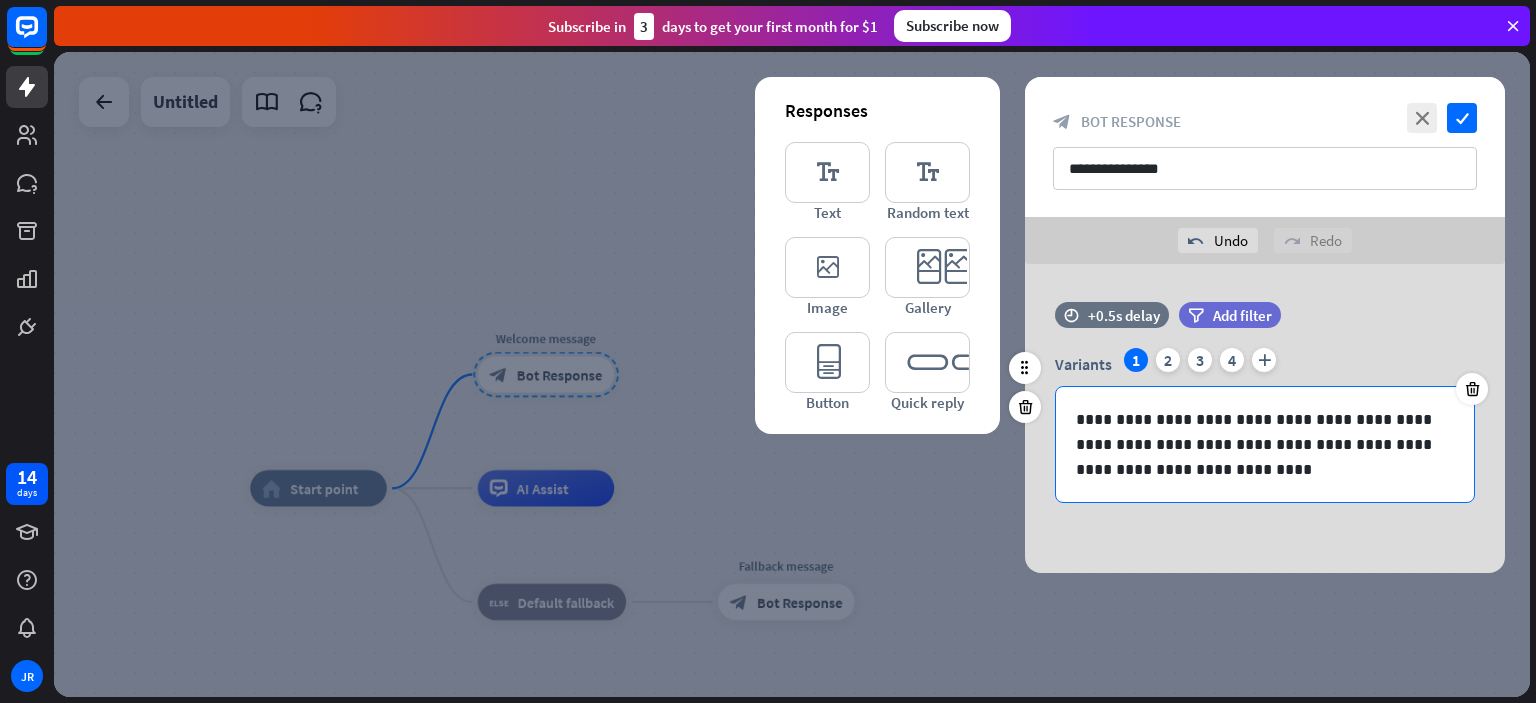 click on "**********" at bounding box center [1265, 444] 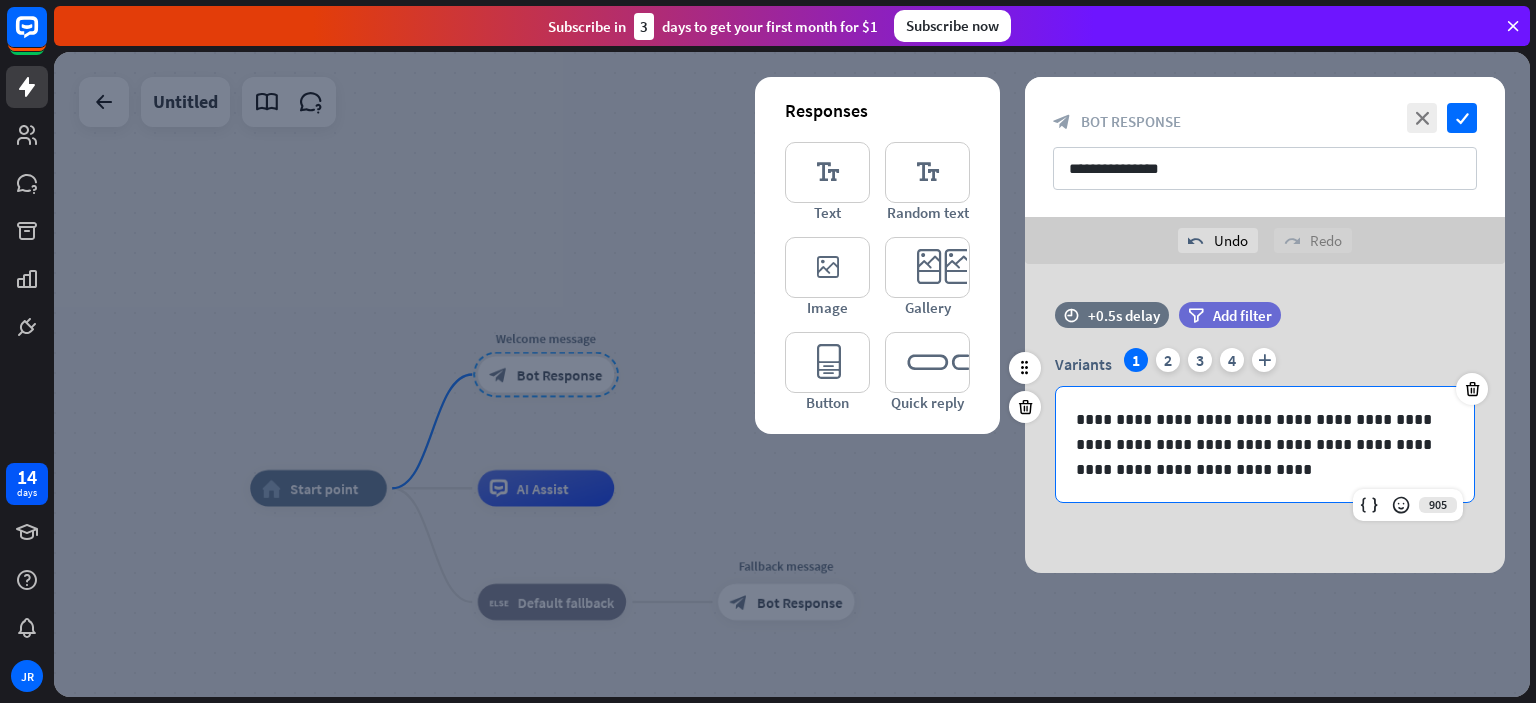 click on "**********" at bounding box center [1265, 444] 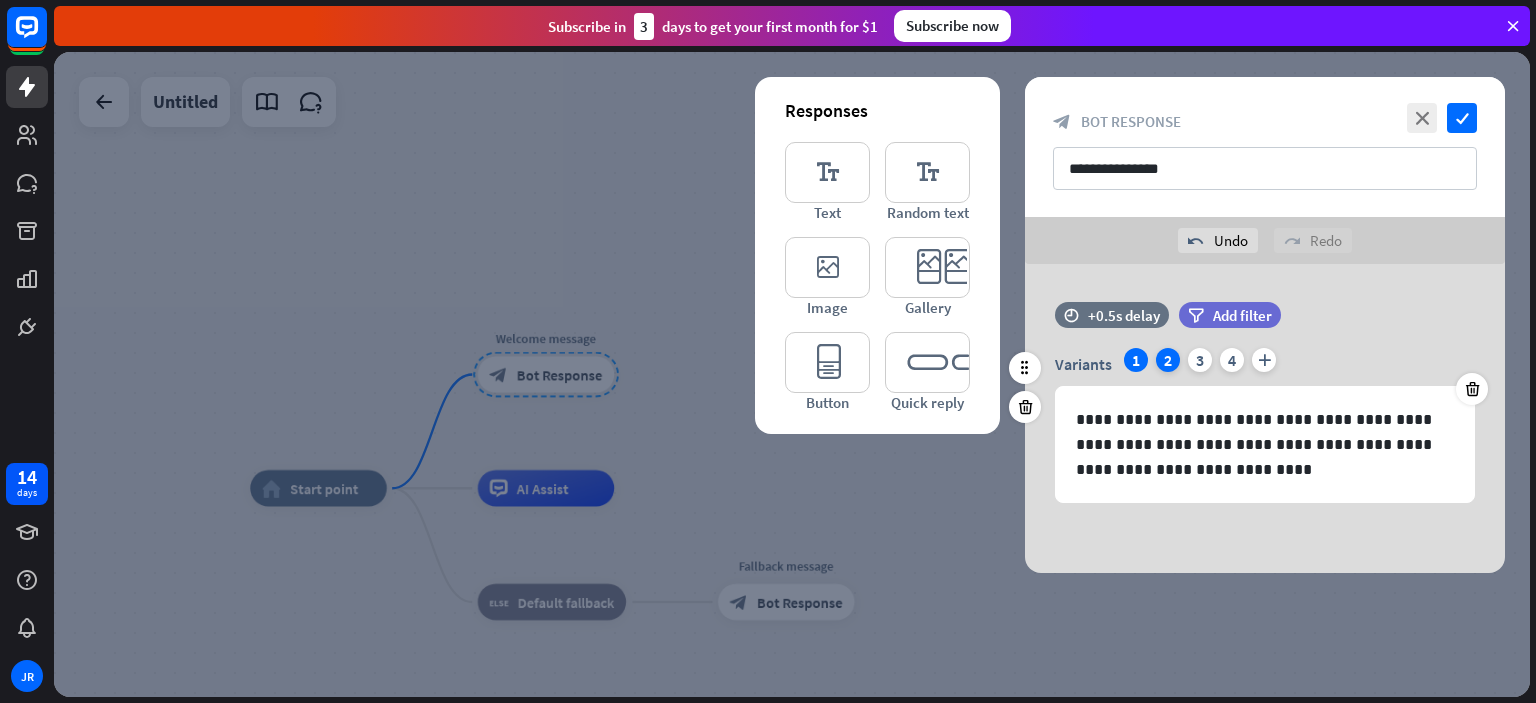 click on "2" at bounding box center [1168, 360] 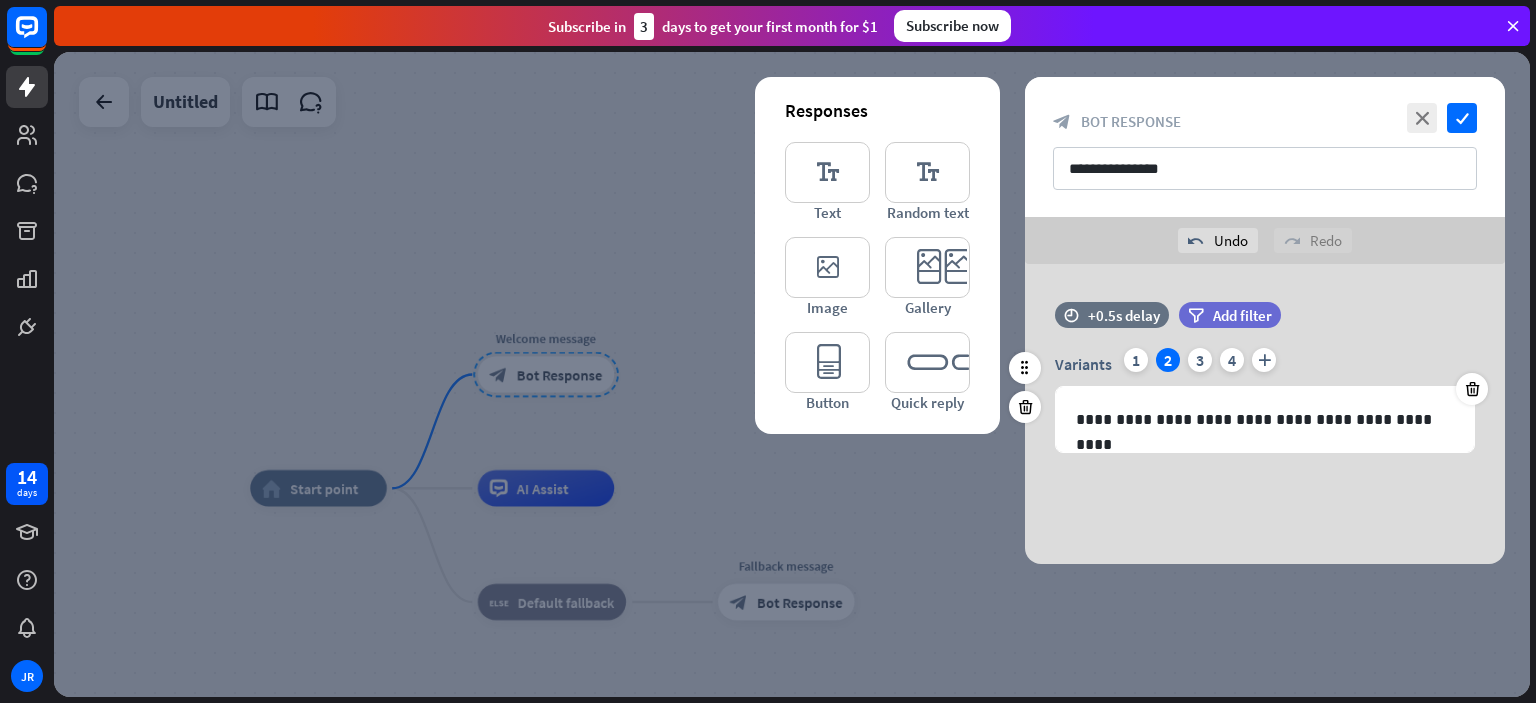 click on "Variants
1
2
3
4
plus" at bounding box center [1265, 364] 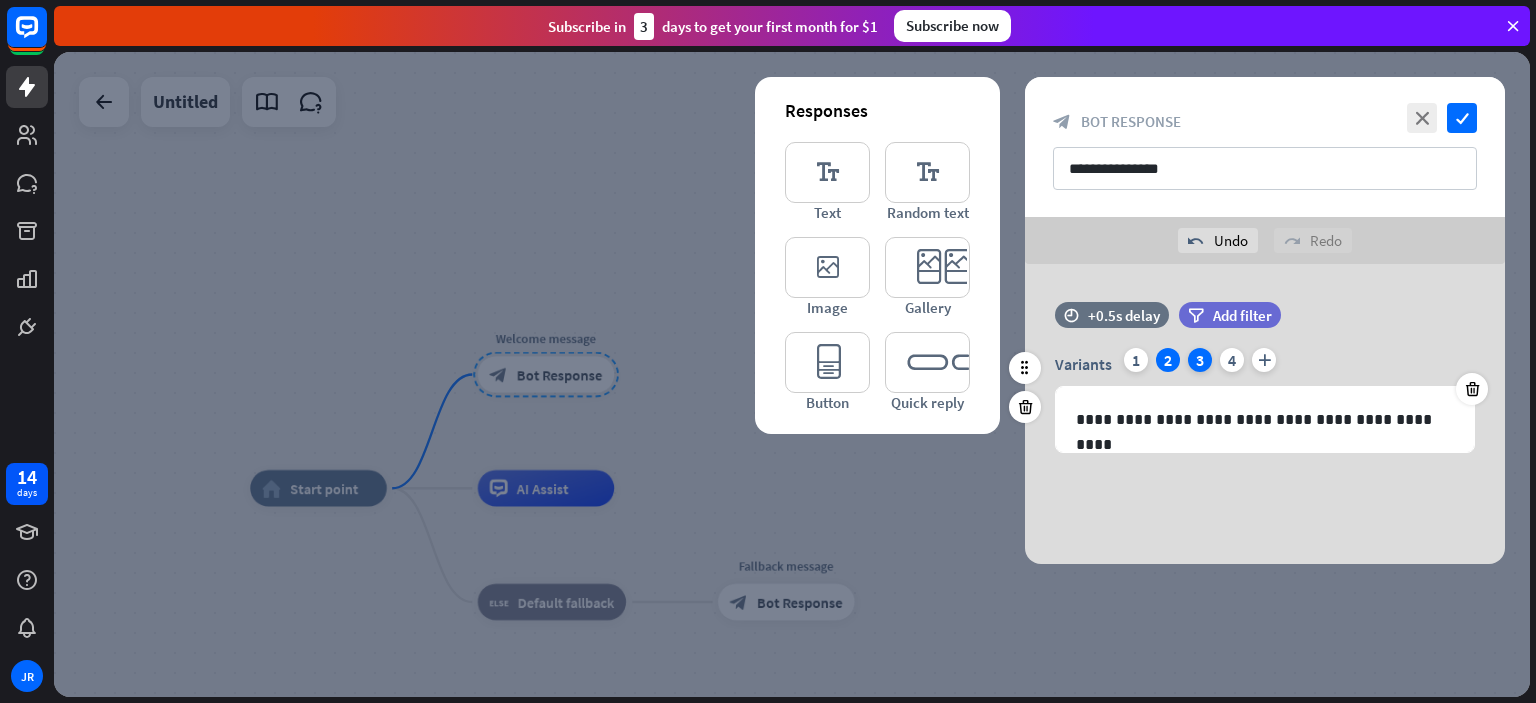click on "3" at bounding box center (1200, 360) 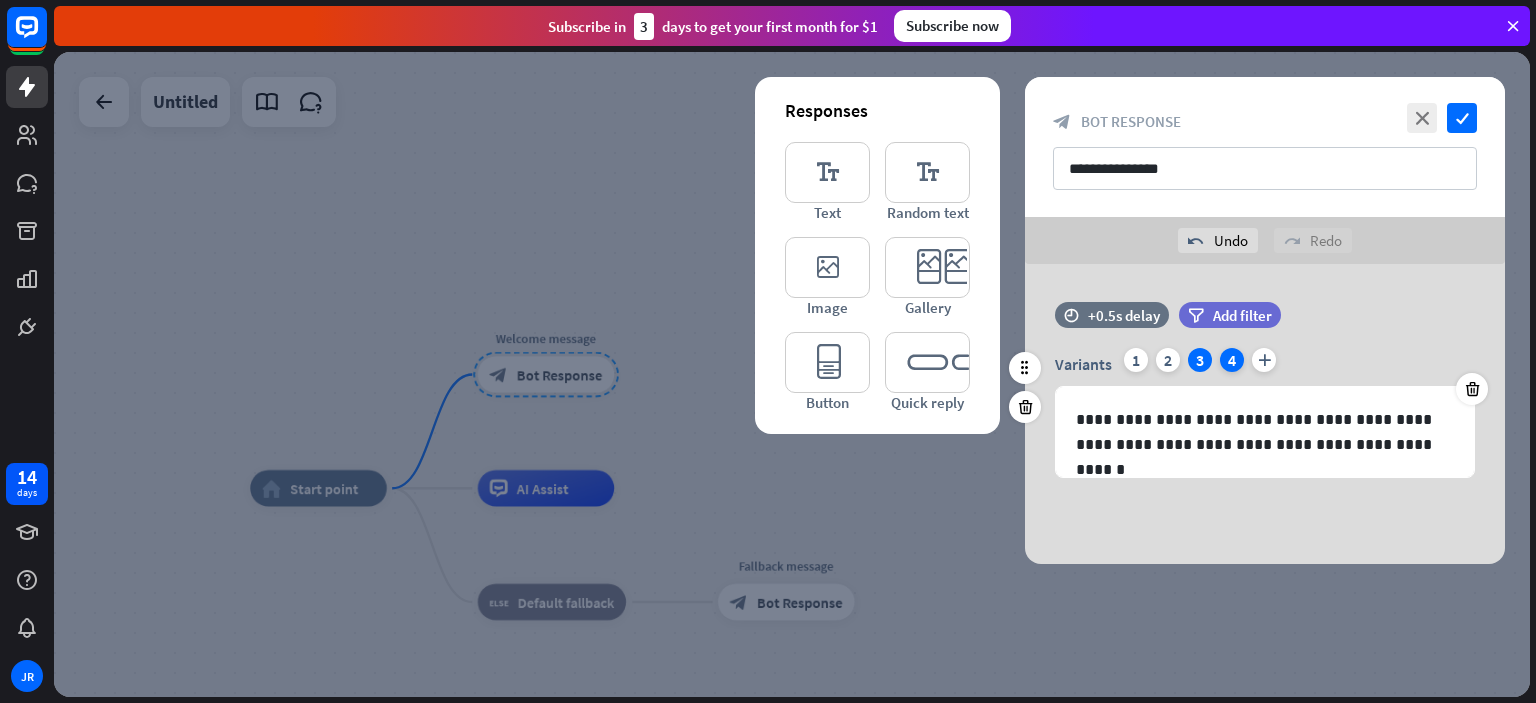 click on "4" at bounding box center (1232, 360) 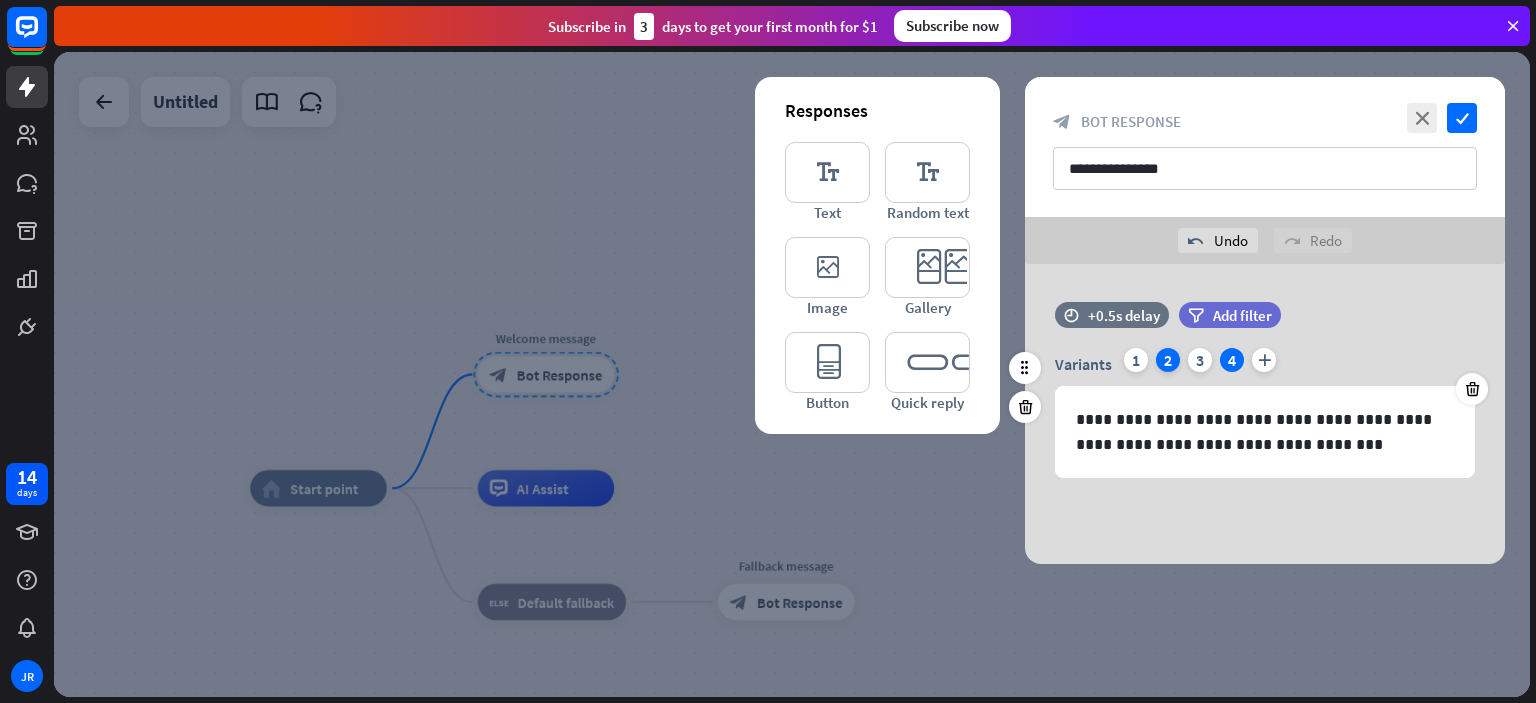click on "2" at bounding box center [1168, 360] 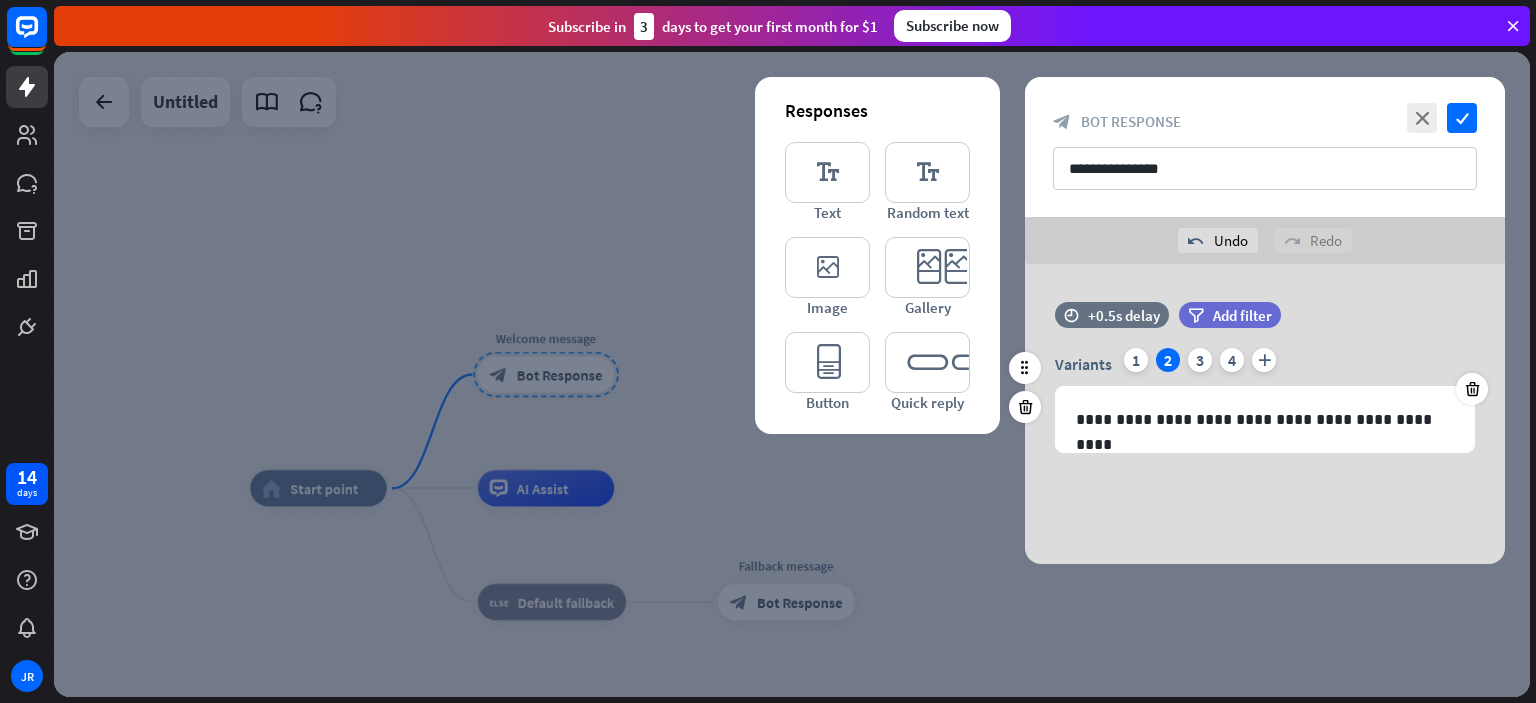 click on "2" at bounding box center [1168, 360] 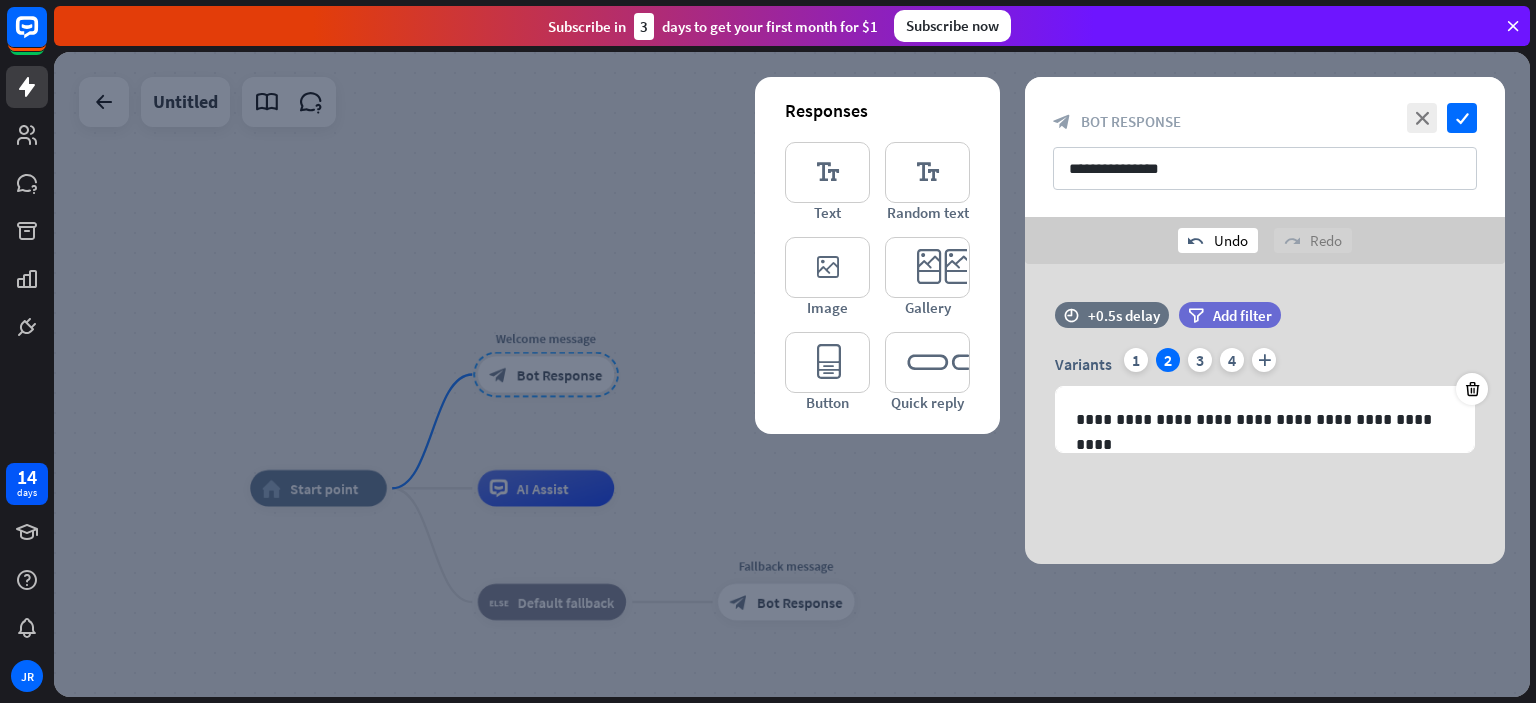 click on "undo
Undo" at bounding box center [1218, 240] 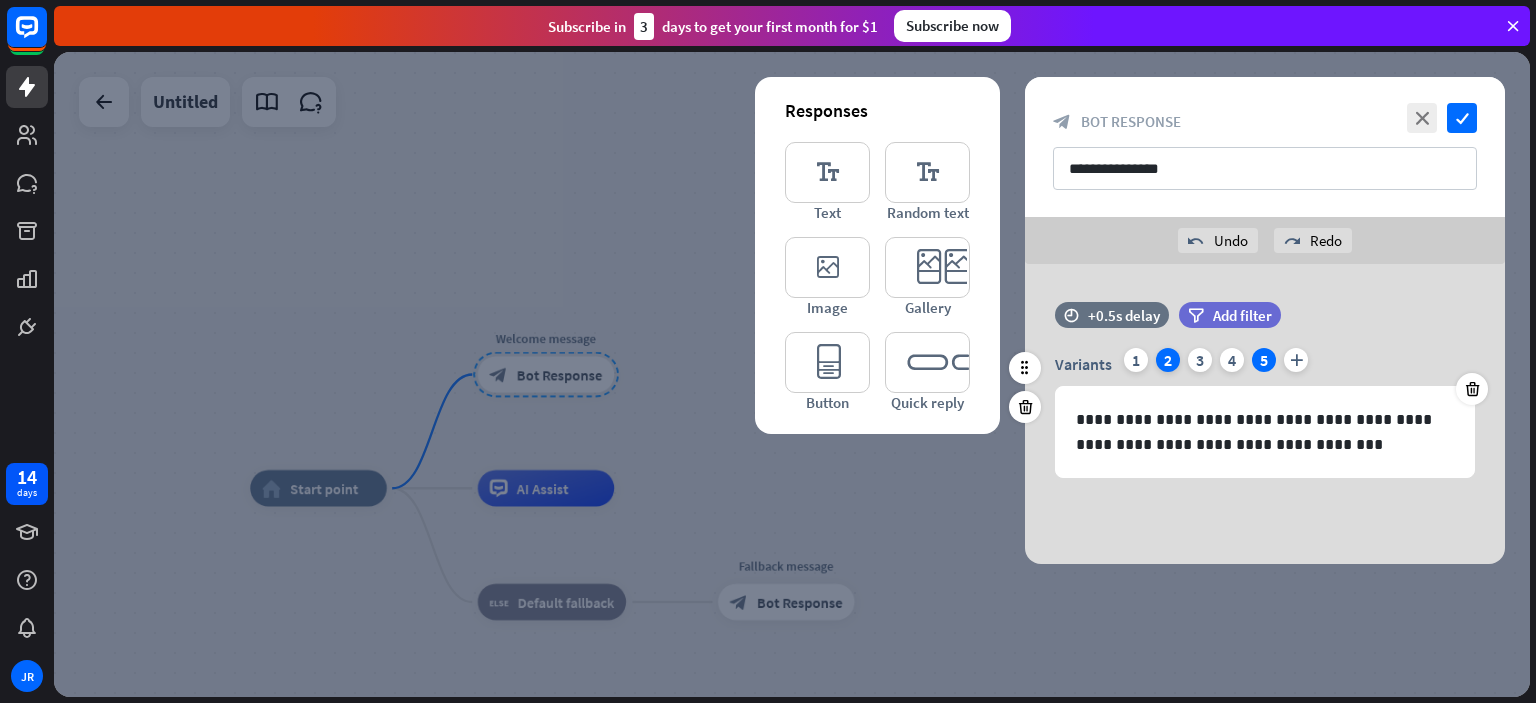 click on "2" at bounding box center (1168, 360) 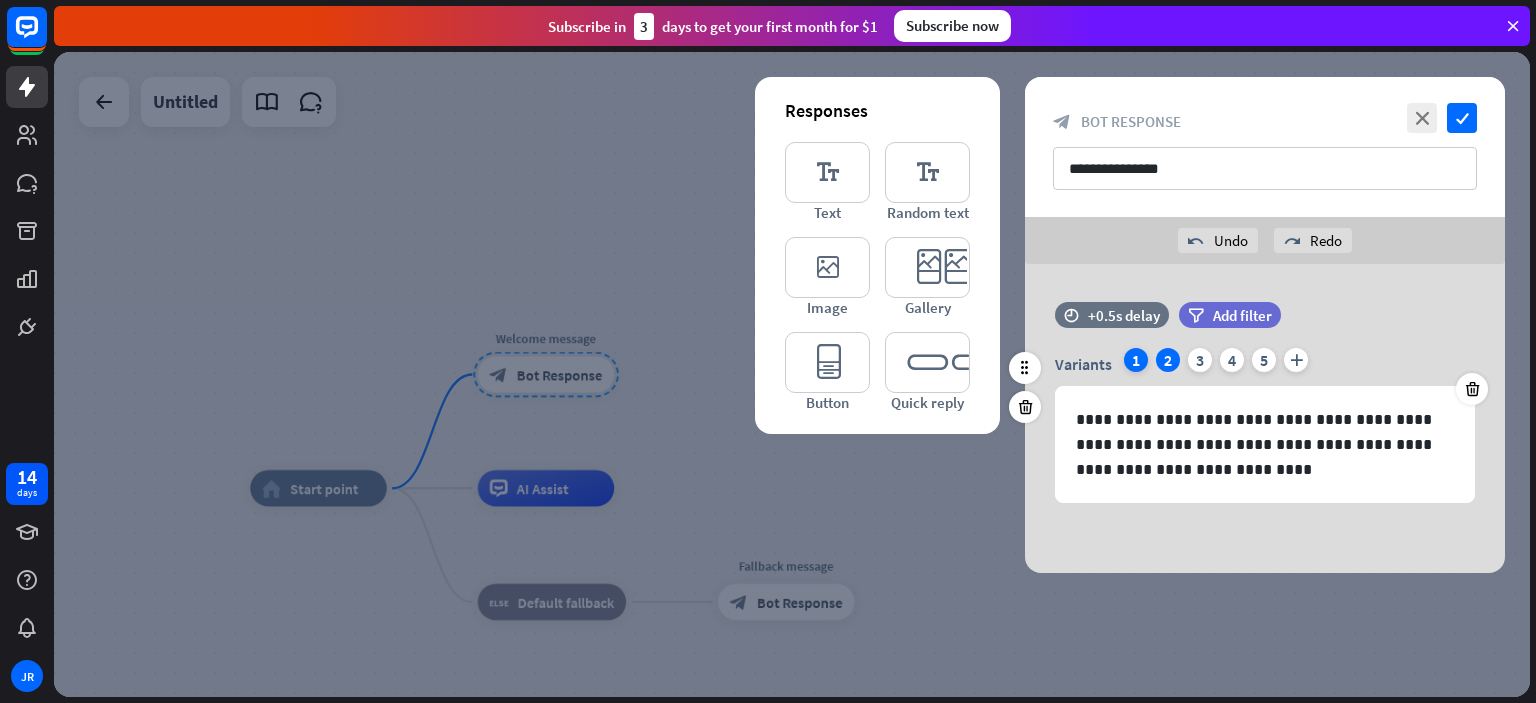 click on "1" at bounding box center [1136, 360] 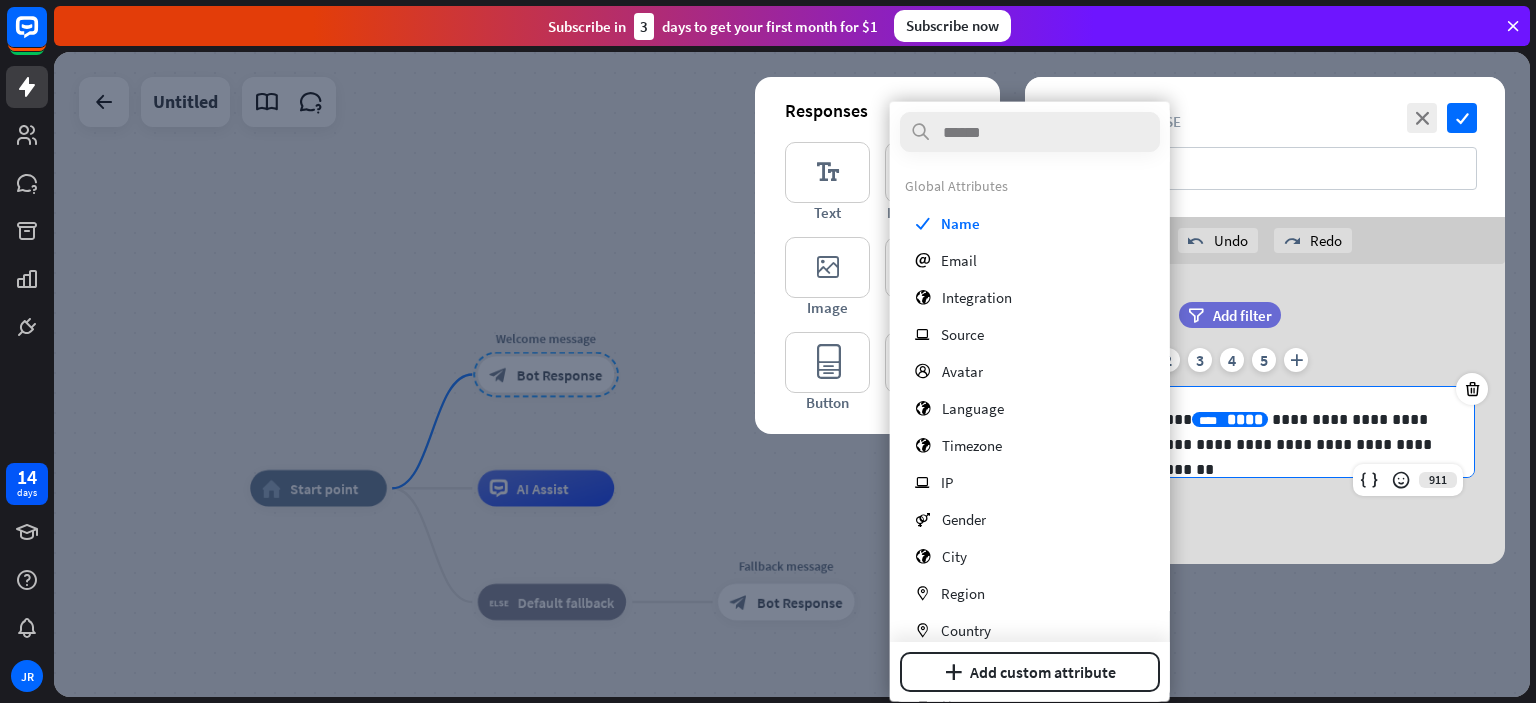 click on "****" at bounding box center (1245, 419) 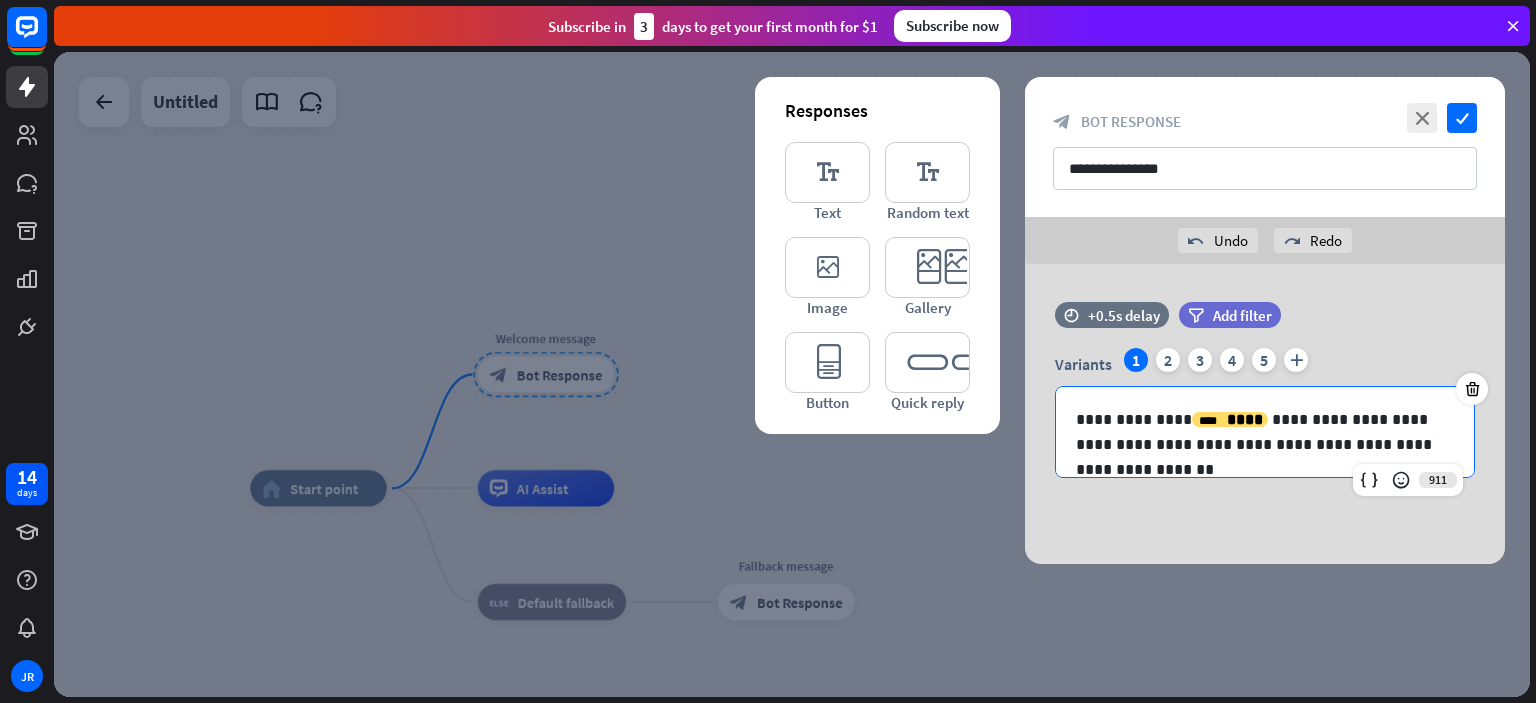 drag, startPoint x: 1222, startPoint y: 412, endPoint x: 1245, endPoint y: 518, distance: 108.46658 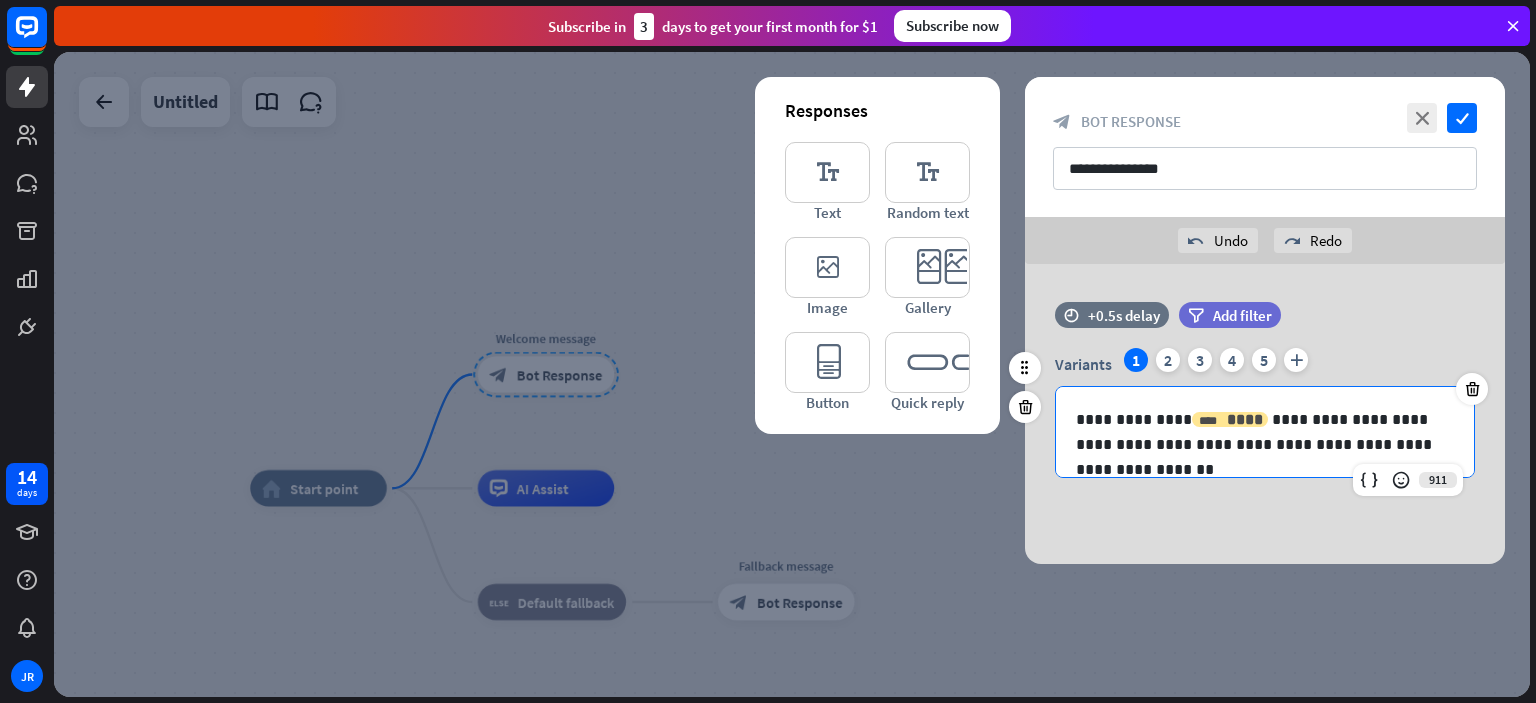 click on "****" at bounding box center [1245, 419] 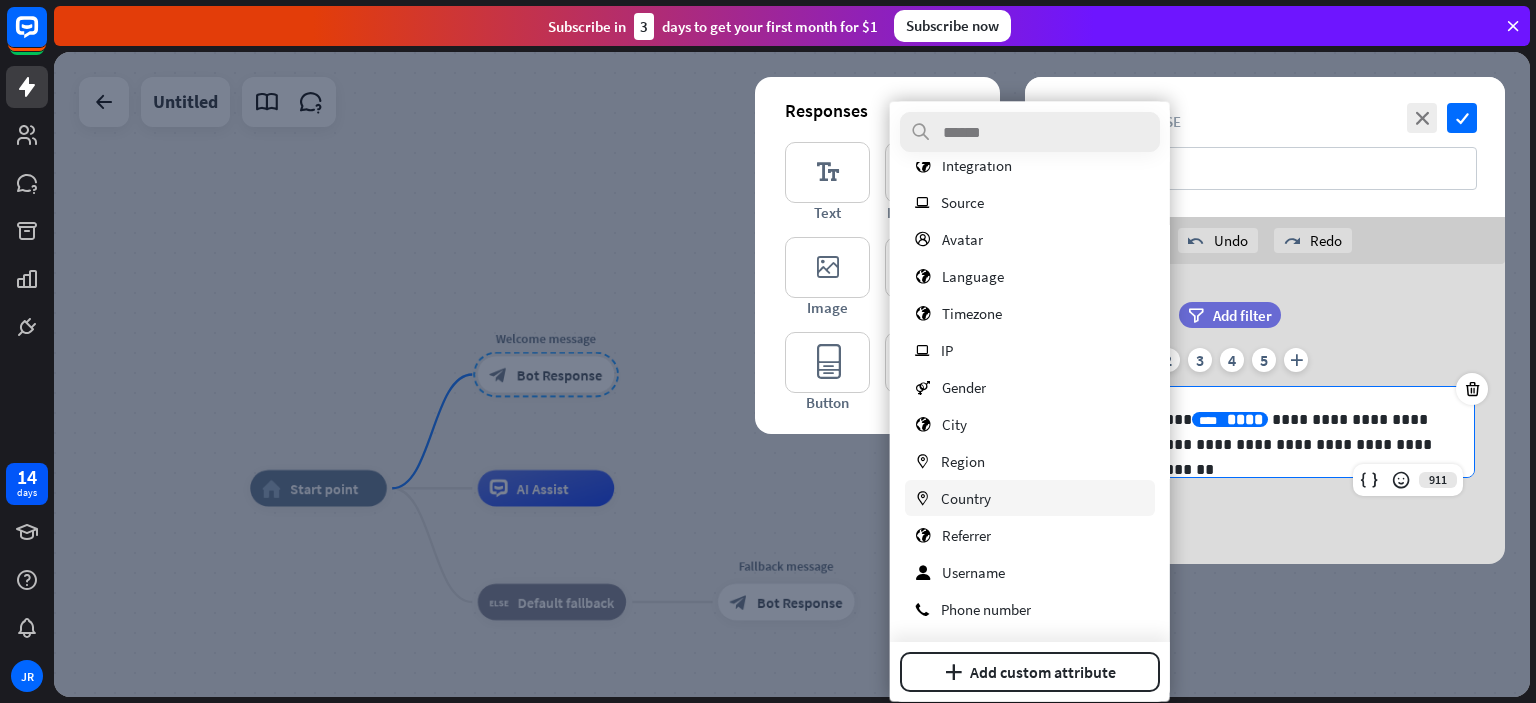 scroll, scrollTop: 0, scrollLeft: 0, axis: both 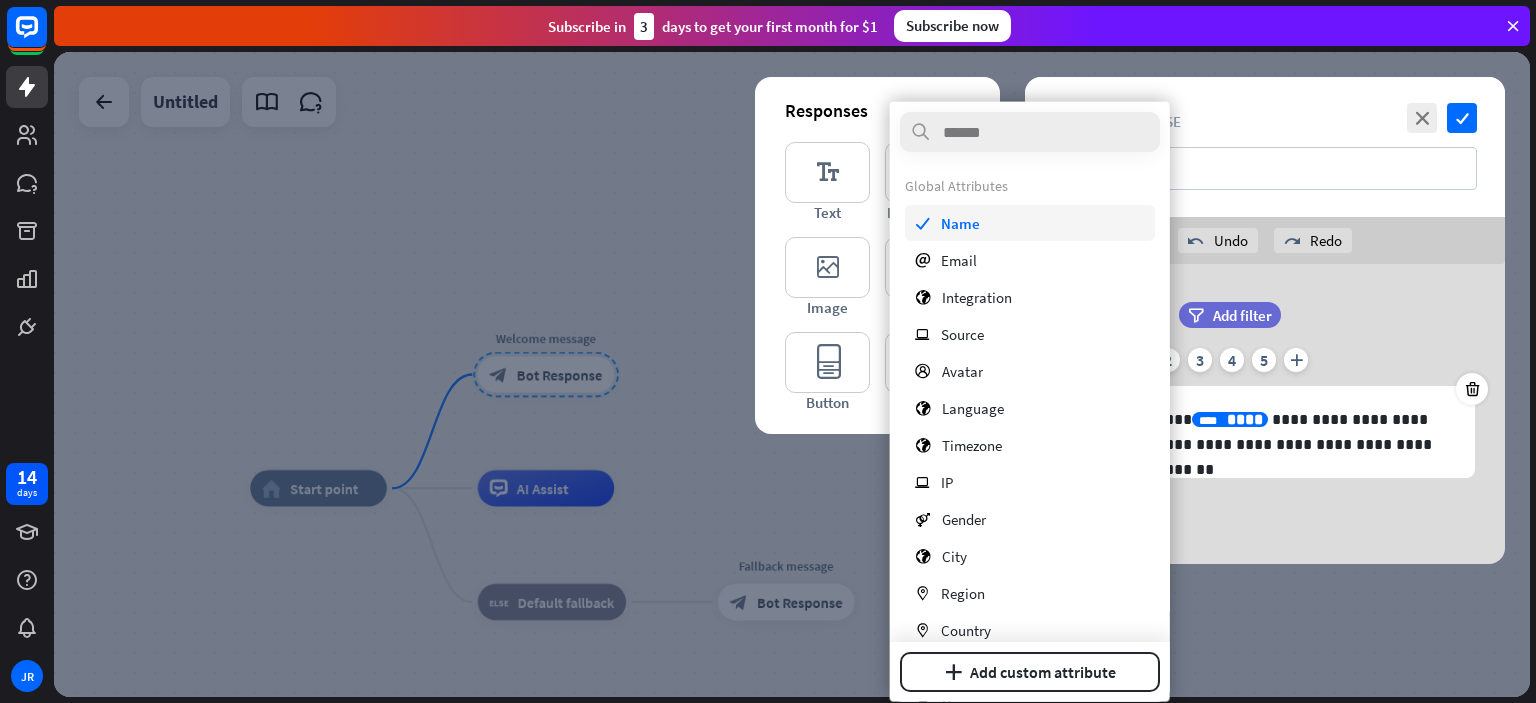 click on "Name" at bounding box center [960, 222] 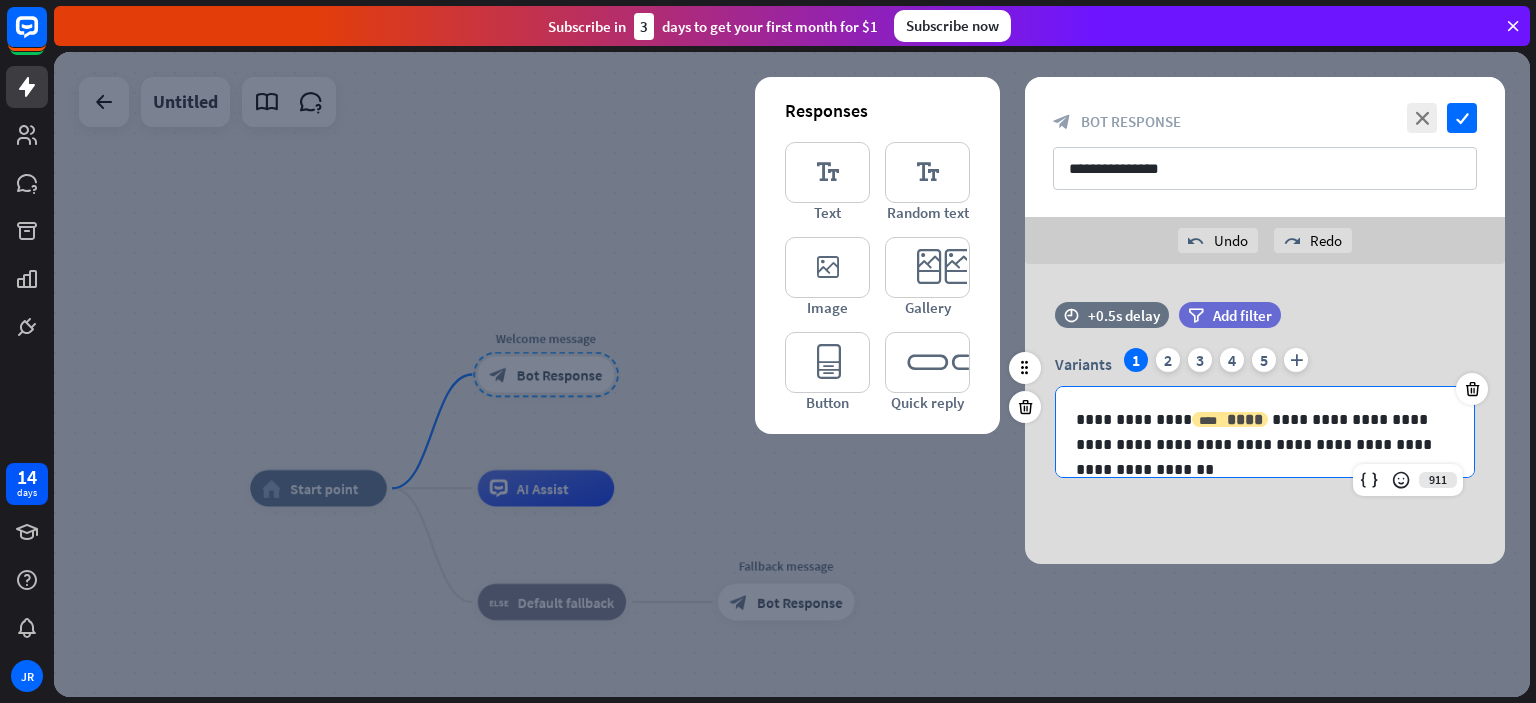 type 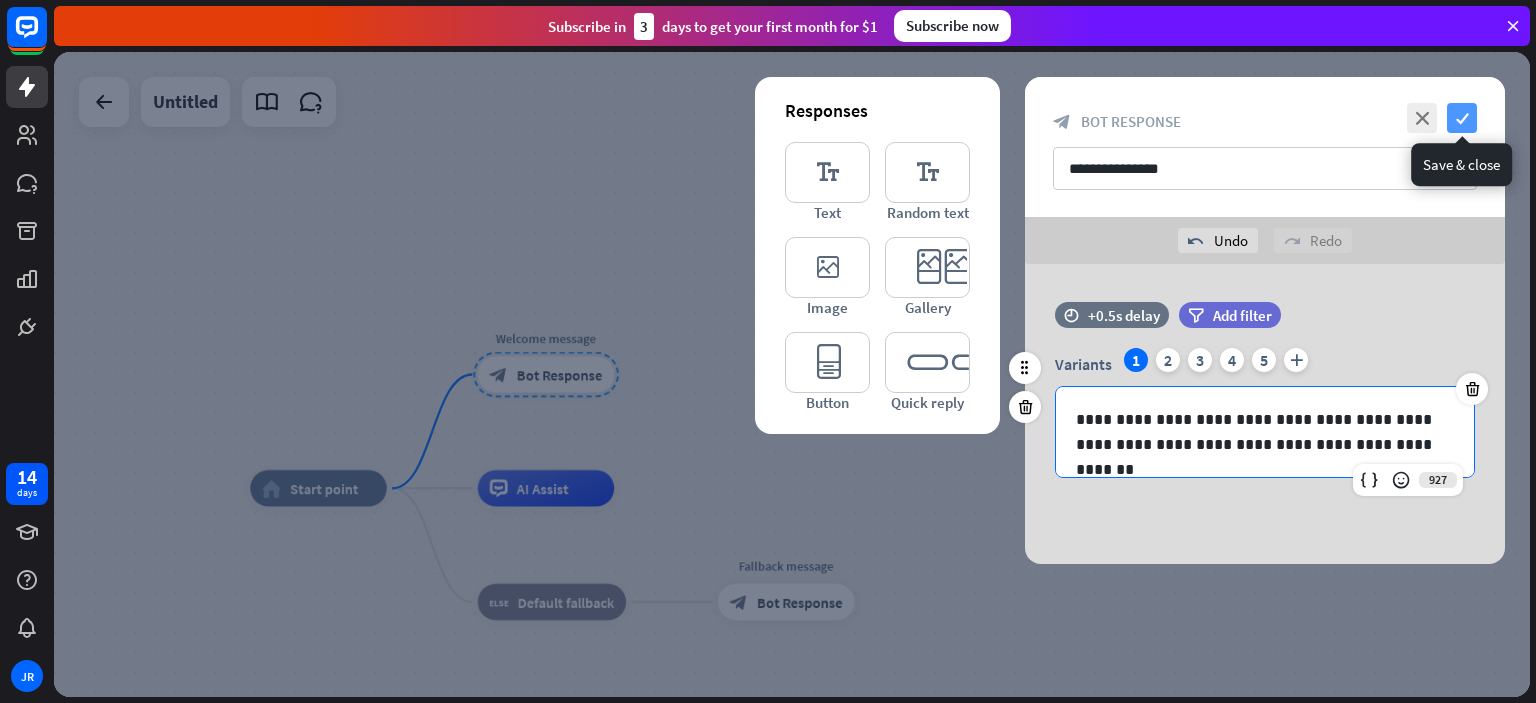 click on "check" at bounding box center (1462, 118) 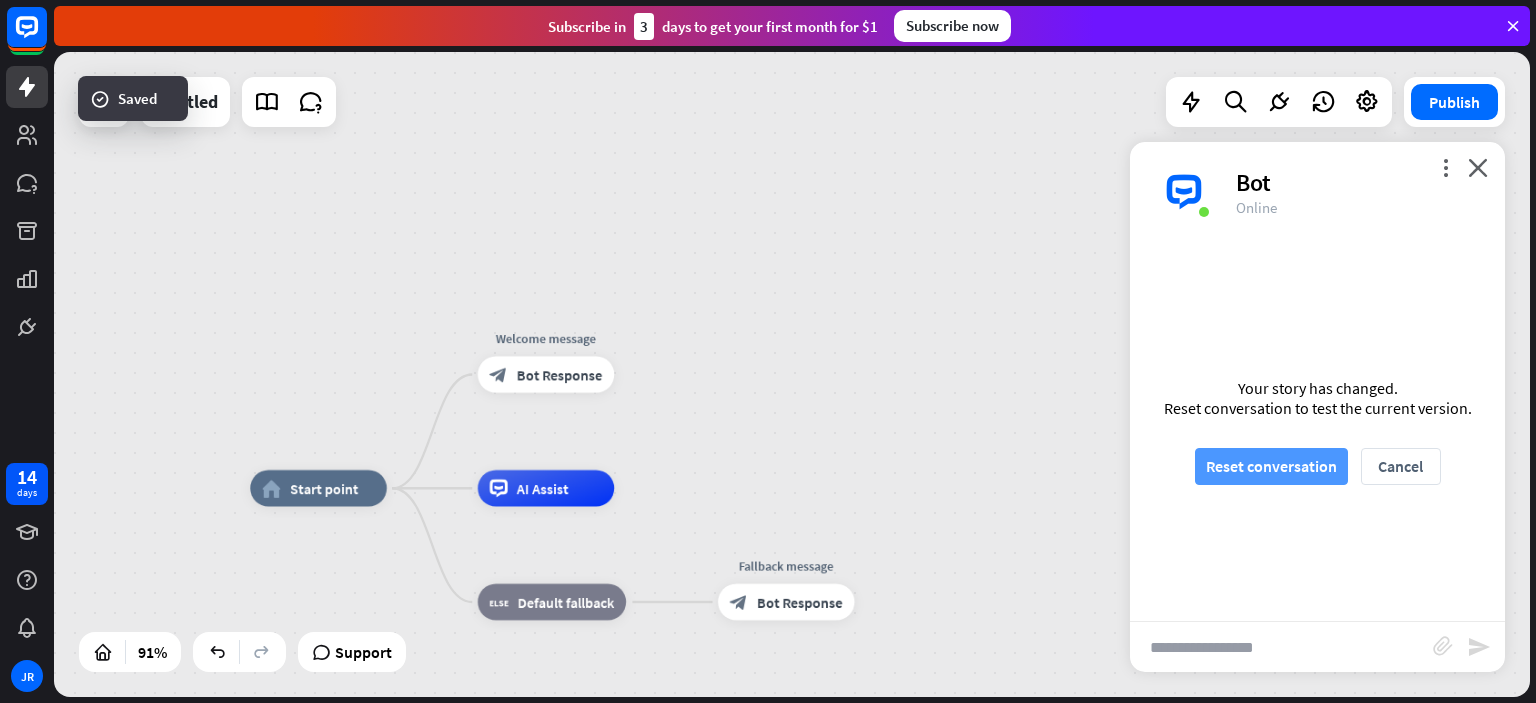 click on "Reset conversation" at bounding box center (1271, 466) 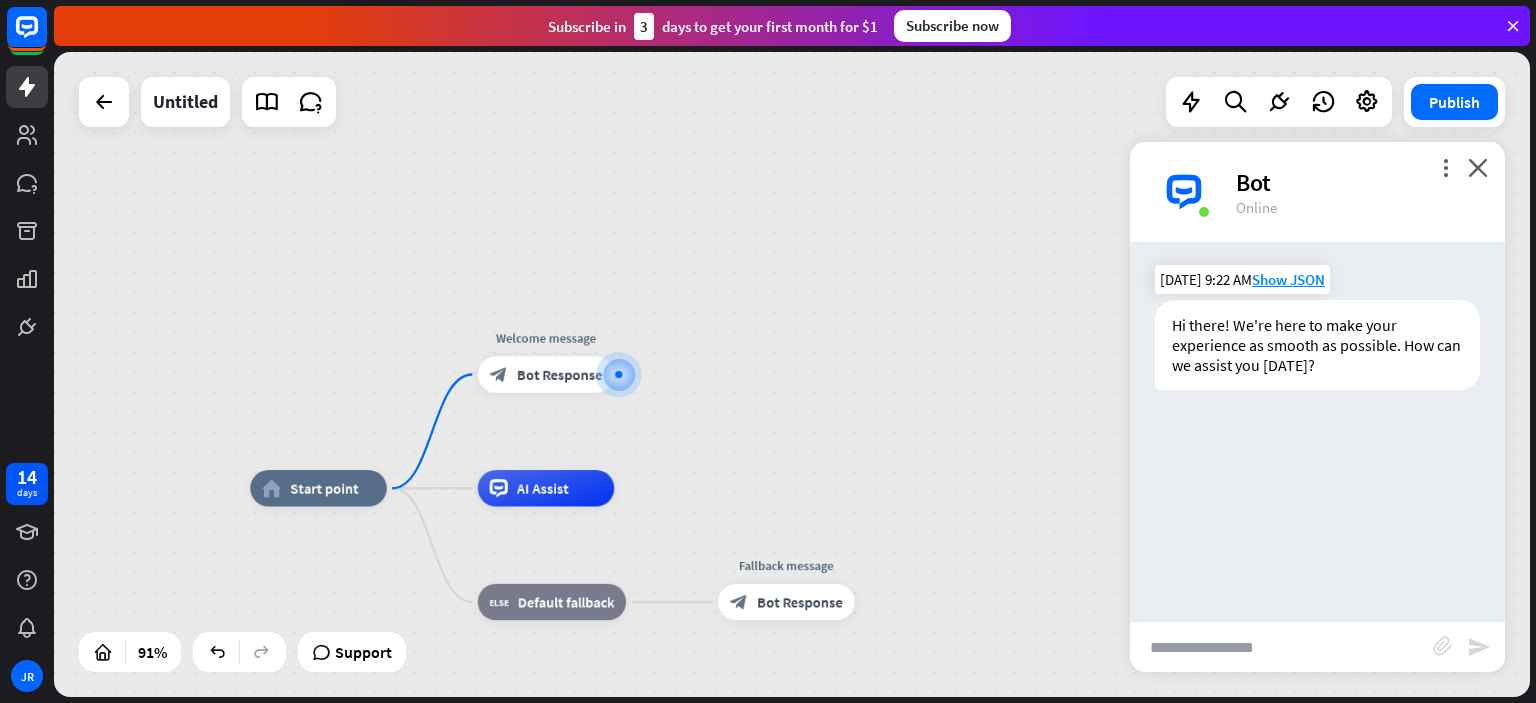 click on "Hi there! We're here to make your experience as smooth as possible. How can we assist you [DATE]?" at bounding box center [1317, 345] 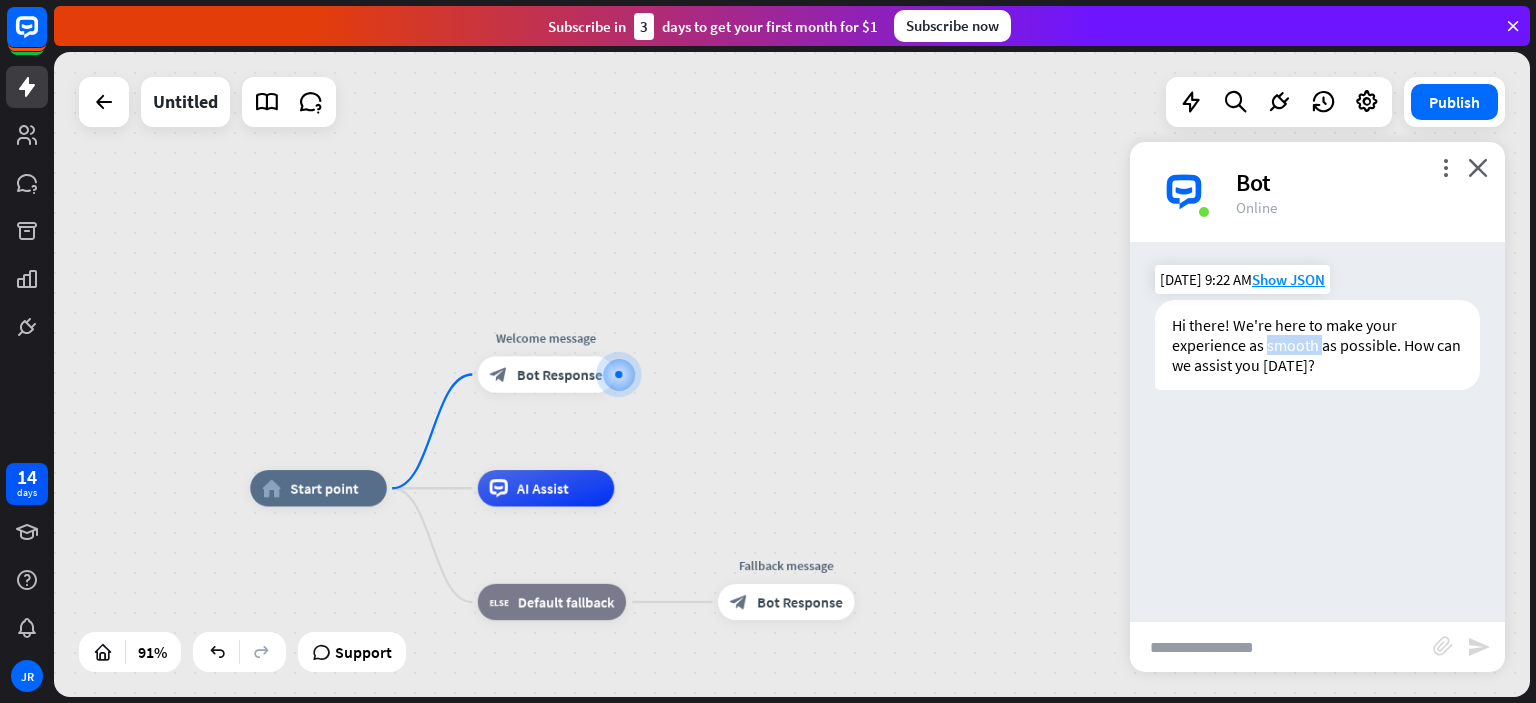 click on "Hi there! We're here to make your experience as smooth as possible. How can we assist you [DATE]?" at bounding box center (1317, 345) 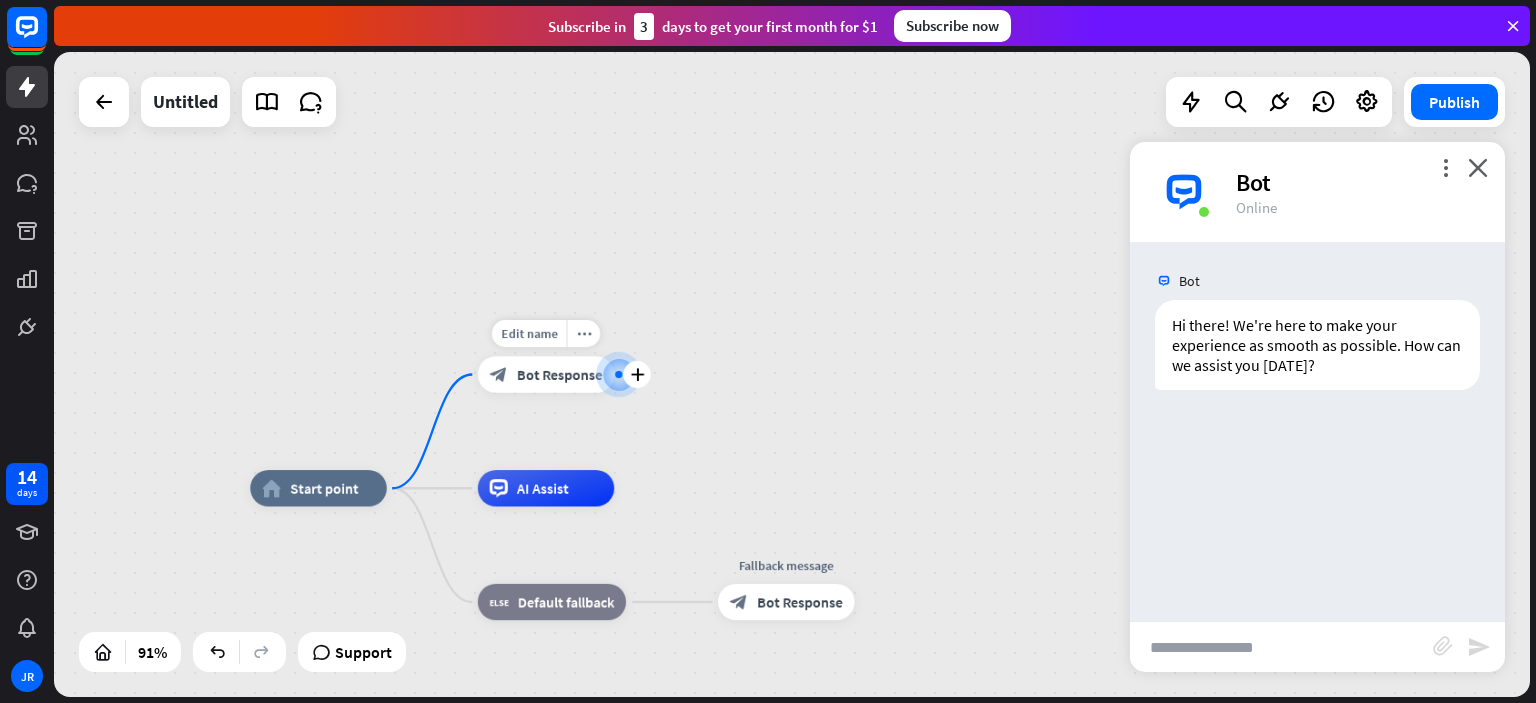 click on "Edit name   more_horiz         plus   Welcome message   block_bot_response   Bot Response" at bounding box center (546, 374) 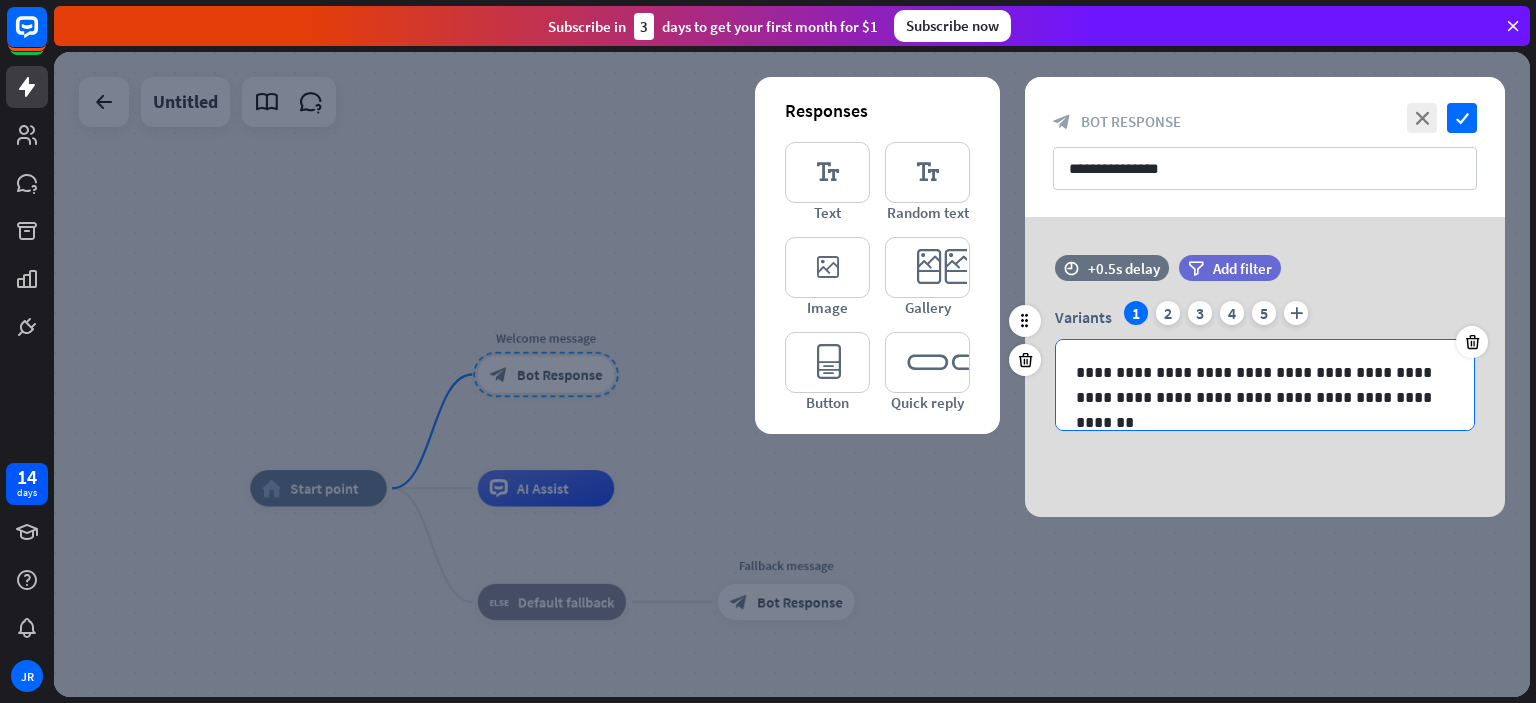 click on "**********" at bounding box center (1265, 385) 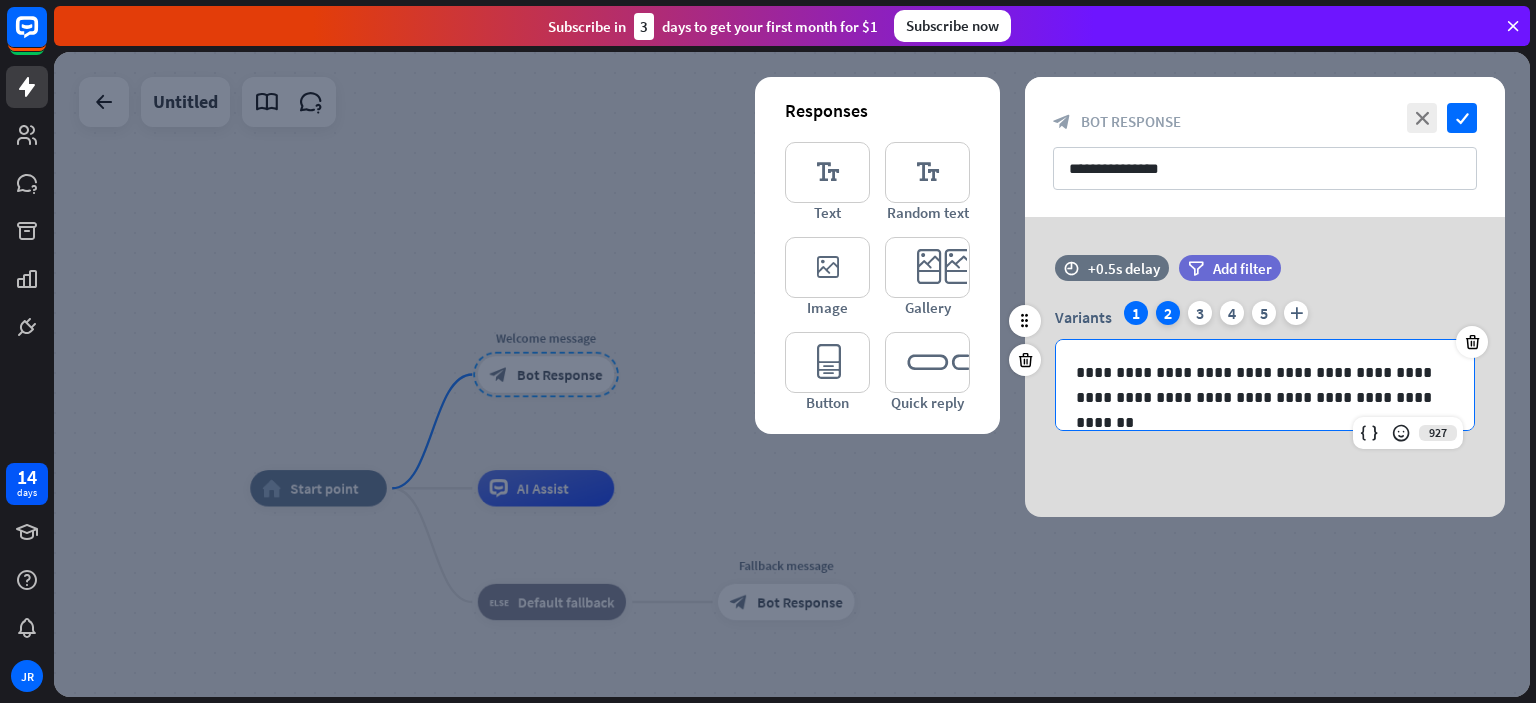 click on "2" at bounding box center [1168, 313] 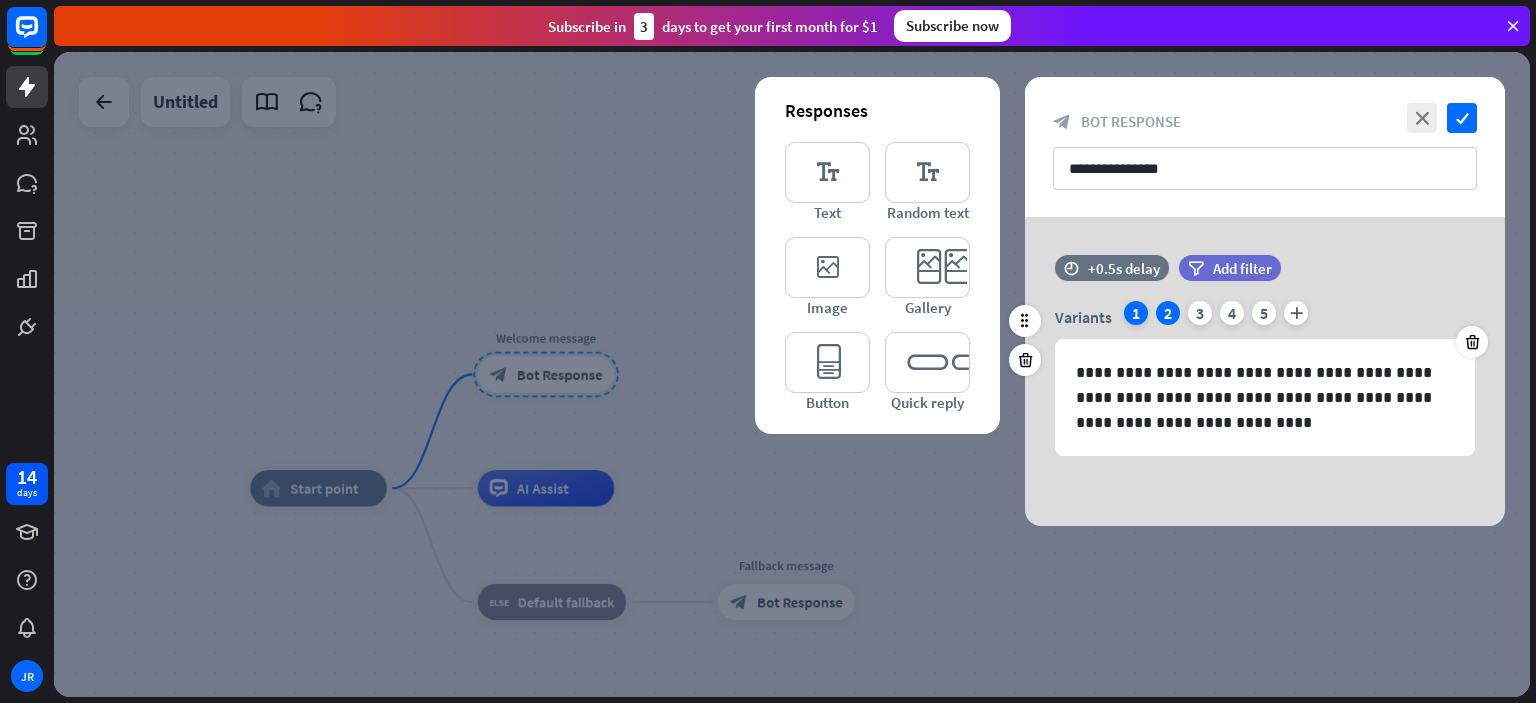 click on "1" at bounding box center (1136, 313) 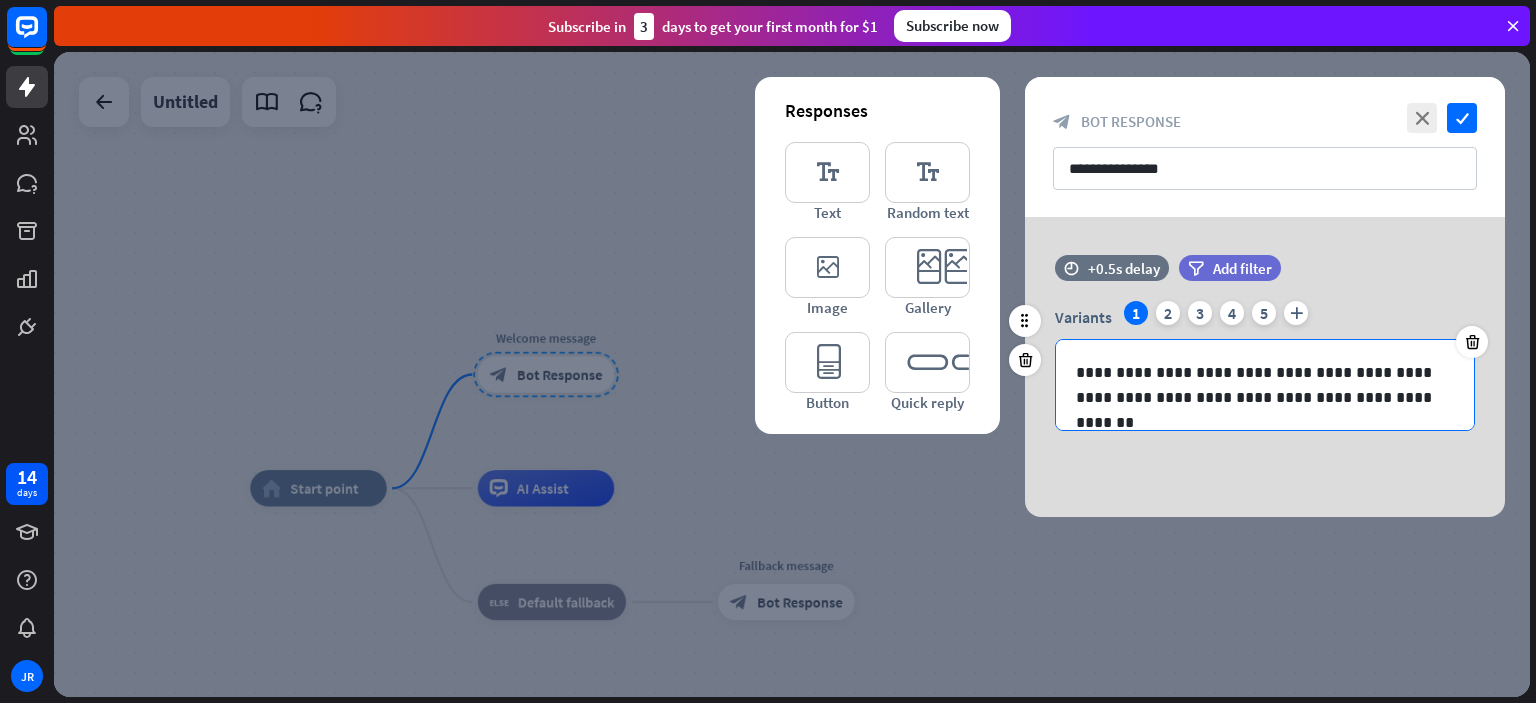click on "**********" at bounding box center (1265, 385) 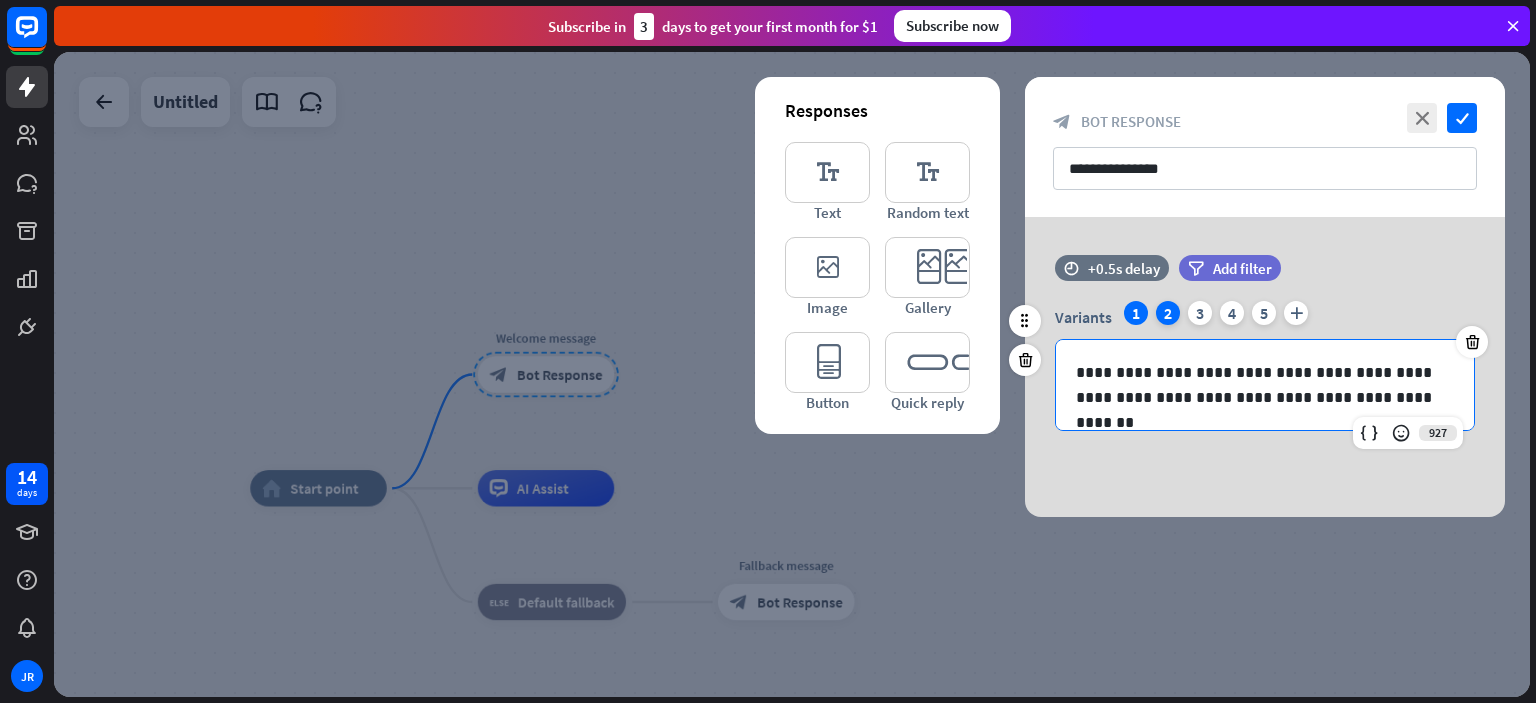 click on "2" at bounding box center (1168, 313) 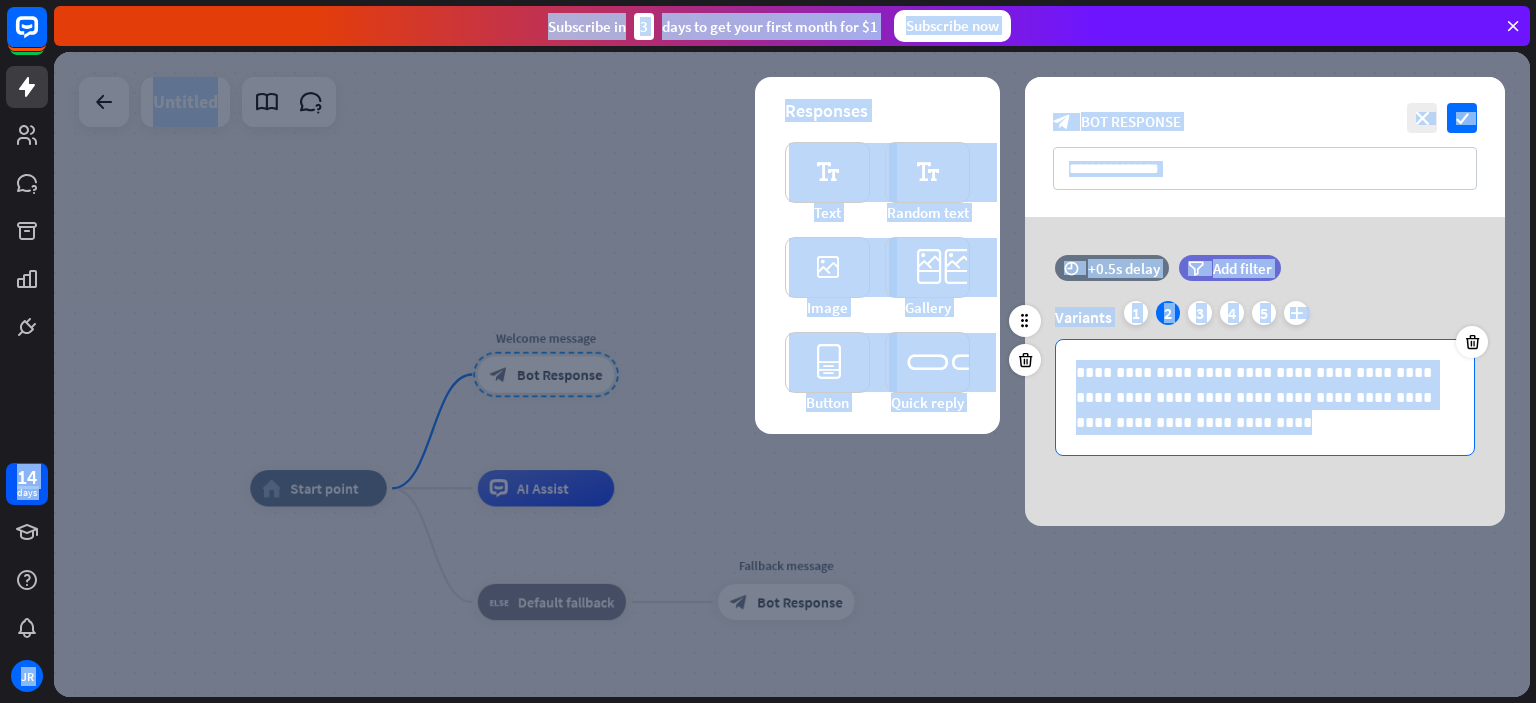 click on "**********" at bounding box center [1265, 397] 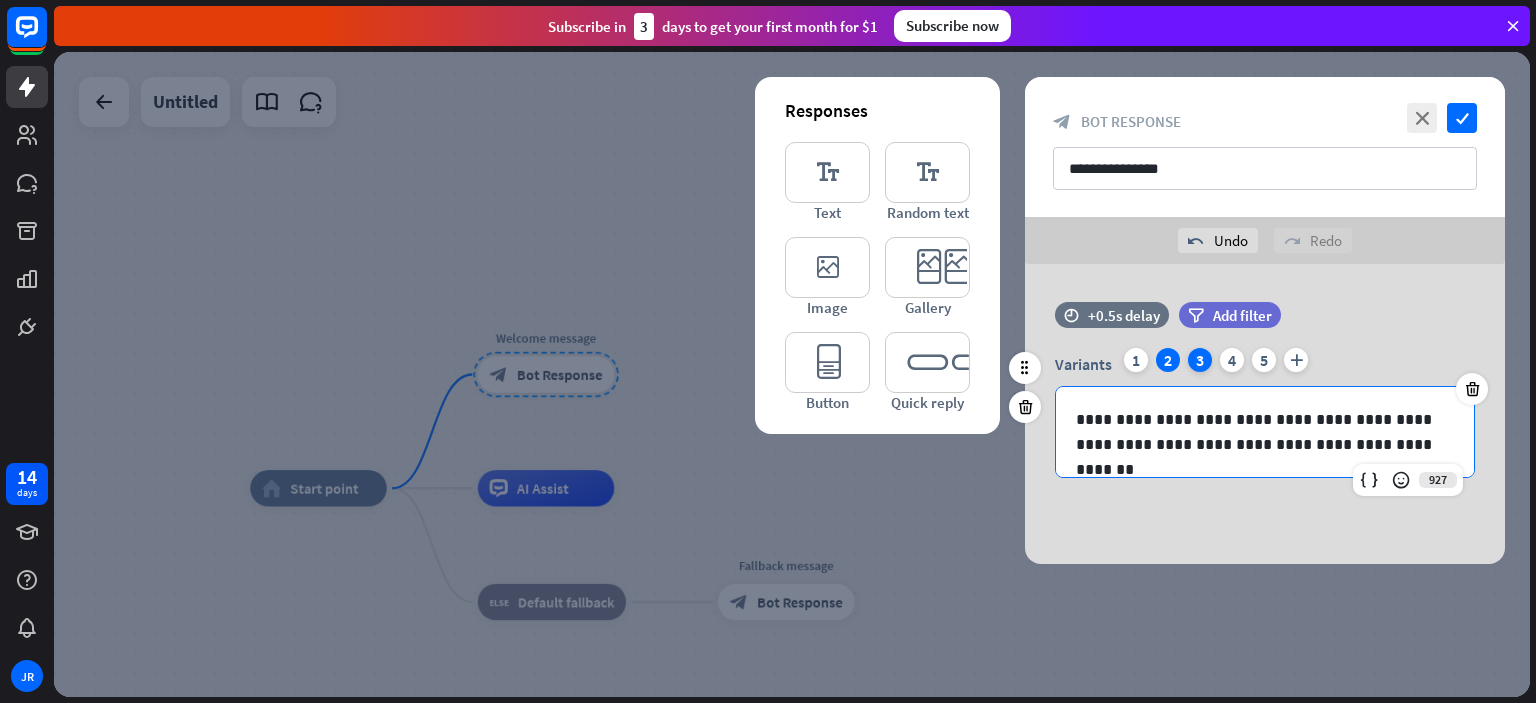 click on "3" at bounding box center (1200, 360) 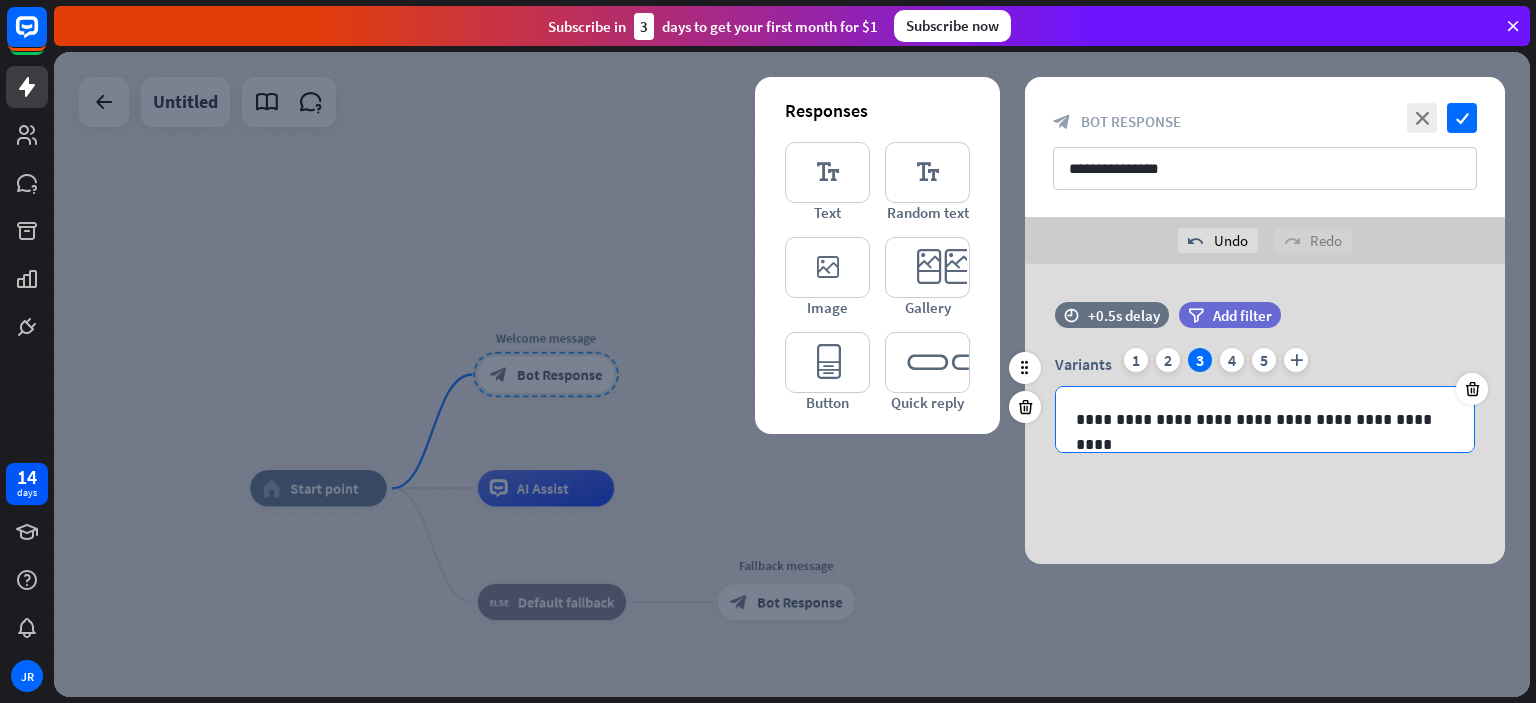 click on "**********" at bounding box center (1265, 419) 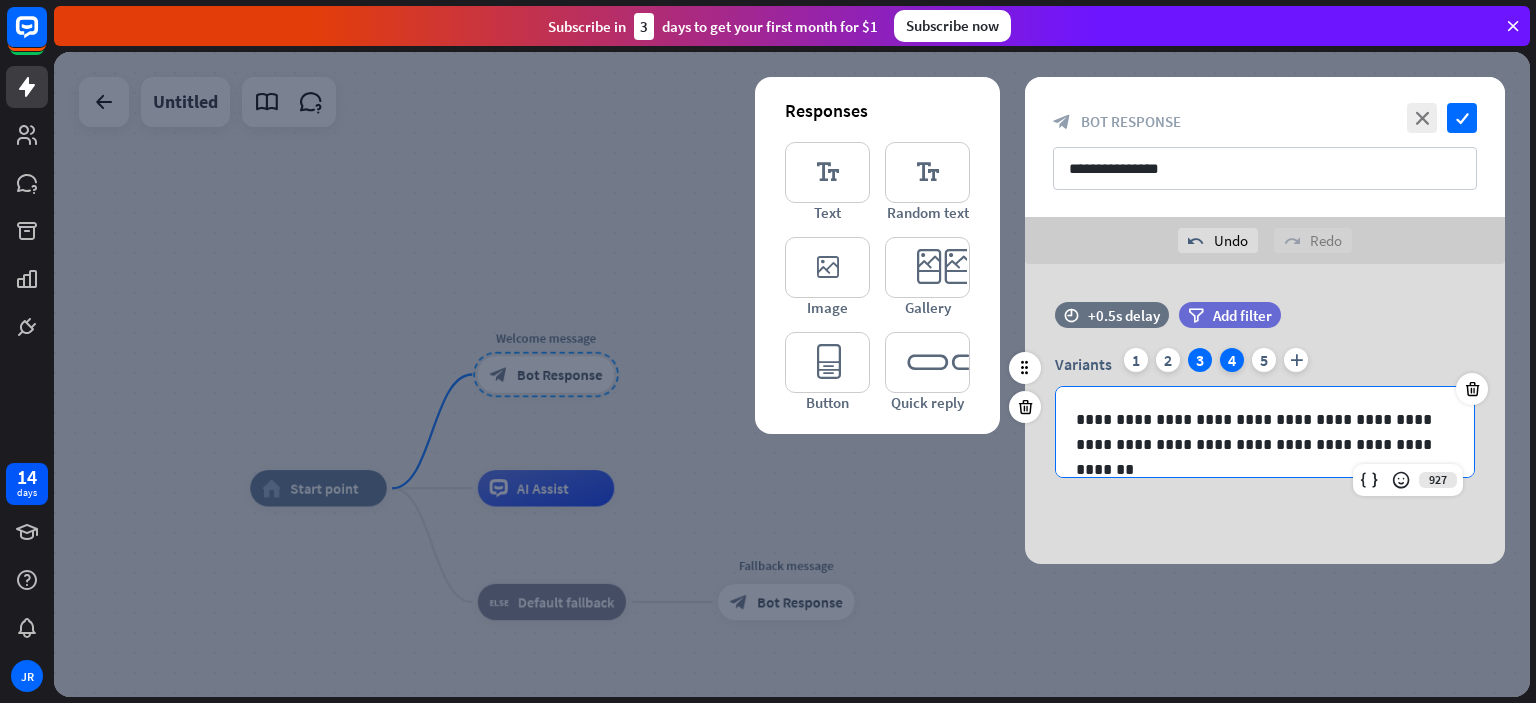click on "4" at bounding box center (1232, 360) 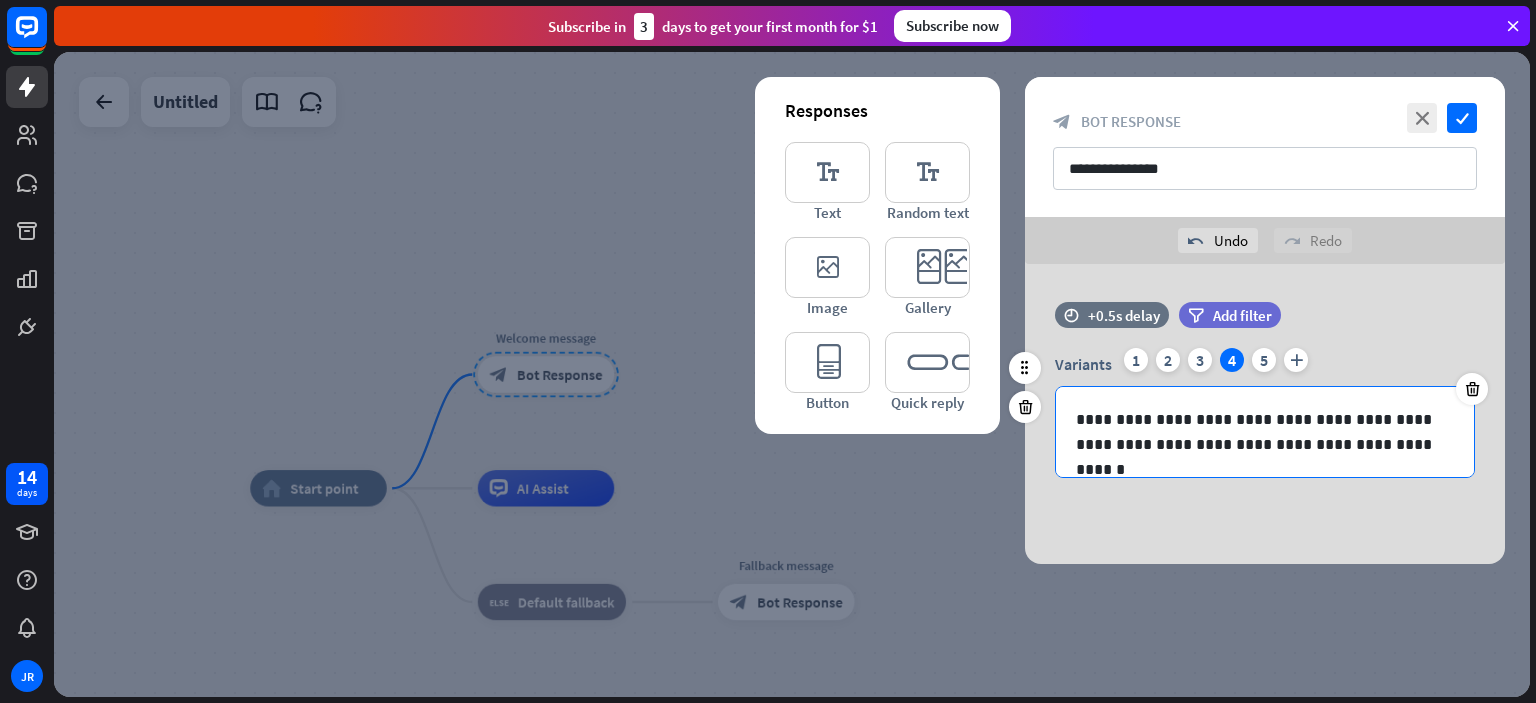 click on "**********" at bounding box center (1265, 432) 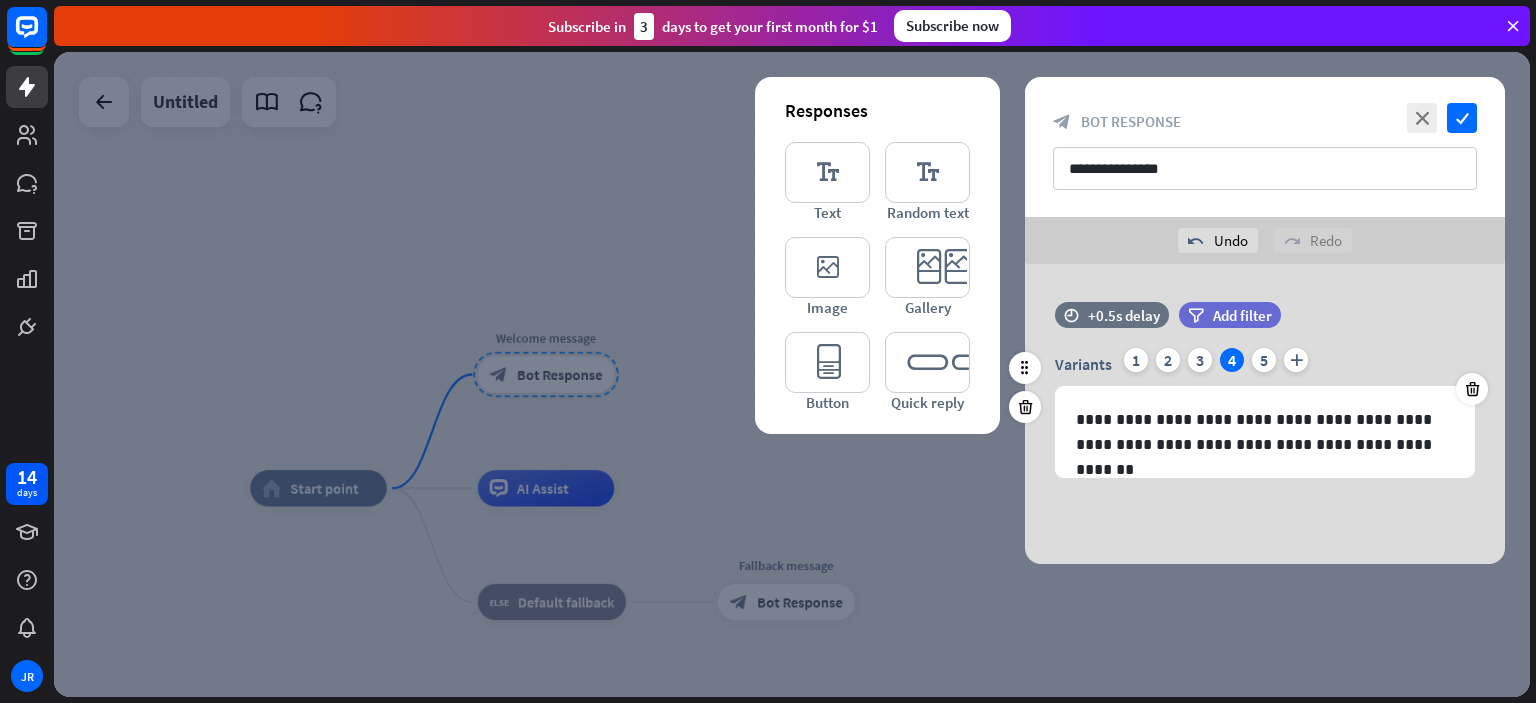 click on "Variants
1
2
3
4
5
plus" at bounding box center (1265, 364) 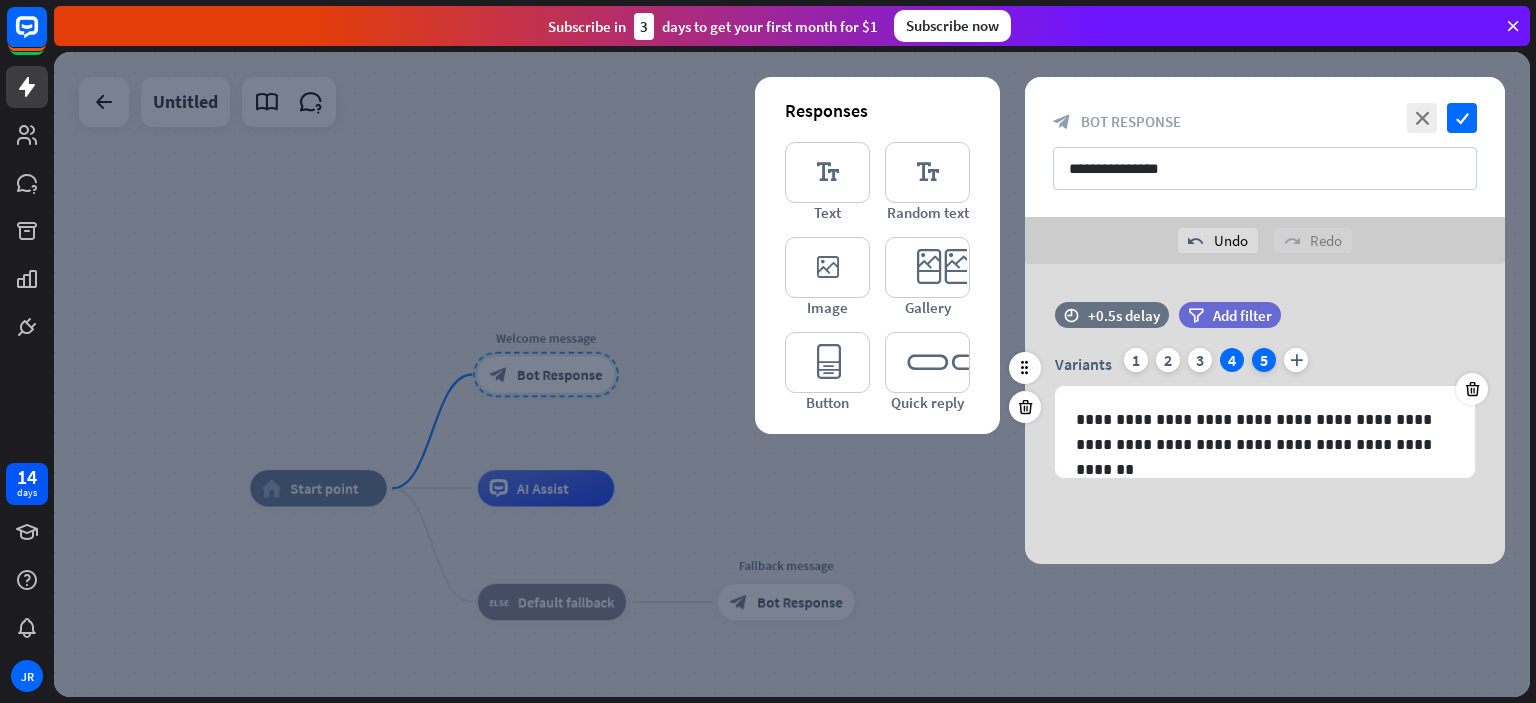 click on "5" at bounding box center (1264, 360) 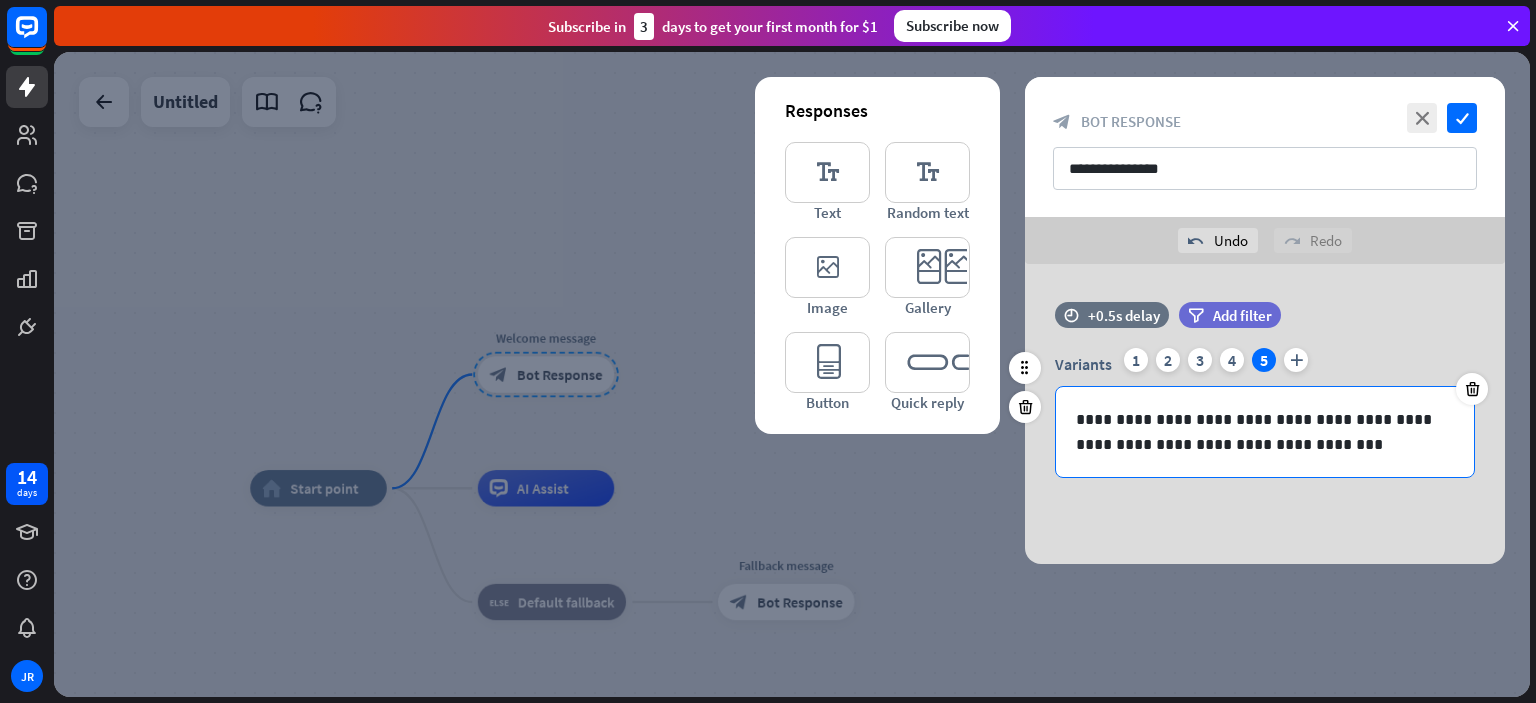 click on "**********" at bounding box center [1265, 432] 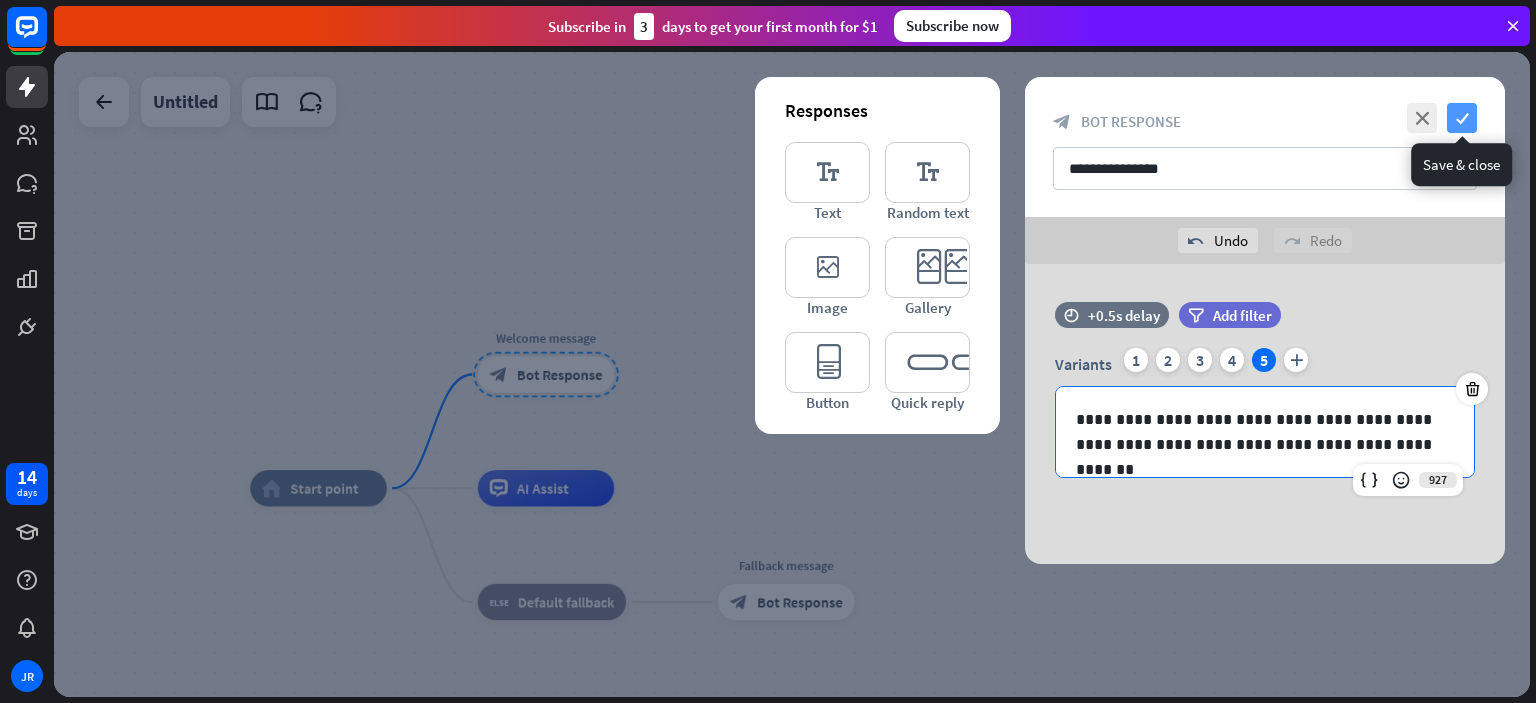 click on "check" at bounding box center [1462, 118] 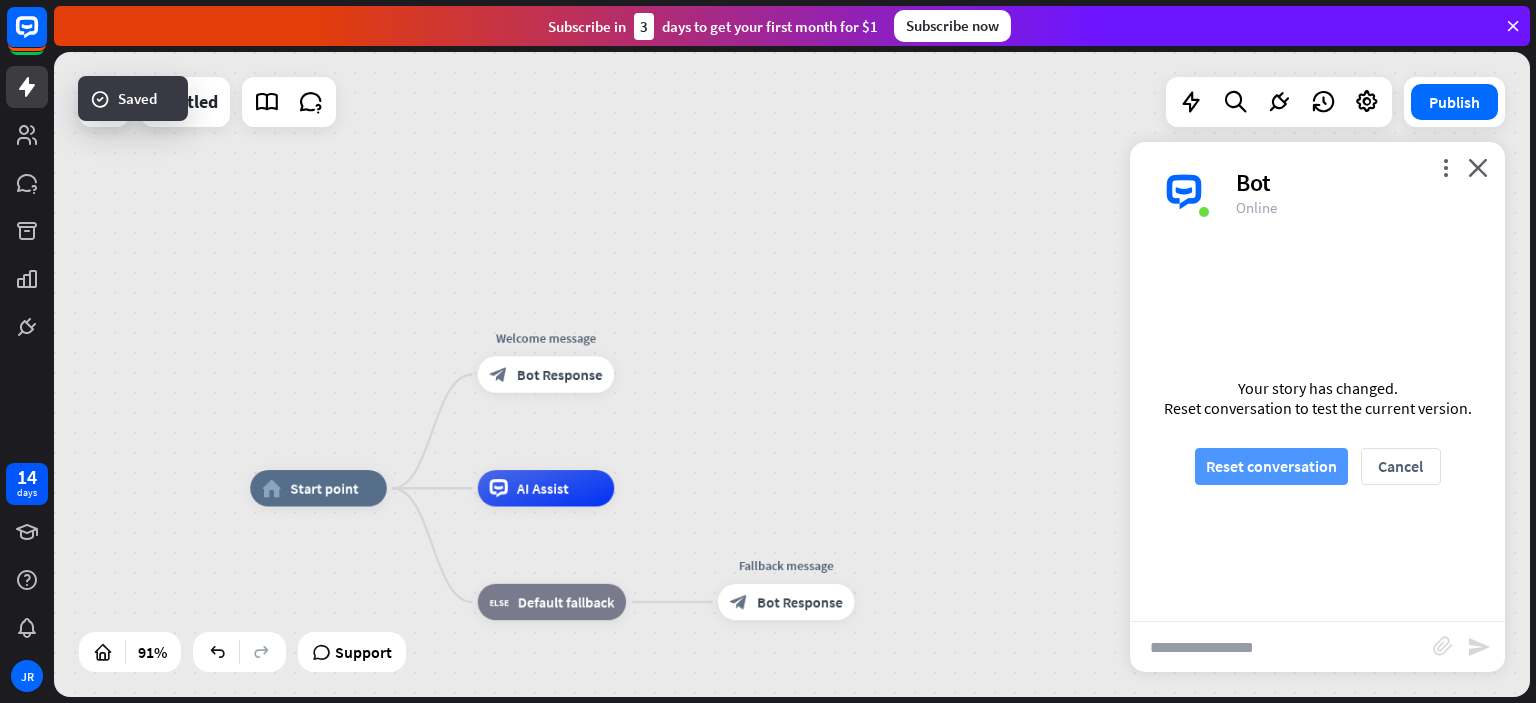 click on "Reset conversation" at bounding box center [1271, 466] 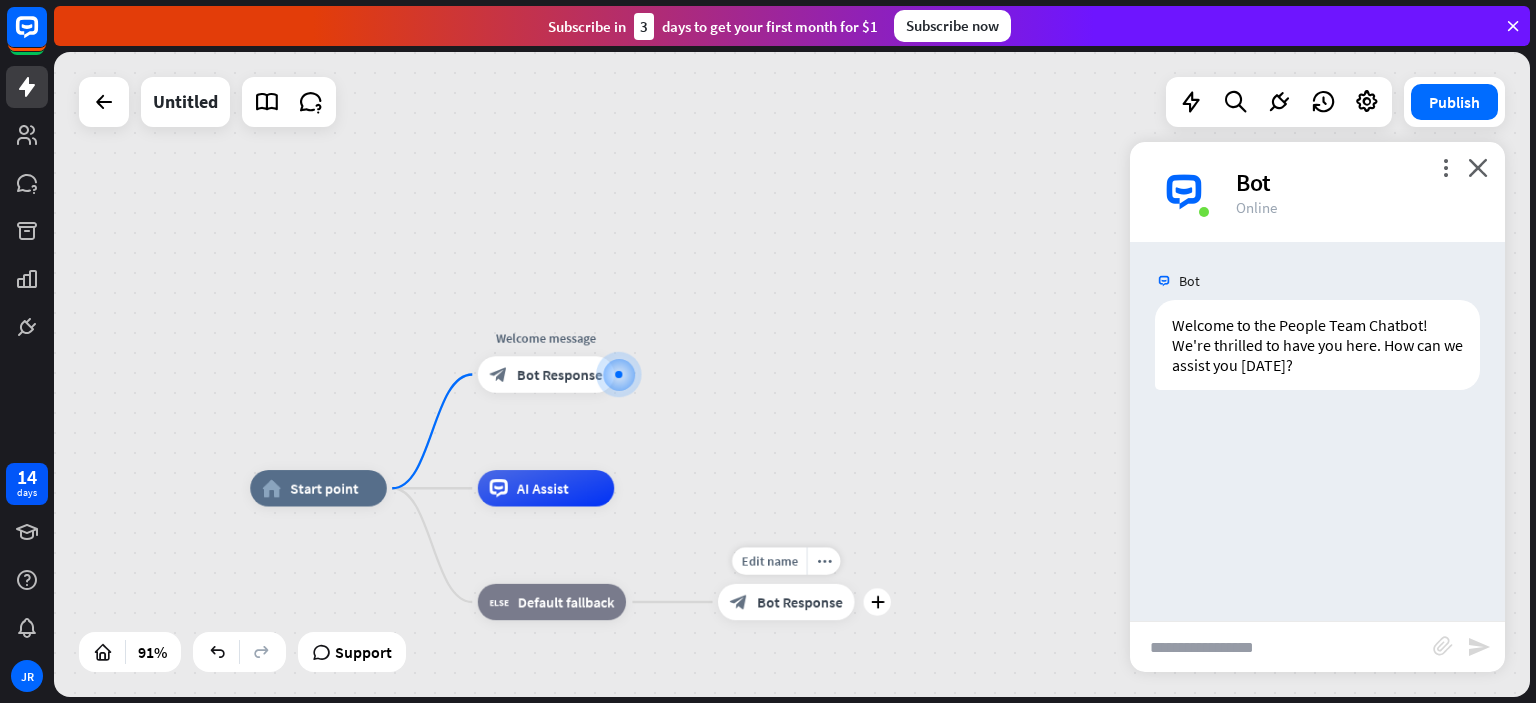 click on "Bot Response" at bounding box center [800, 602] 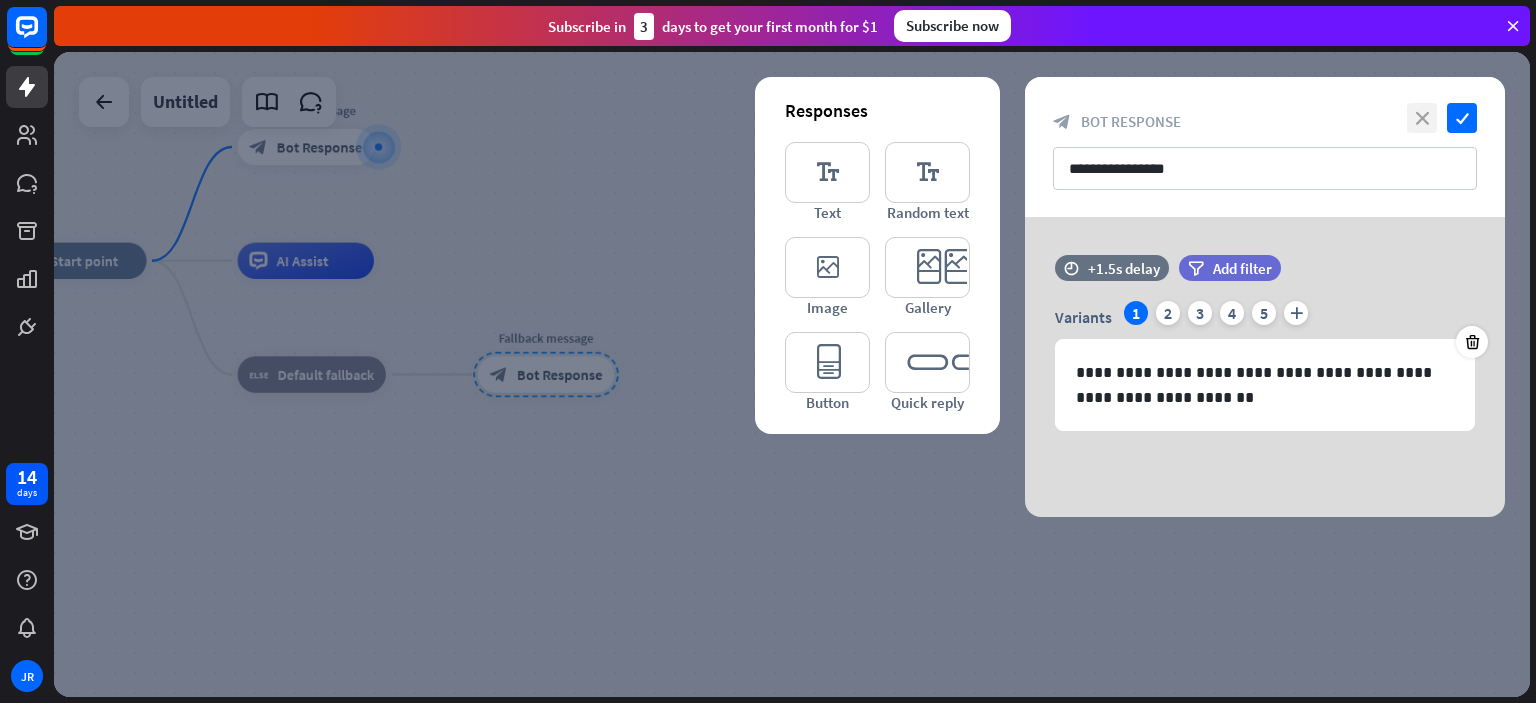 click on "close" at bounding box center (1422, 118) 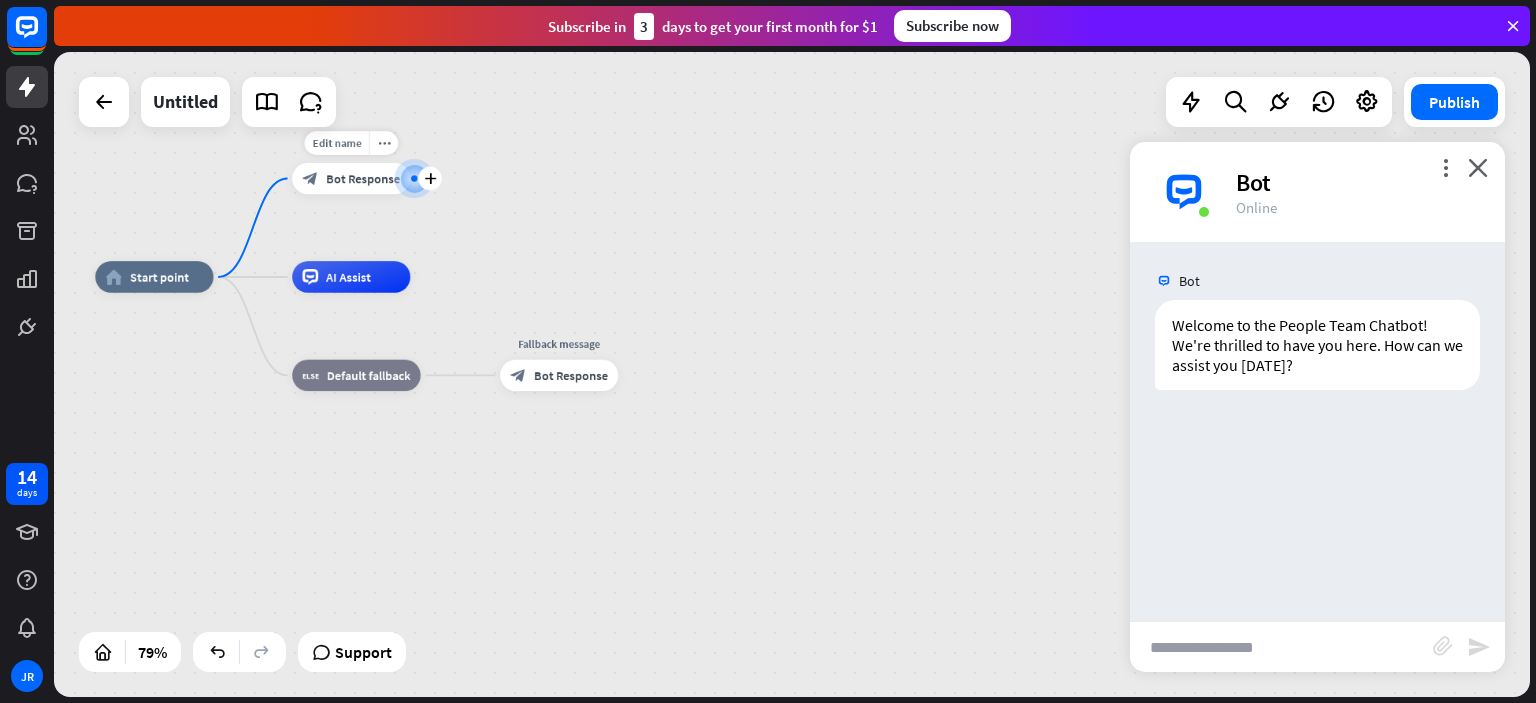 click on "plus" at bounding box center (430, 178) 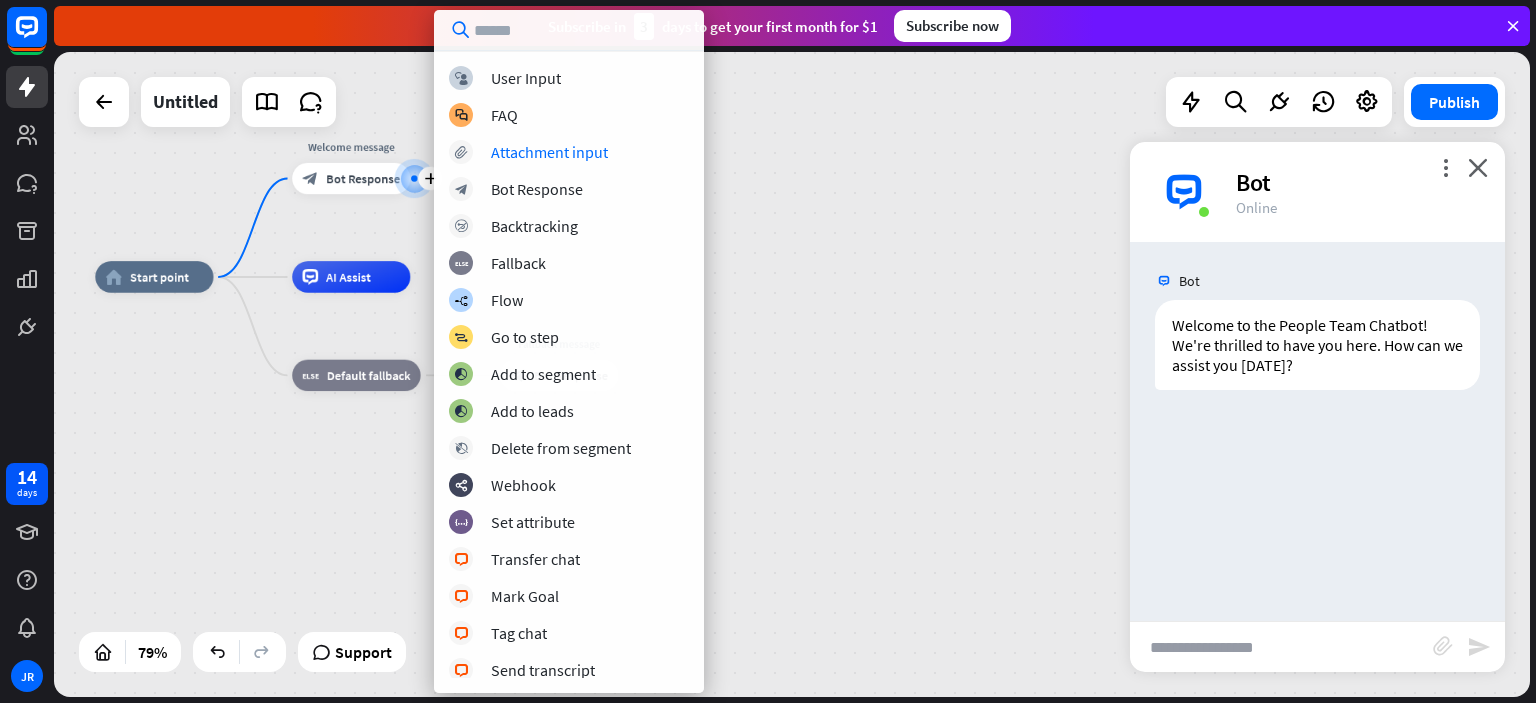 click at bounding box center (1281, 647) 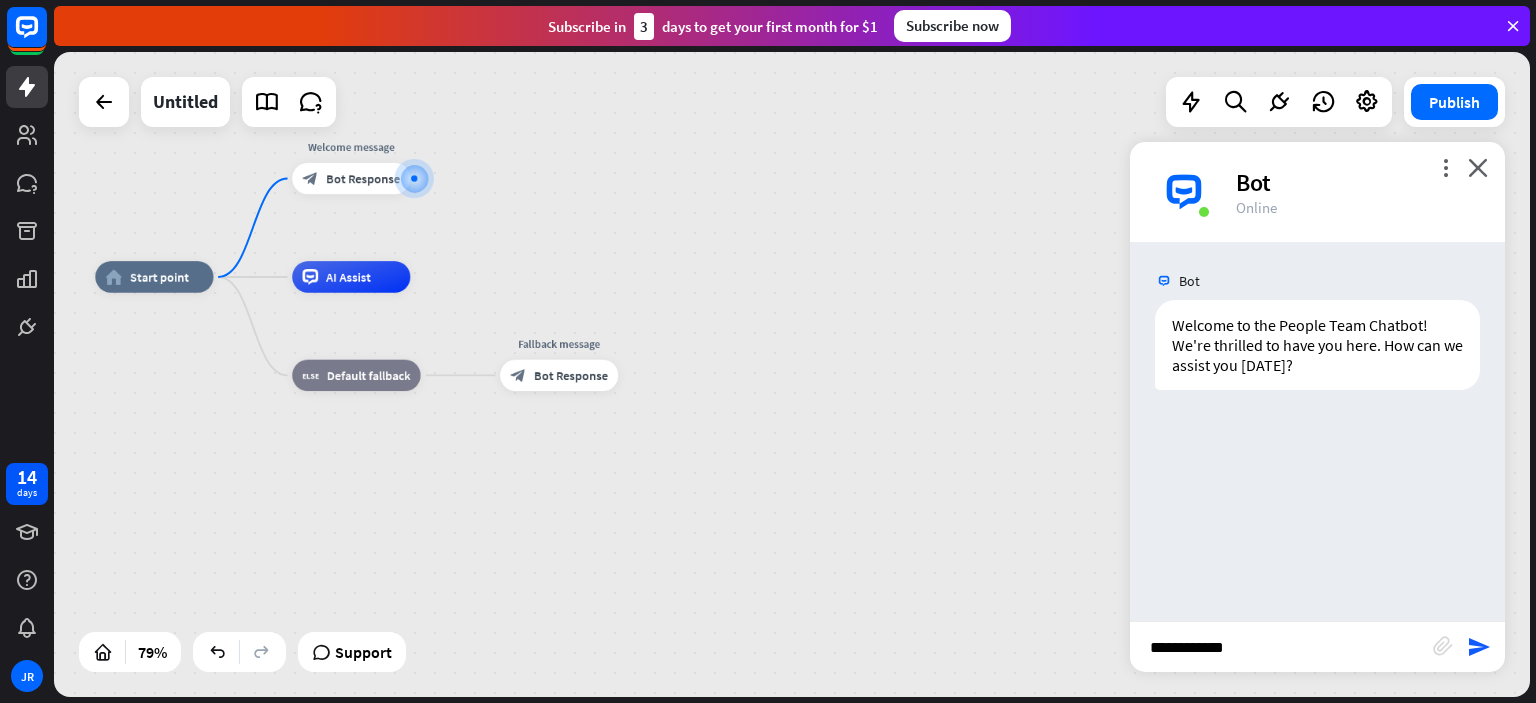 type on "***" 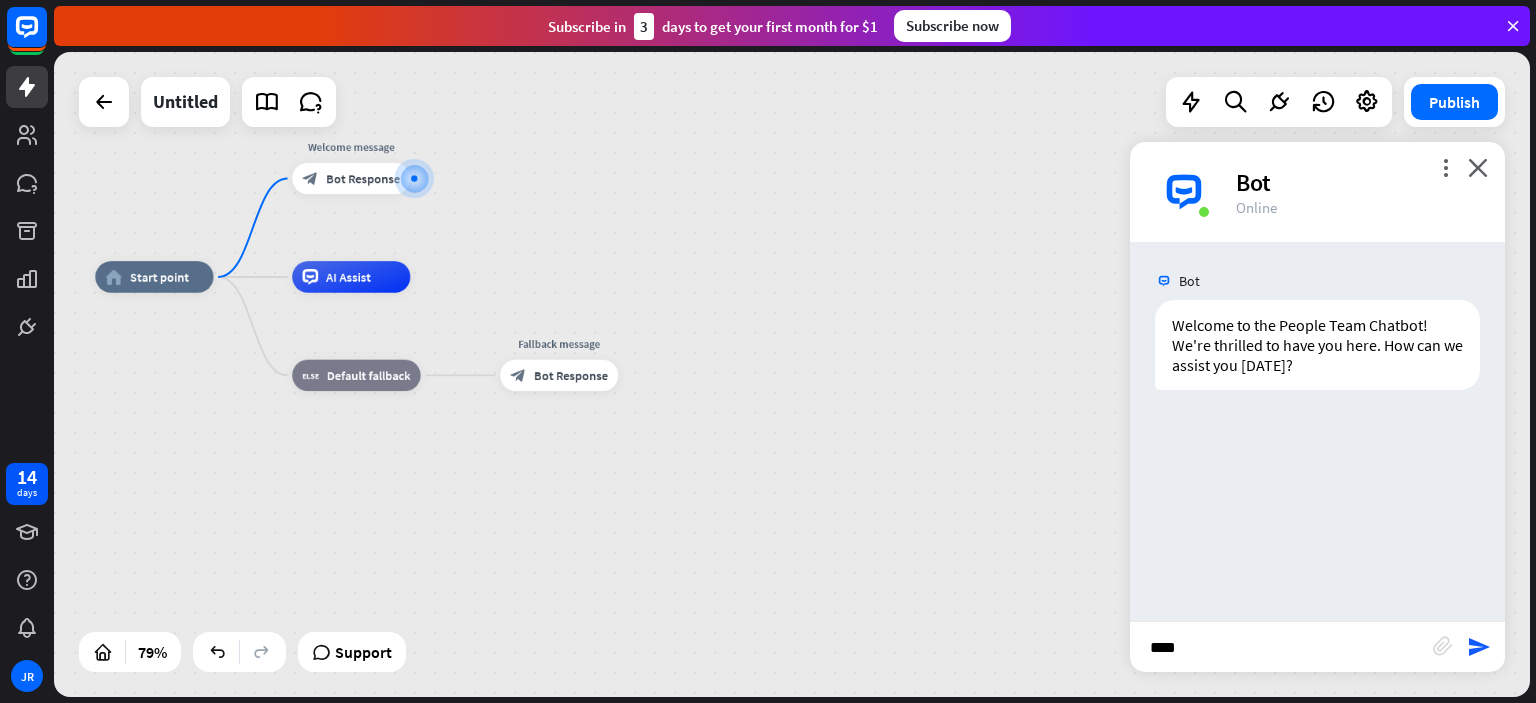 type 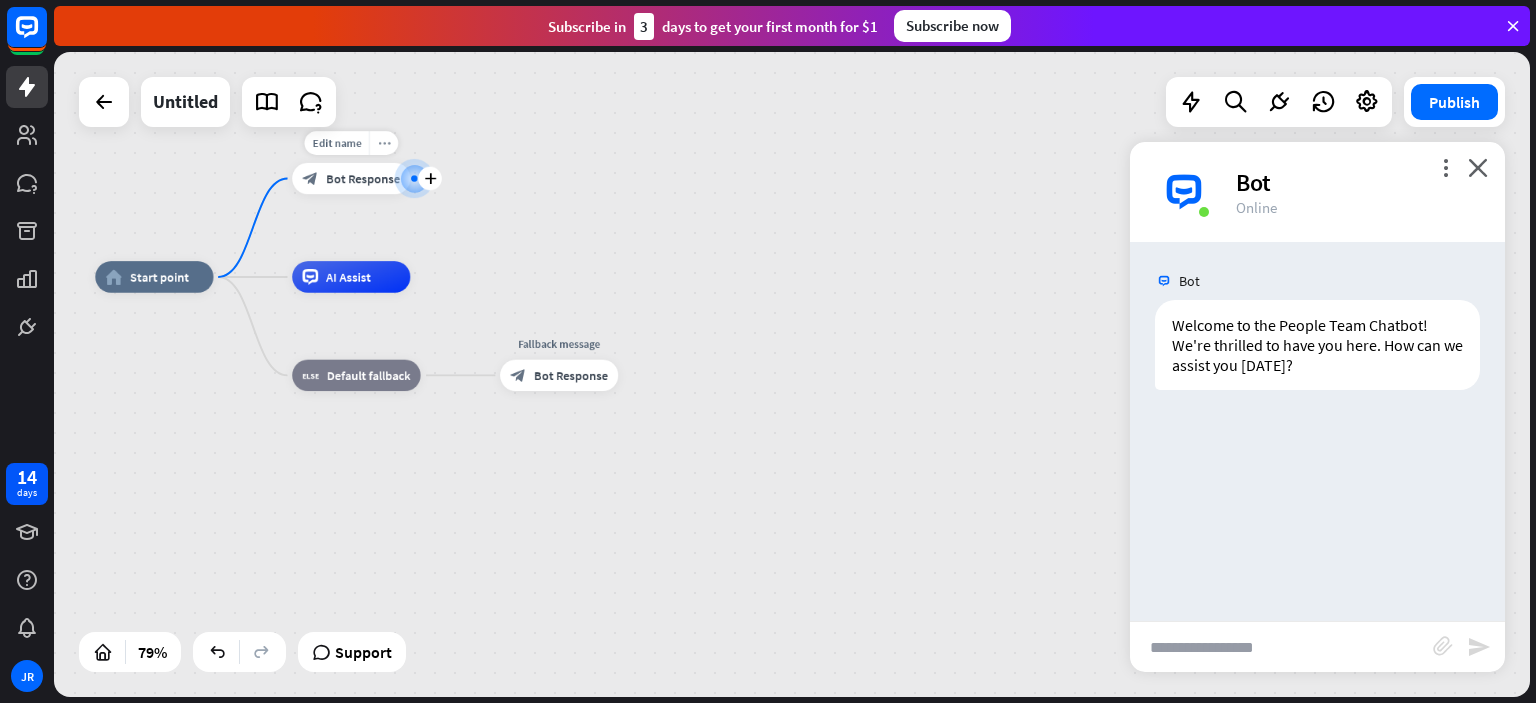 click on "more_horiz" at bounding box center [383, 143] 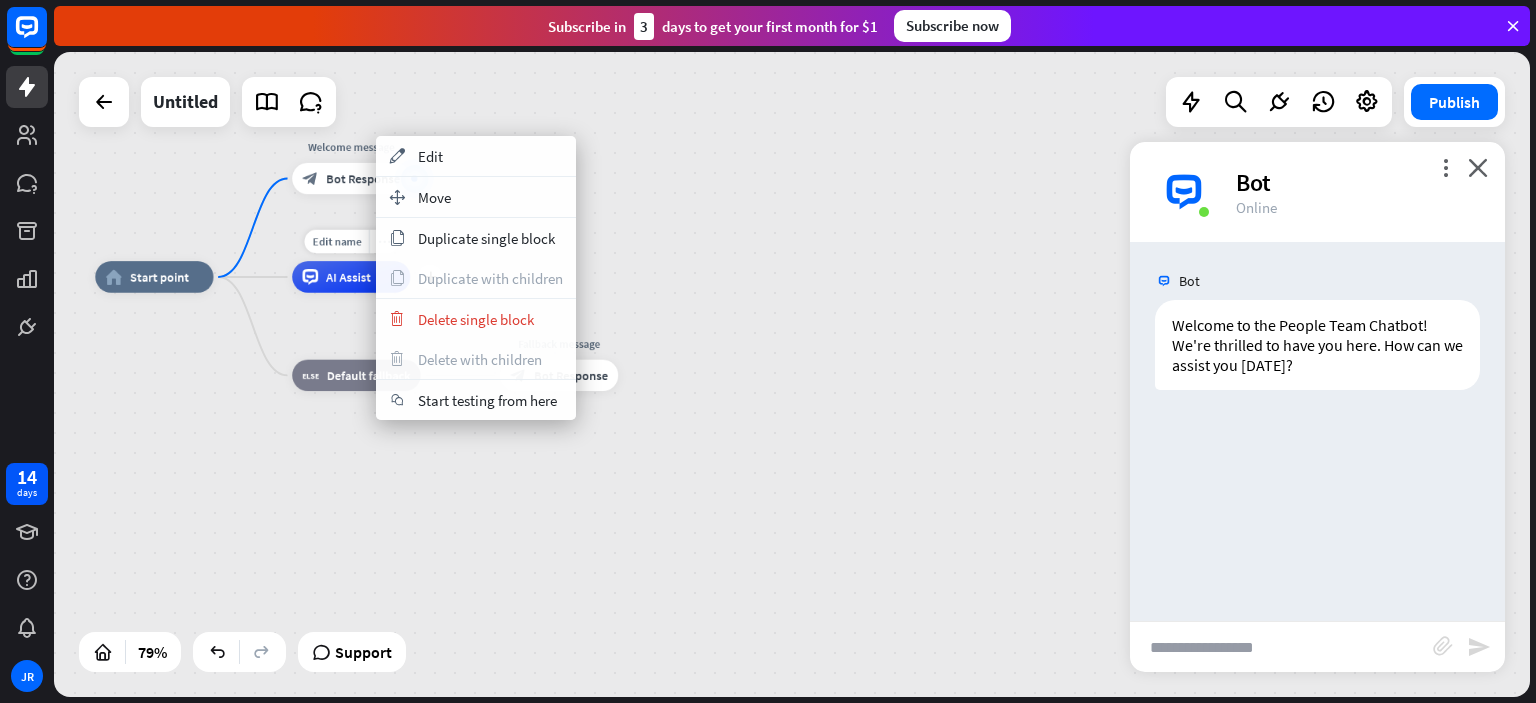 click on "Edit name" at bounding box center [336, 242] 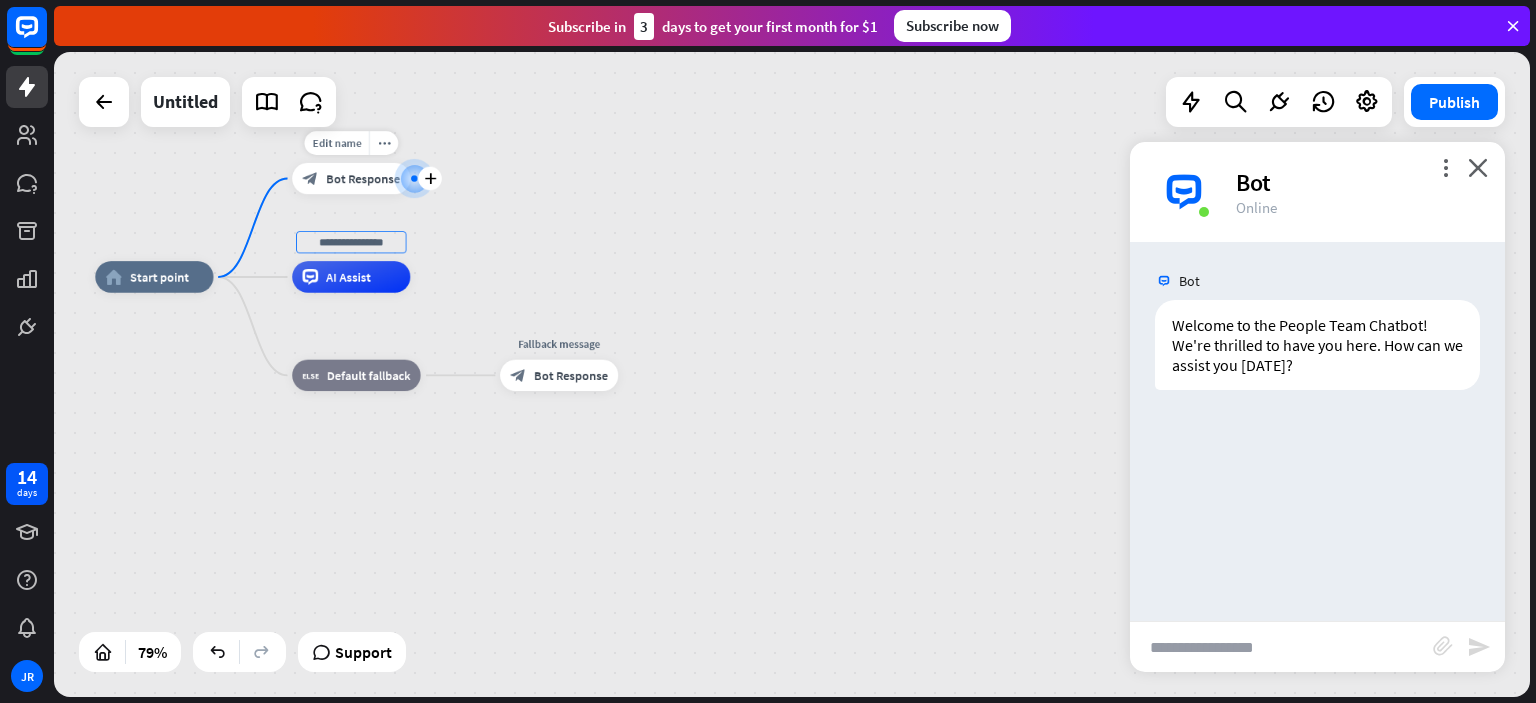click on "Bot Response" at bounding box center [363, 179] 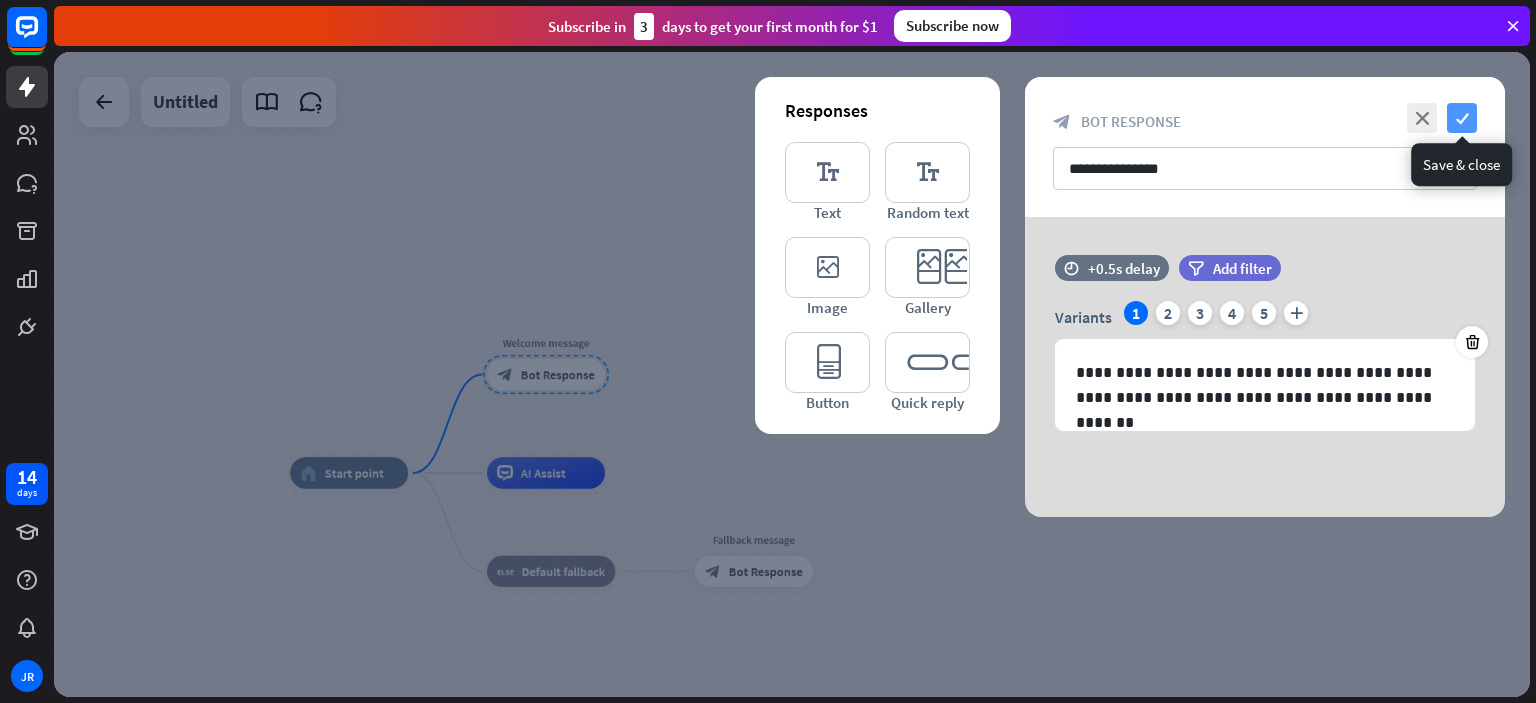 click on "check" at bounding box center [1462, 118] 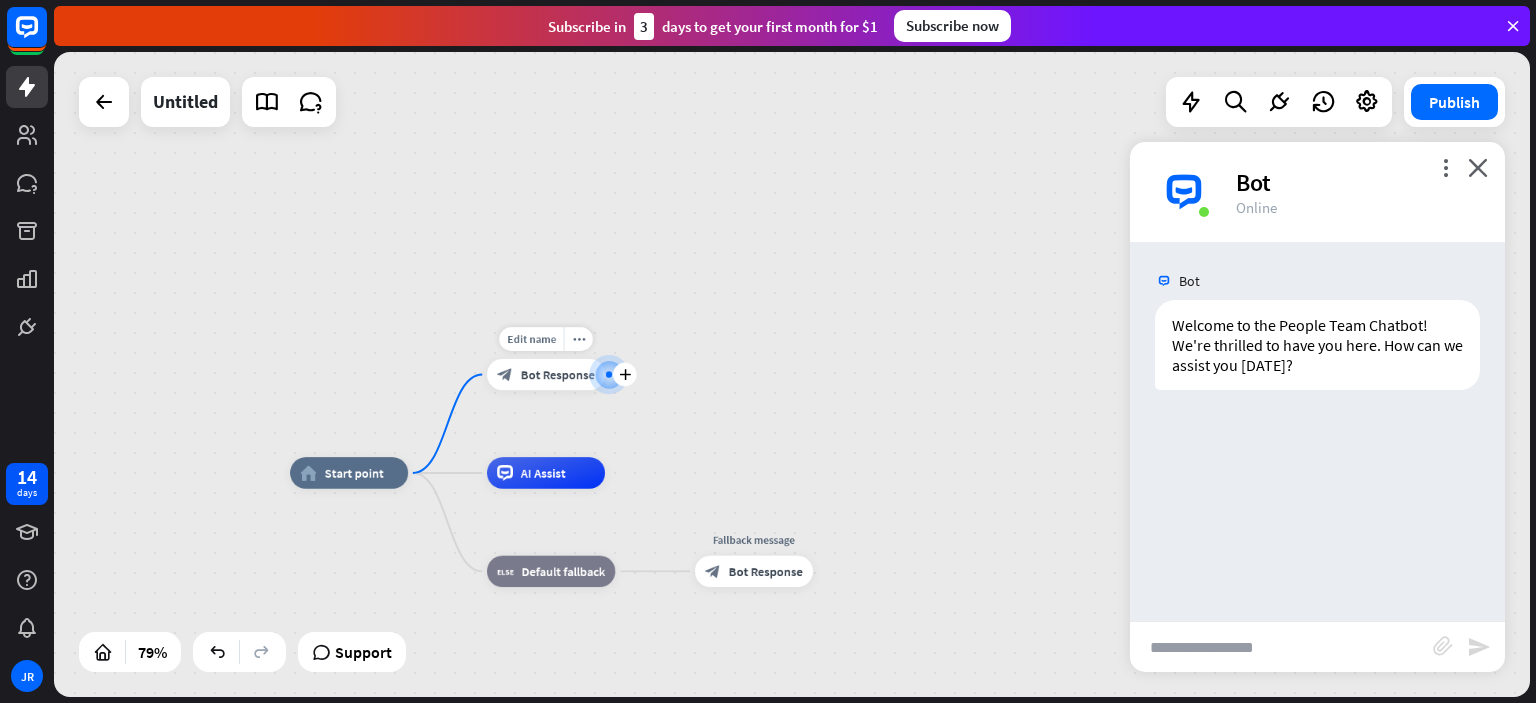 click at bounding box center [608, 374] 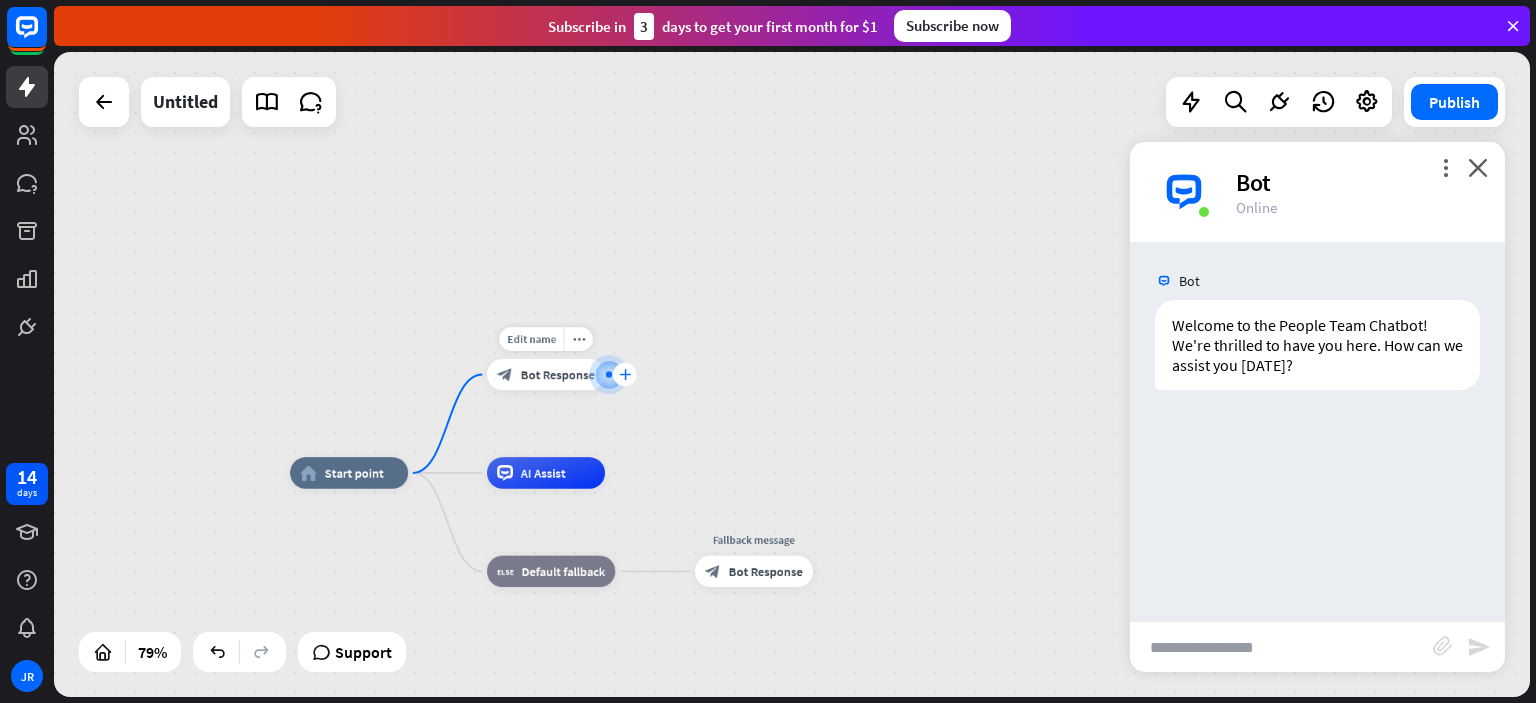 click on "plus" at bounding box center (625, 374) 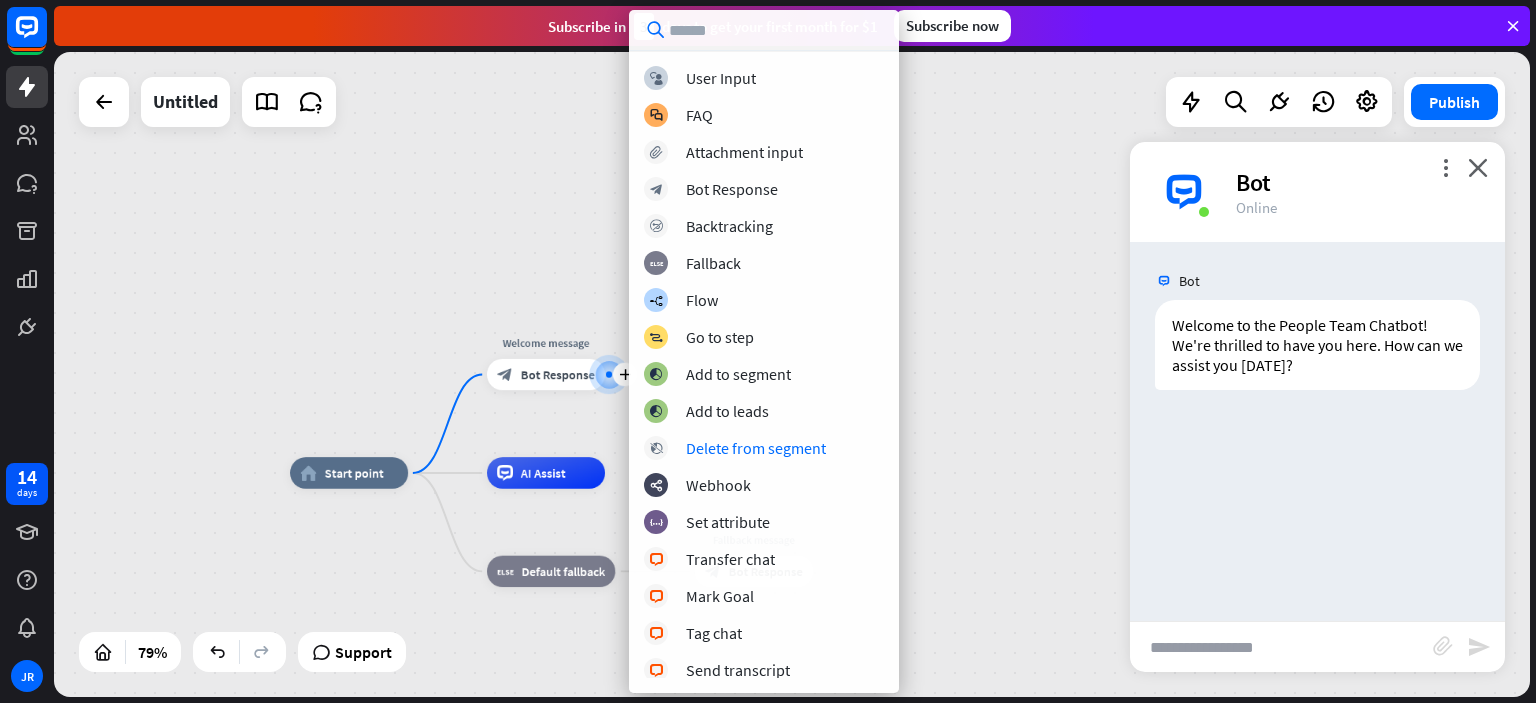 scroll, scrollTop: 0, scrollLeft: 0, axis: both 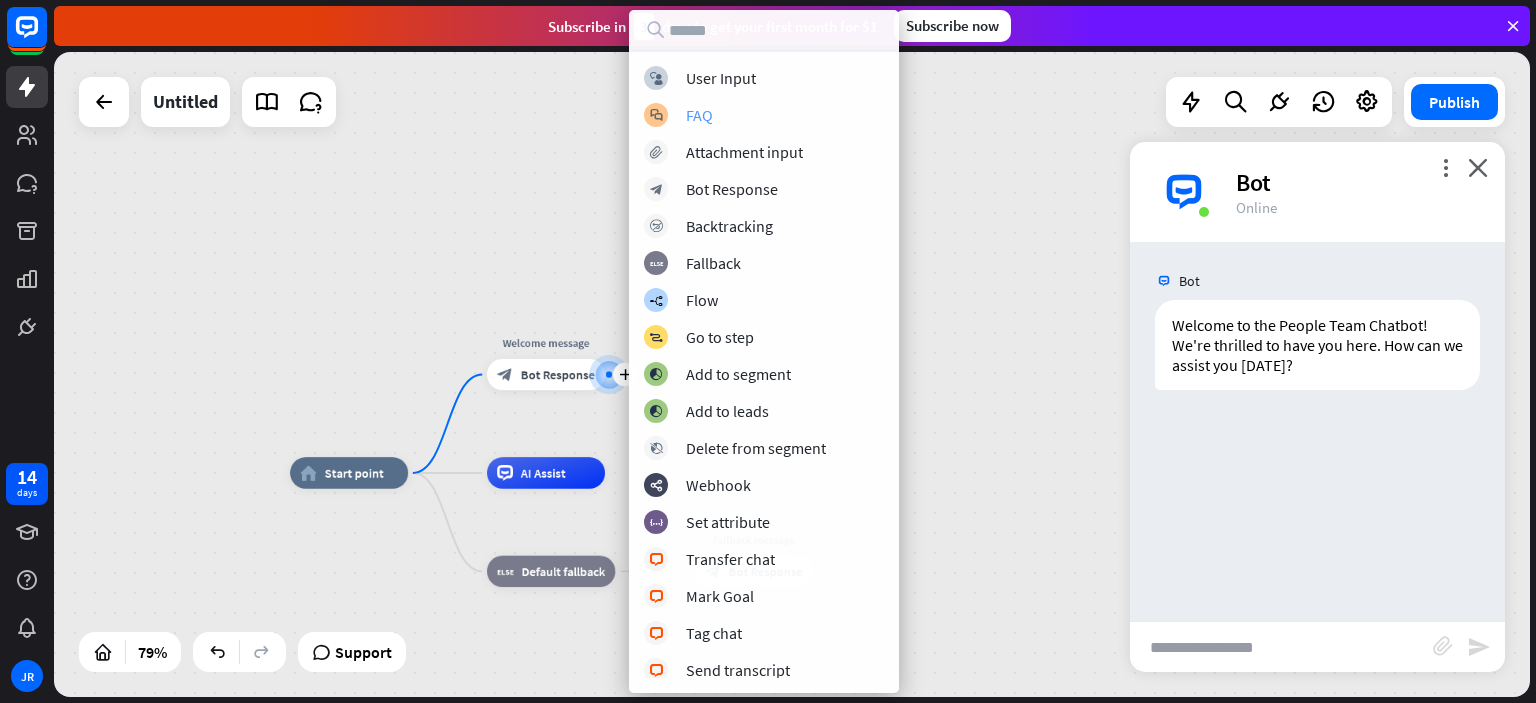 click on "block_faq
FAQ" at bounding box center [764, 115] 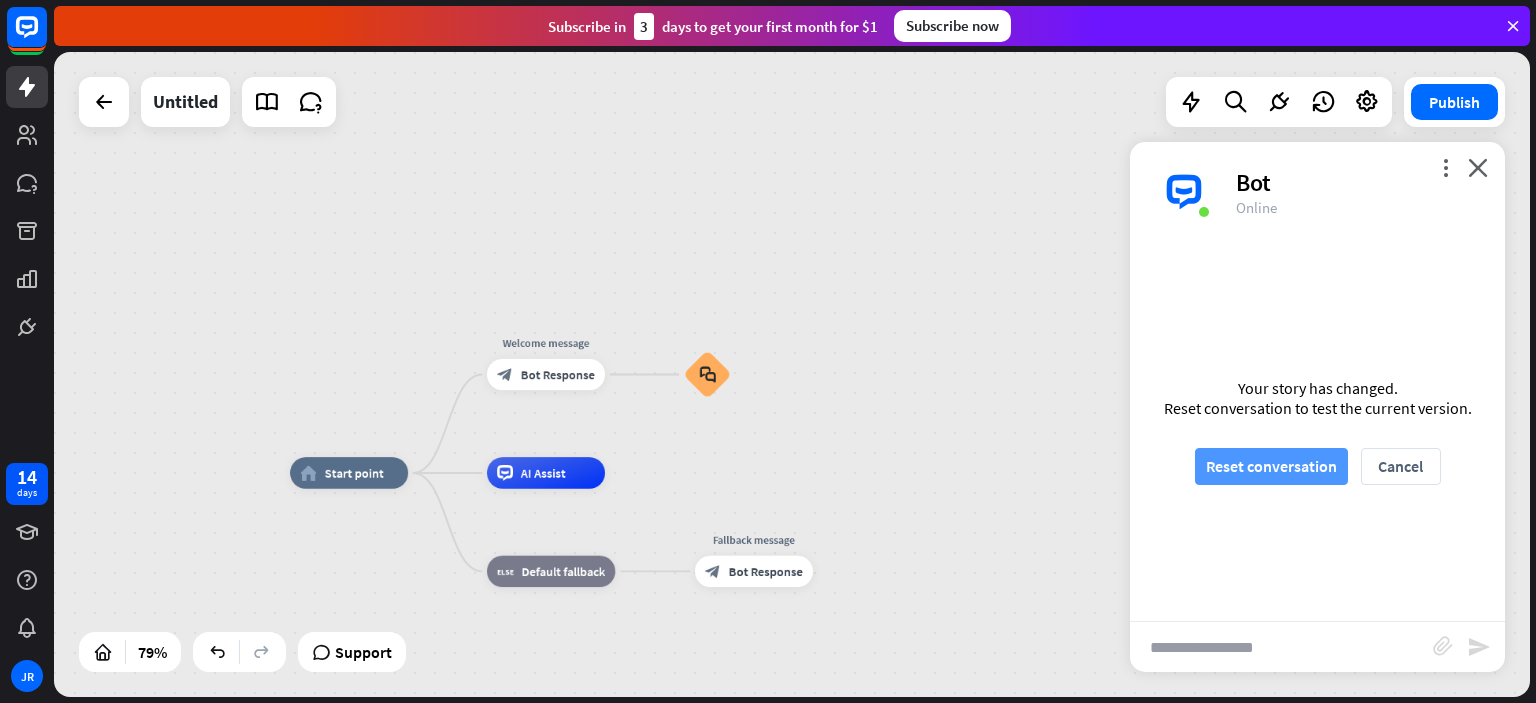 click on "Reset conversation" at bounding box center [1271, 466] 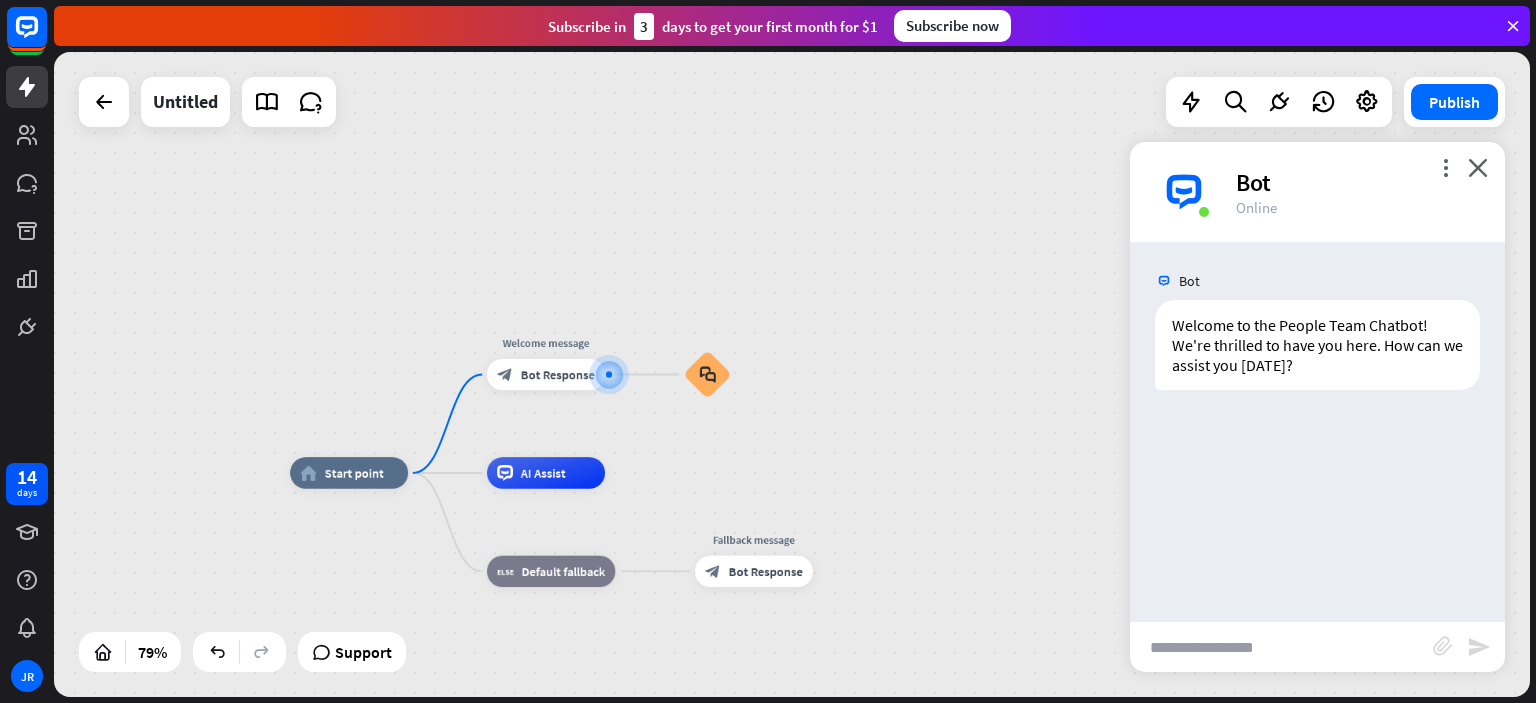 click at bounding box center (1281, 647) 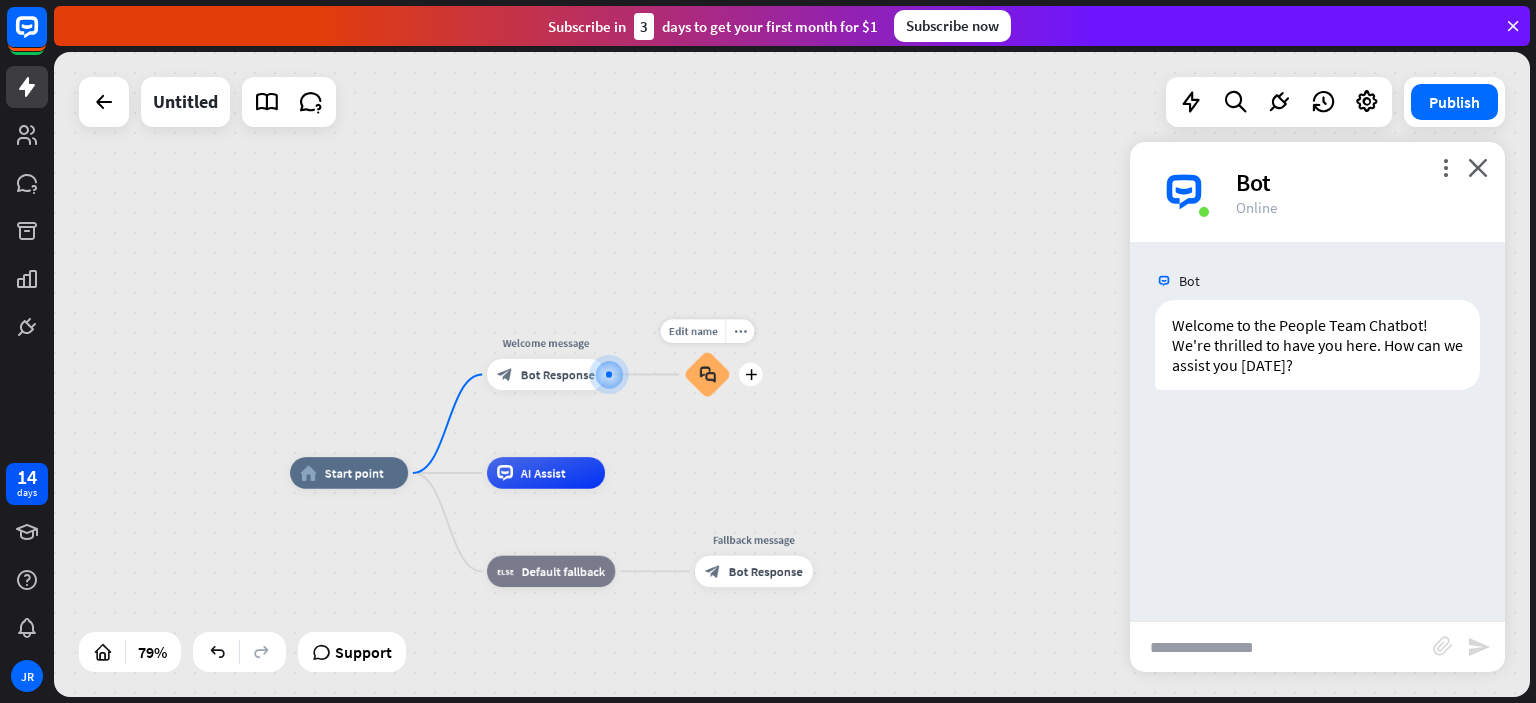 click on "block_faq" at bounding box center [707, 374] 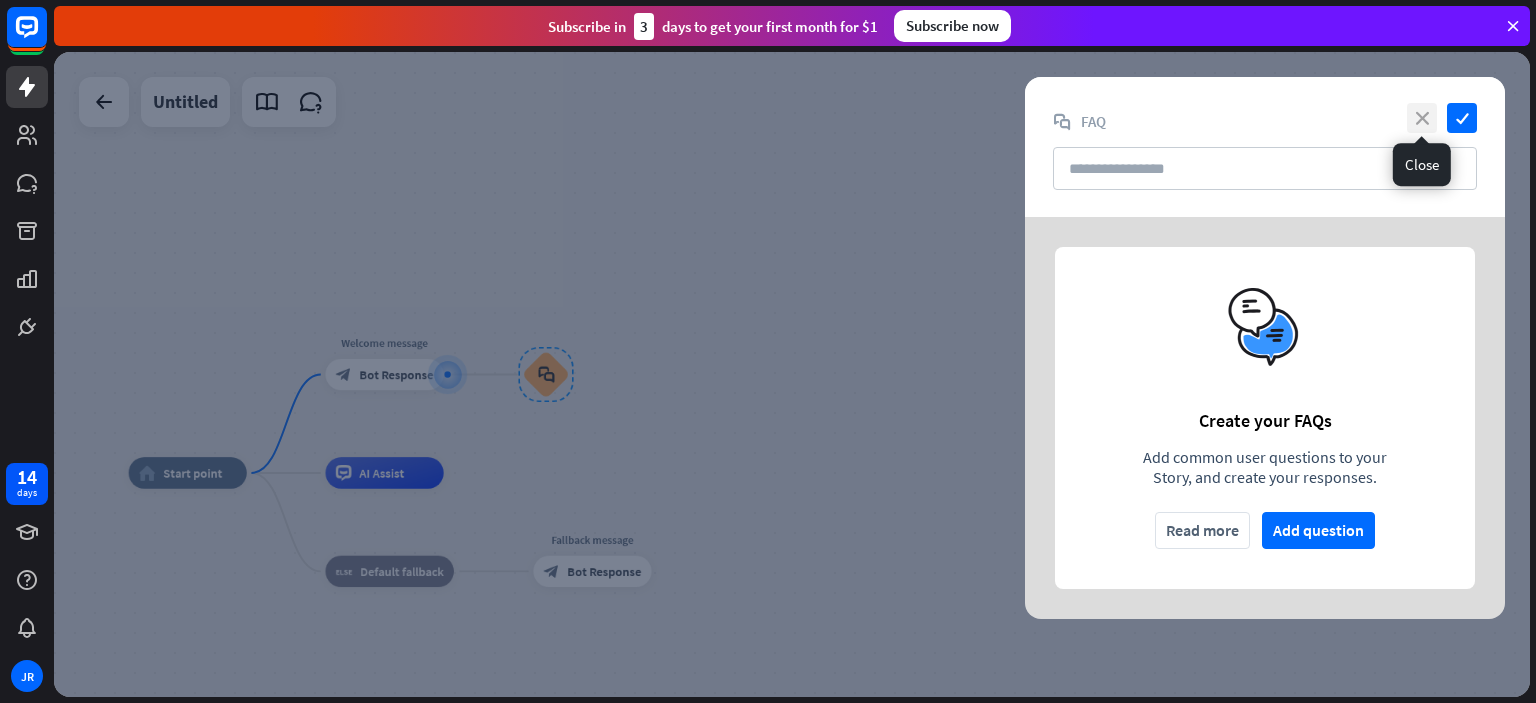 click on "close" at bounding box center [1422, 118] 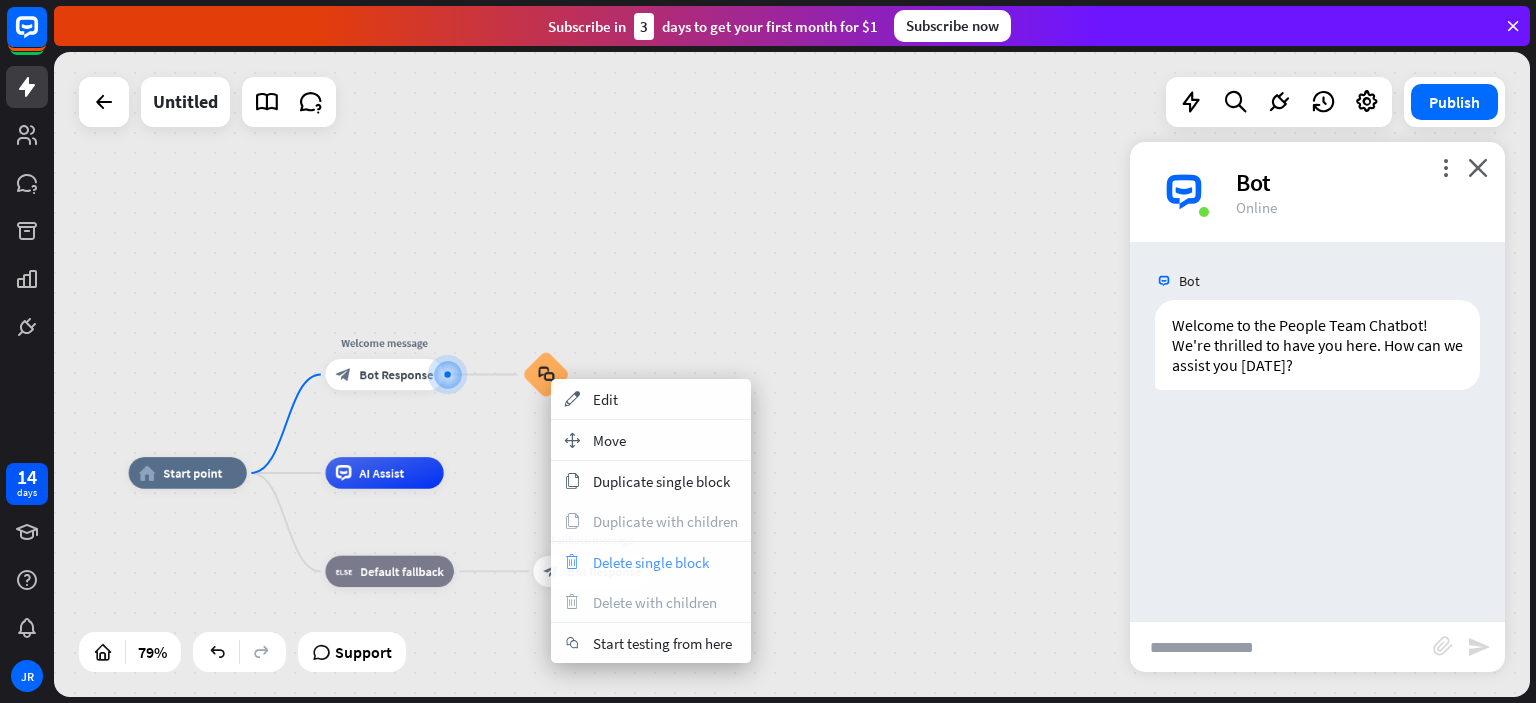 click on "Delete single block" at bounding box center [651, 562] 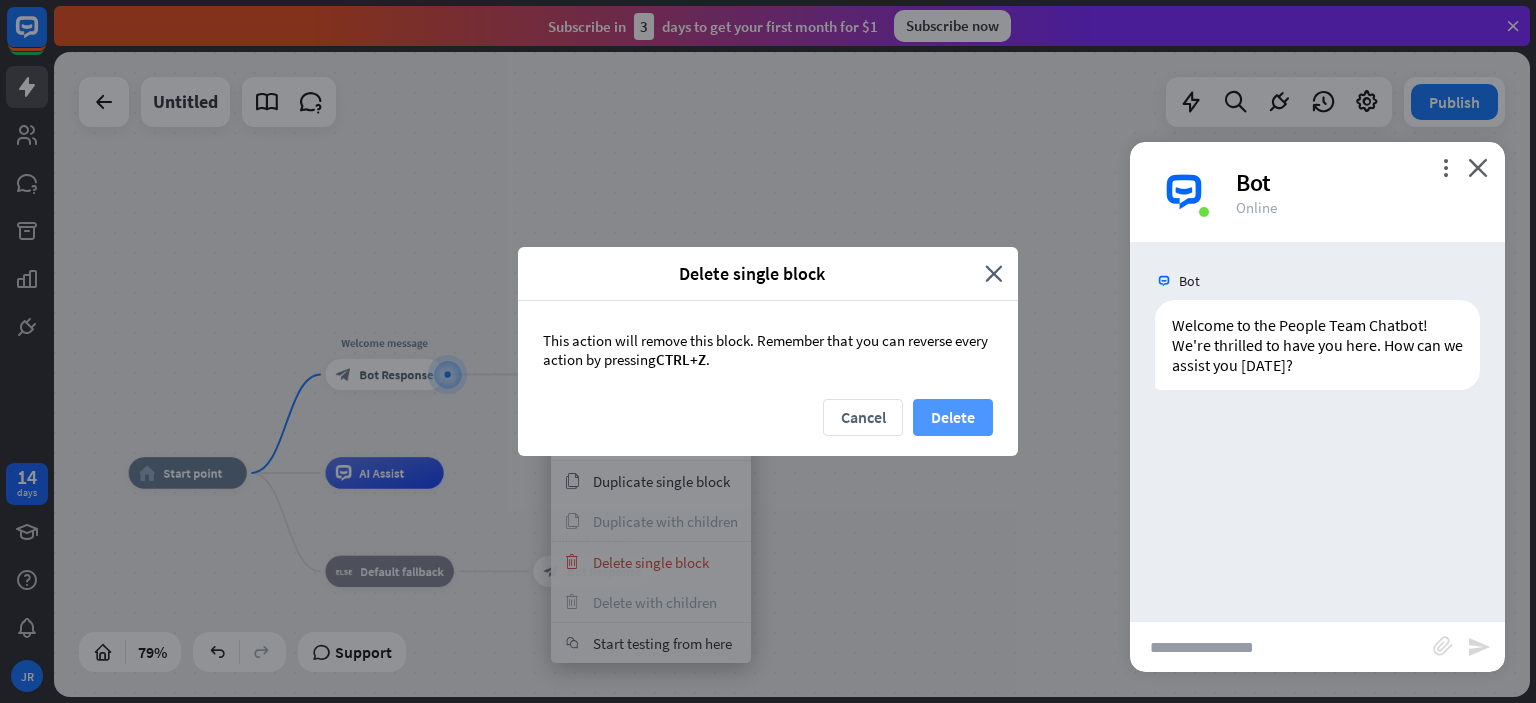 click on "Delete" at bounding box center (953, 417) 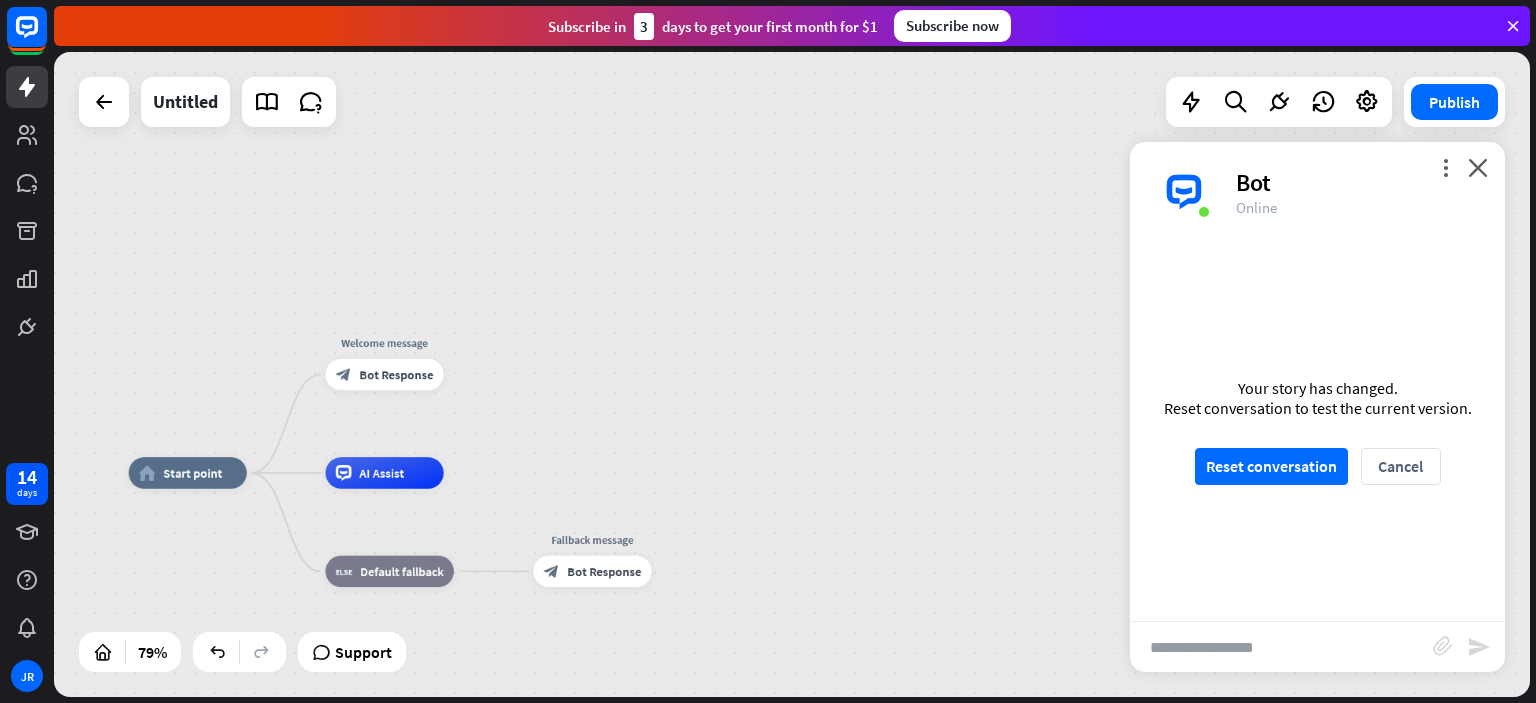 click on "Bot Response" at bounding box center (396, 375) 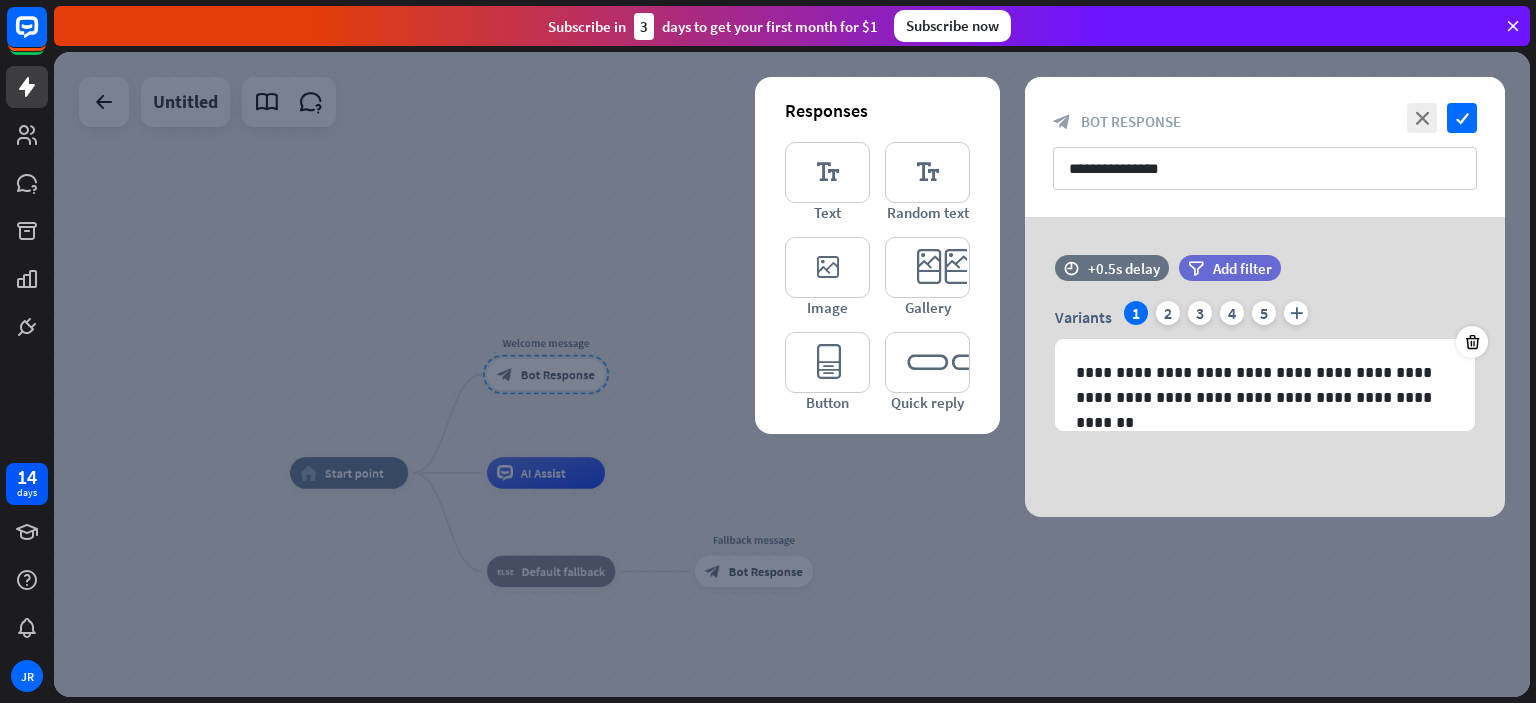 click at bounding box center (792, 374) 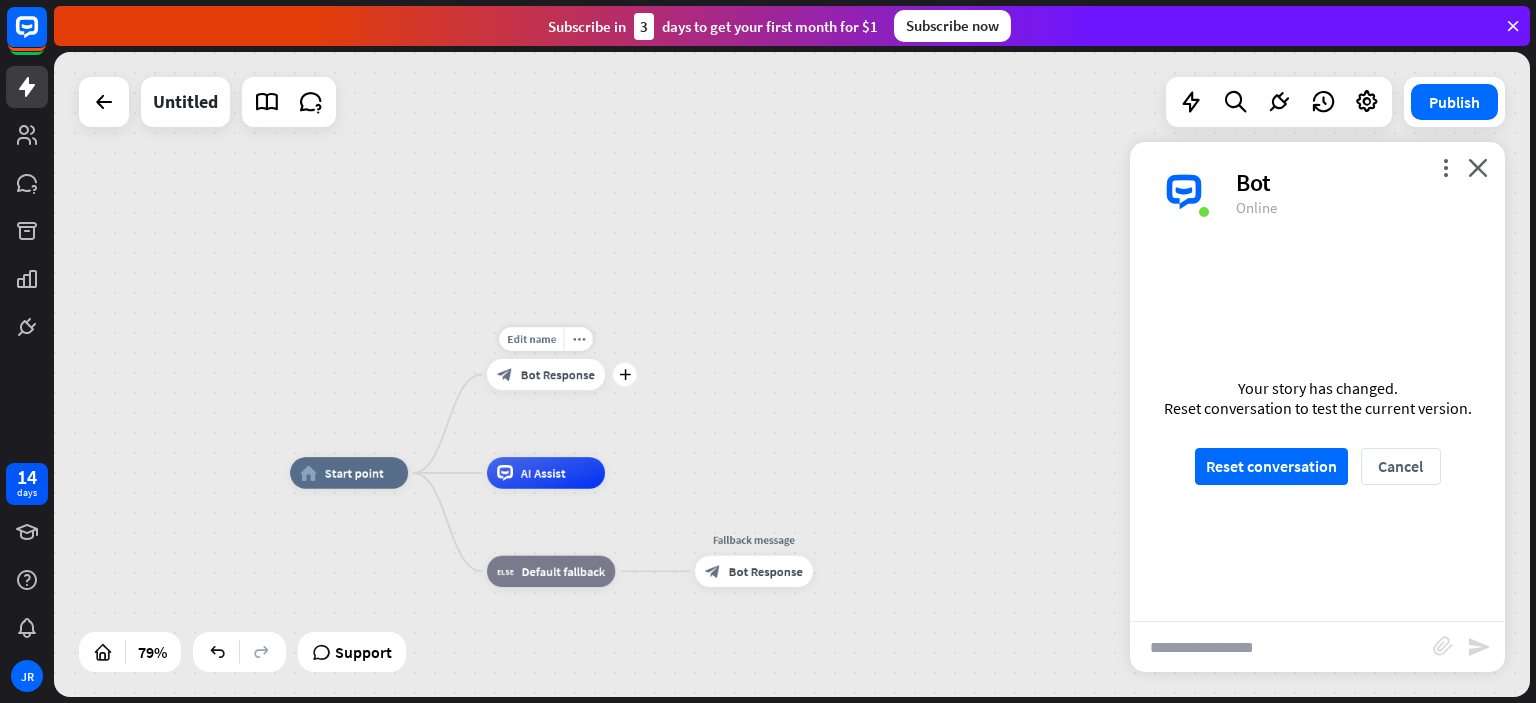 click on "plus" at bounding box center (625, 374) 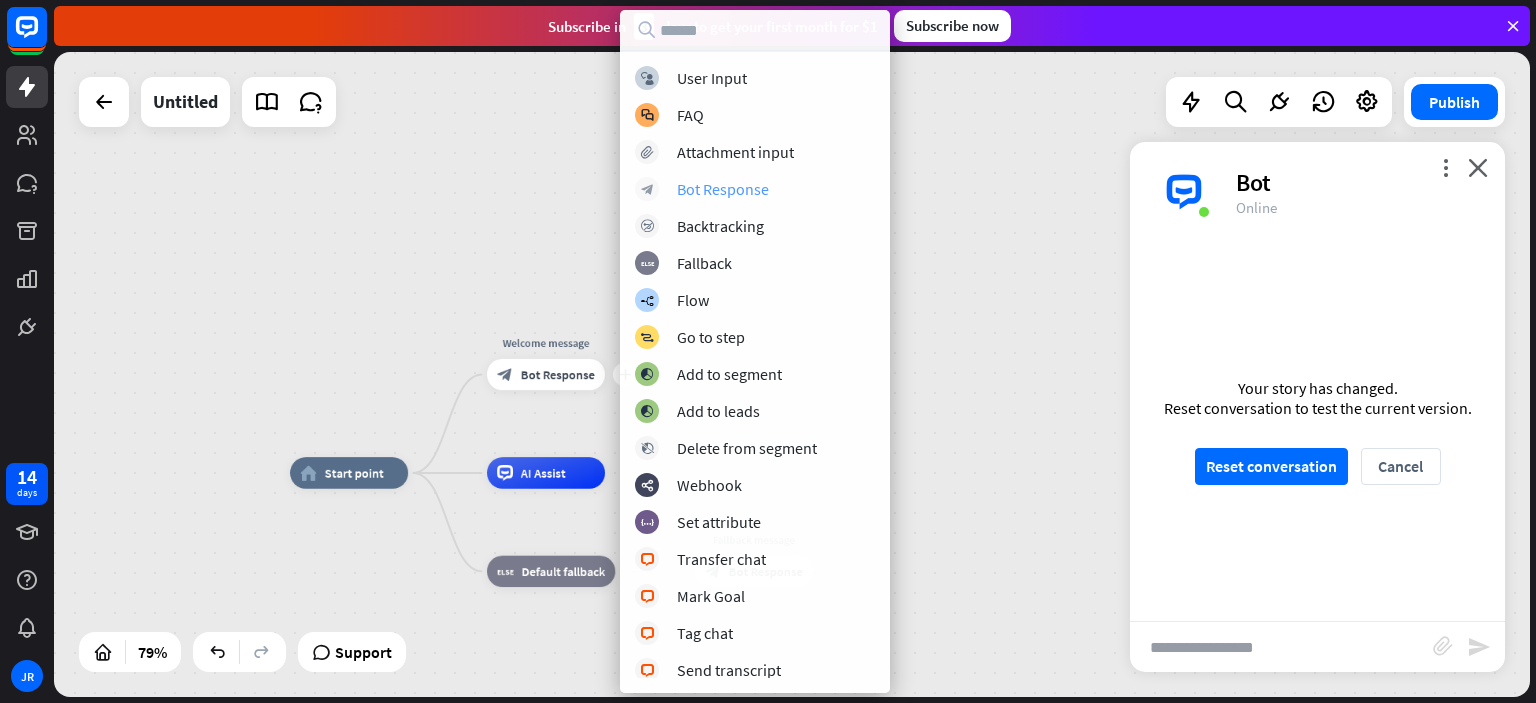 click on "Bot Response" at bounding box center (723, 189) 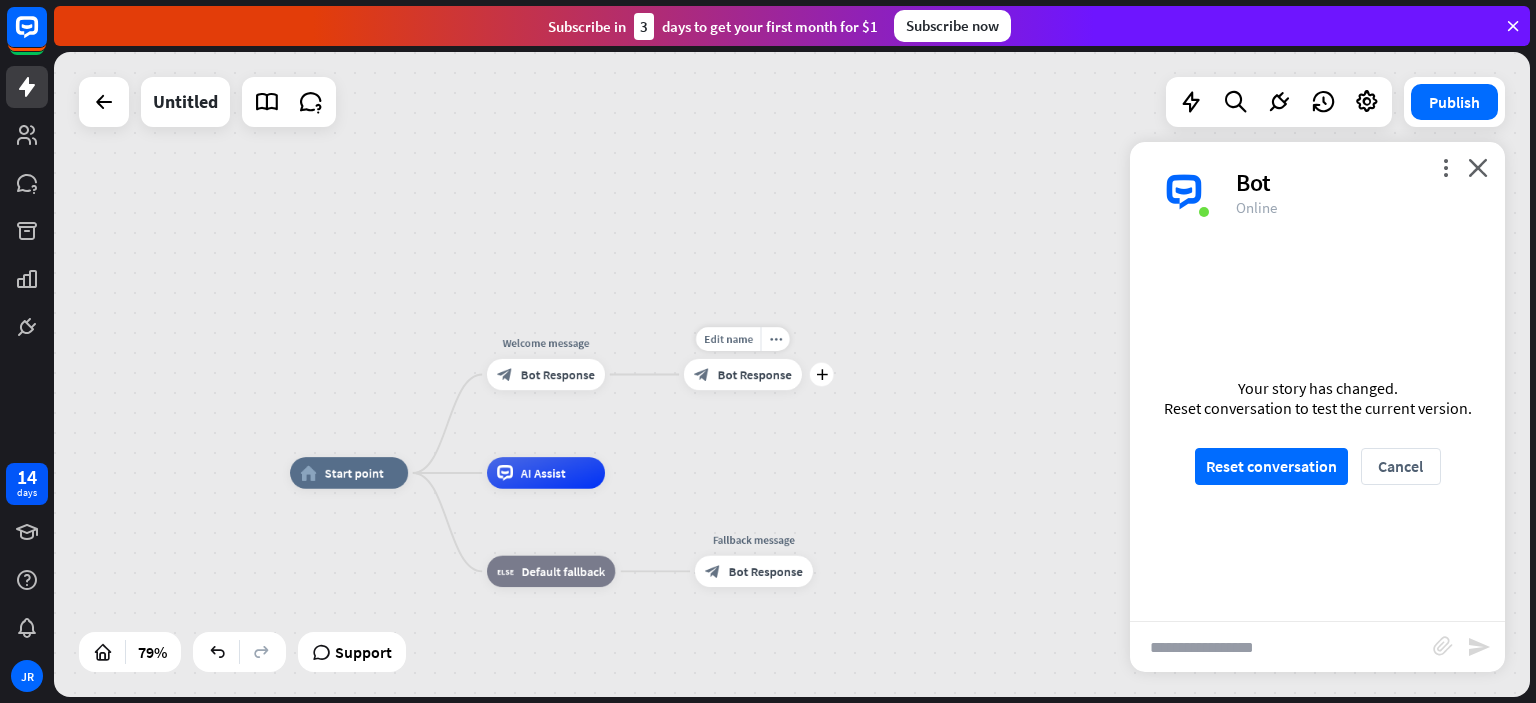 click on "Bot Response" at bounding box center [755, 375] 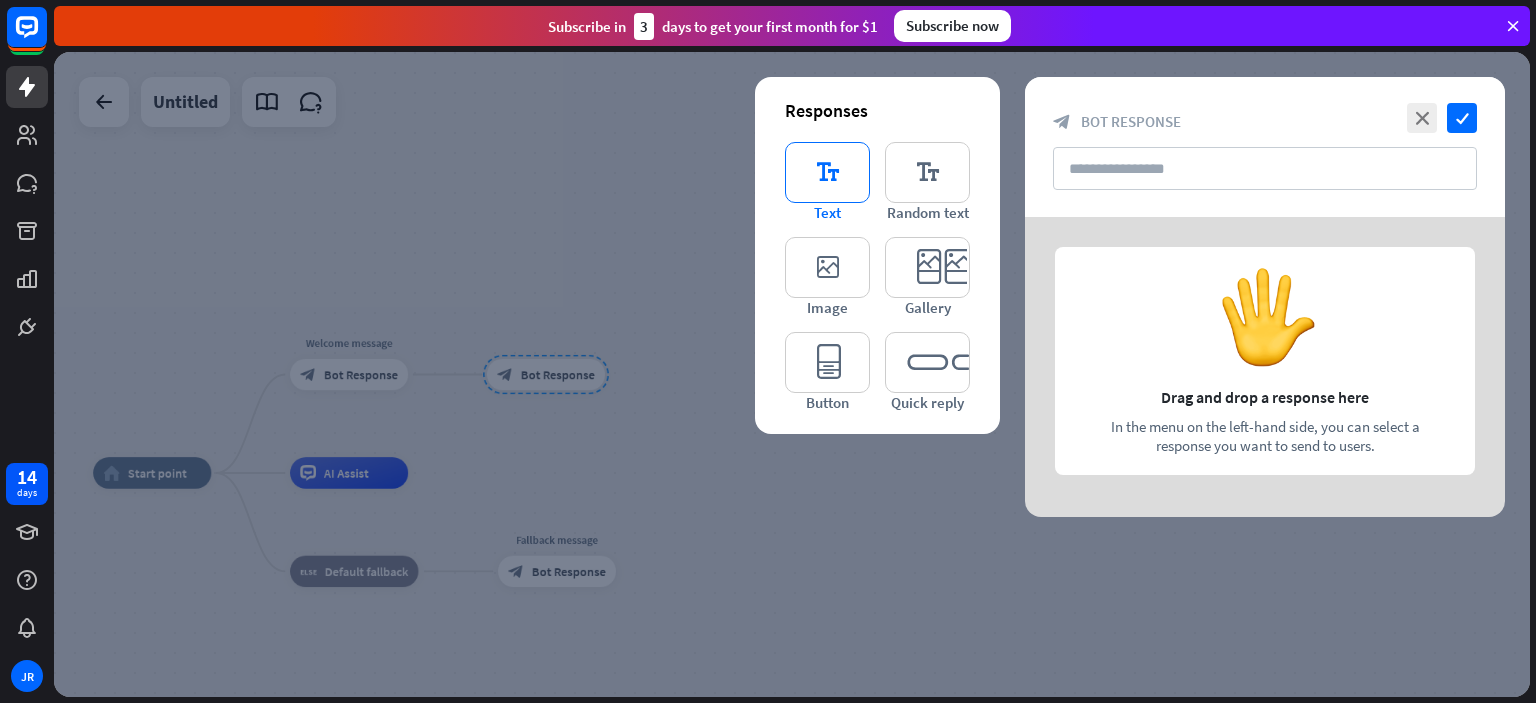 type 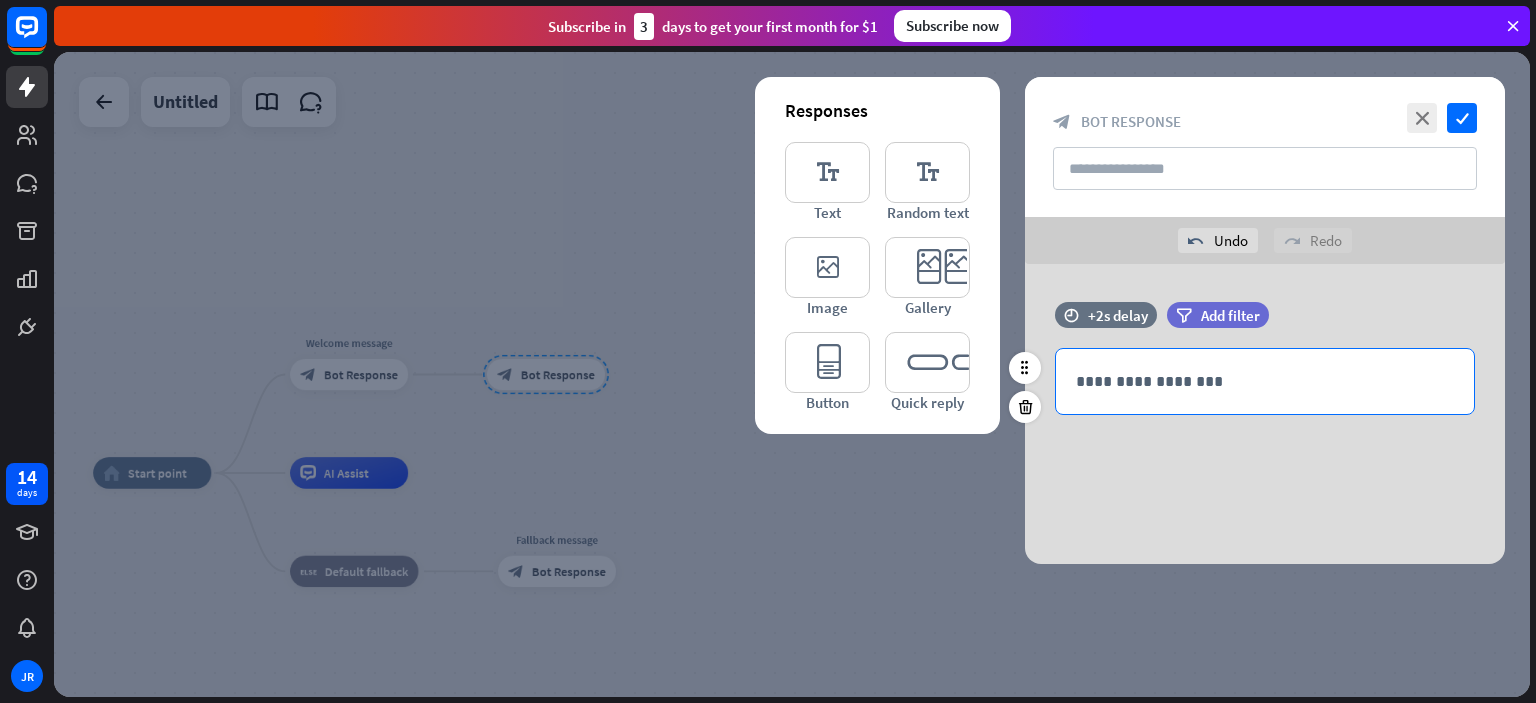 click on "**********" at bounding box center [1265, 381] 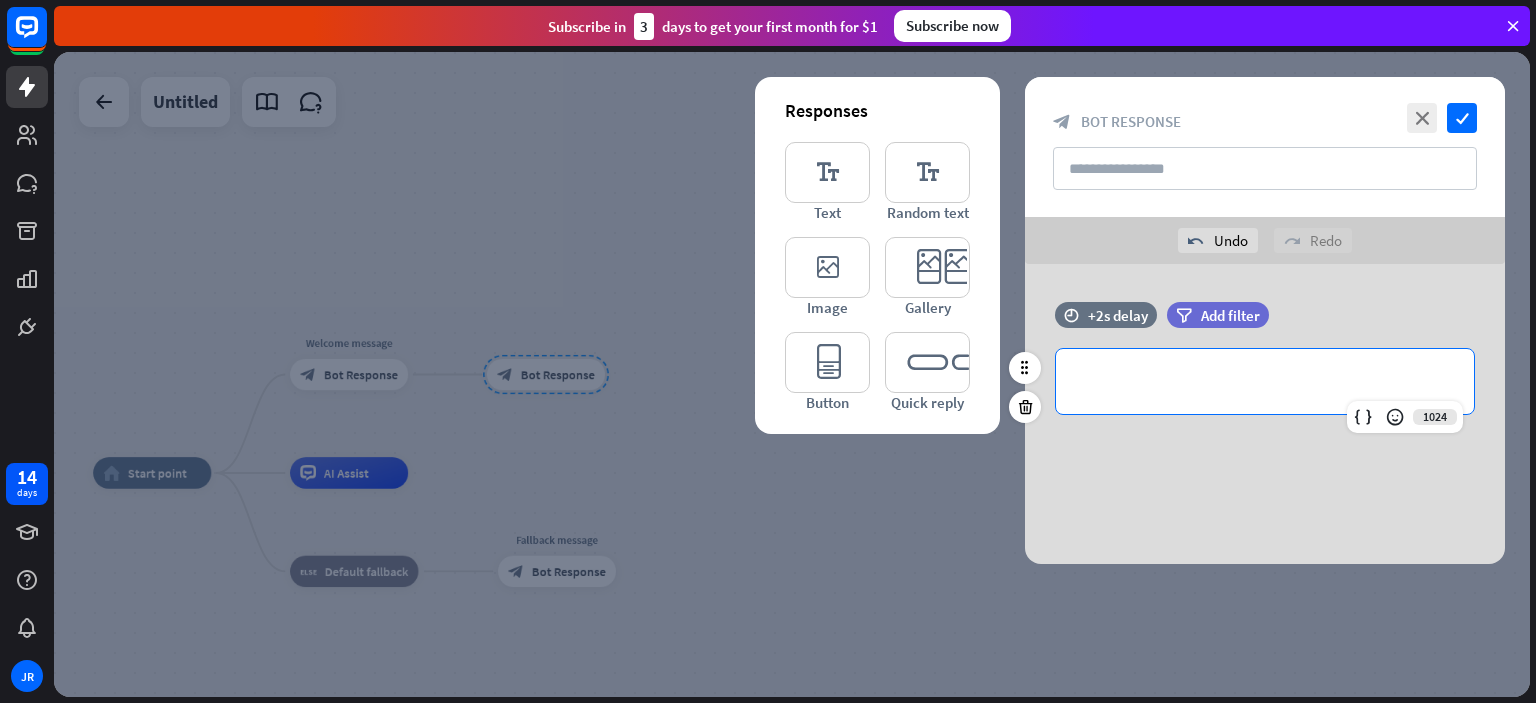 type 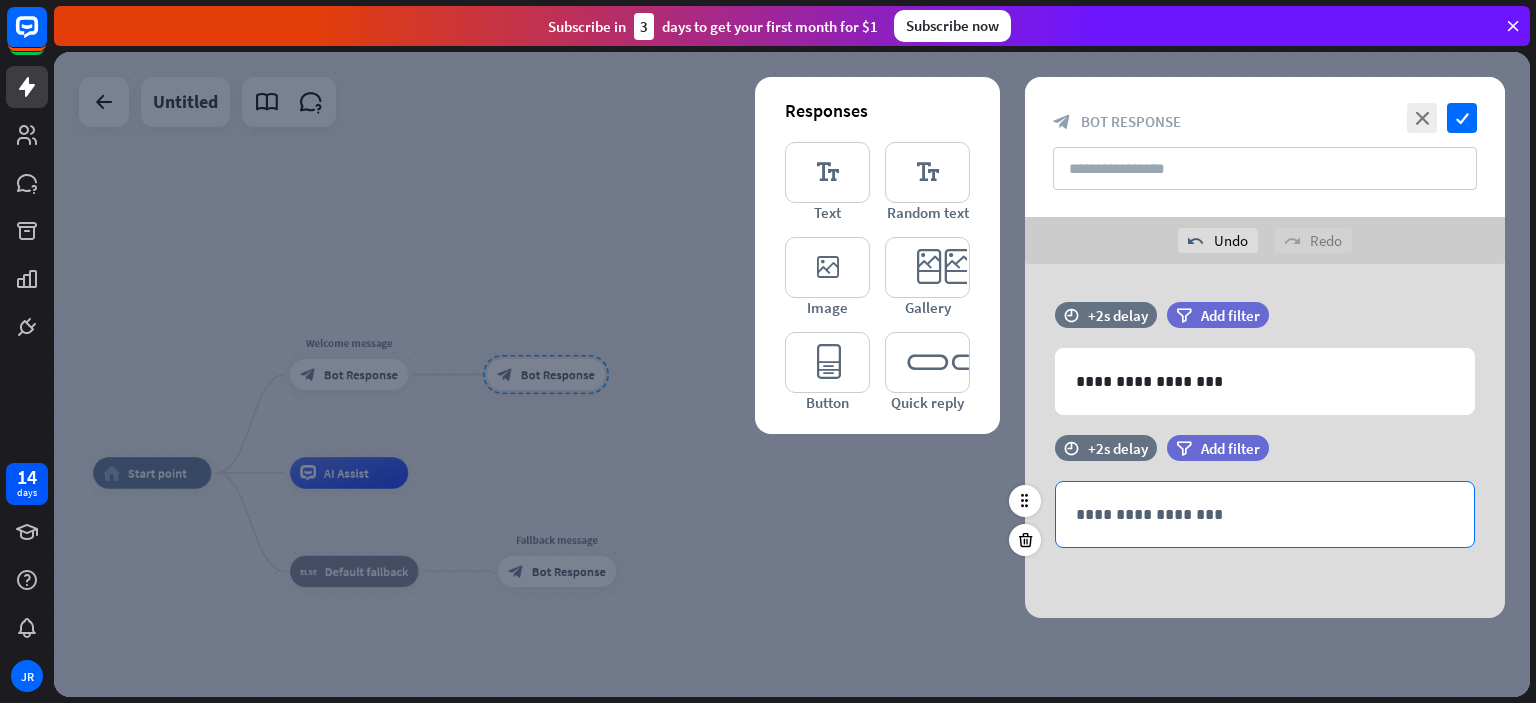 click on "**********" at bounding box center (1265, 514) 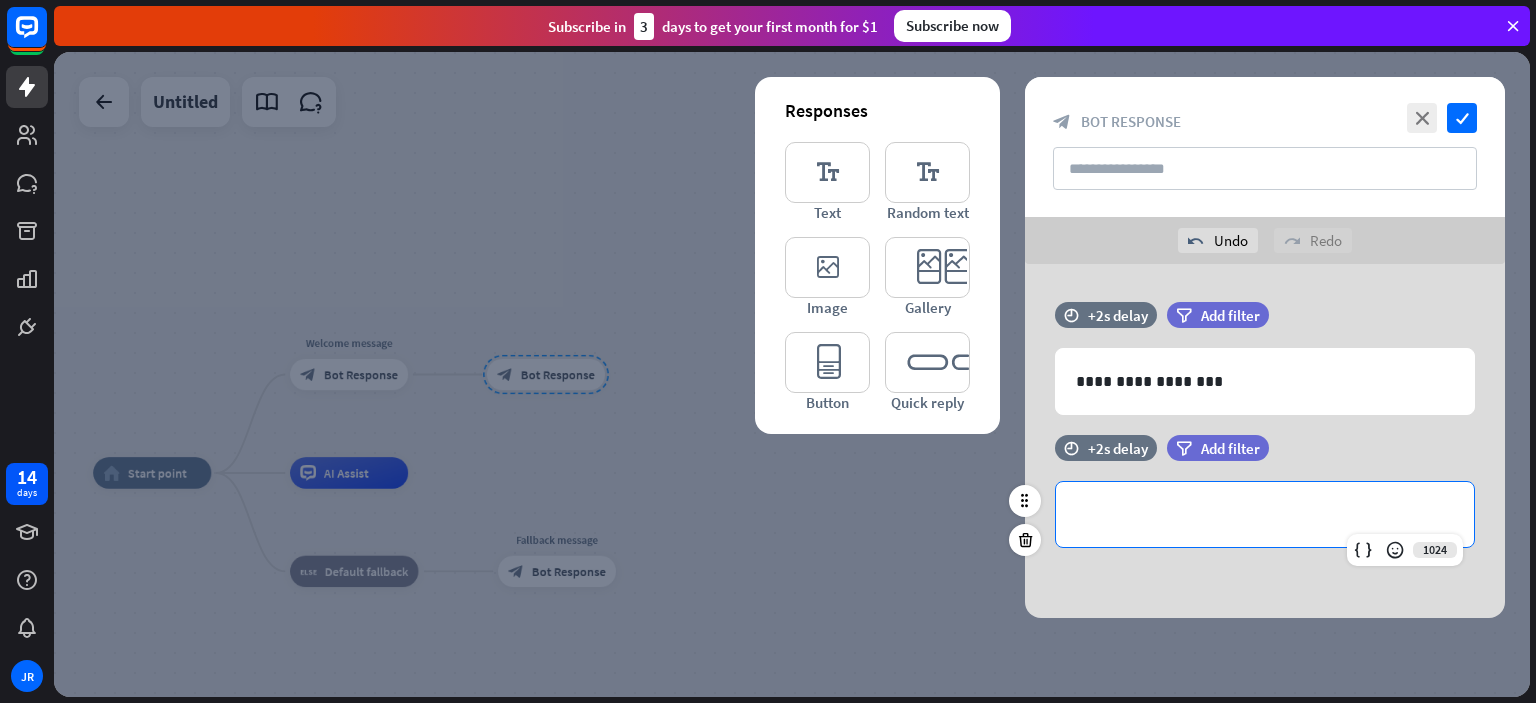 type 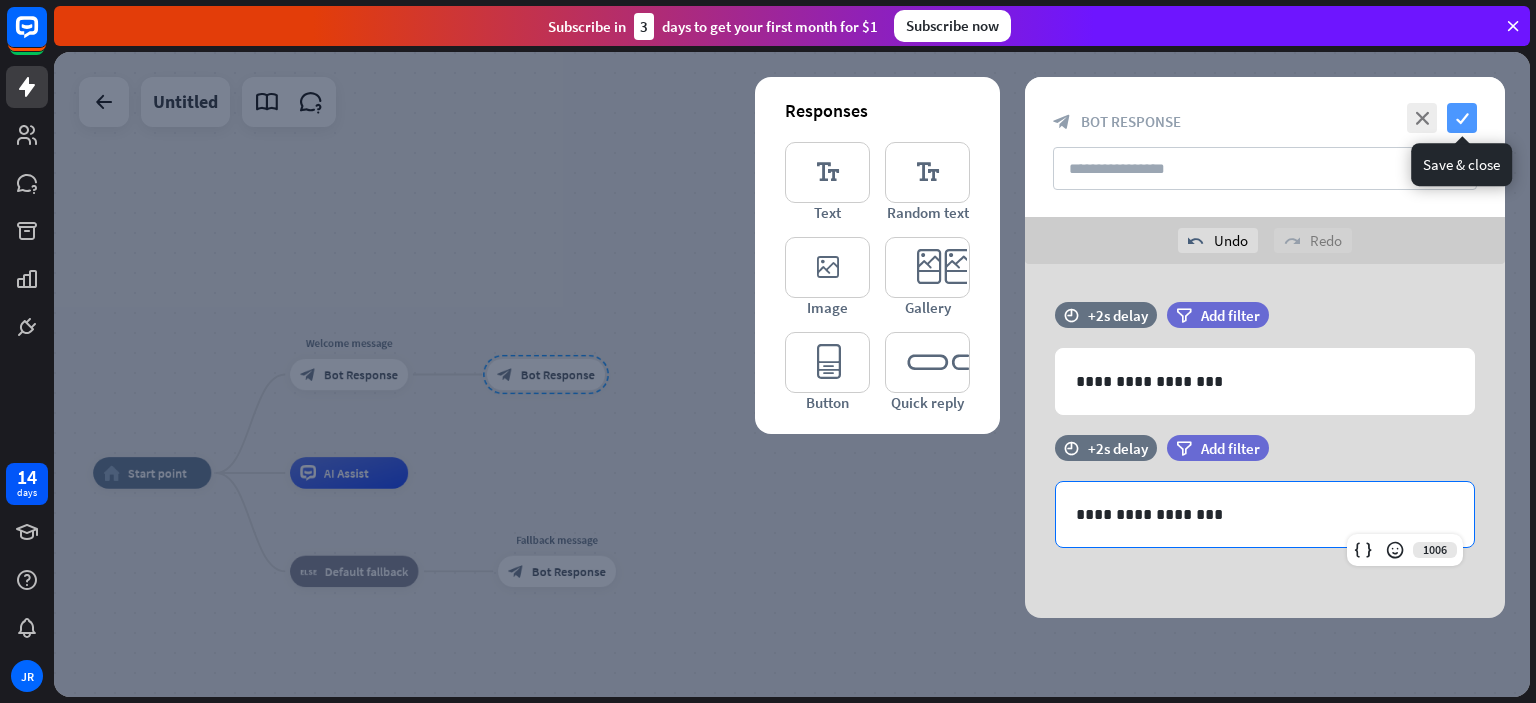click on "check" at bounding box center (1462, 118) 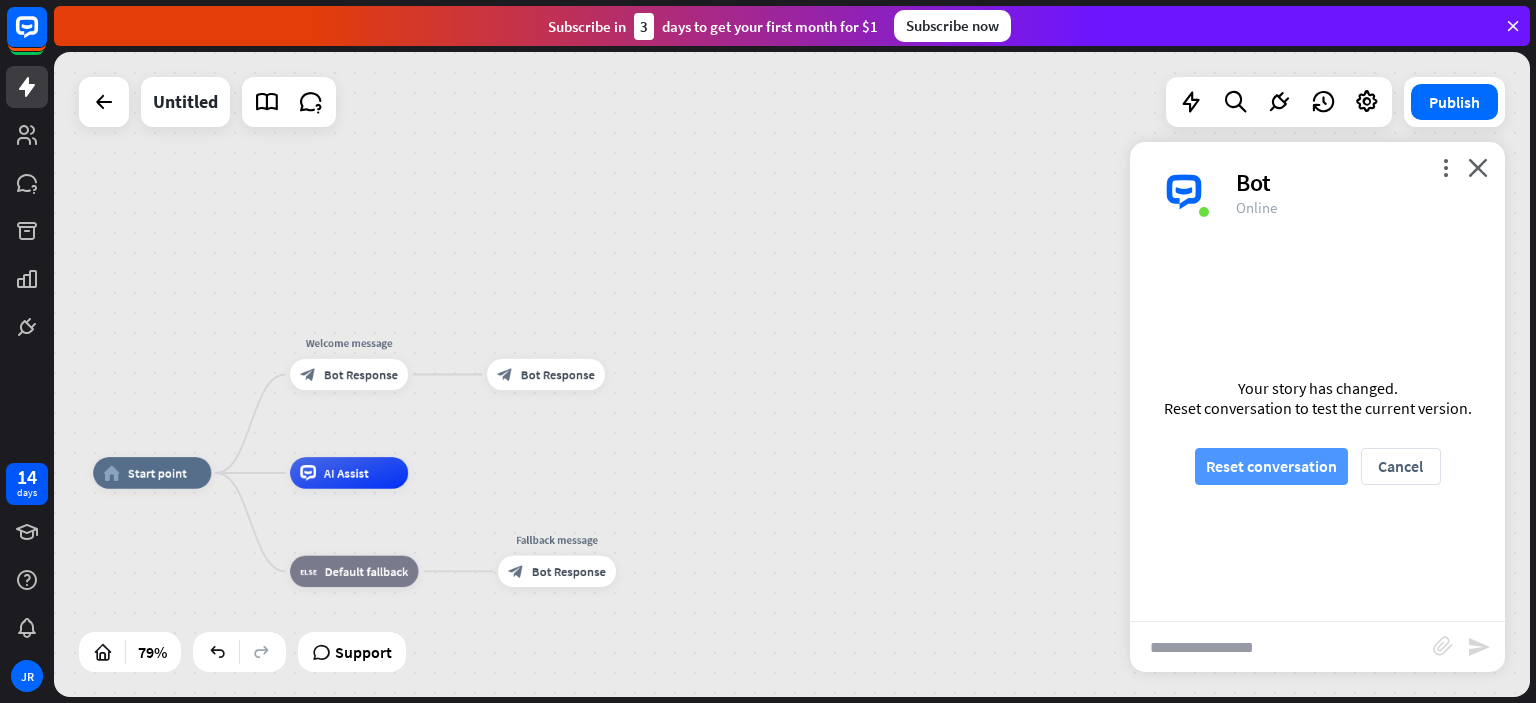 click on "Reset conversation" at bounding box center [1271, 466] 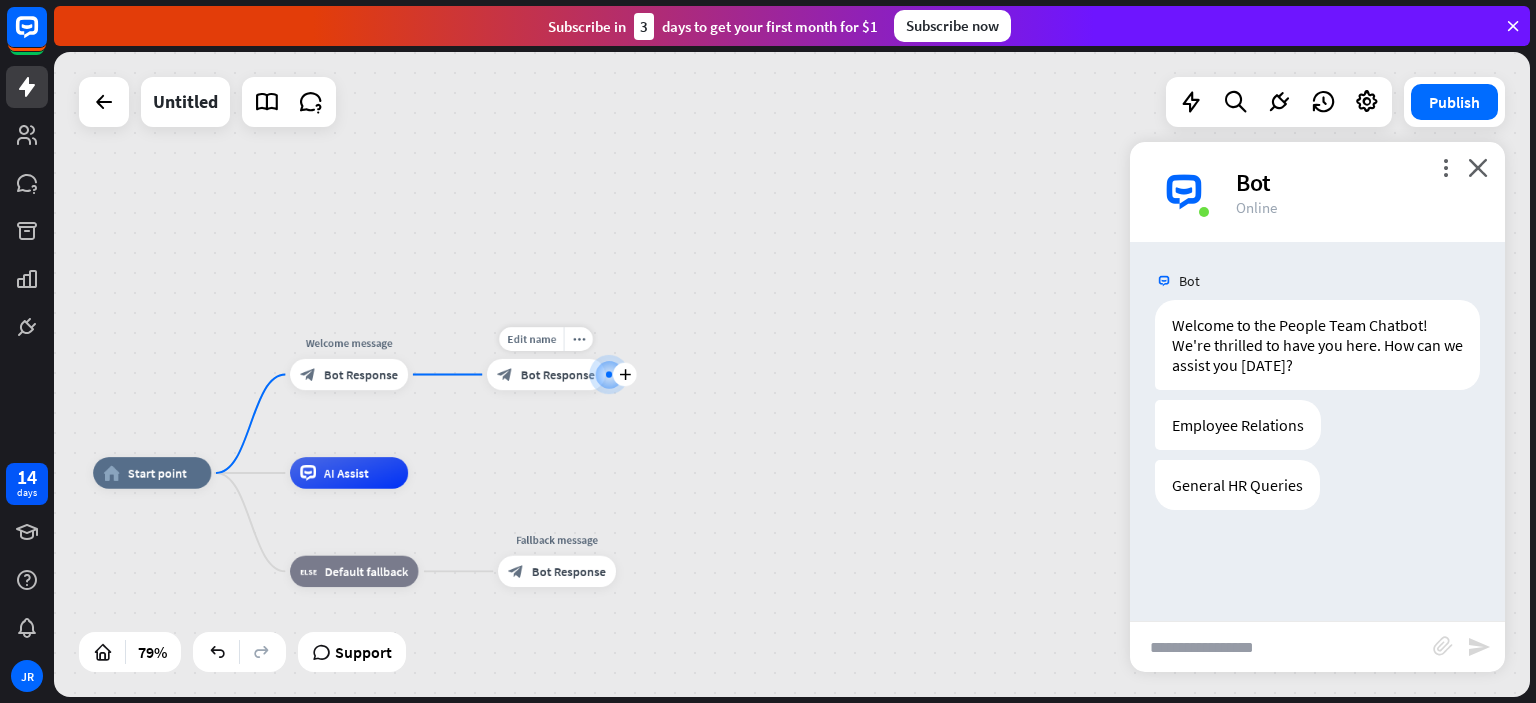 click on "block_bot_response   Bot Response" at bounding box center [546, 375] 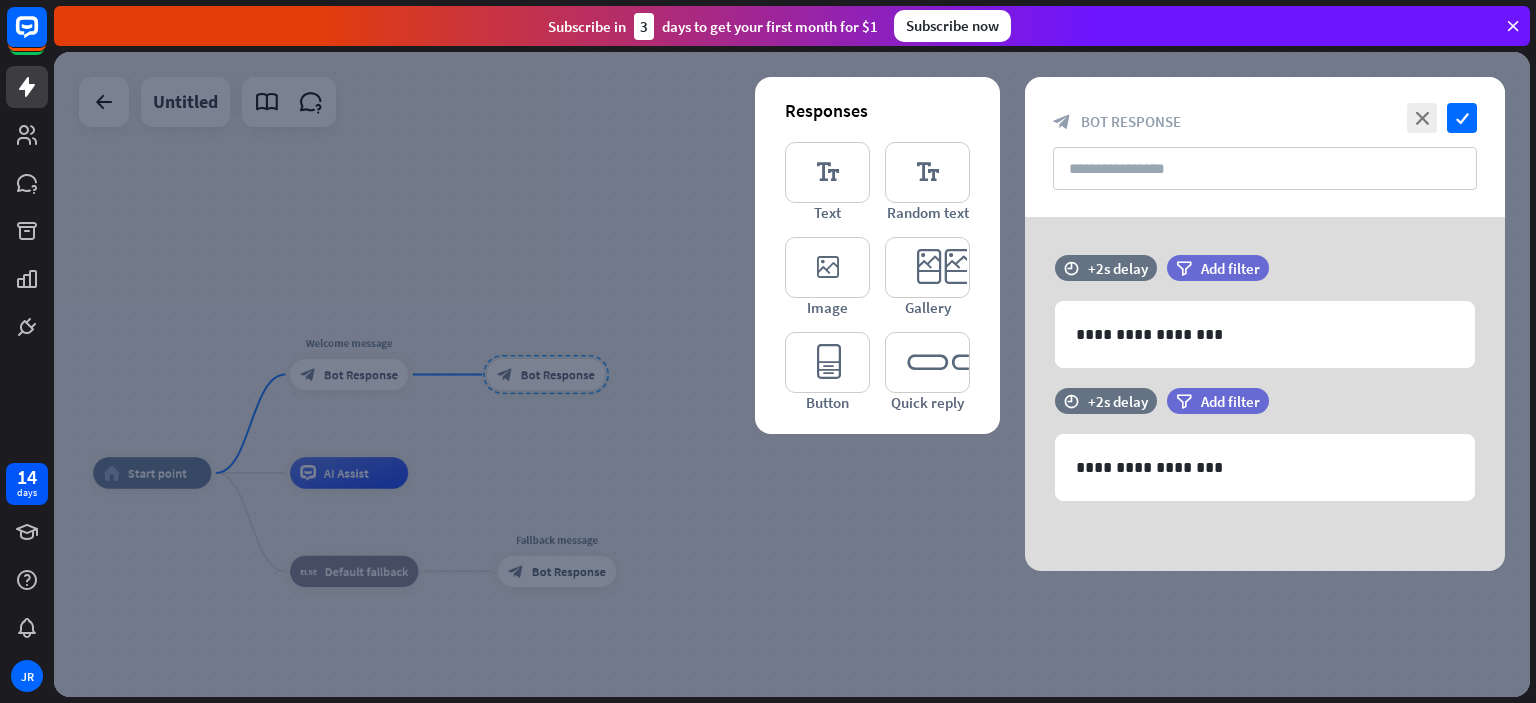 click on "close
check
block_bot_response   Bot Response" at bounding box center [1265, 147] 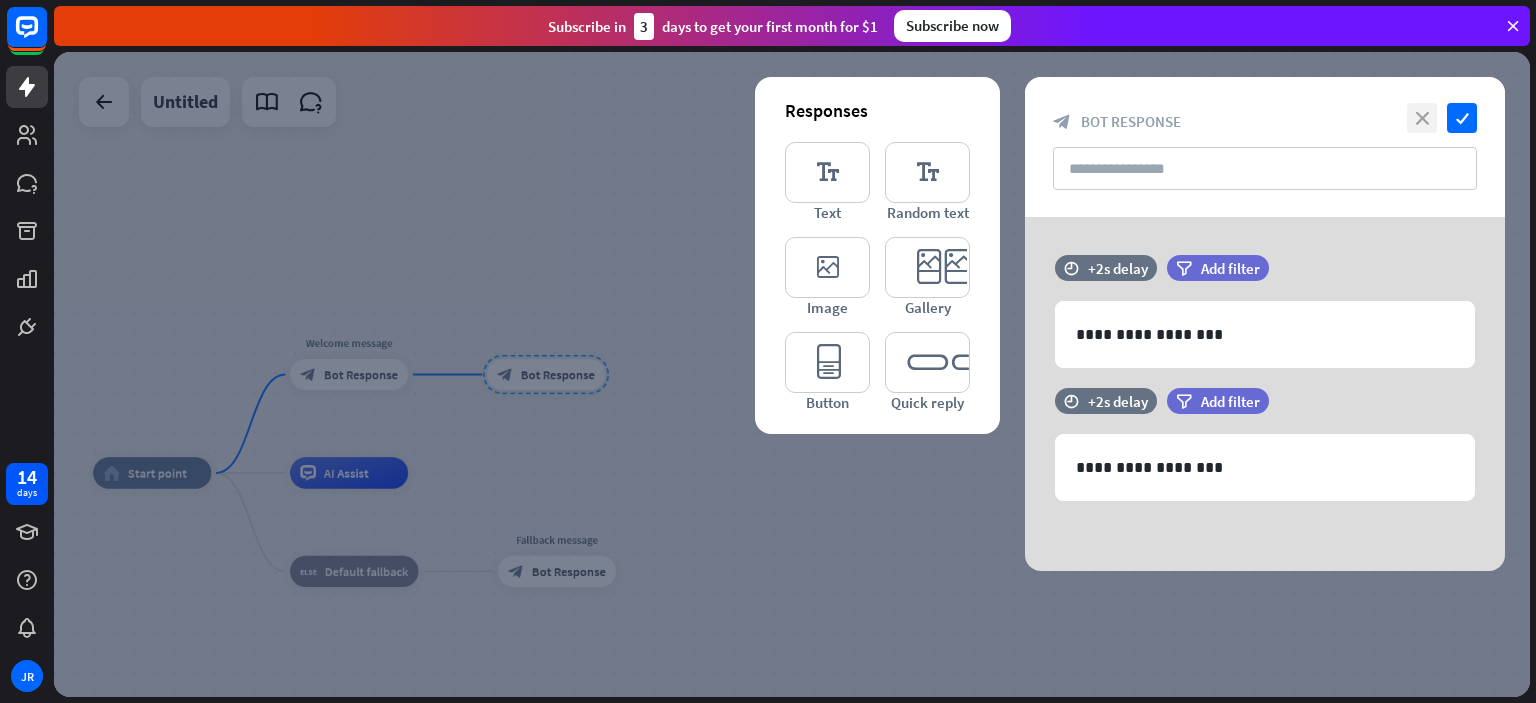 click on "close" at bounding box center (1422, 118) 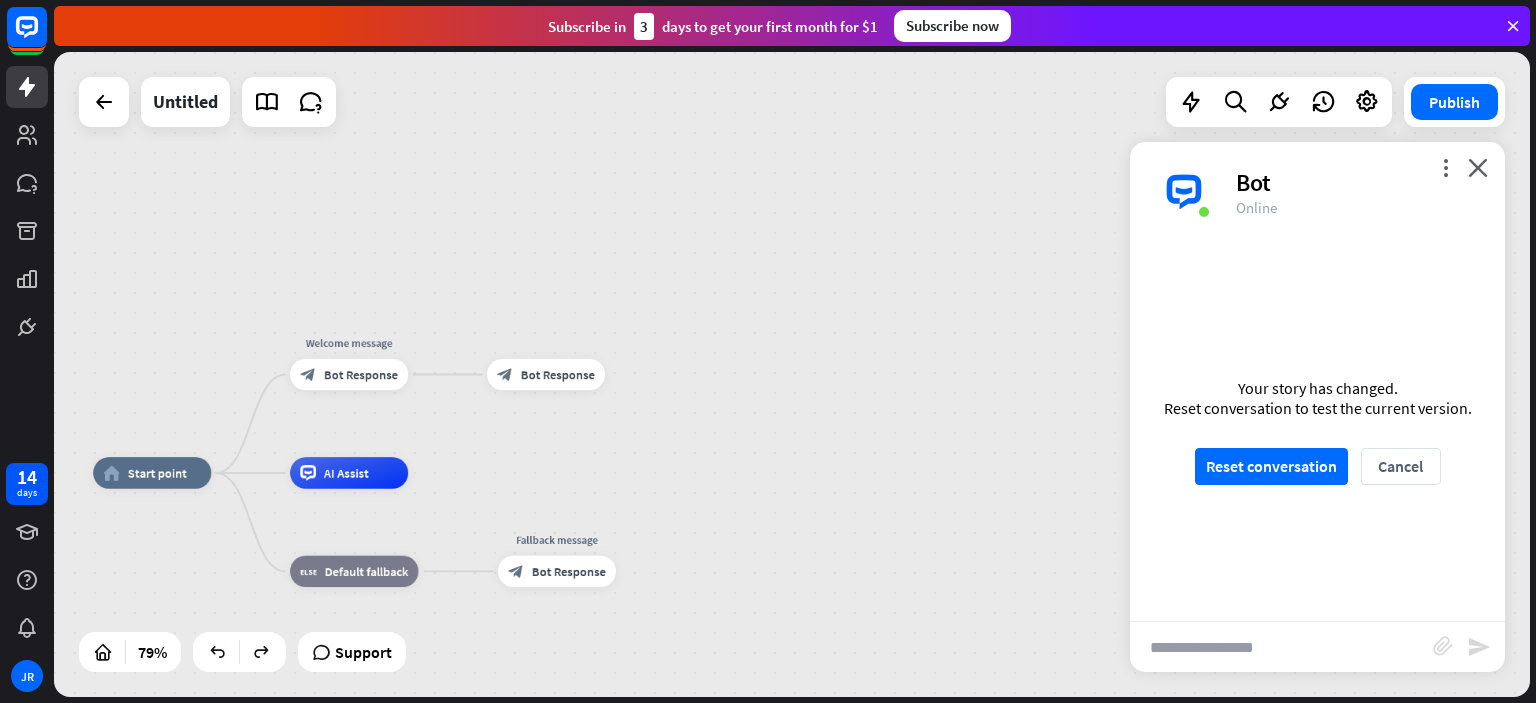 click at bounding box center [792, 374] 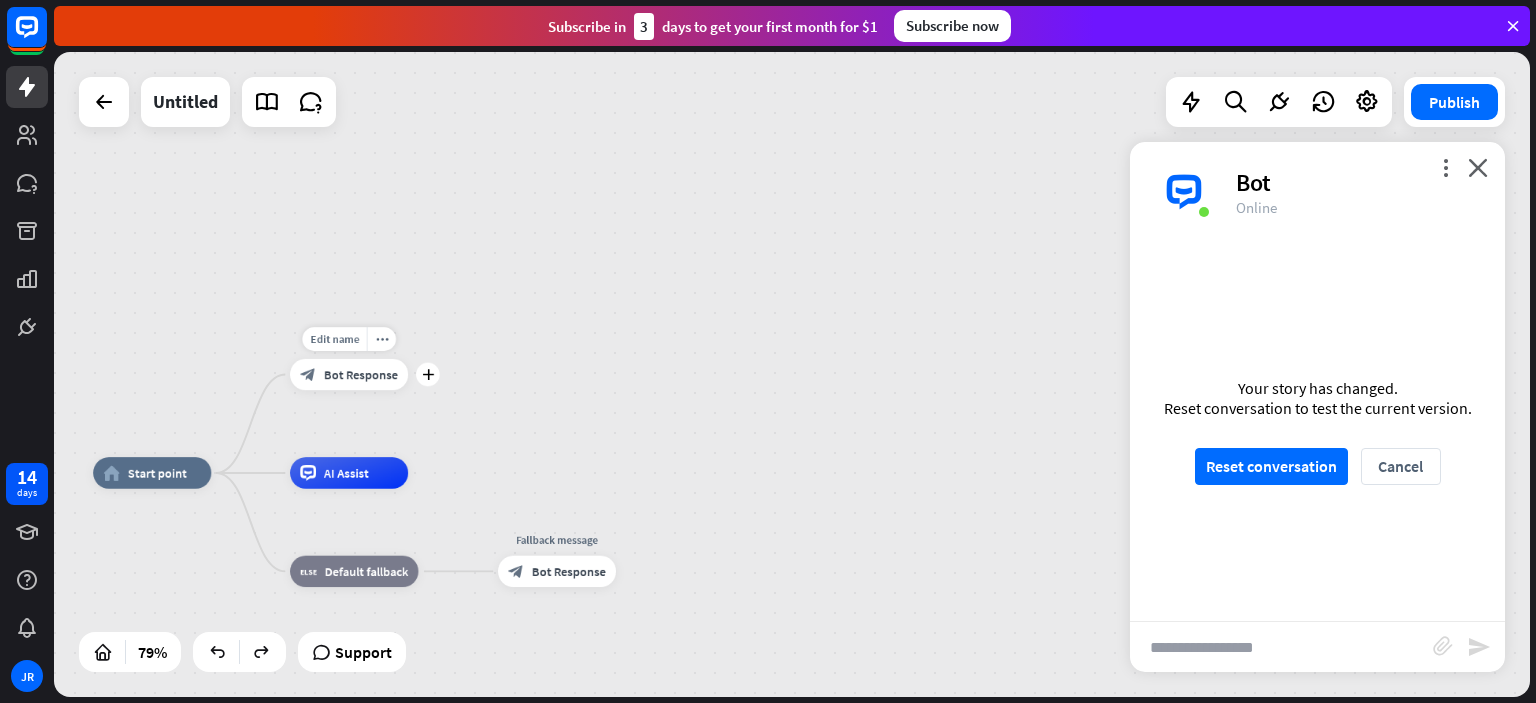 click on "Bot Response" at bounding box center (361, 375) 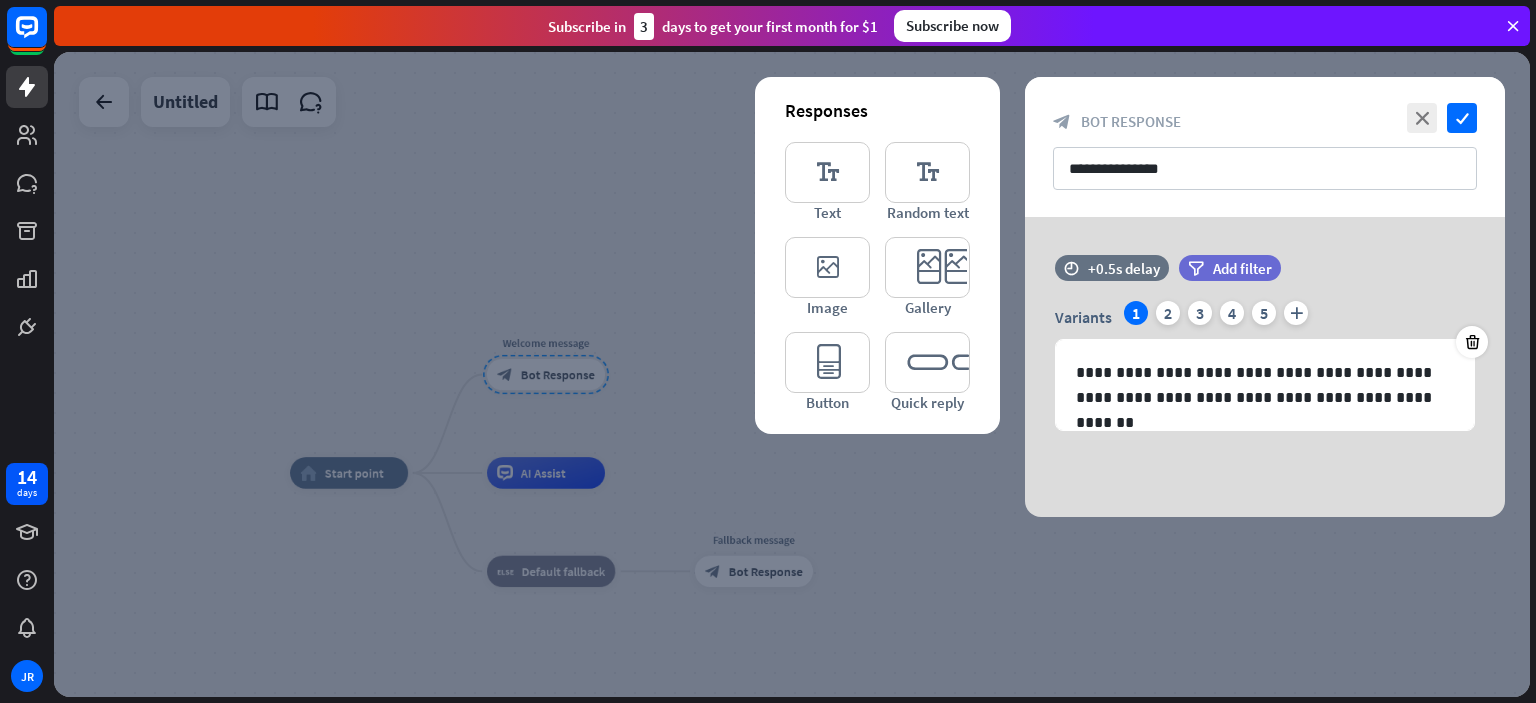 click at bounding box center (792, 374) 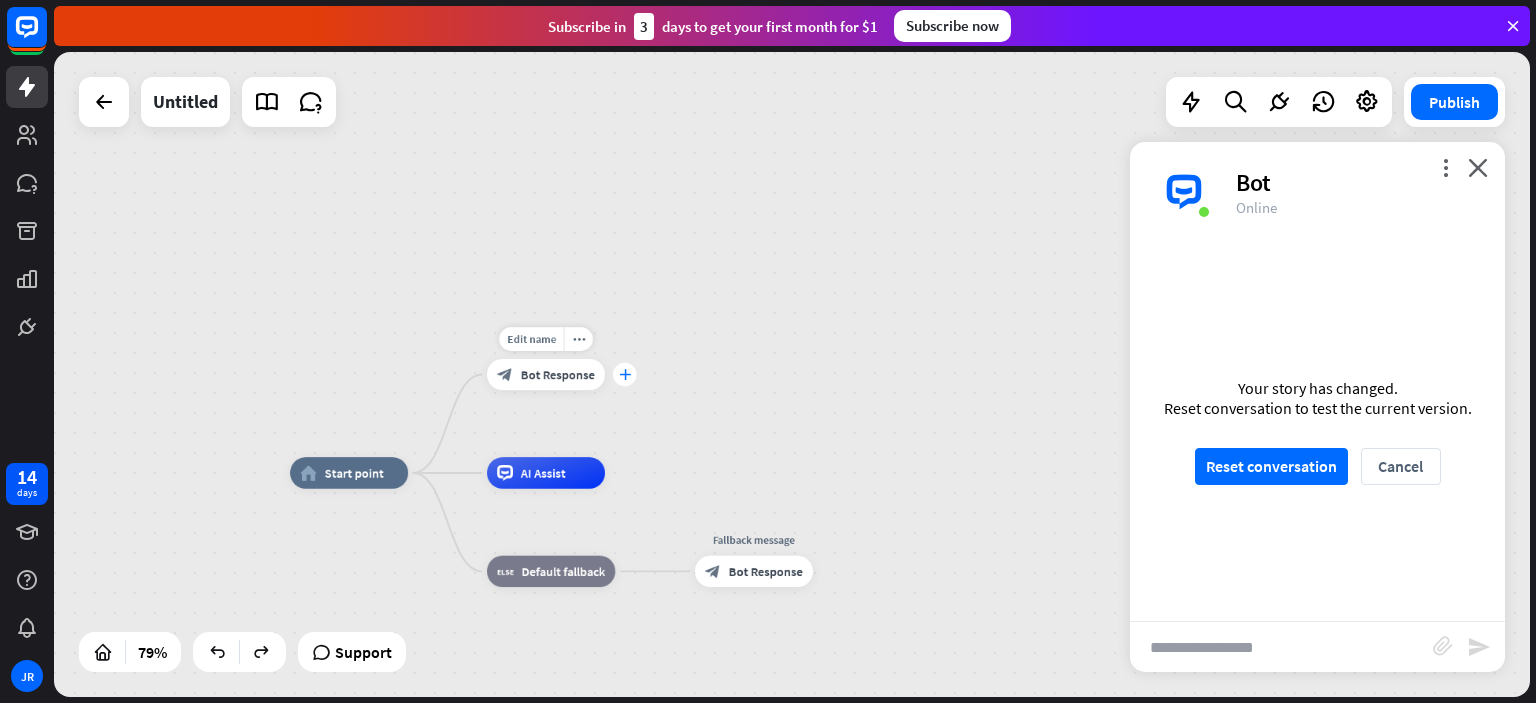 click on "plus" at bounding box center (625, 375) 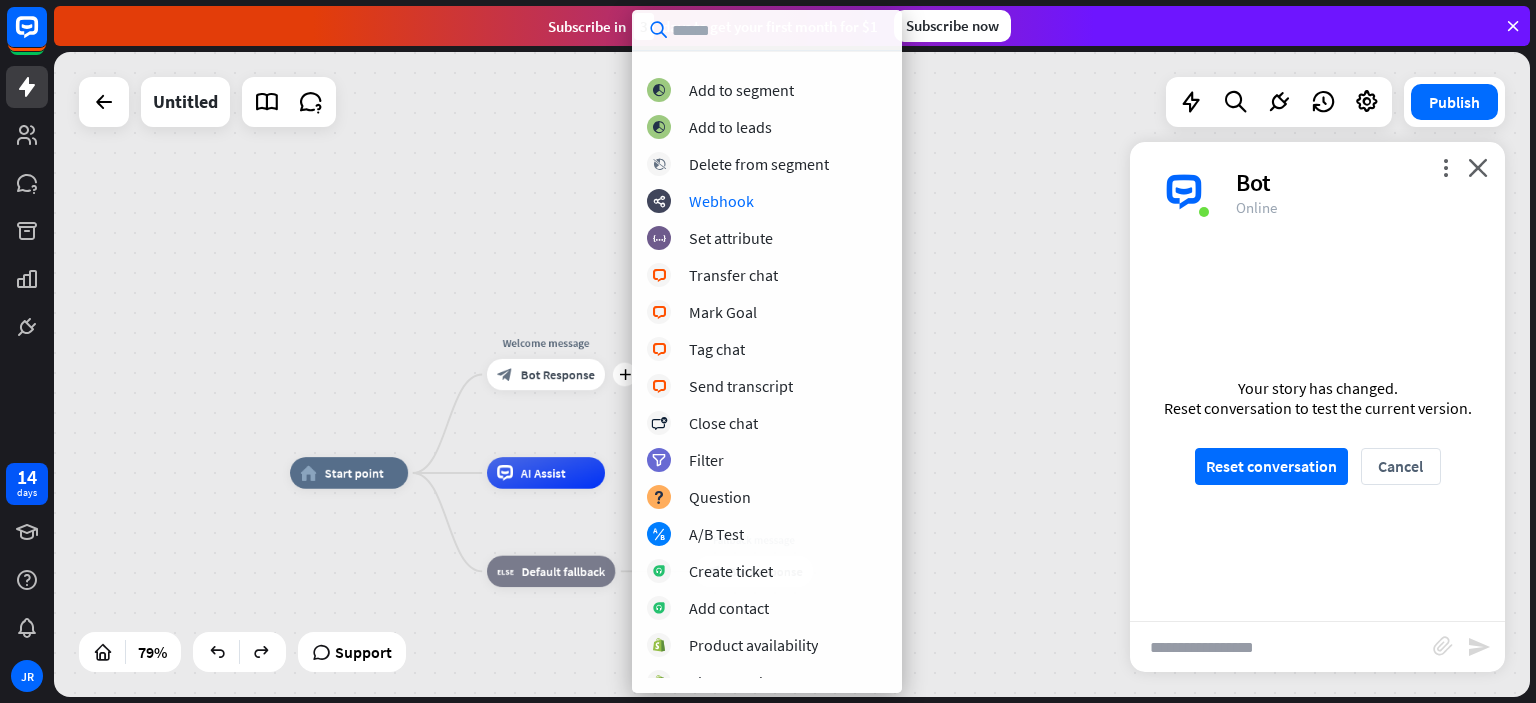 scroll, scrollTop: 288, scrollLeft: 0, axis: vertical 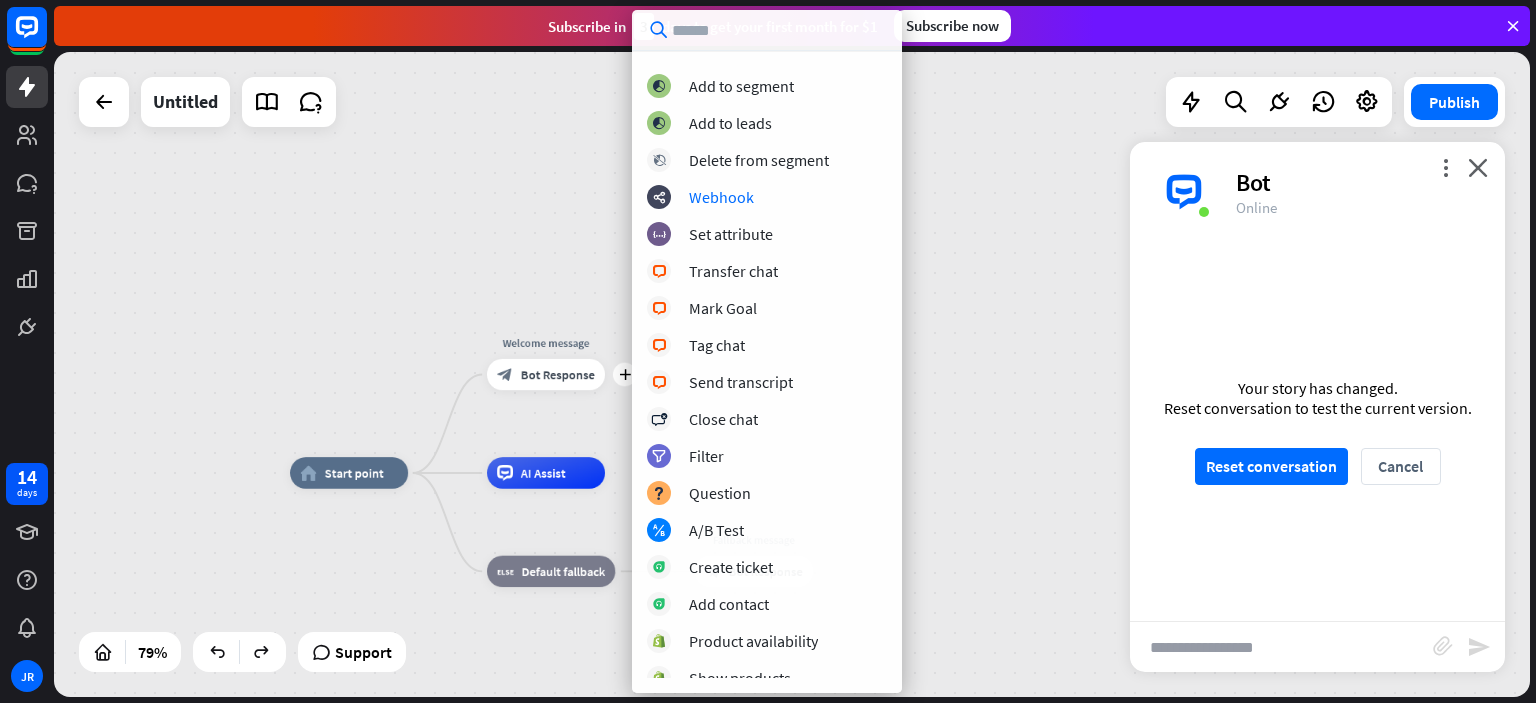 click on "home_2   Start point               plus   Welcome message   block_bot_response   Bot Response                     AI Assist                   block_fallback   Default fallback                 Fallback message   block_bot_response   Bot Response" at bounding box center [792, 374] 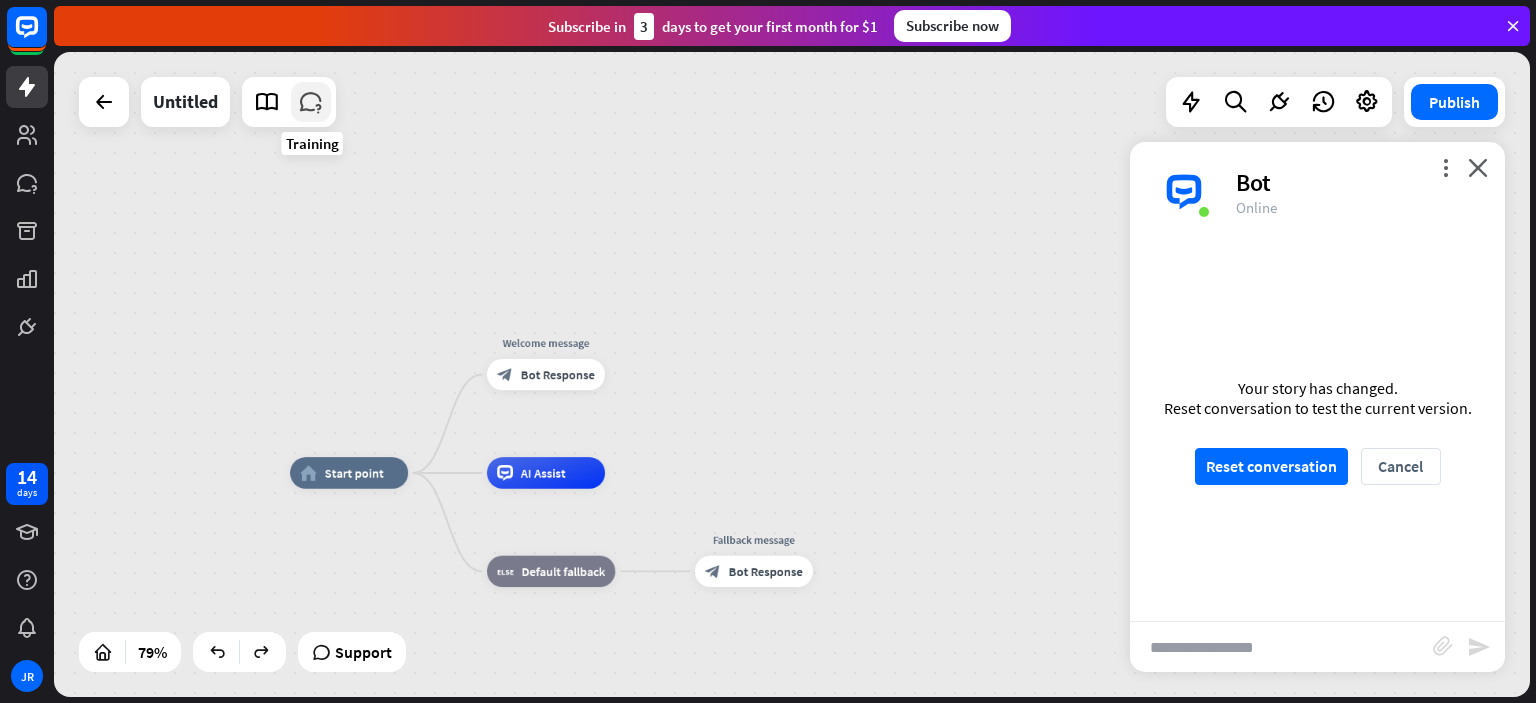 click at bounding box center [311, 102] 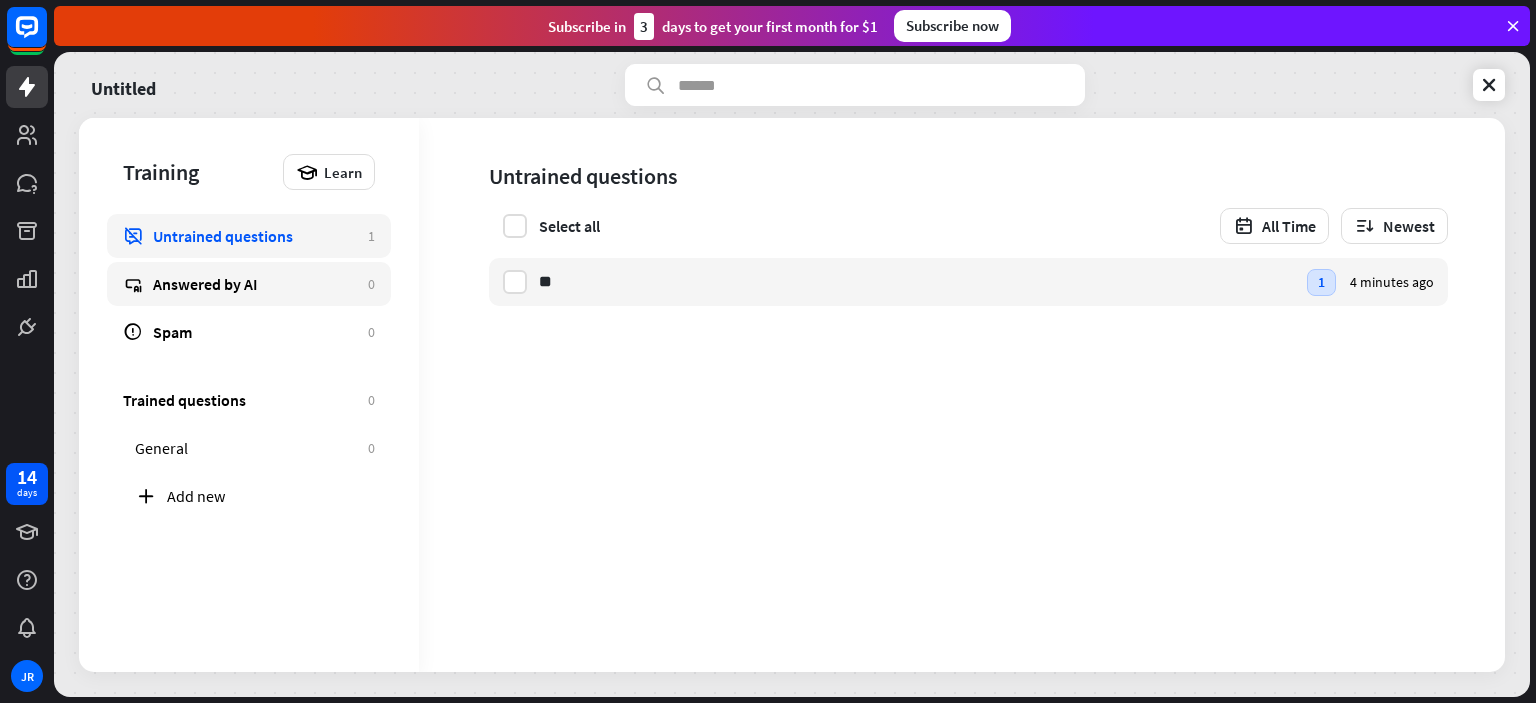 click on "Answered by AI" at bounding box center [255, 284] 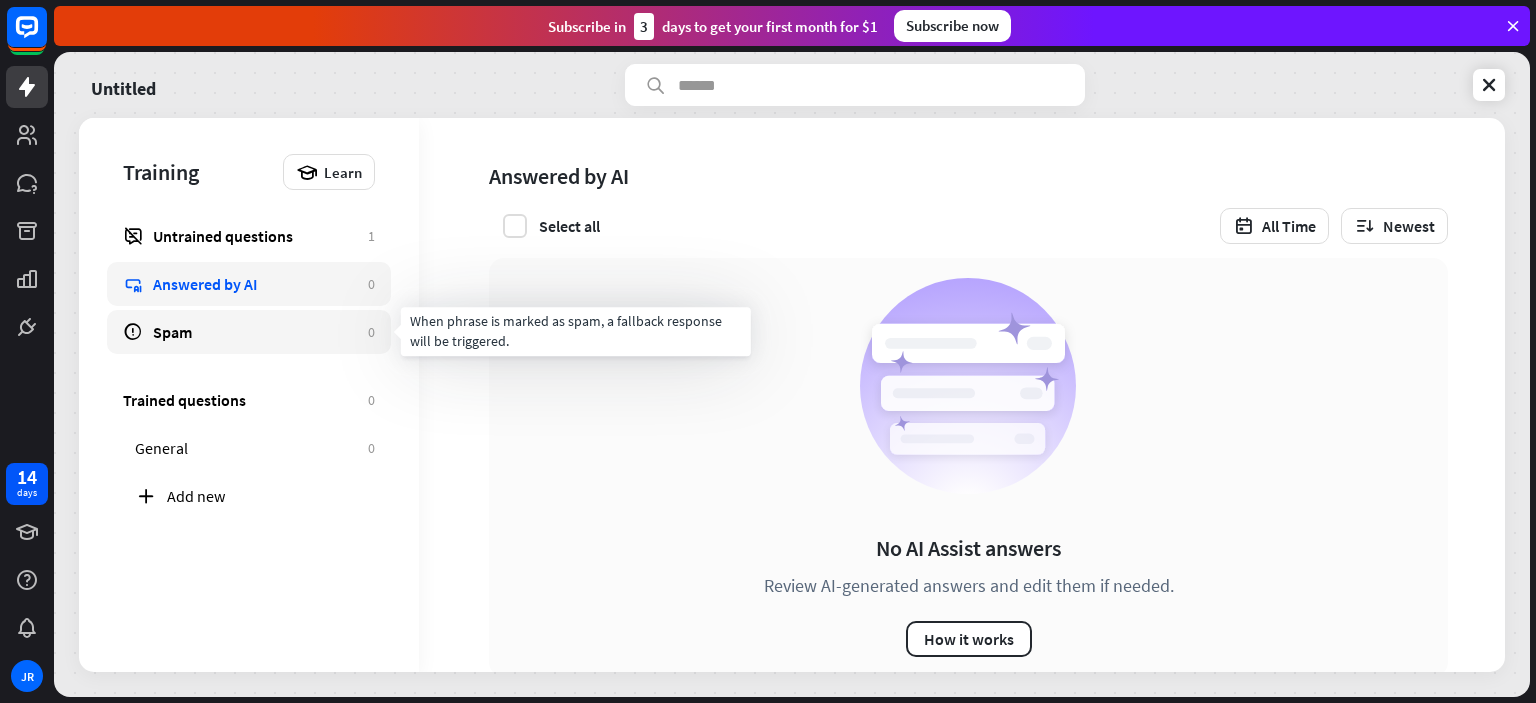 click on "Spam   0" at bounding box center [249, 332] 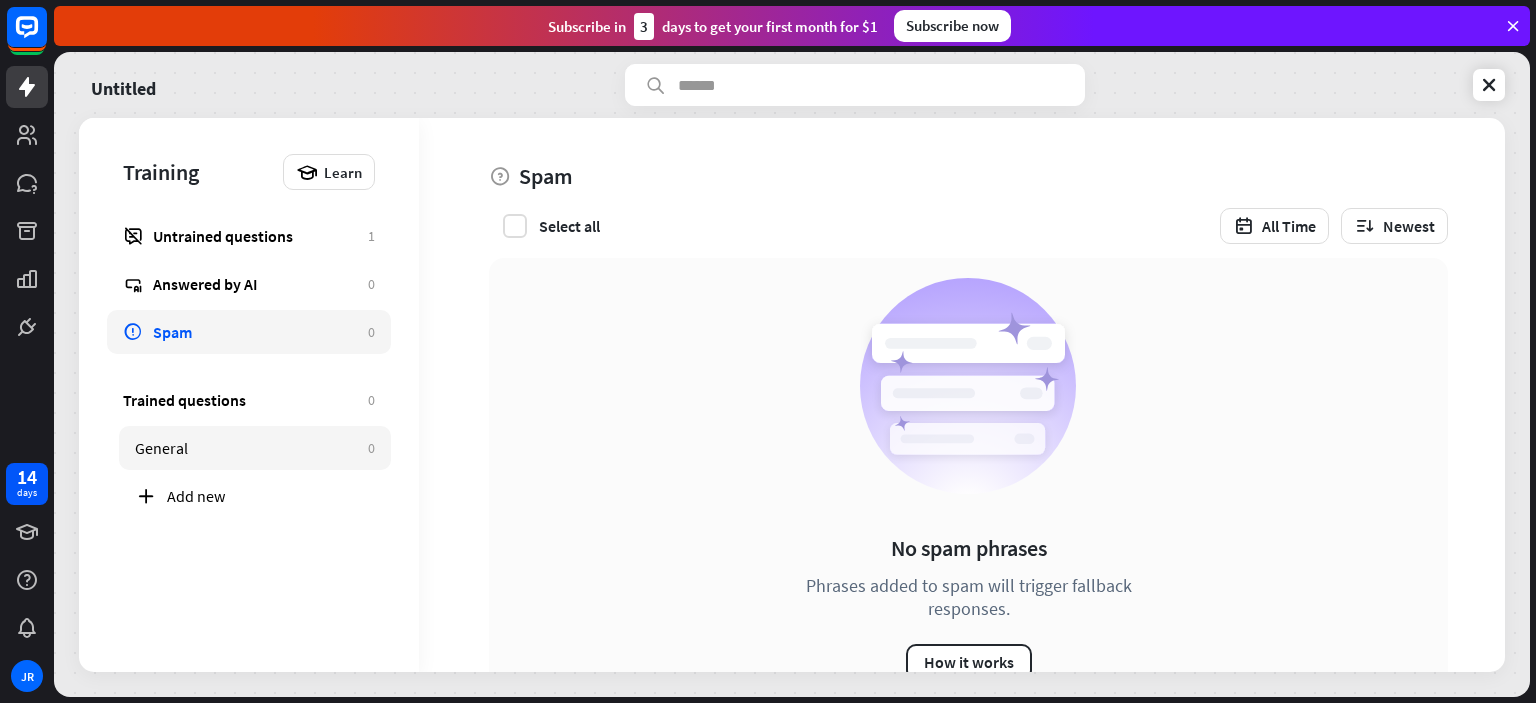 click on "General   0" at bounding box center [255, 448] 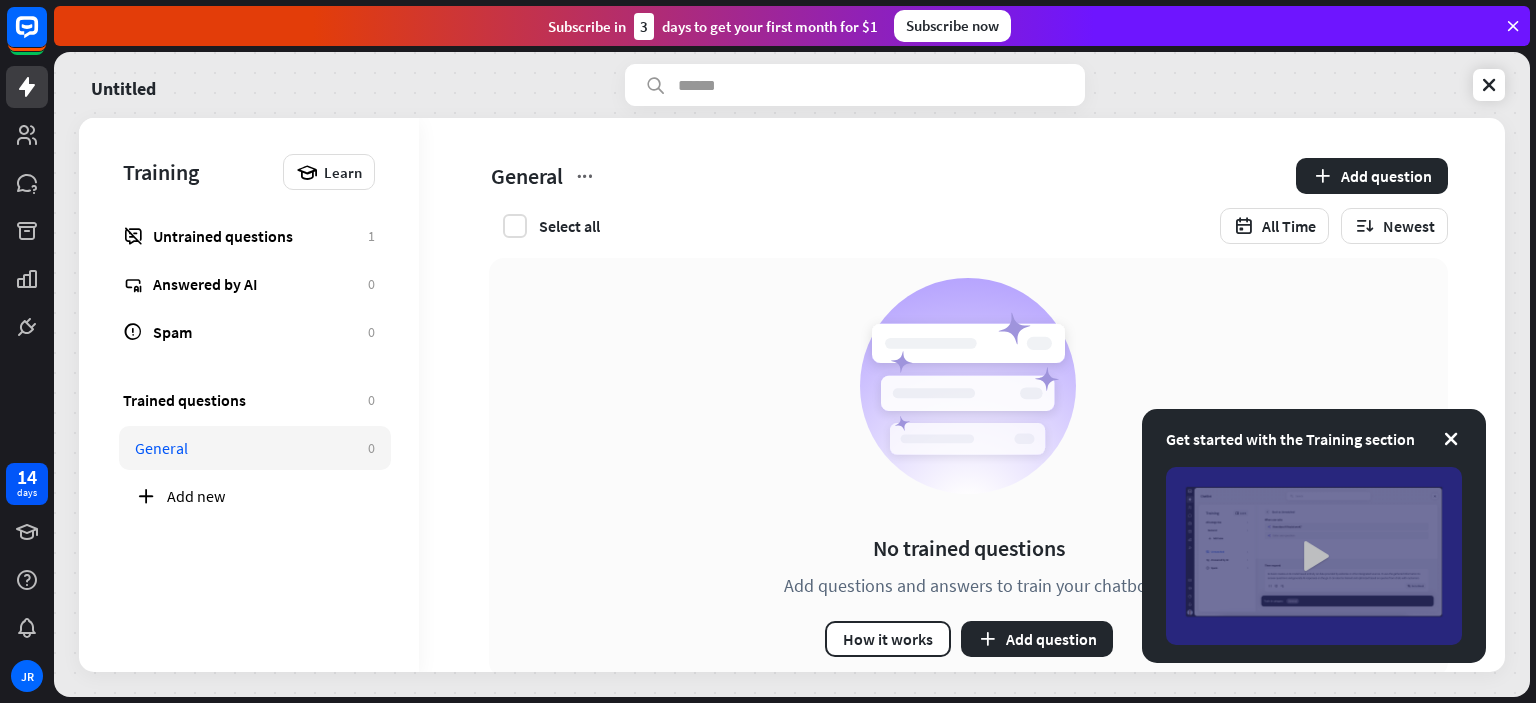 click at bounding box center (1314, 556) 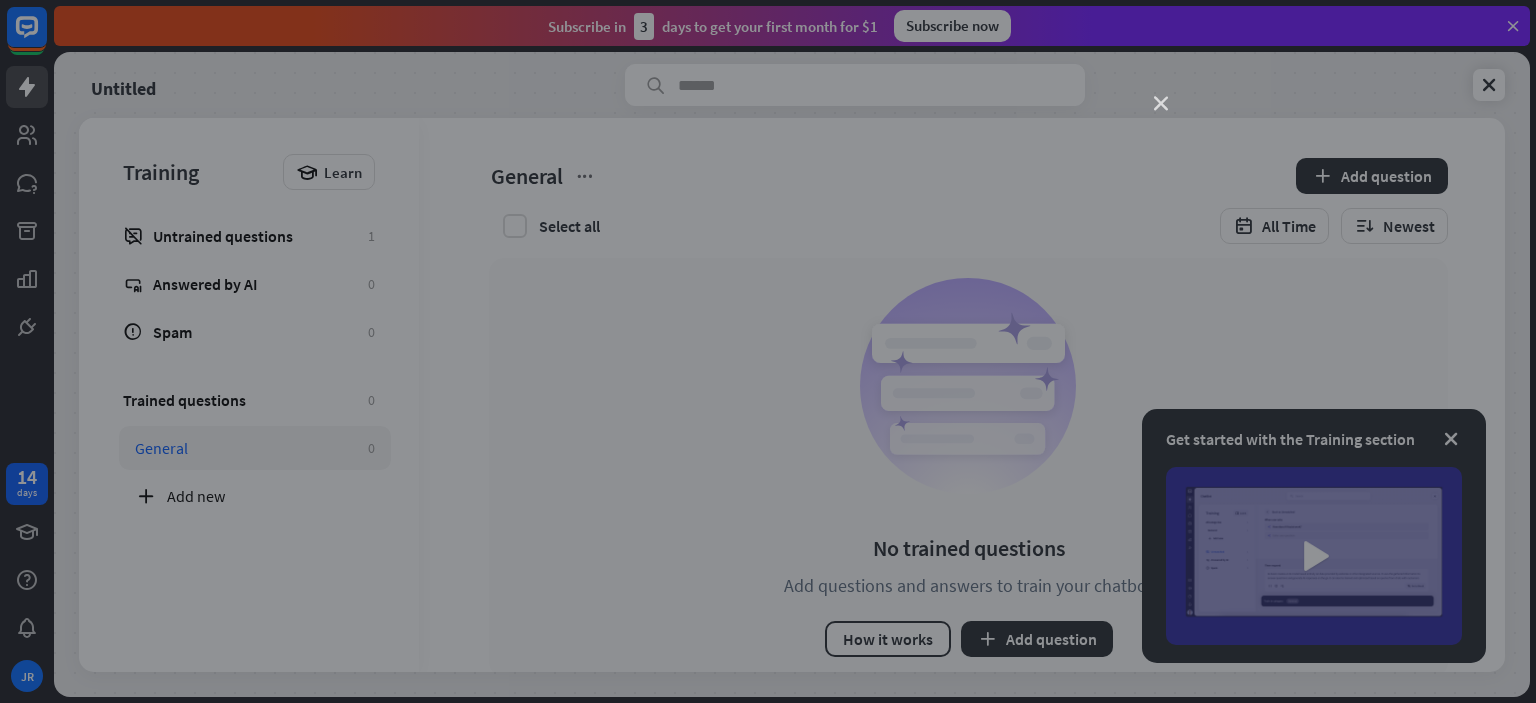 click on "close" at bounding box center [1161, 104] 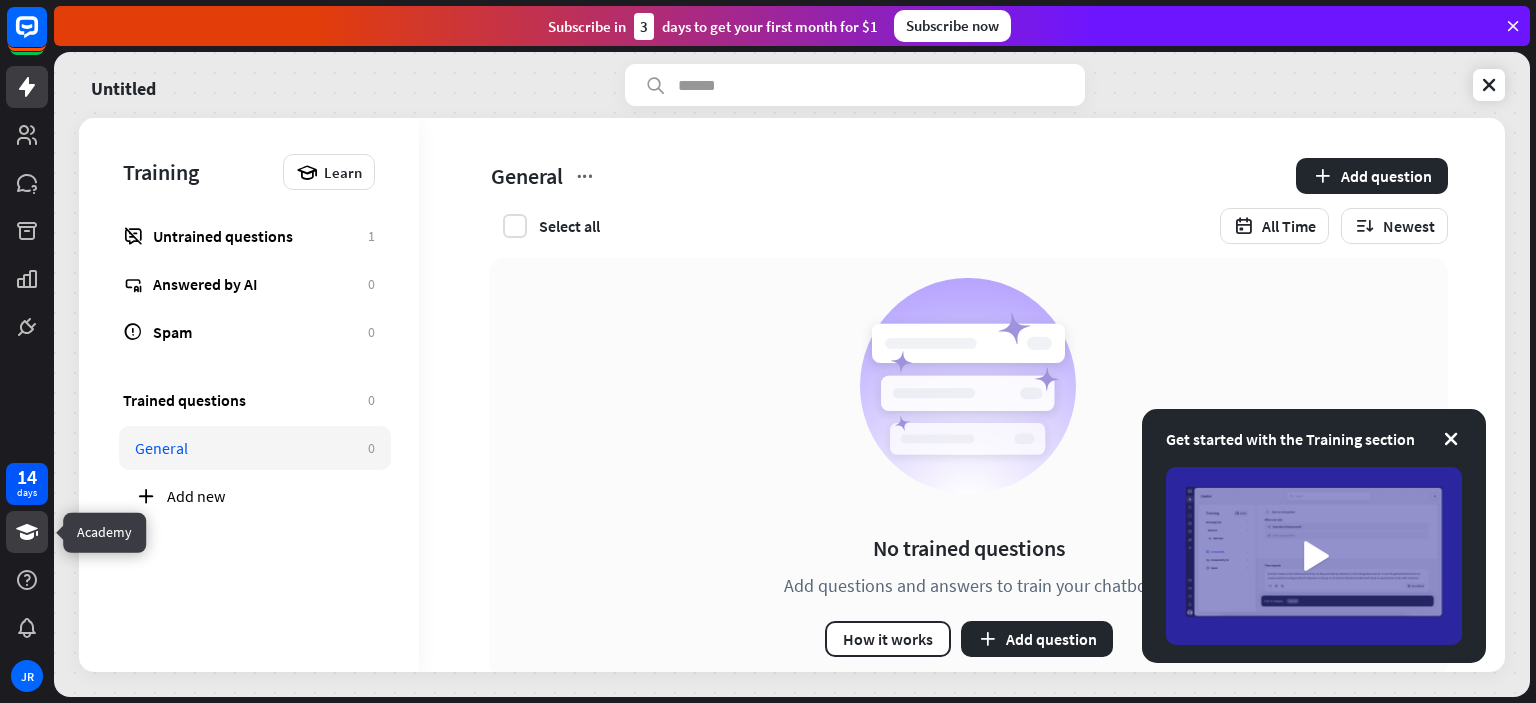 click at bounding box center [27, 532] 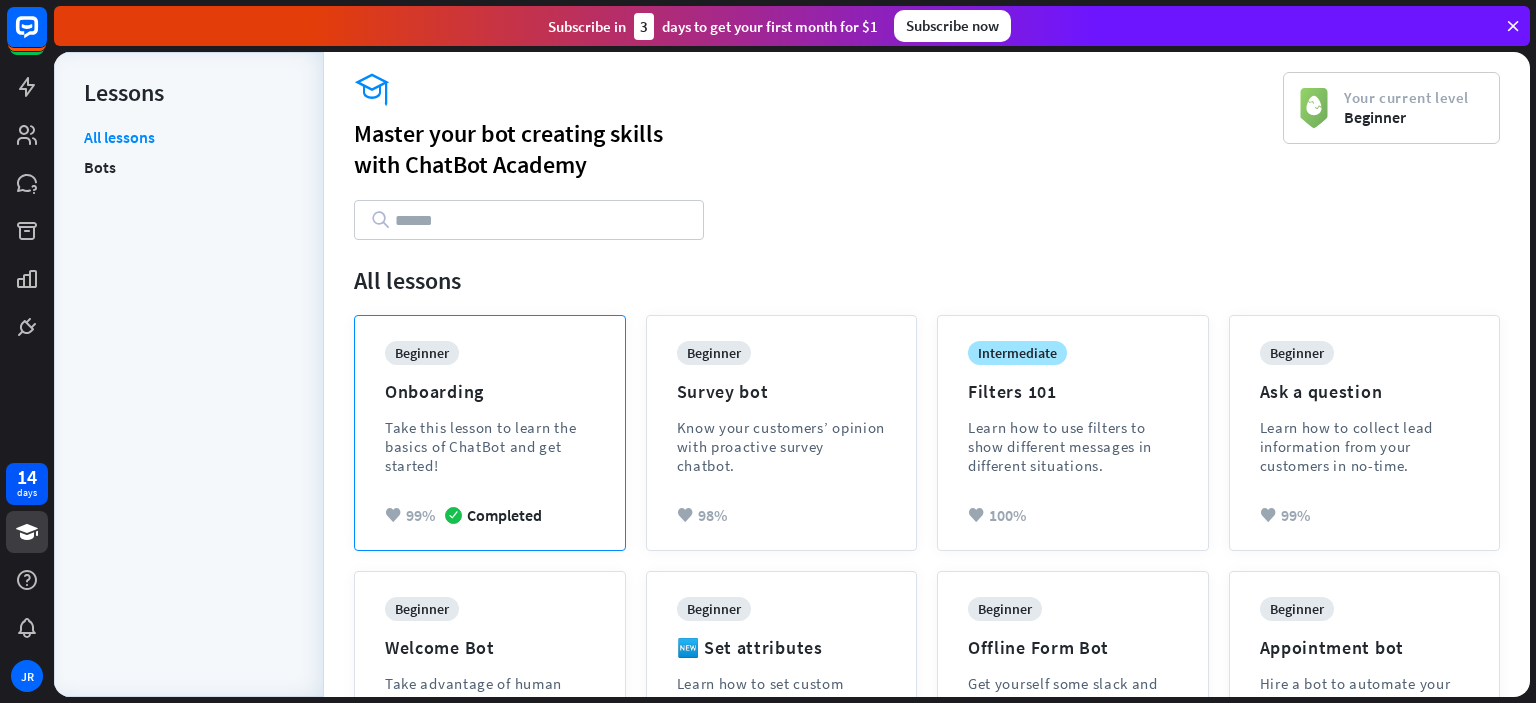 click on "Take this lesson to learn the basics of ChatBot and get started!" at bounding box center (490, 446) 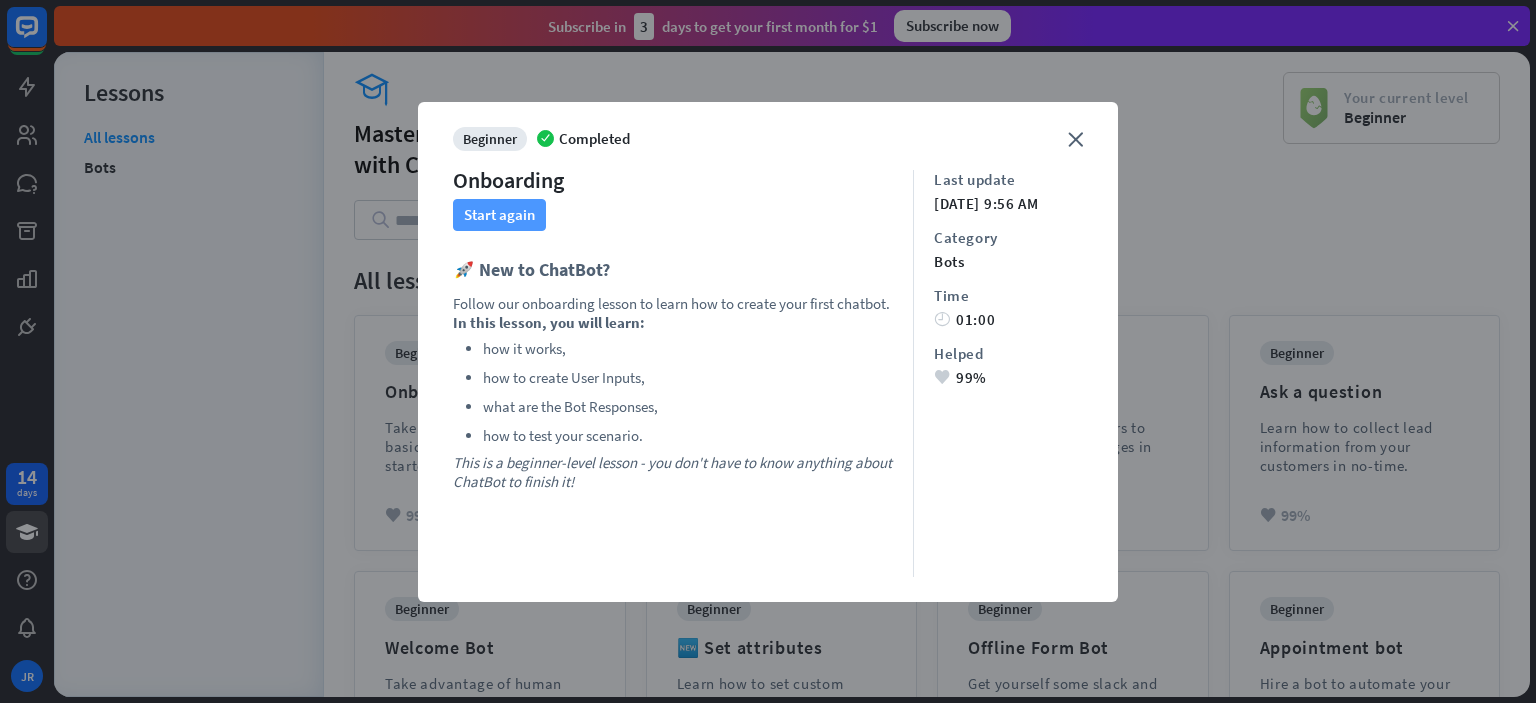 click on "Start again" at bounding box center [499, 215] 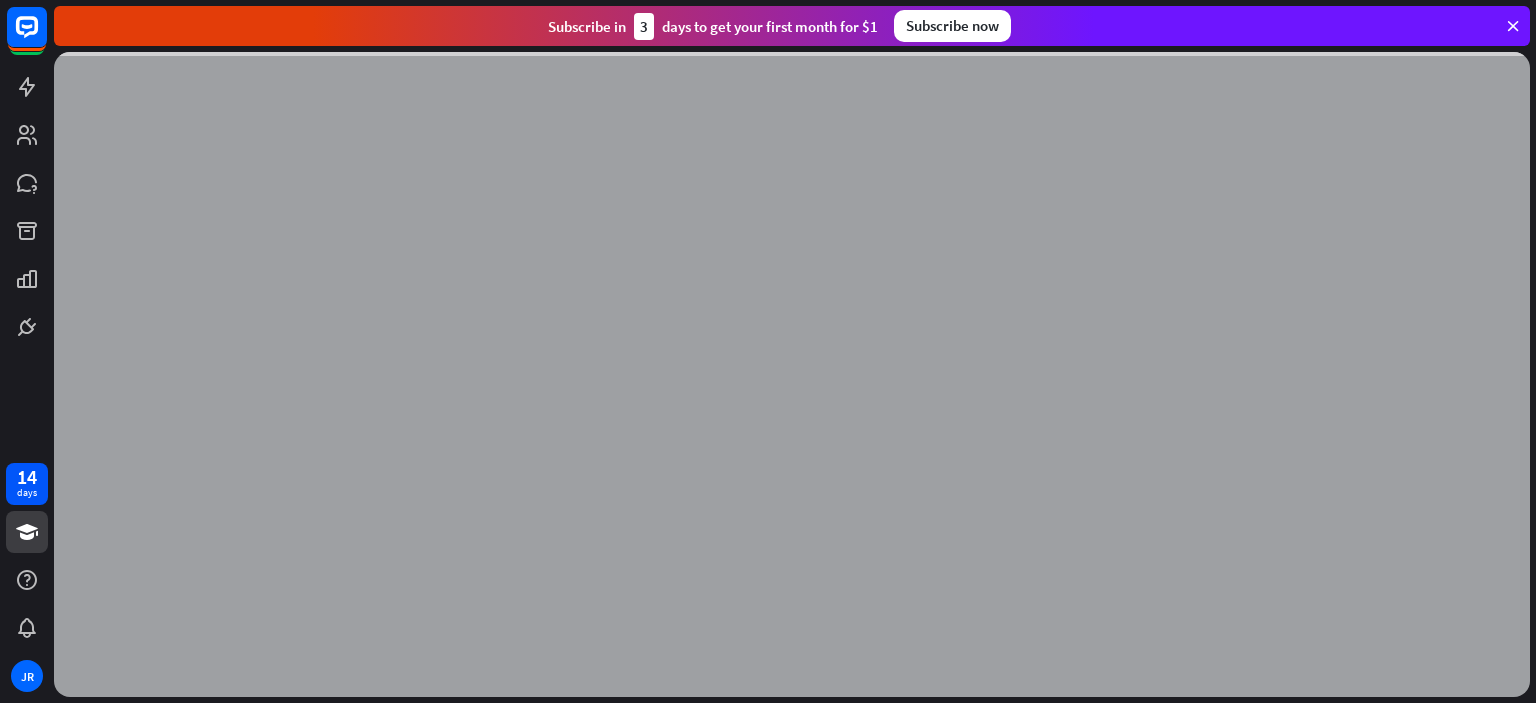 click at bounding box center (792, 374) 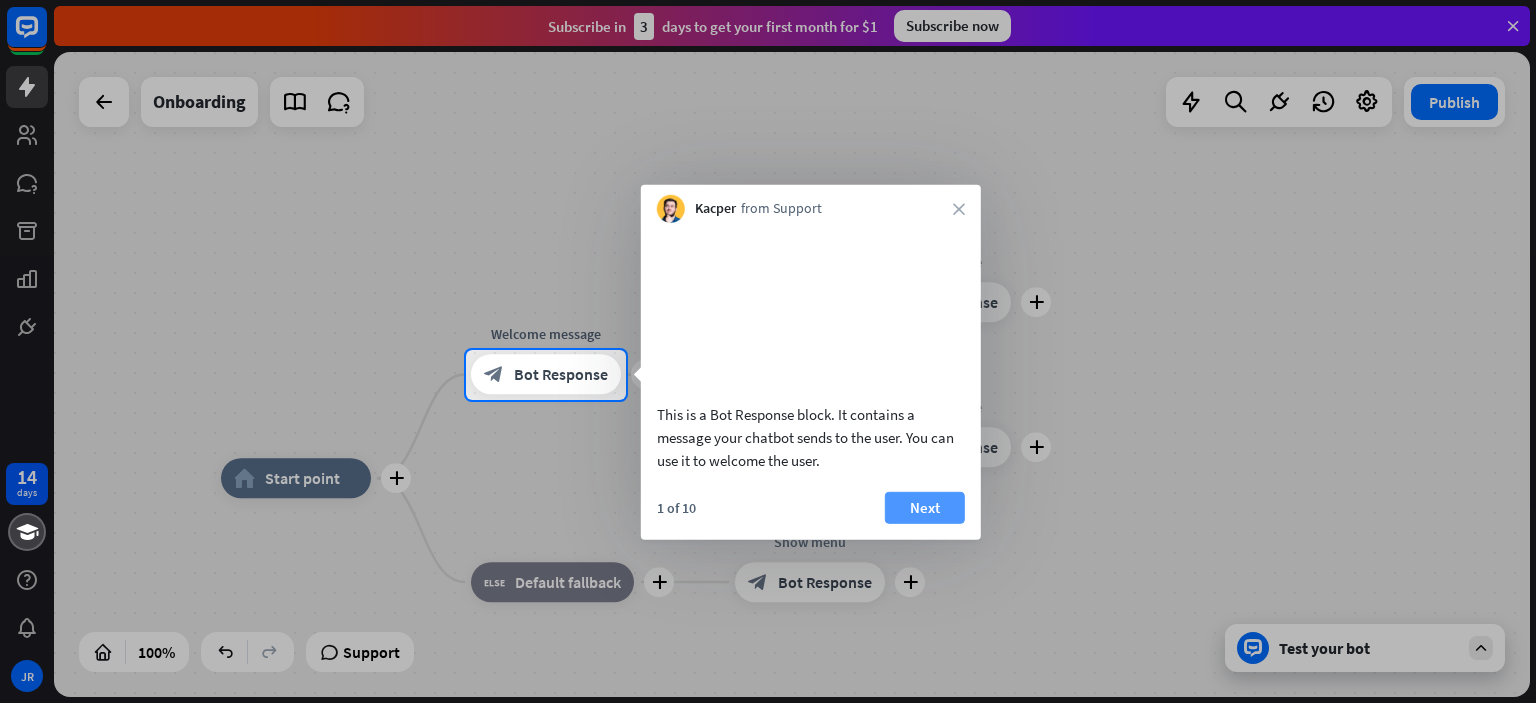 click on "Next" at bounding box center (925, 507) 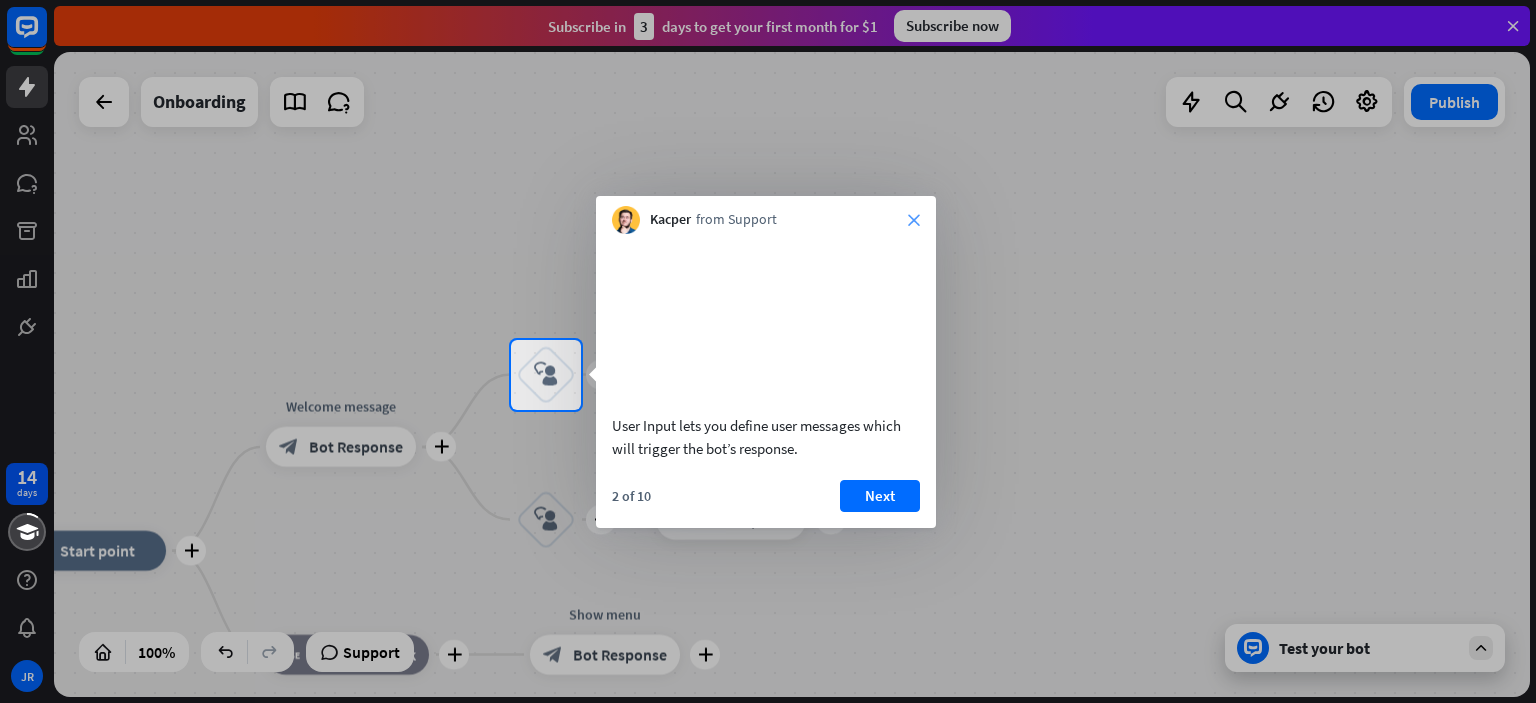 click on "close" at bounding box center [914, 220] 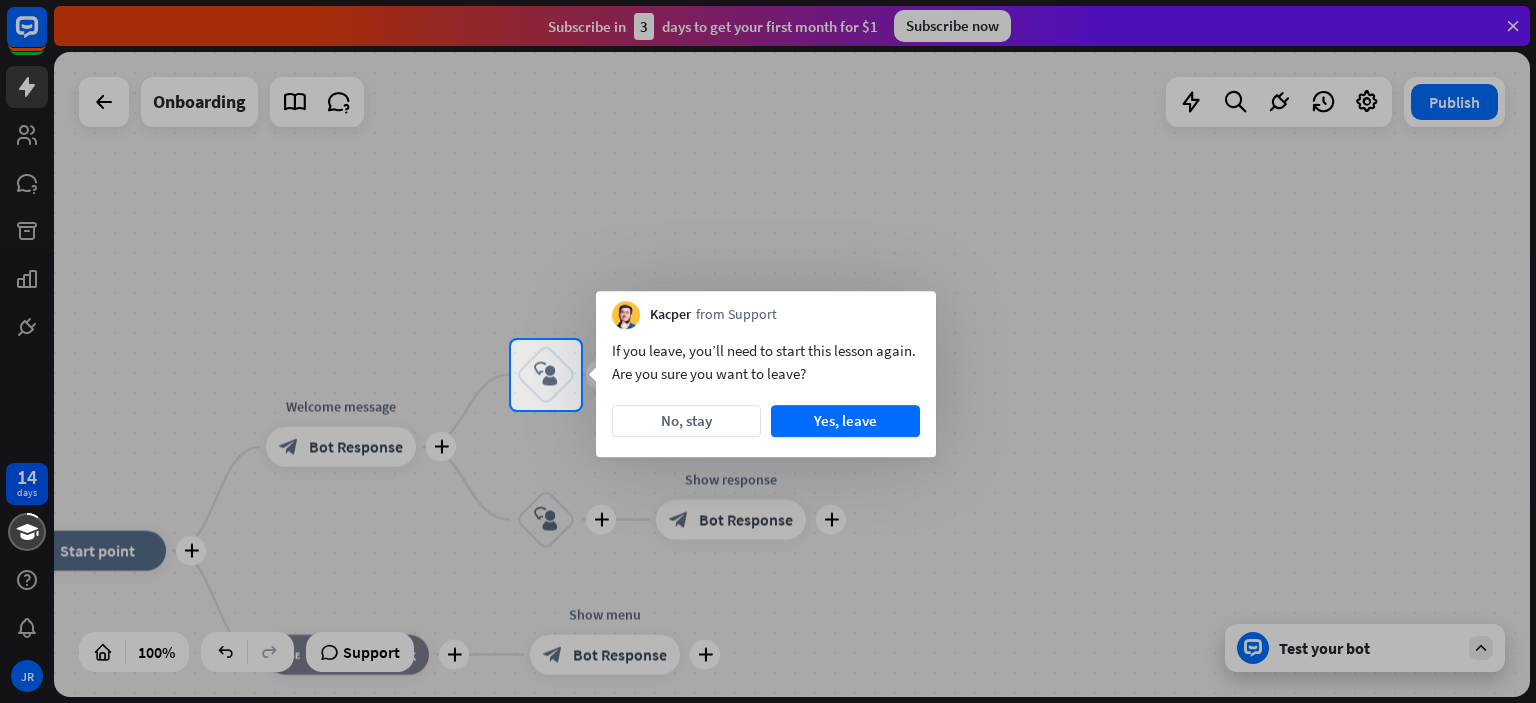 click on "If you leave, you’ll need to start this lesson again. Are you
sure you want to leave?
No, stay
Yes, leave" at bounding box center (766, 393) 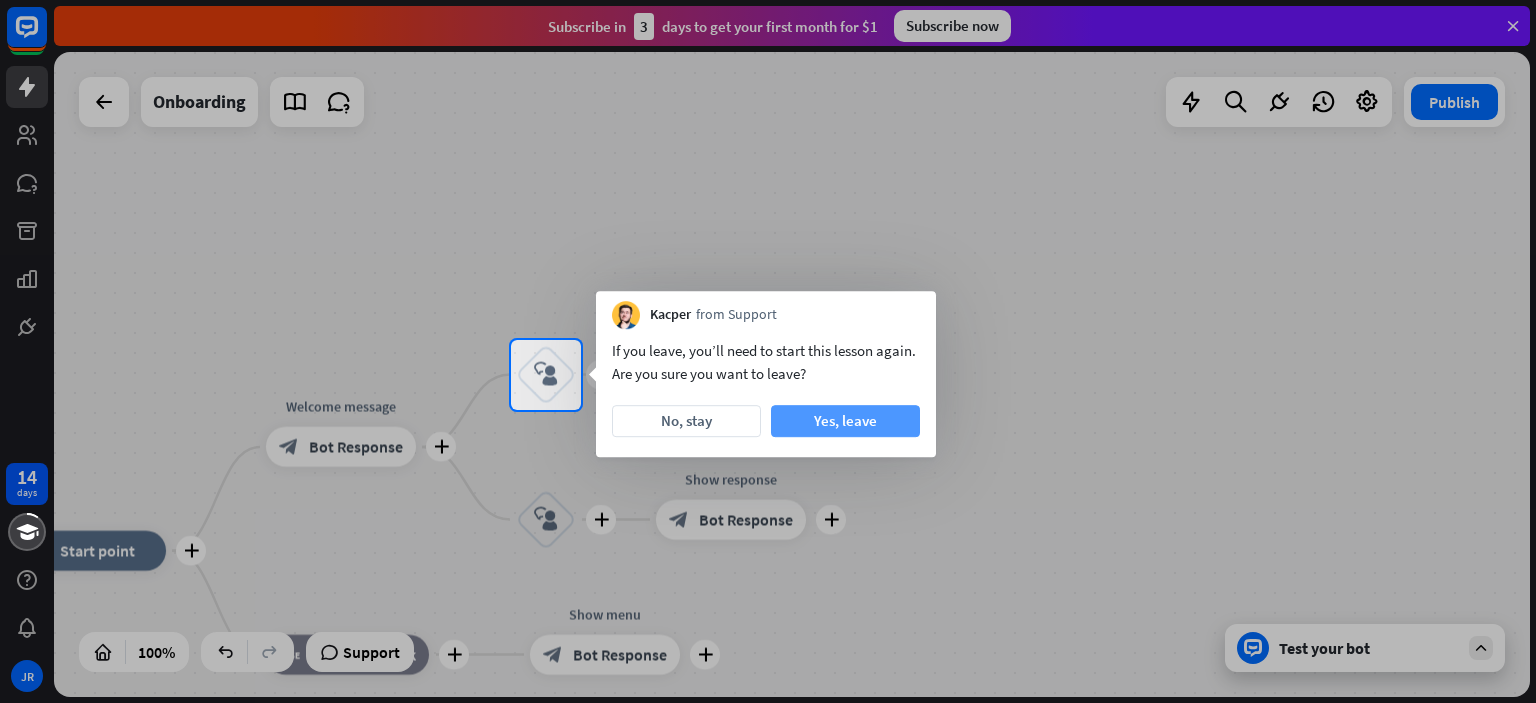 click on "Yes, leave" at bounding box center [845, 421] 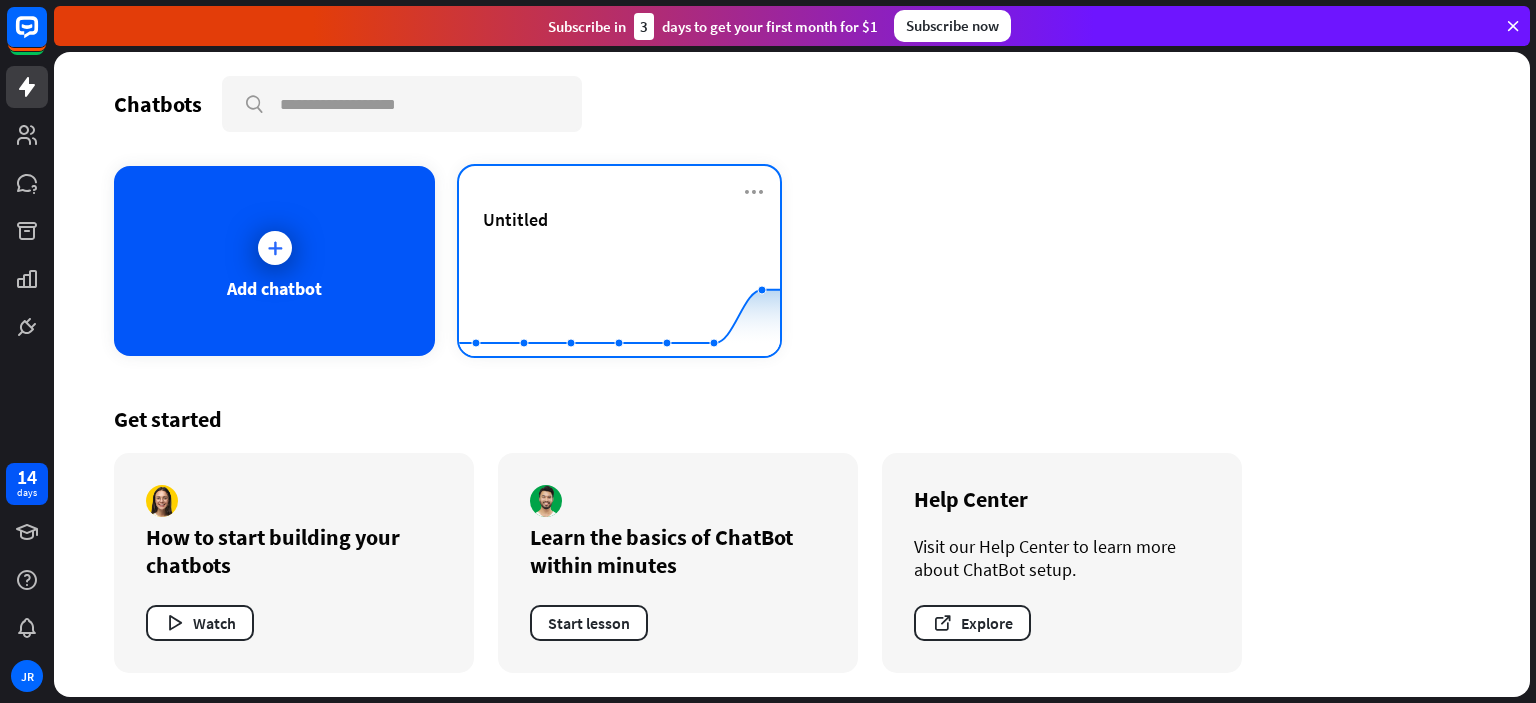 click on "Untitled" at bounding box center (619, 243) 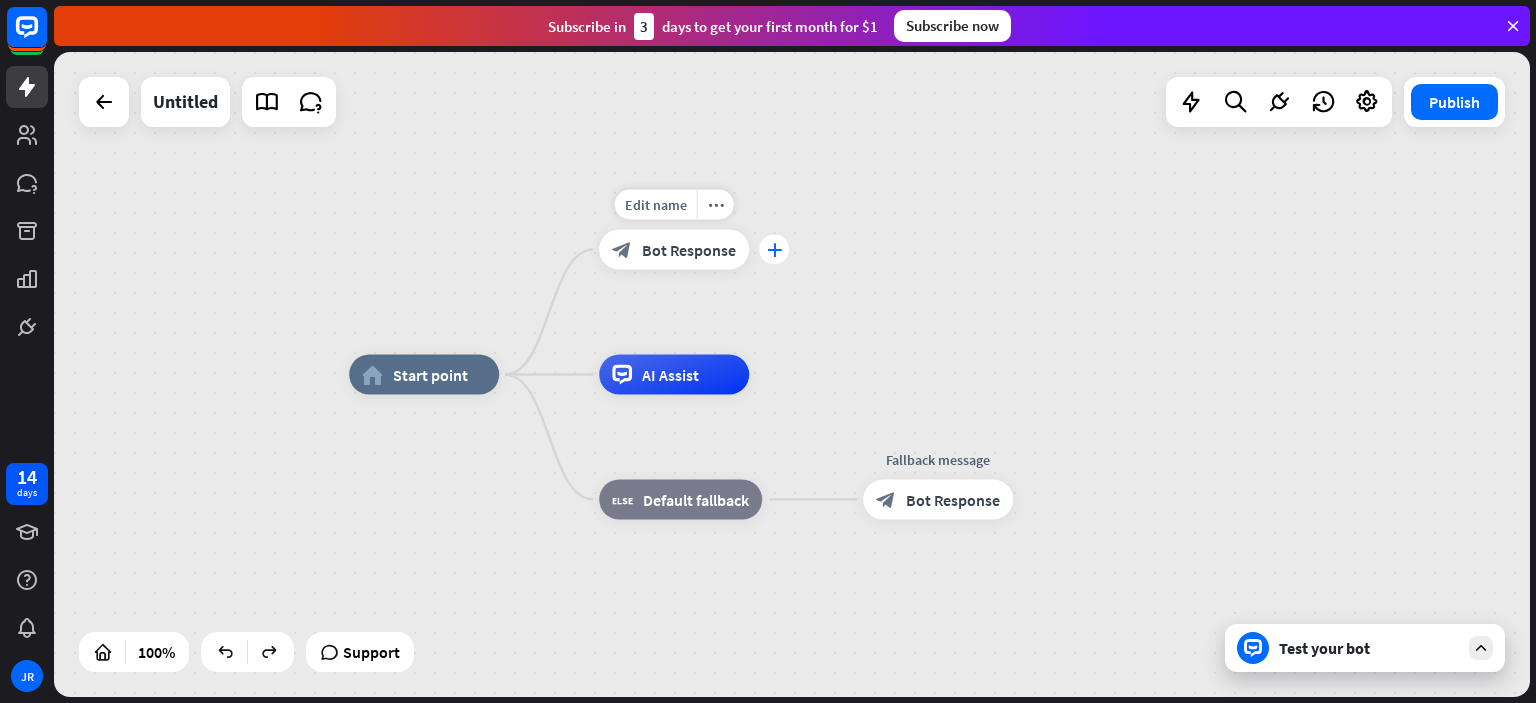 click on "plus" at bounding box center [774, 250] 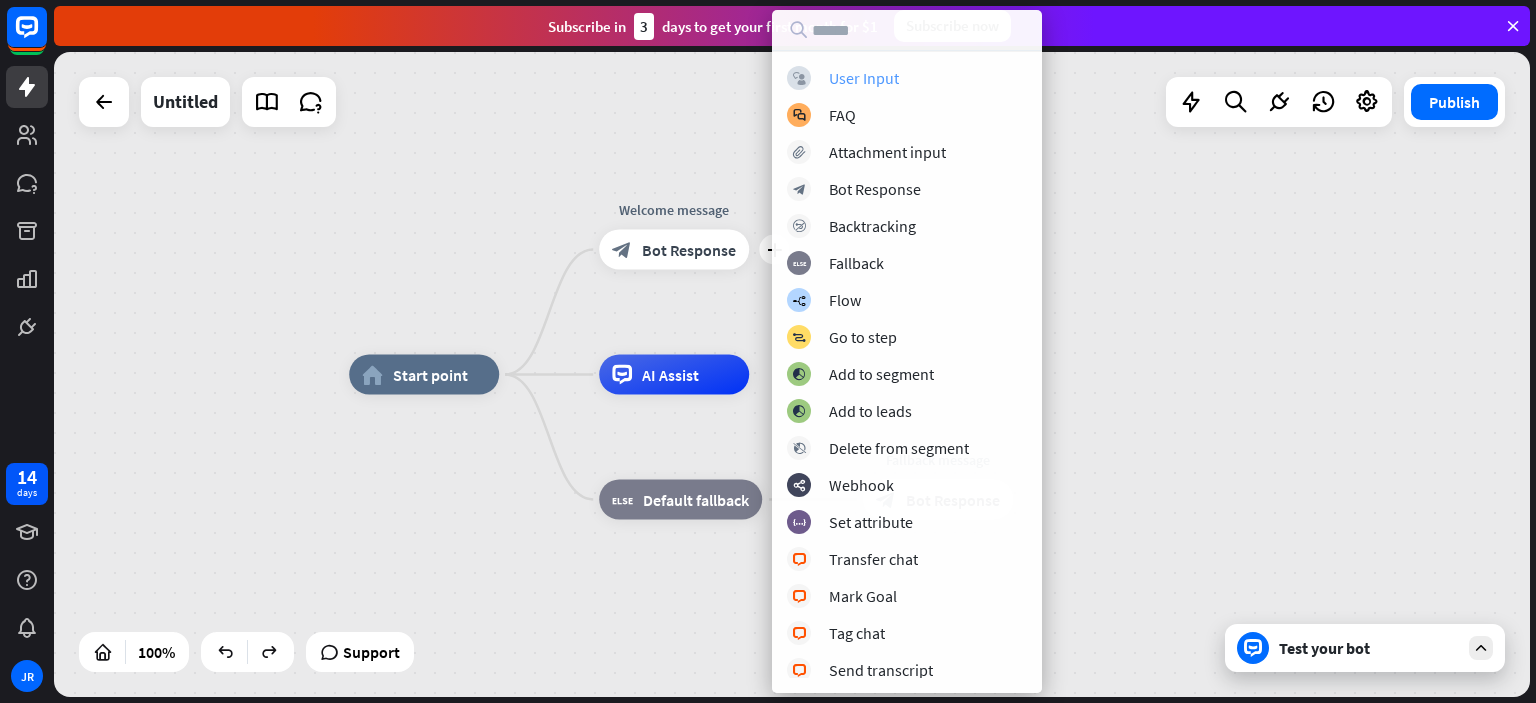 click on "User Input" at bounding box center [864, 78] 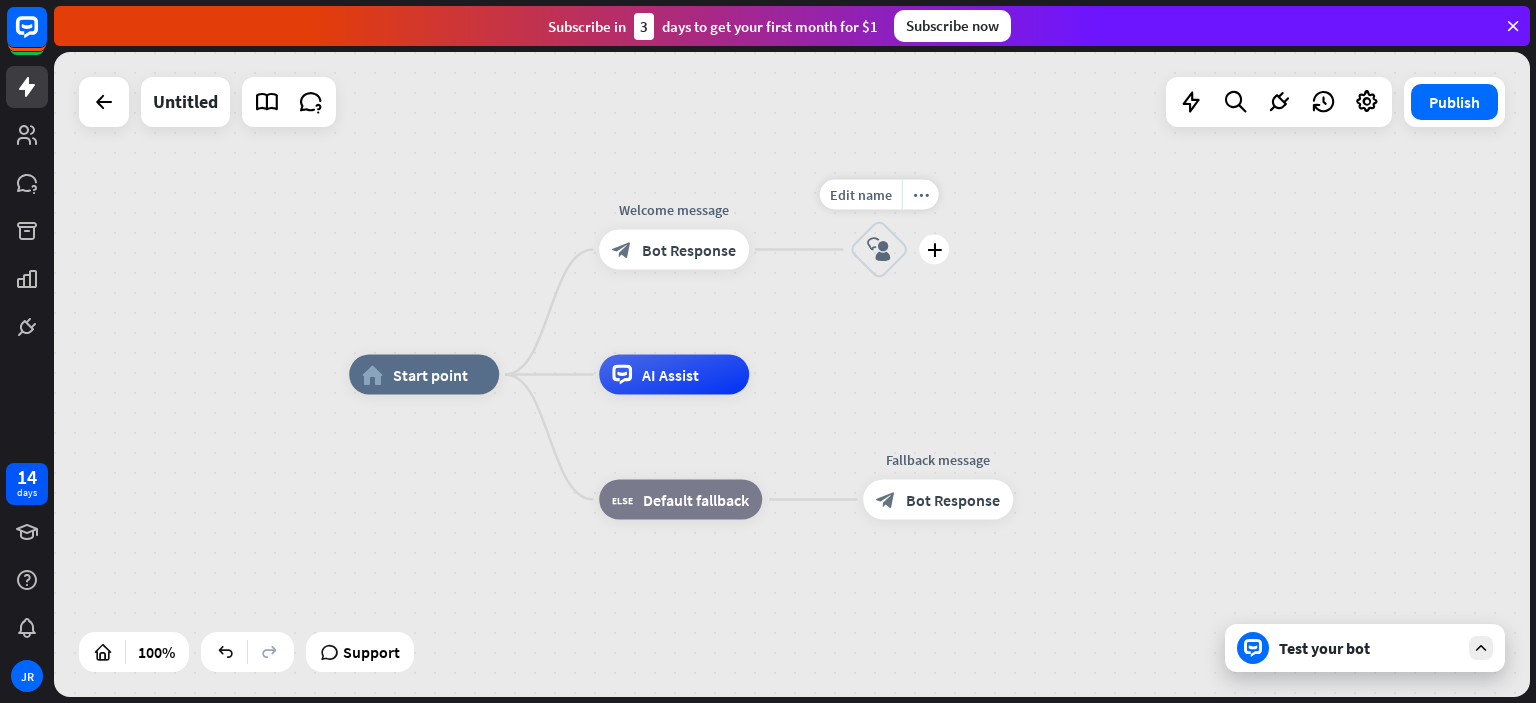 click on "block_user_input" at bounding box center [879, 250] 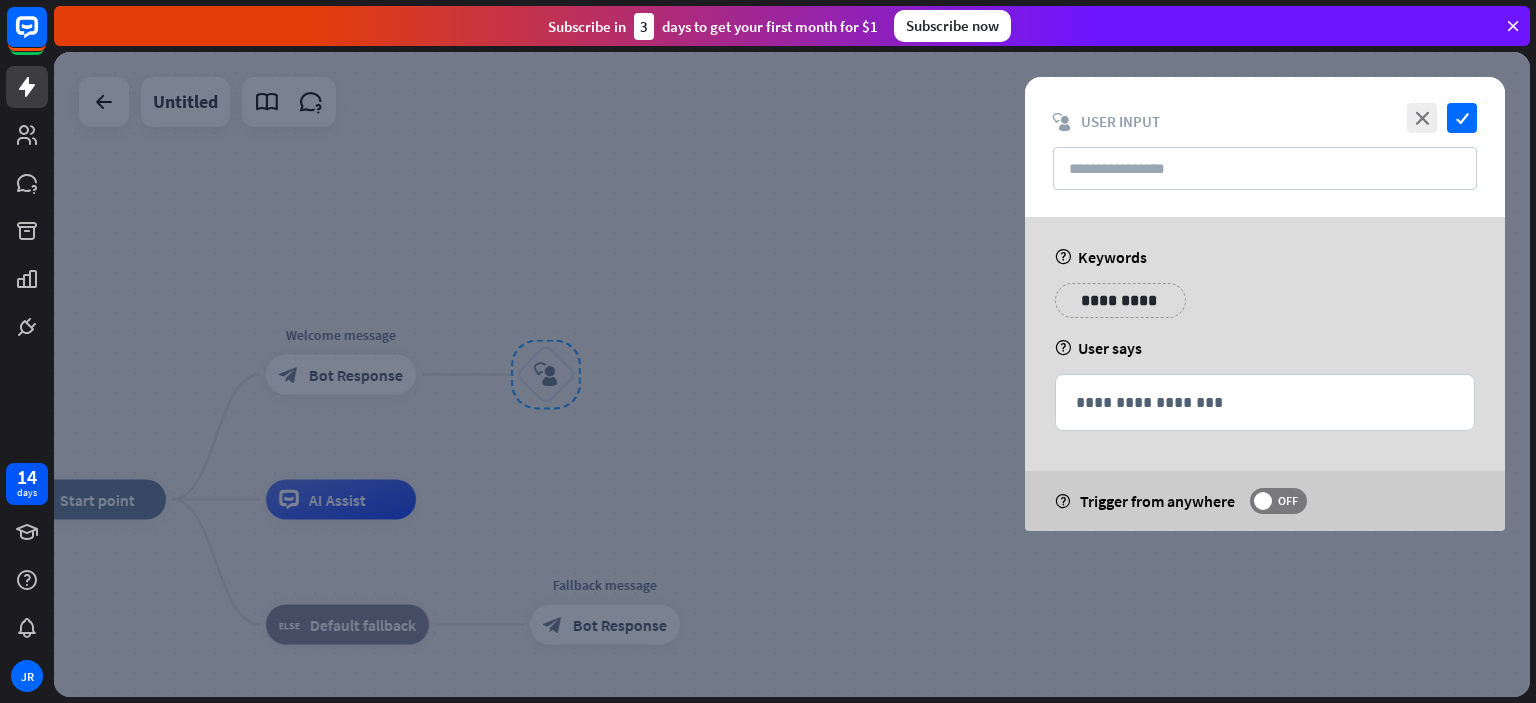 click on "**********" at bounding box center [1120, 300] 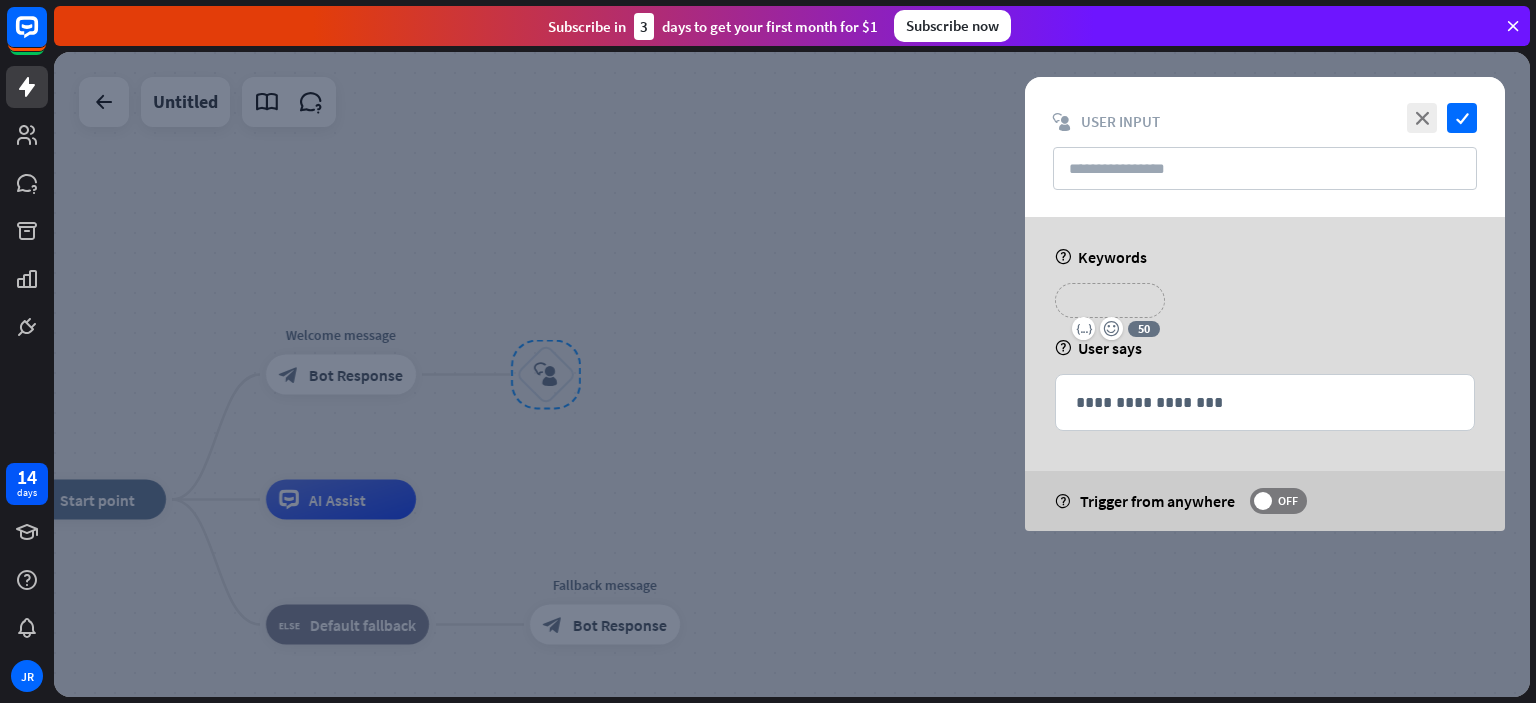 type 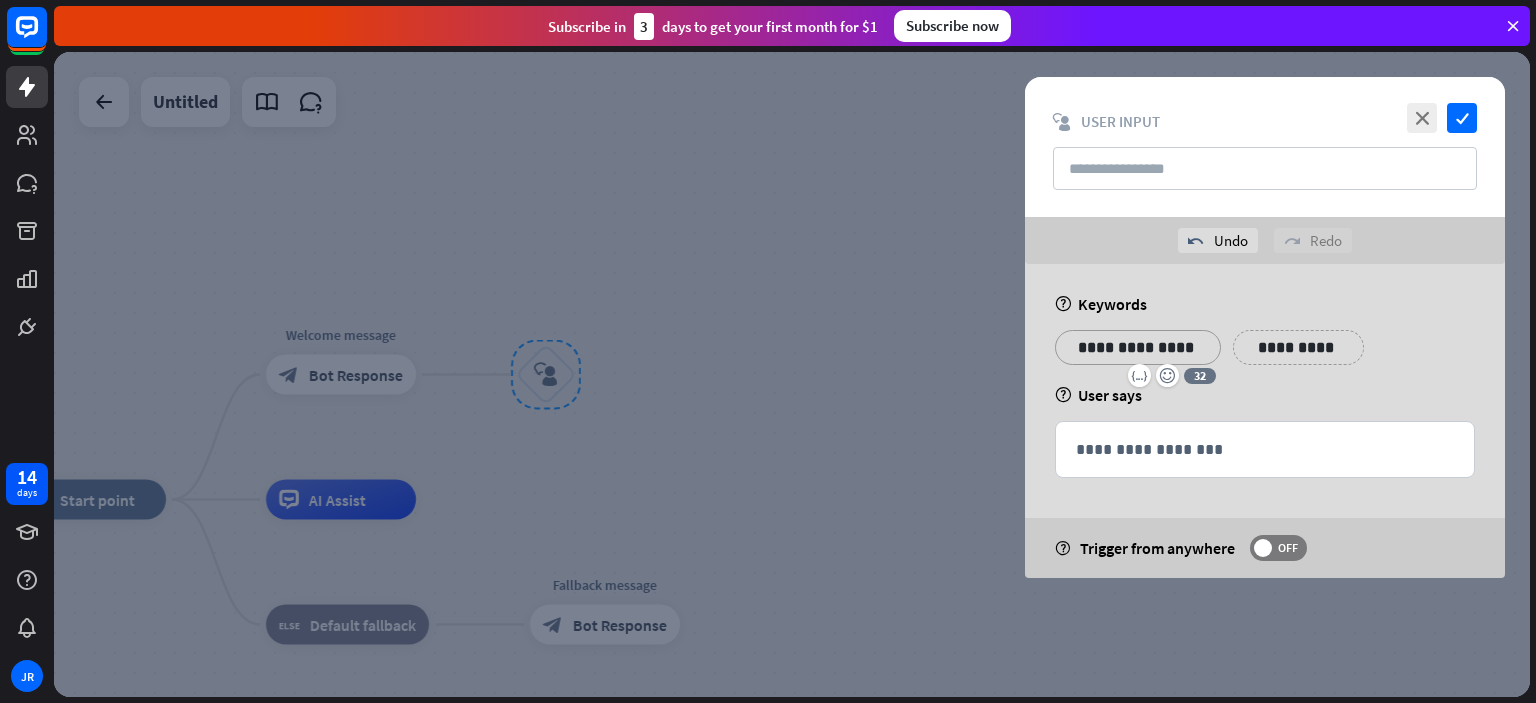 click on "**********" at bounding box center (1298, 347) 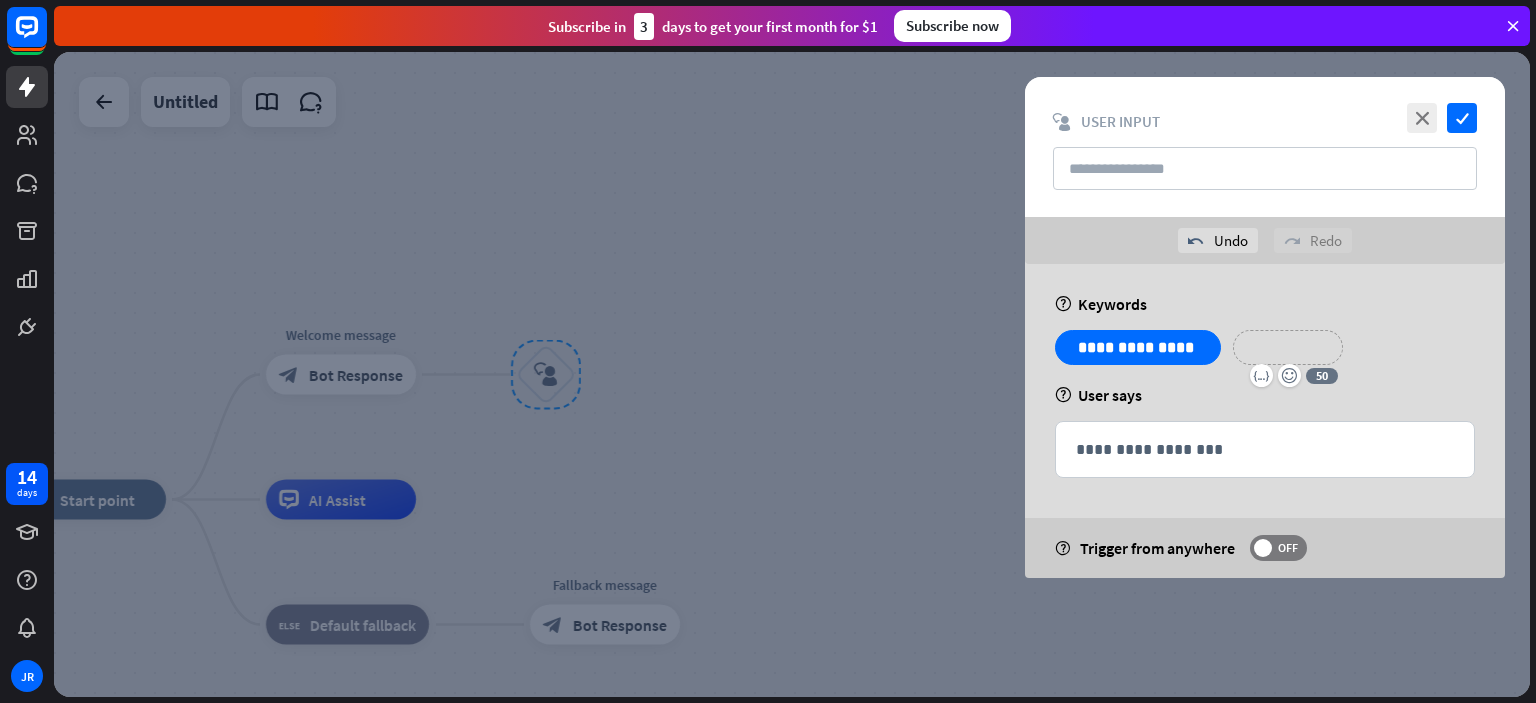 type 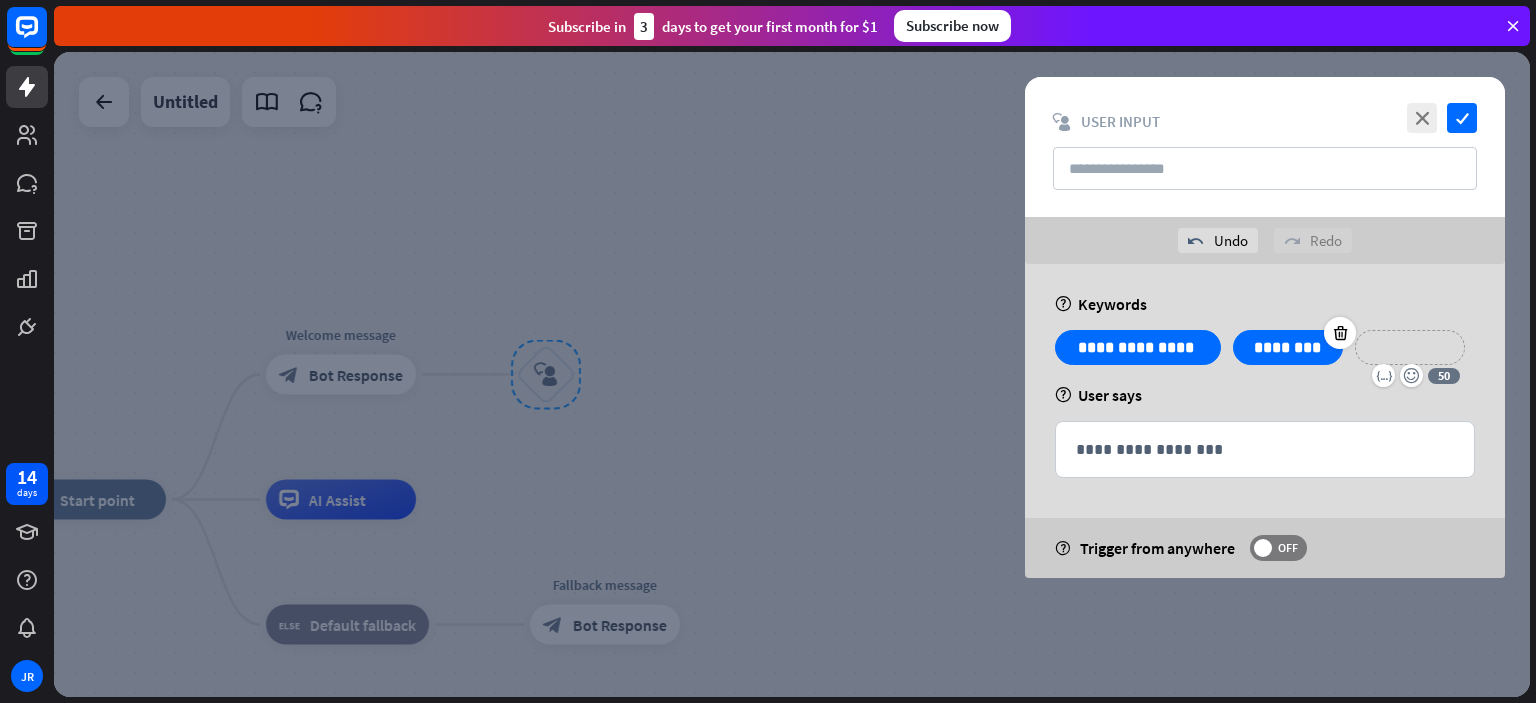 type 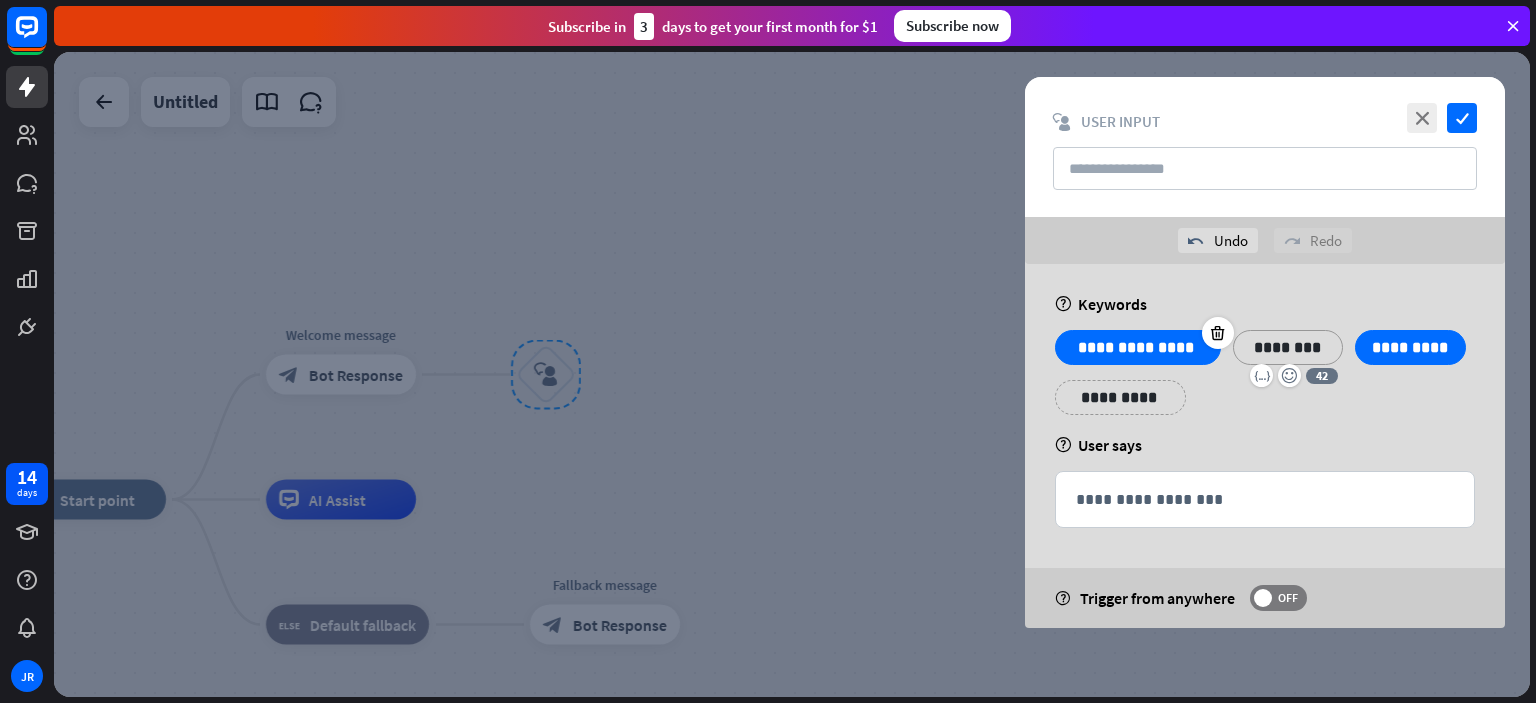 drag, startPoint x: 1261, startPoint y: 334, endPoint x: 1170, endPoint y: 354, distance: 93.17188 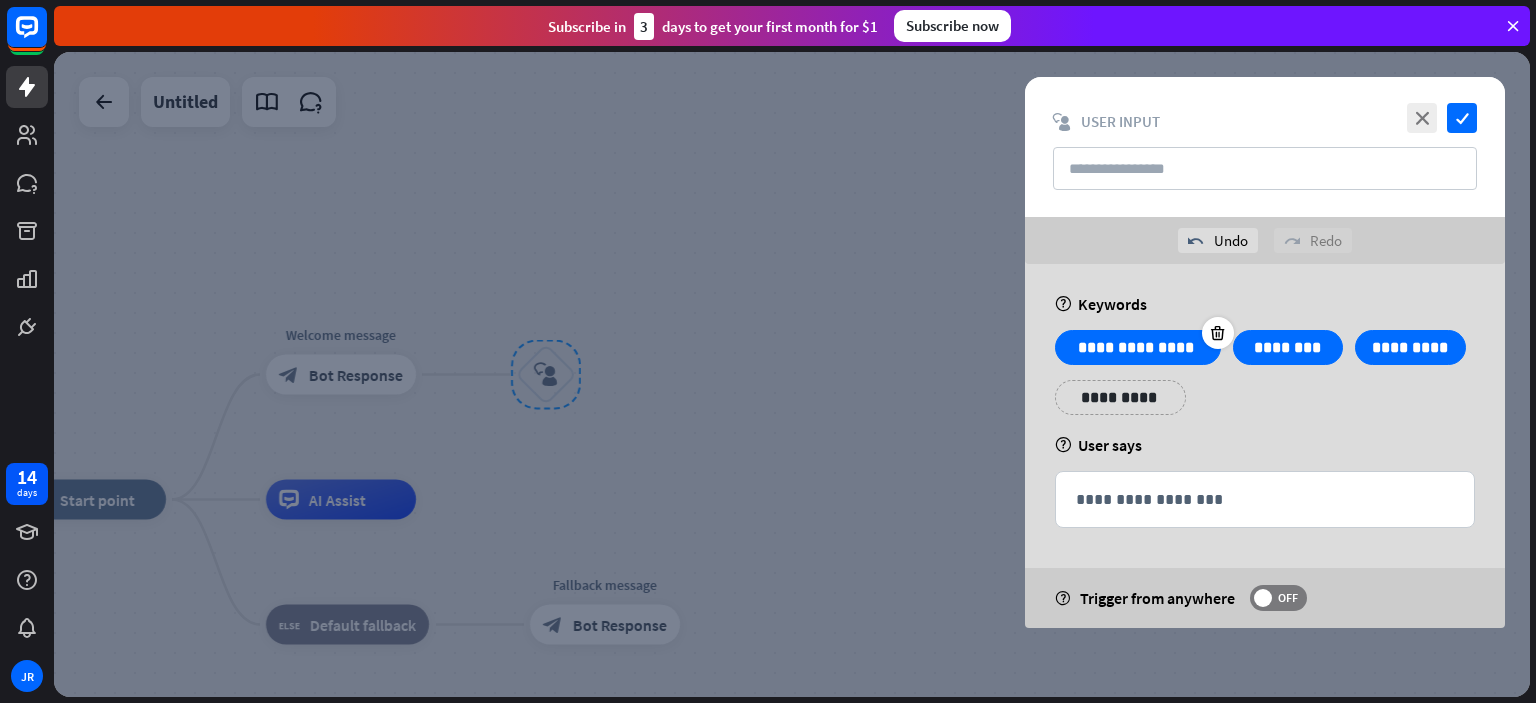 drag, startPoint x: 1170, startPoint y: 354, endPoint x: 1093, endPoint y: 363, distance: 77.52419 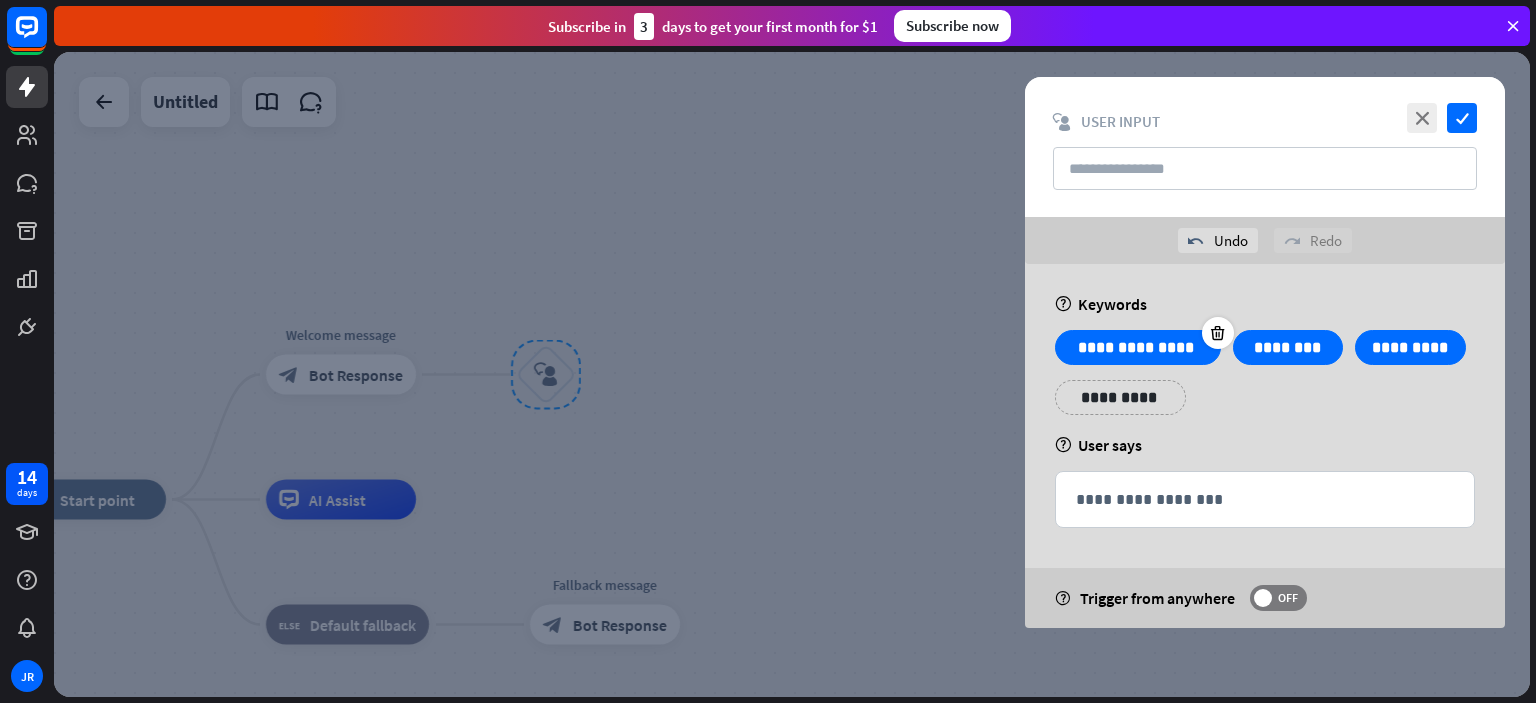 click on "**********" at bounding box center (1138, 347) 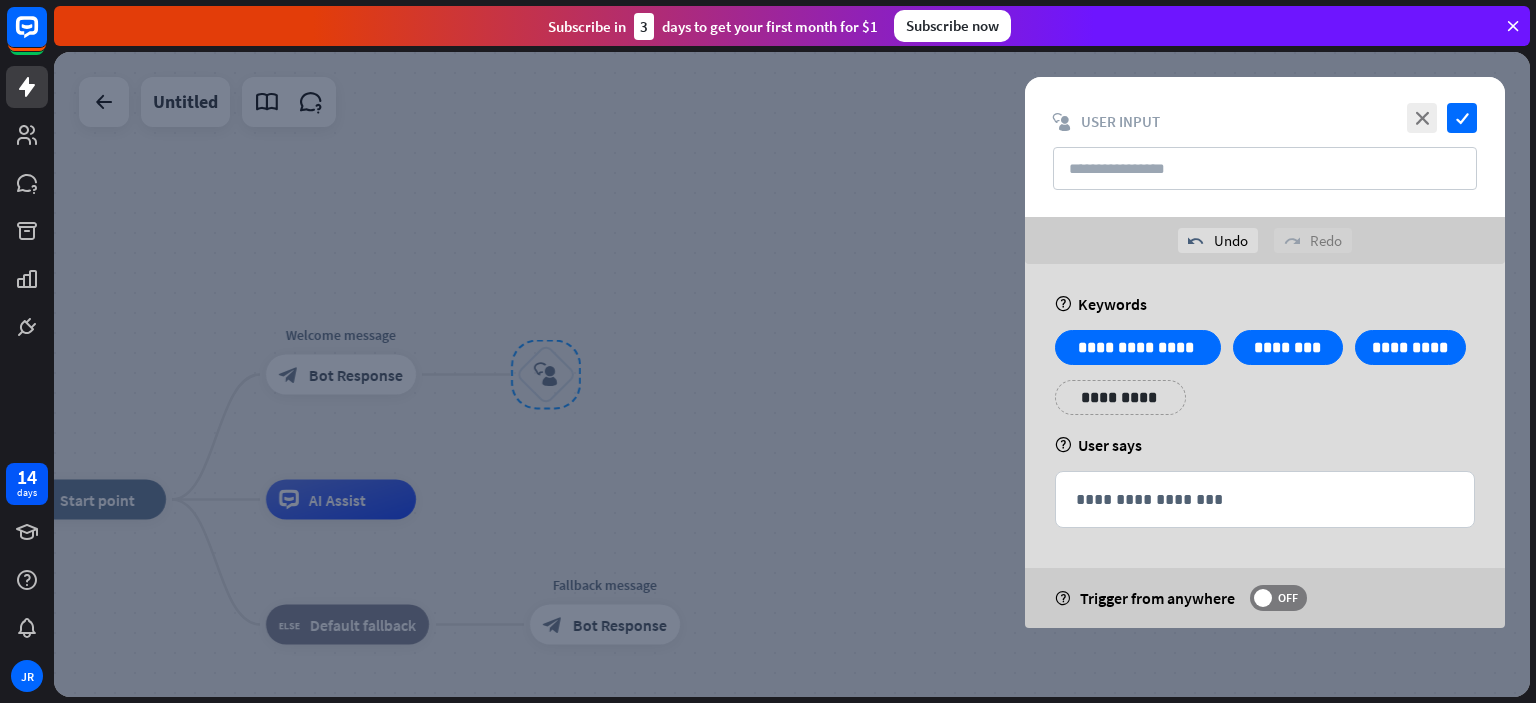 drag, startPoint x: 1115, startPoint y: 351, endPoint x: 1286, endPoint y: 424, distance: 185.9301 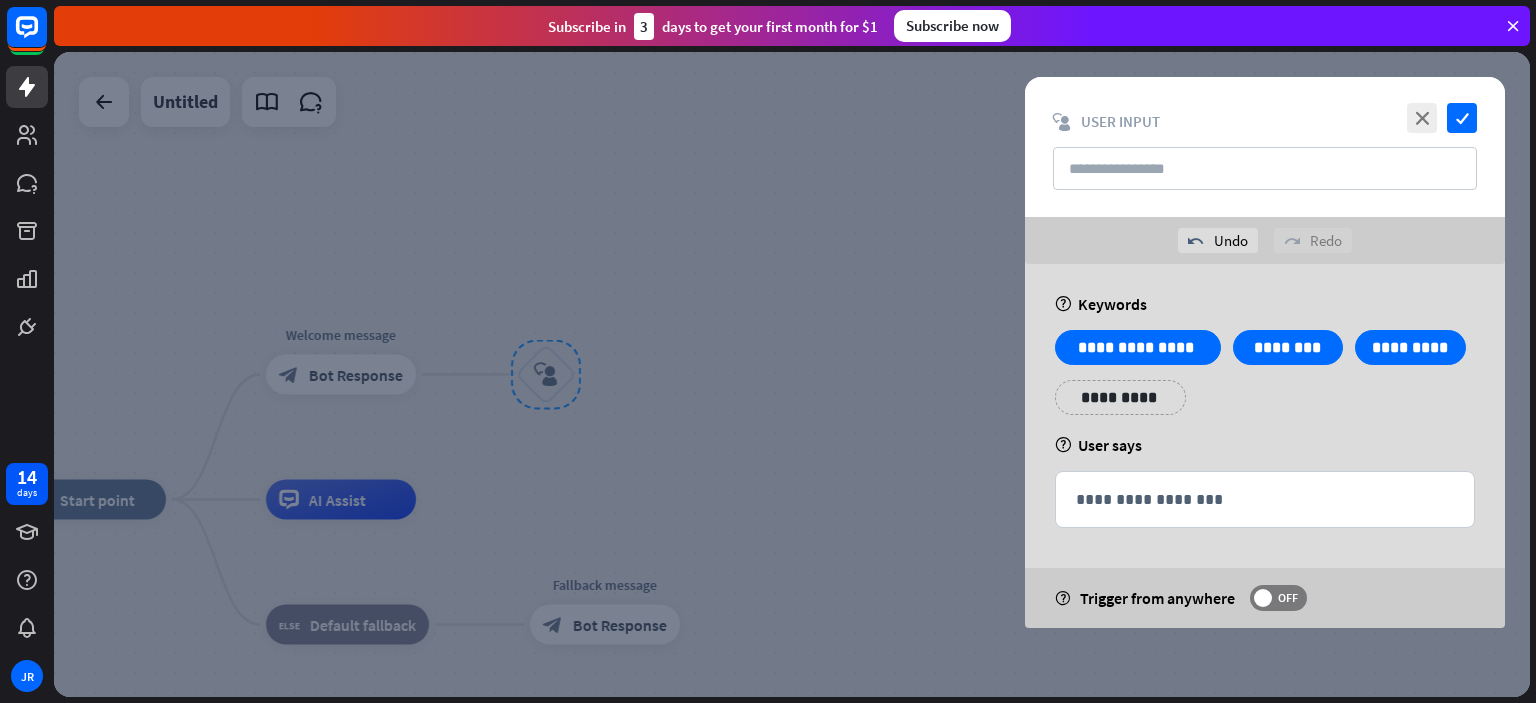 click on "**********" at bounding box center [1265, 380] 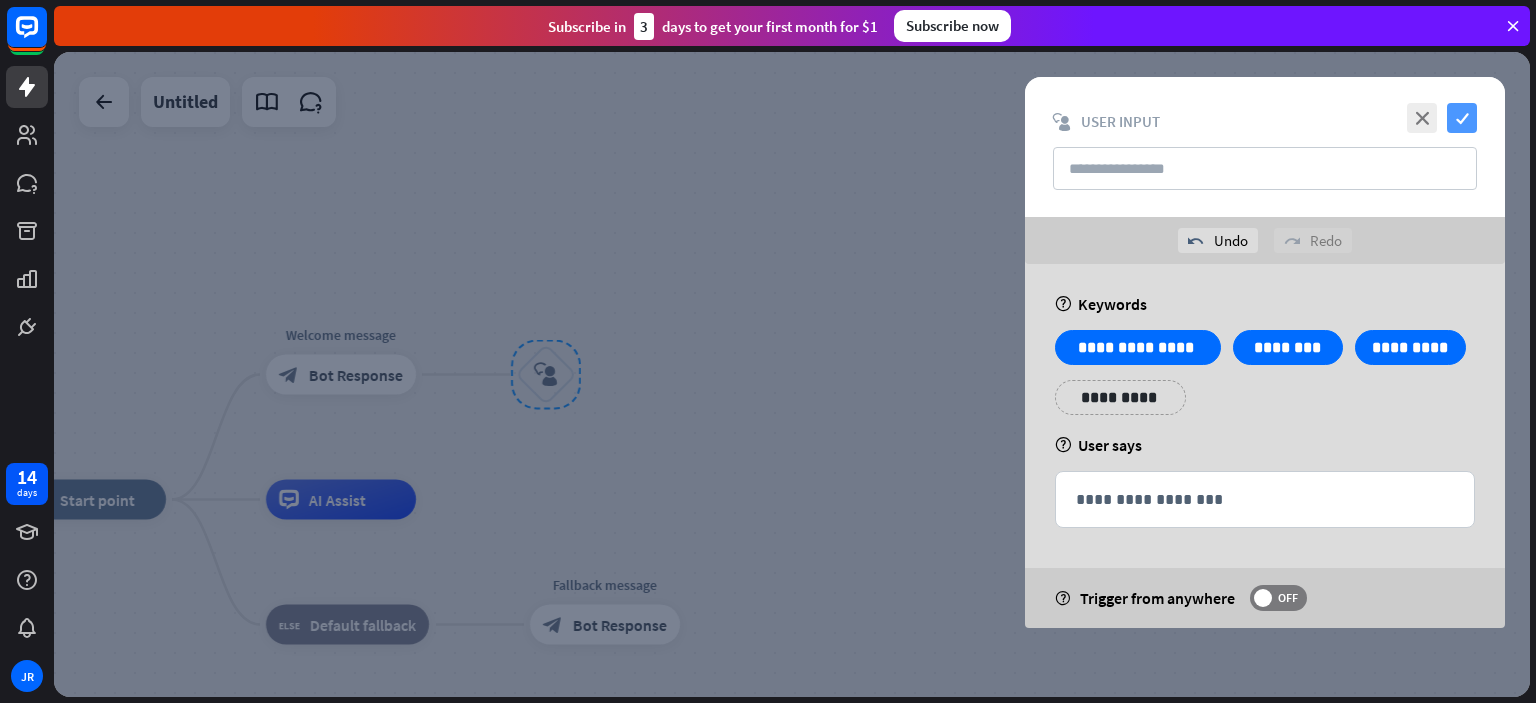 click on "check" at bounding box center [1462, 118] 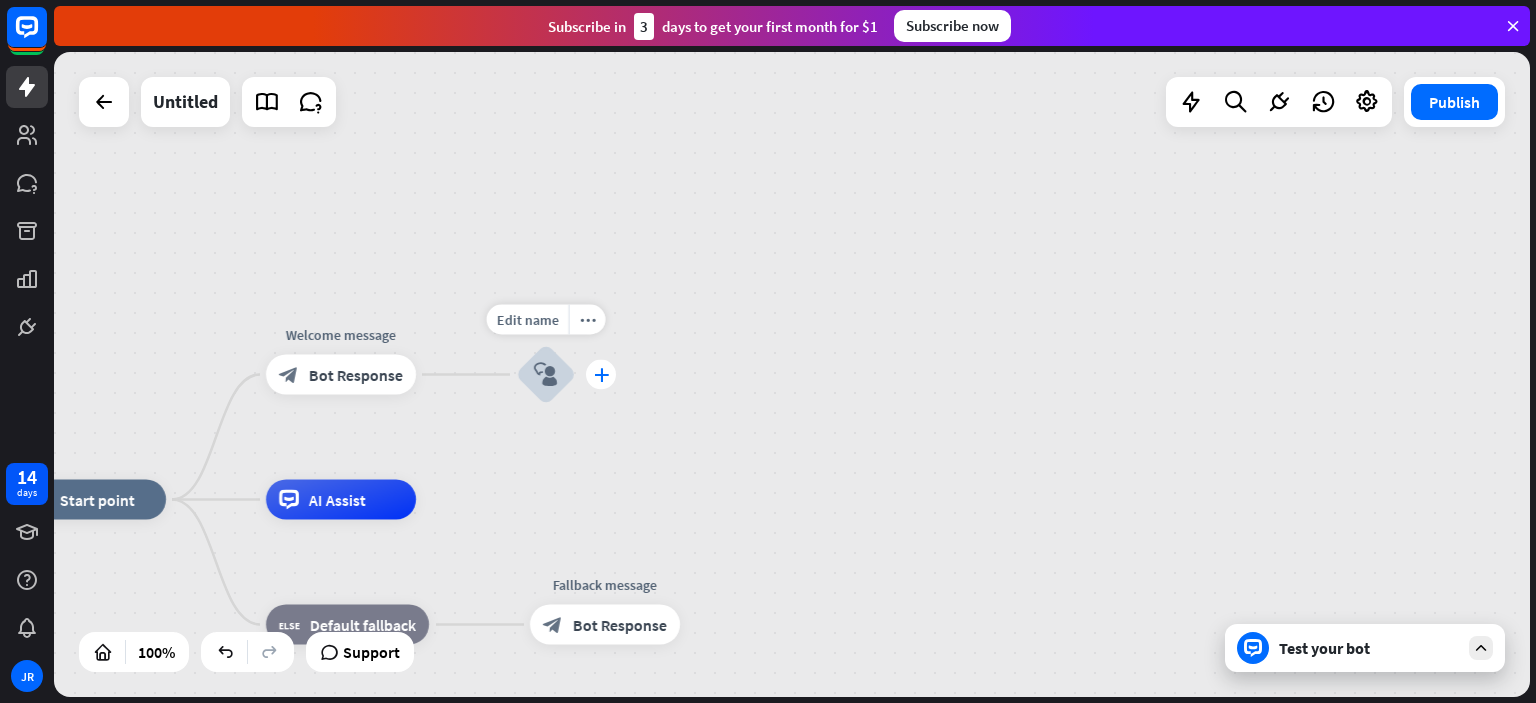 click on "plus" at bounding box center [601, 375] 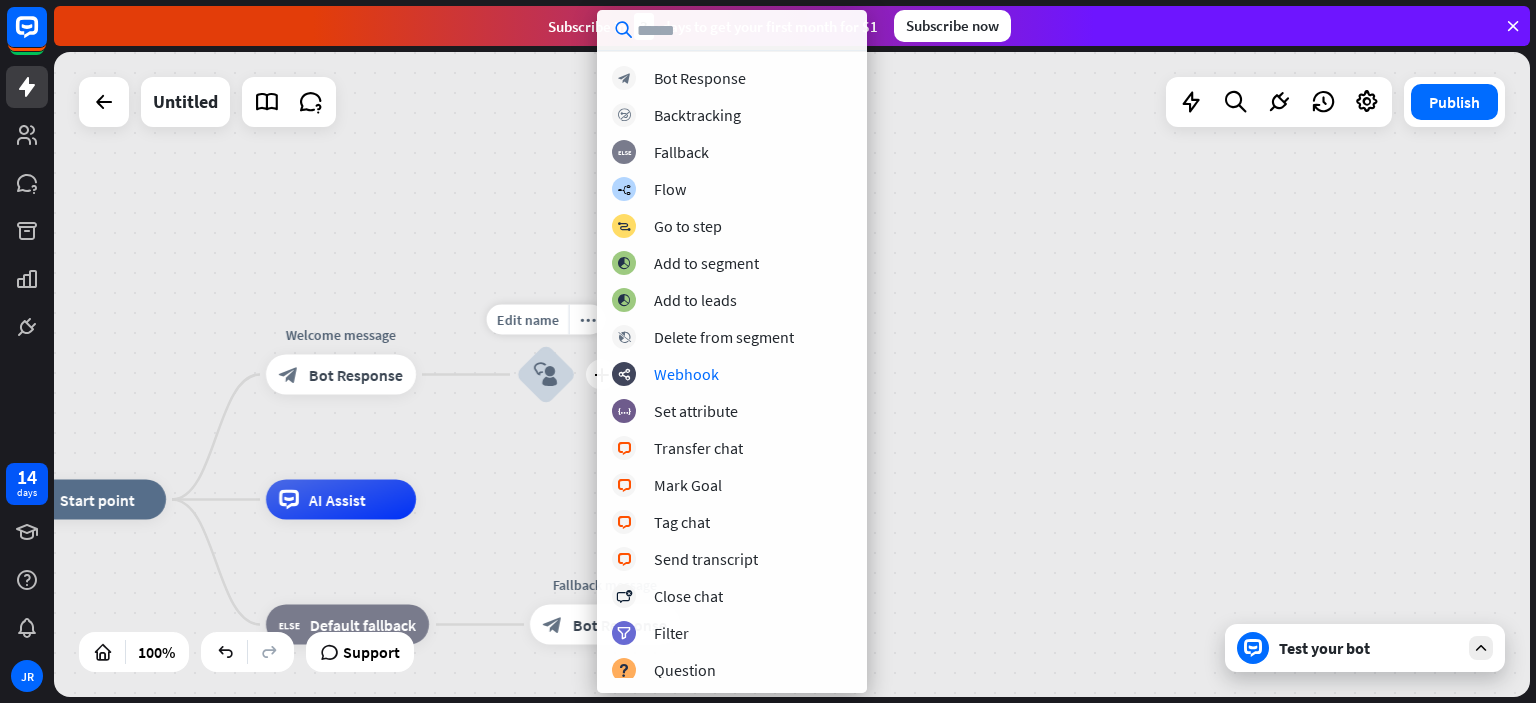 click on "block_user_input" at bounding box center (546, 375) 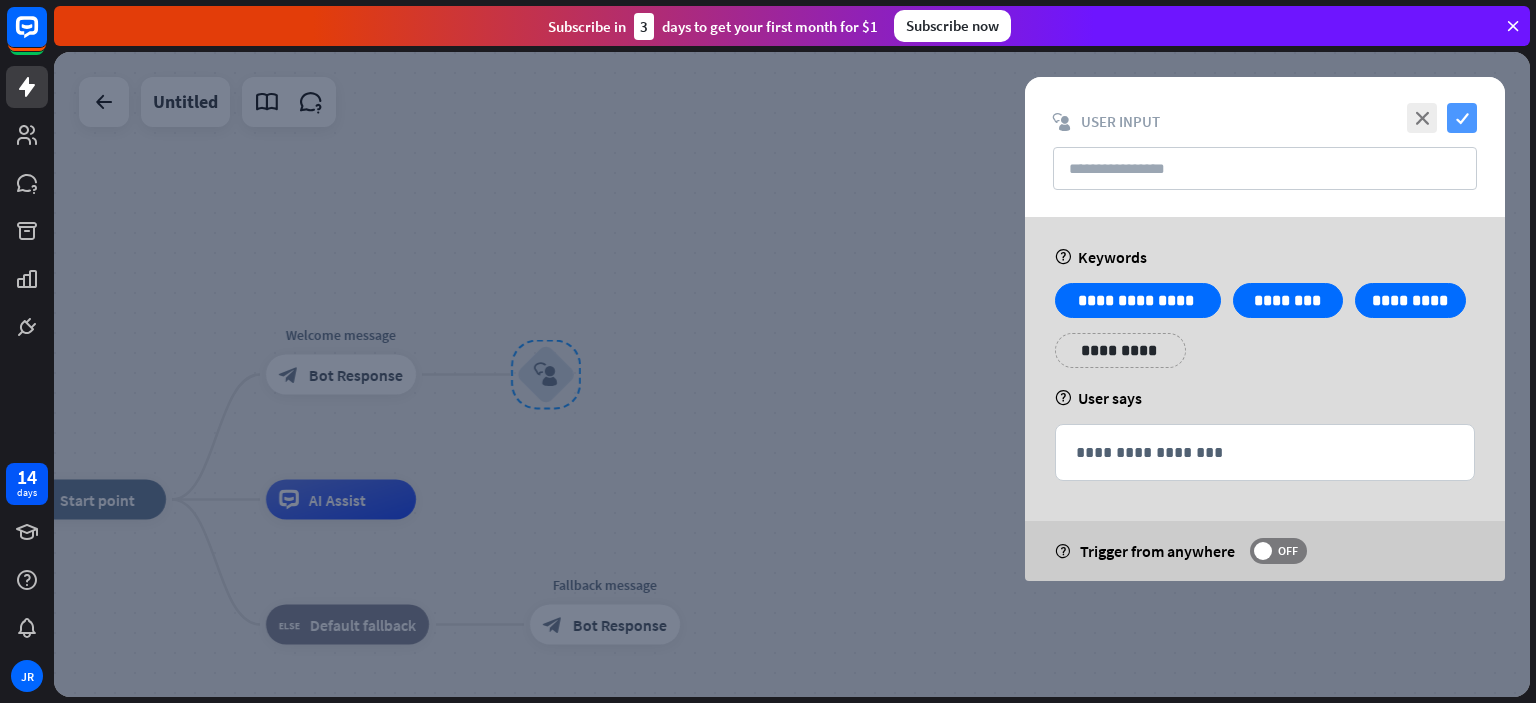 click on "check" at bounding box center [1462, 118] 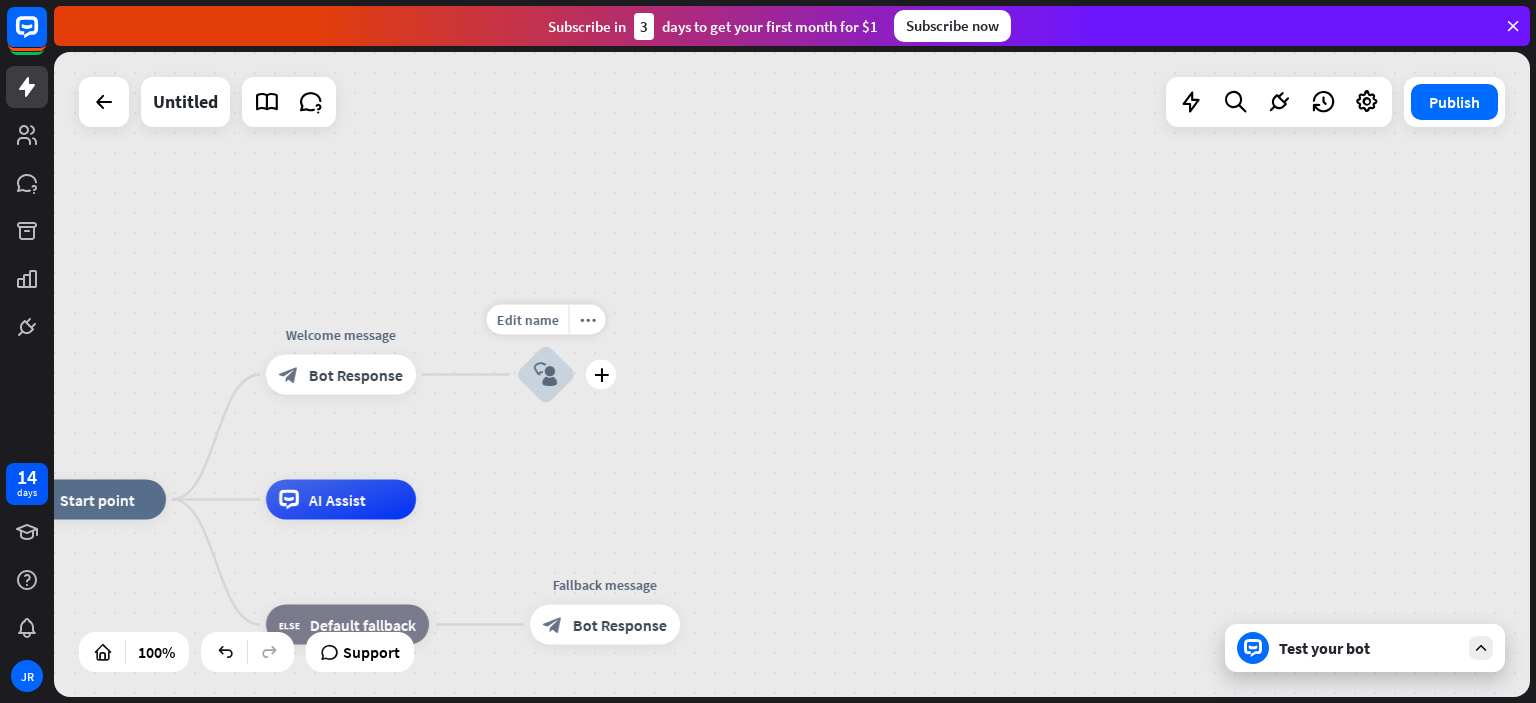 click on "block_user_input" at bounding box center [546, 375] 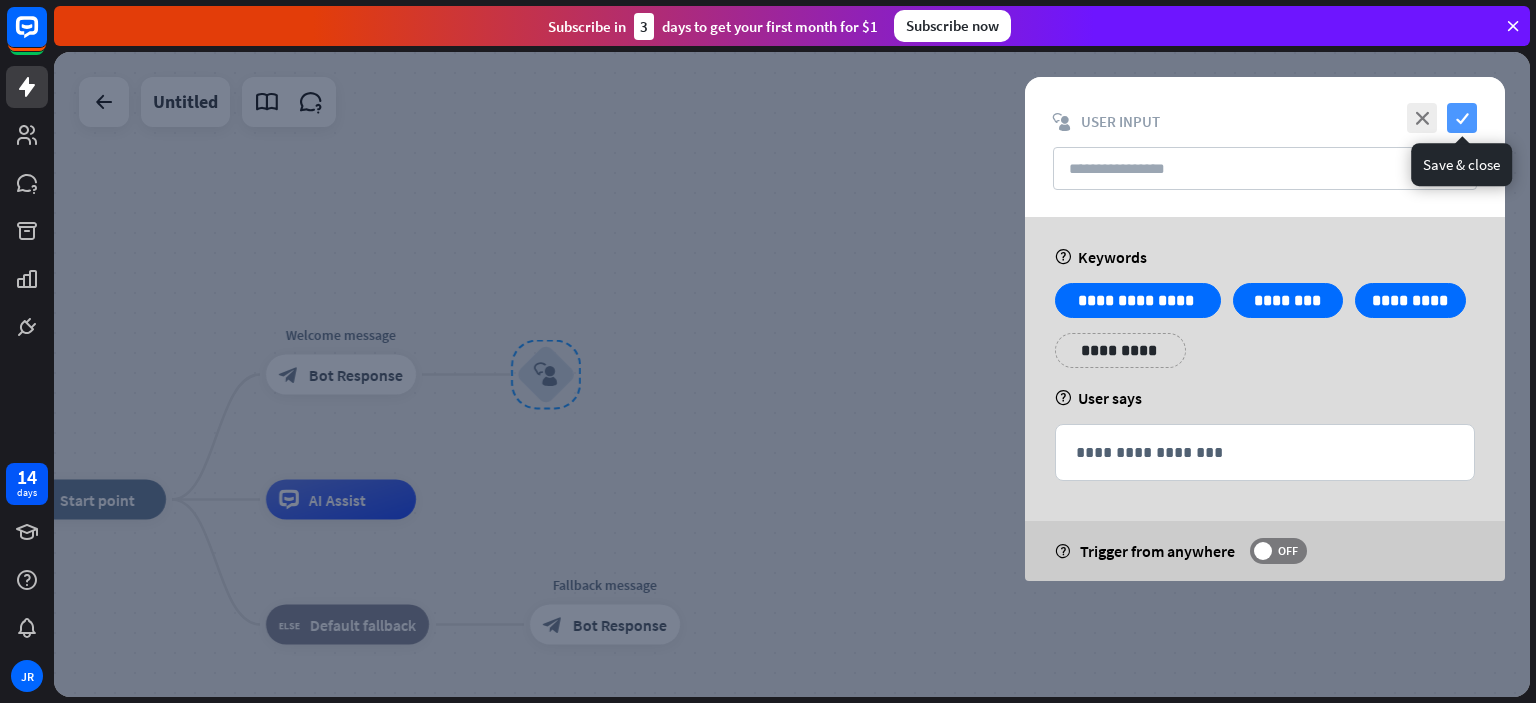 click on "check" at bounding box center (1462, 118) 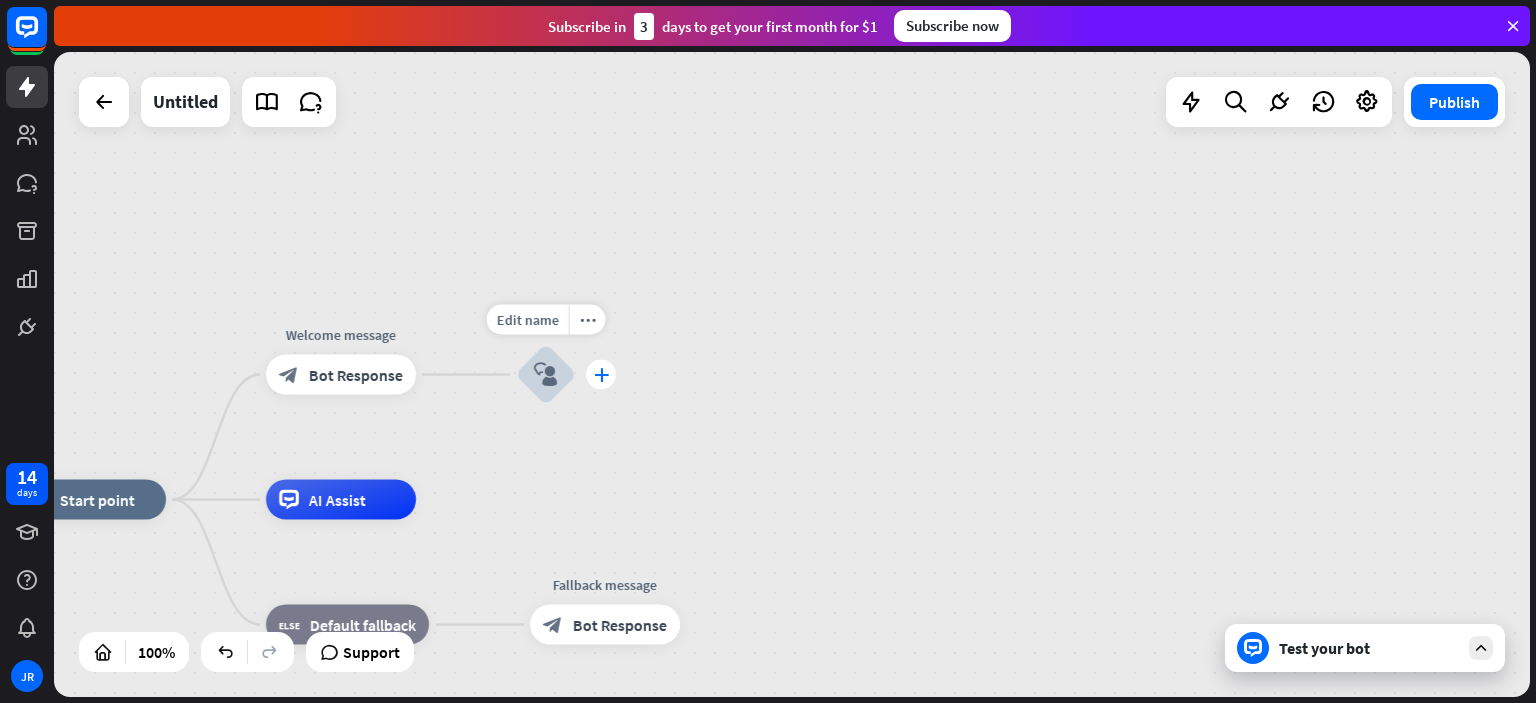 click on "plus" at bounding box center [601, 375] 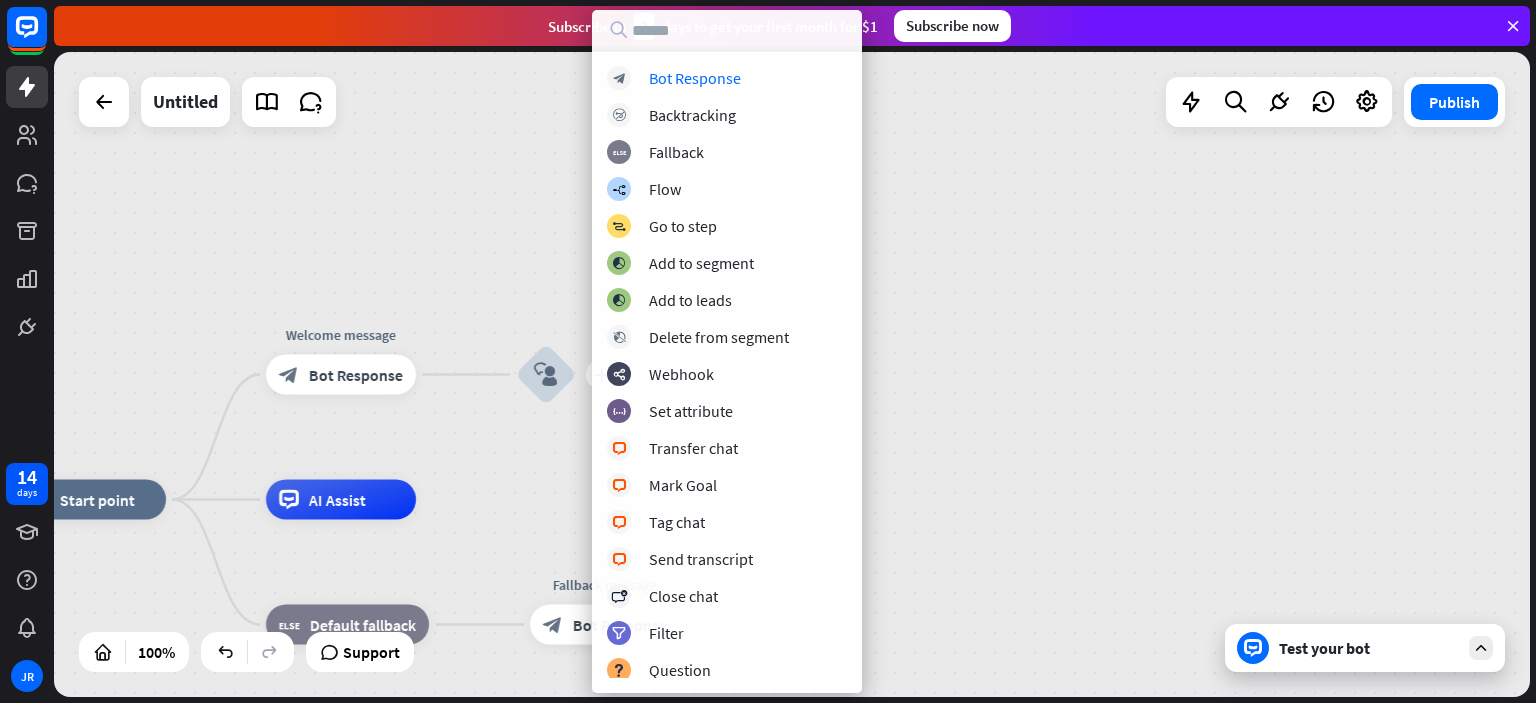 click on "block_bot_response
Bot Response
block_backtracking
Backtracking
block_fallback
Fallback
builder_tree
Flow
block_goto
Go to step
block_add_to_segment
Add to segment
block_add_to_segment
Add to leads
block_delete_from_segment
Delete from segment
webhooks
Webhook
block_set_attribute
Set attribute
block_livechat
Transfer chat
block_livechat
Mark Goal
block_livechat
Tag chat
block_livechat
Send transcript
block_close_chat
Close chat
filter
Filter
block_question
Question
block_ab_testing
A/B Test
Create ticket
Add contact" at bounding box center (727, 372) 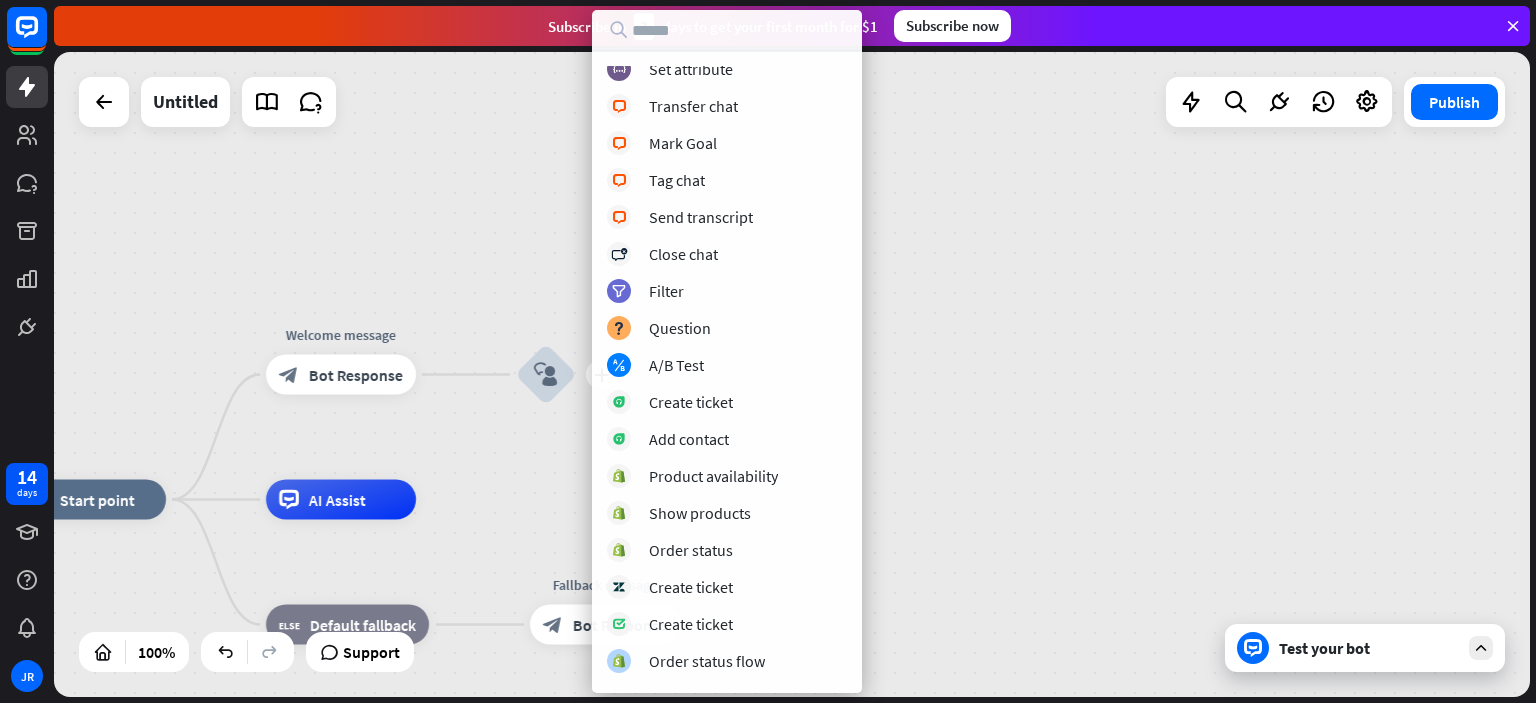 scroll, scrollTop: 373, scrollLeft: 0, axis: vertical 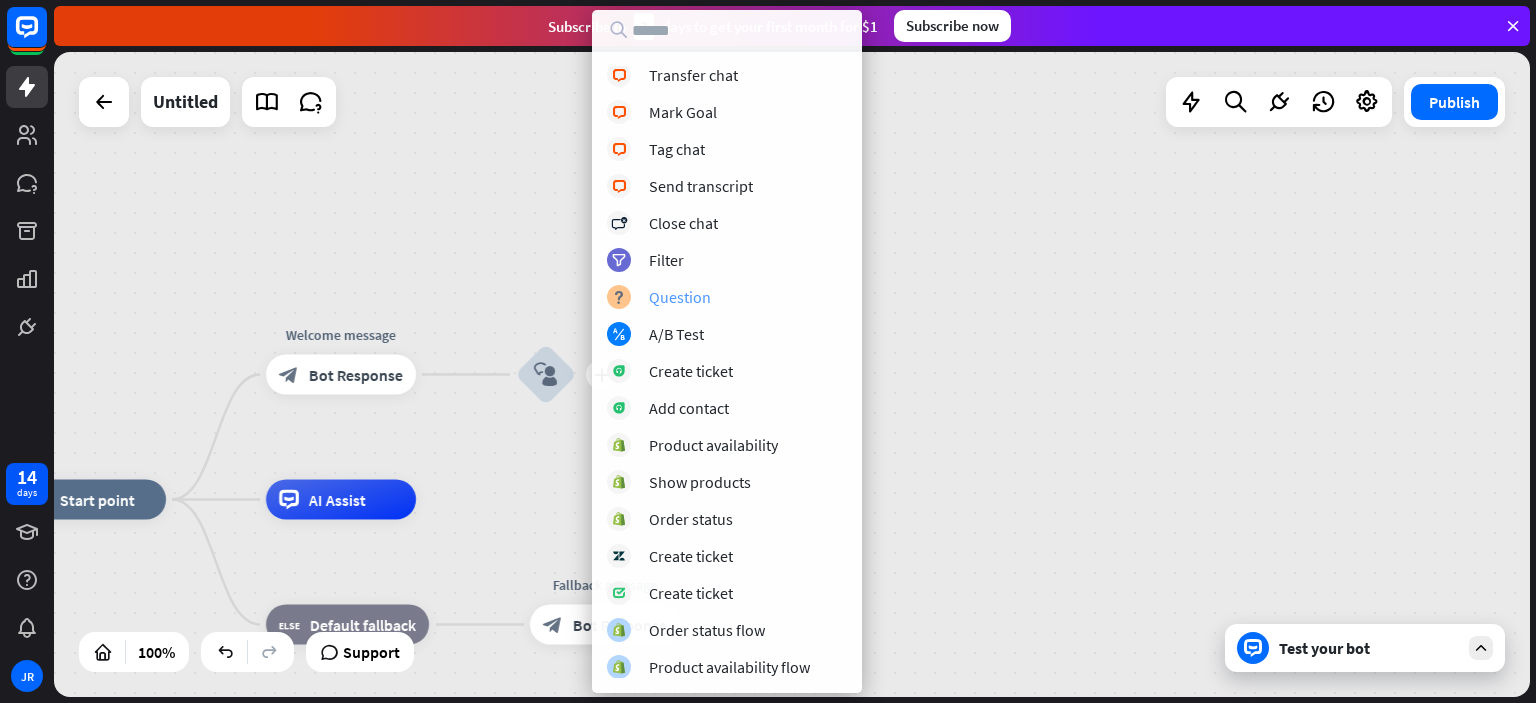 click on "Question" at bounding box center (680, 297) 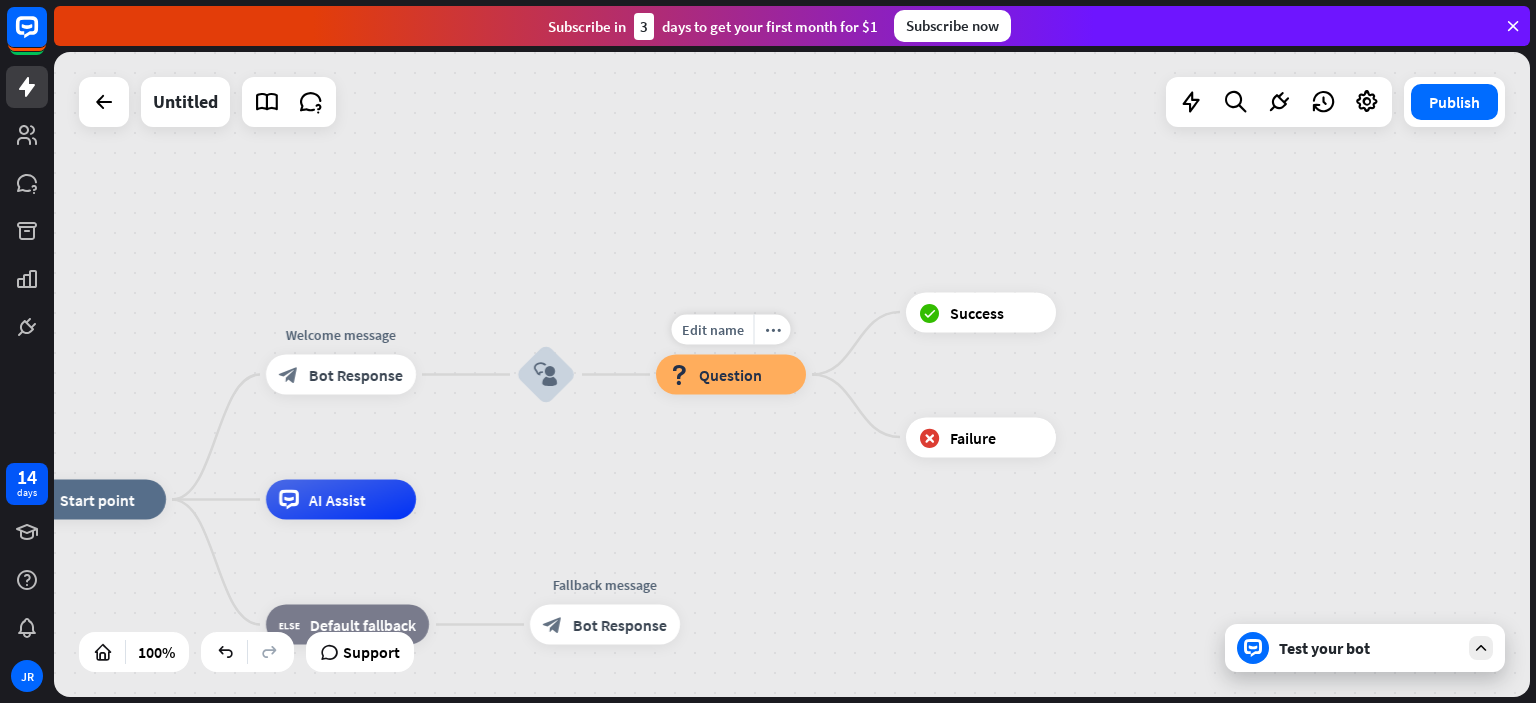 click on "block_question   Question" at bounding box center [731, 375] 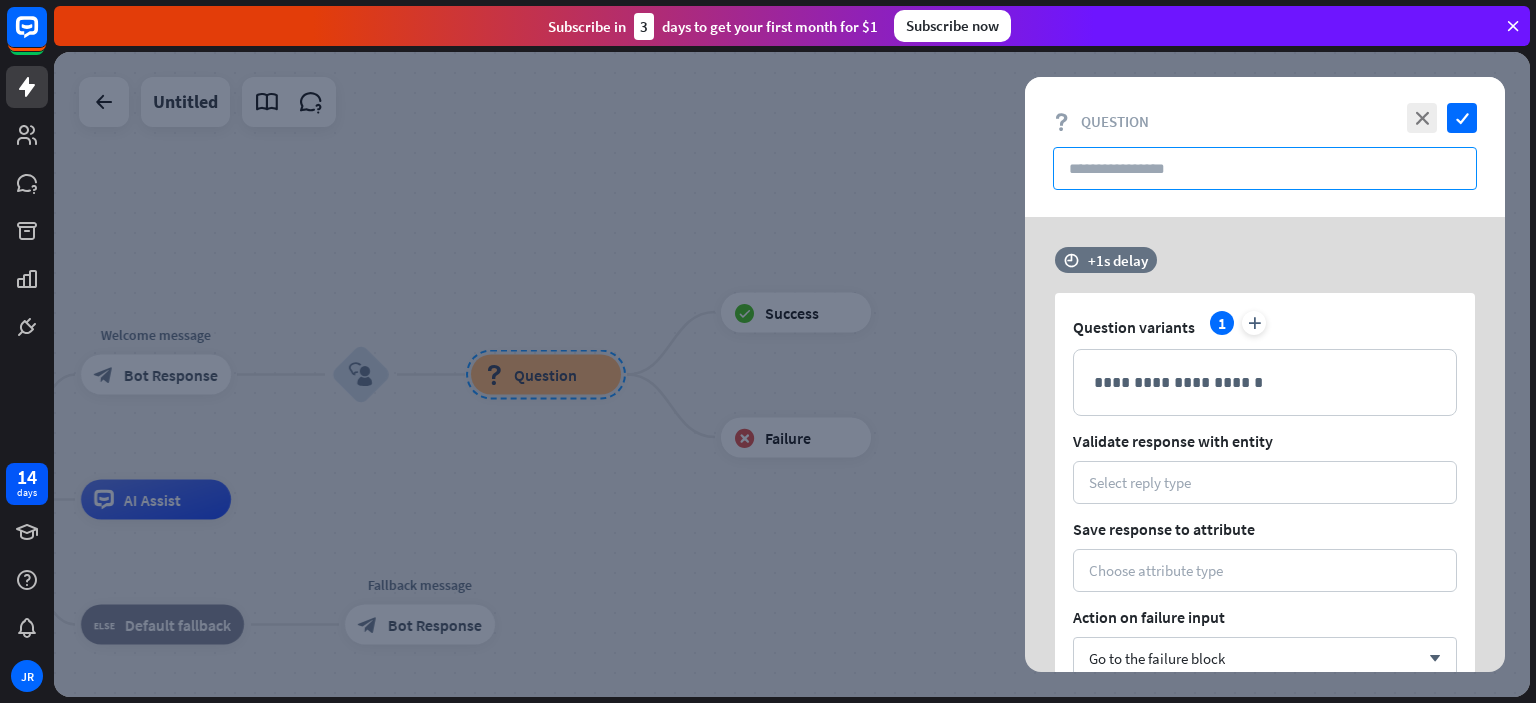click at bounding box center [1265, 168] 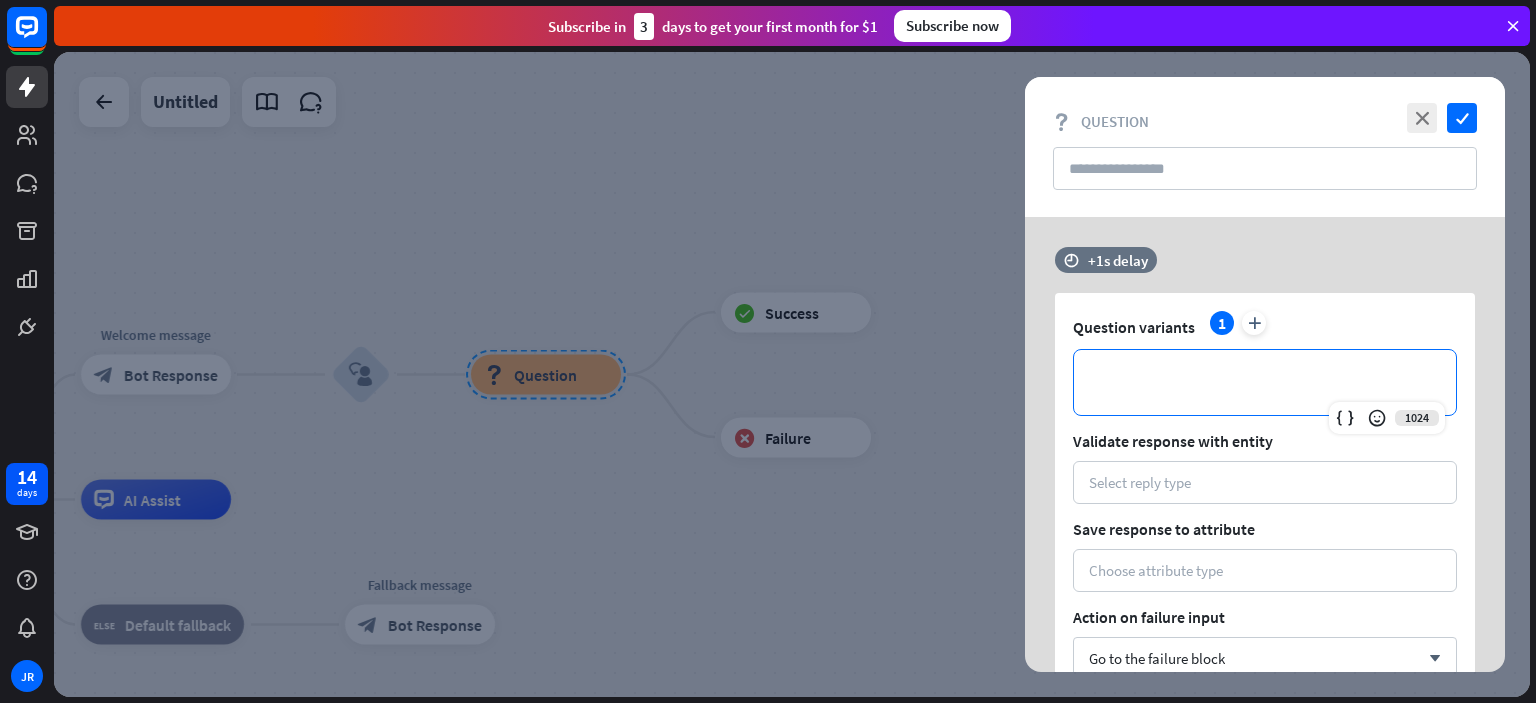 click on "**********" at bounding box center [1265, 382] 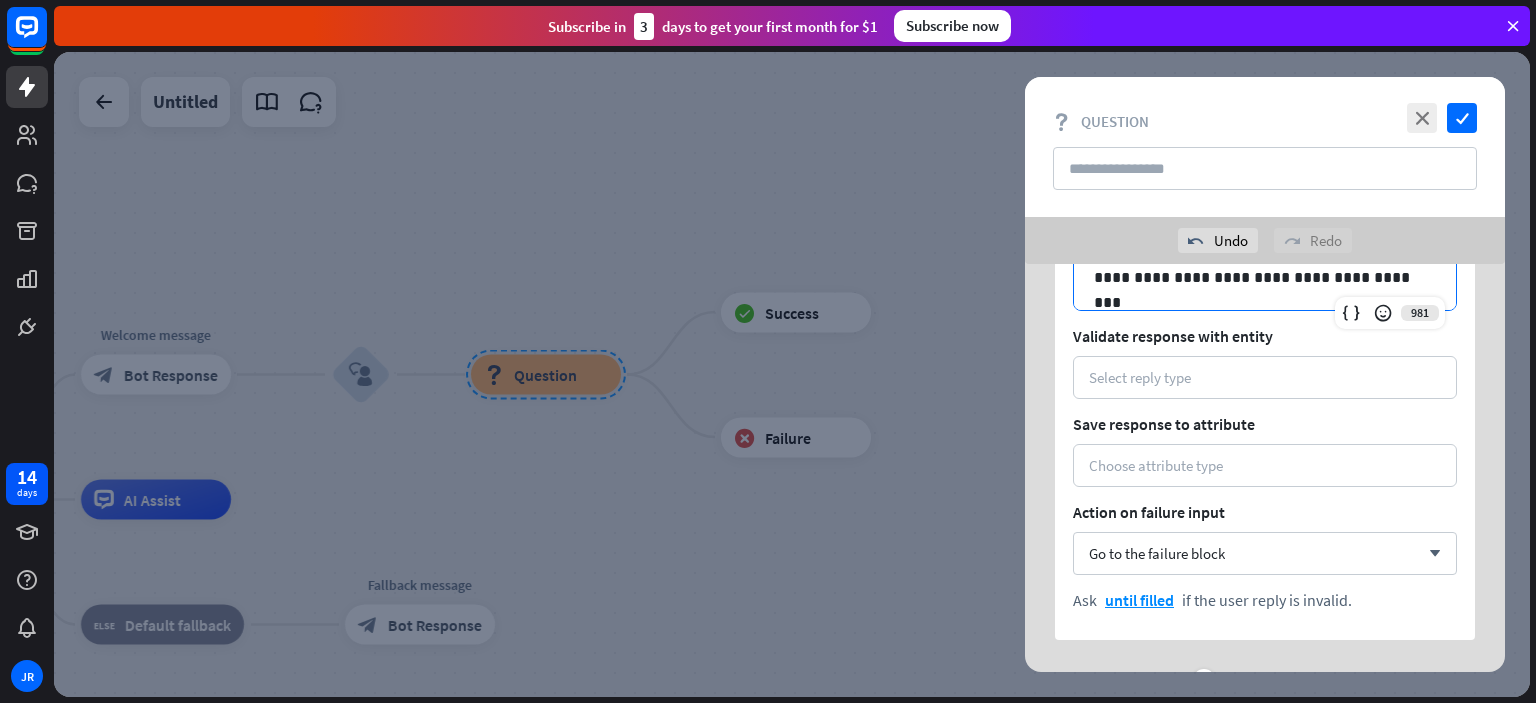 scroll, scrollTop: 155, scrollLeft: 0, axis: vertical 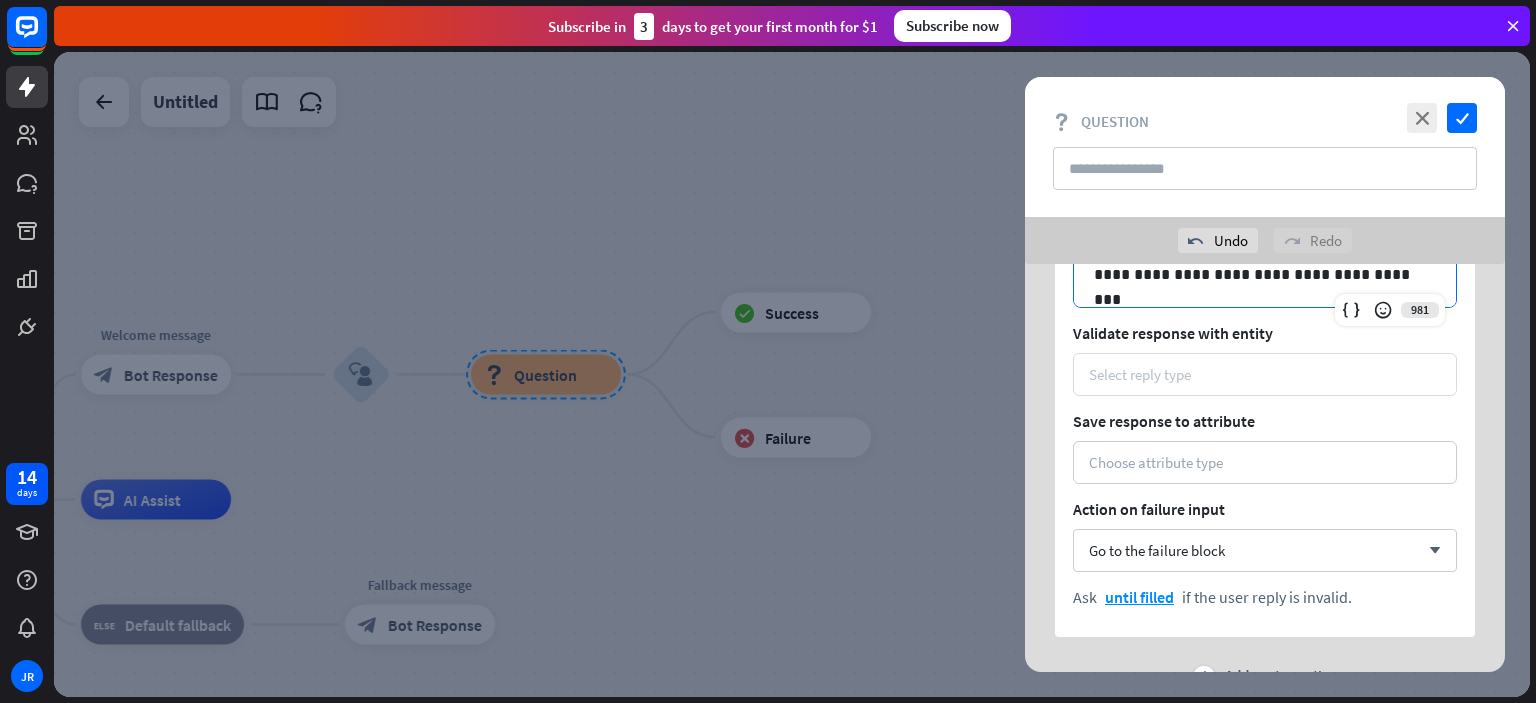 click on "Select reply type" at bounding box center [1140, 374] 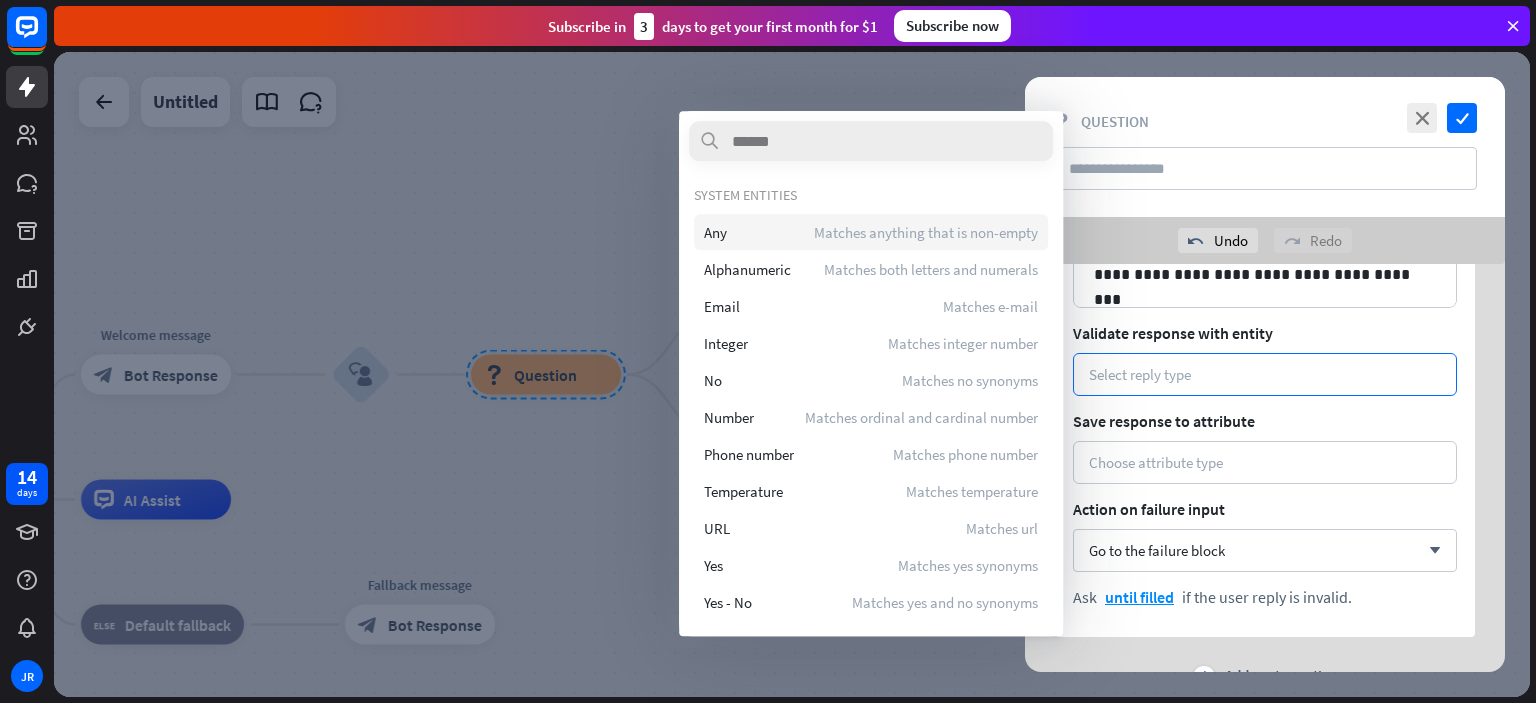 click on "Matches anything that is non-empty" at bounding box center (926, 232) 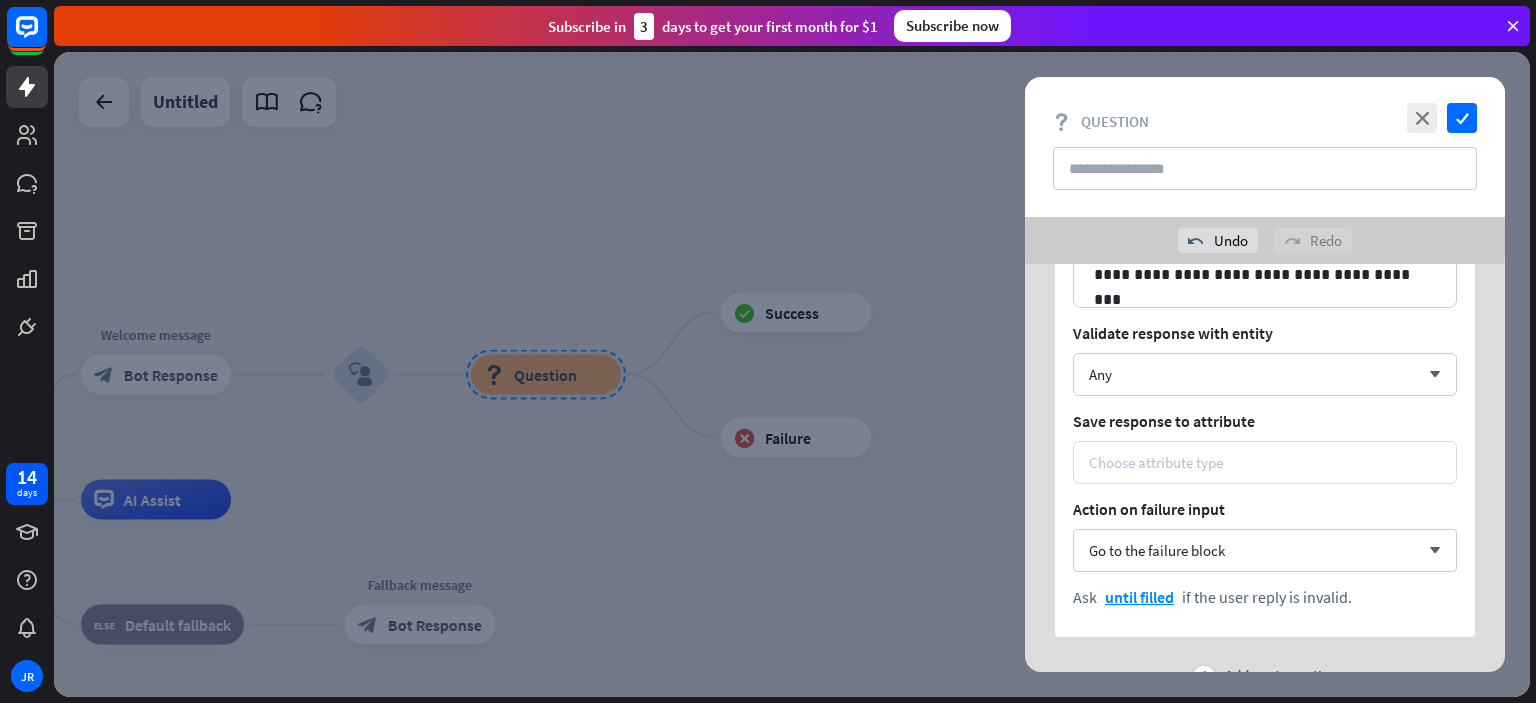 click on "Choose attribute type" at bounding box center (1265, 462) 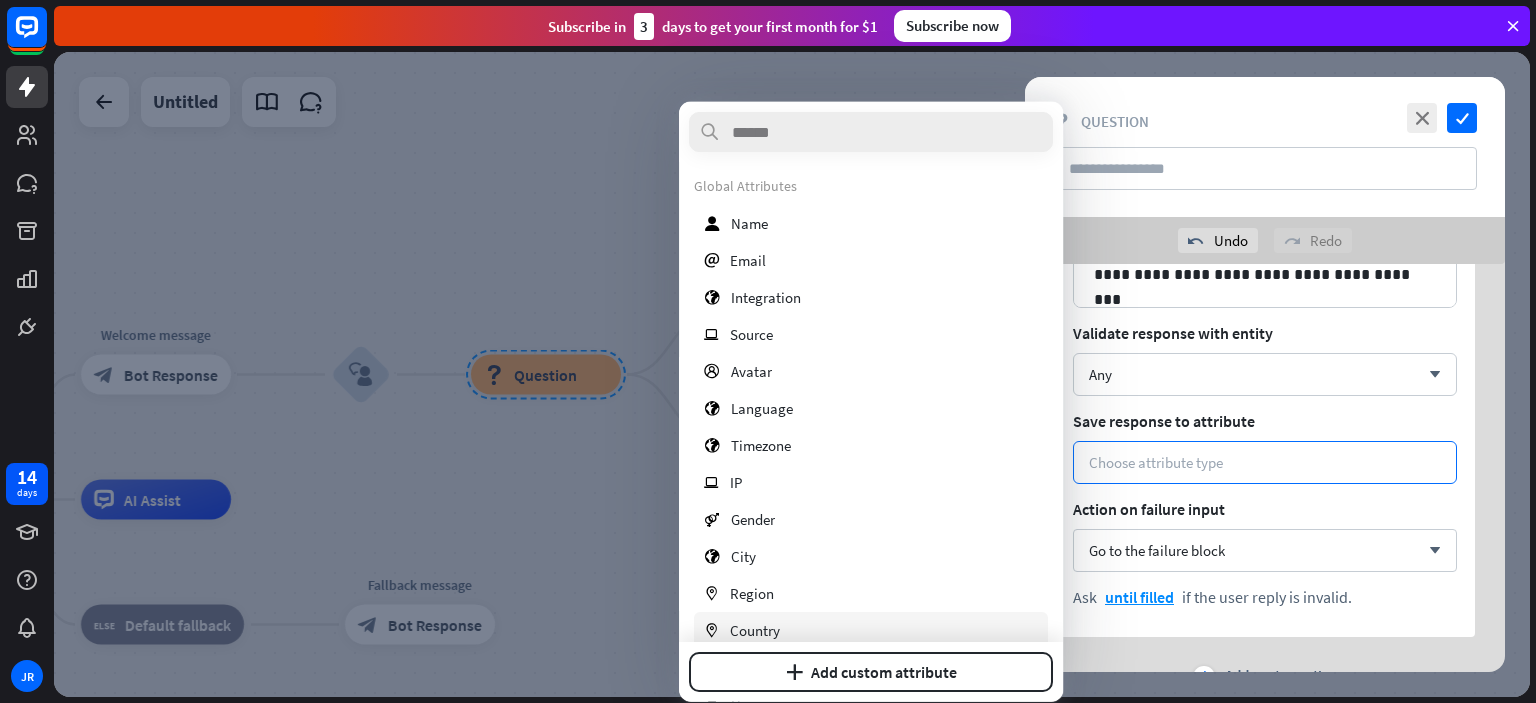 click on "marker
Country" at bounding box center (871, 630) 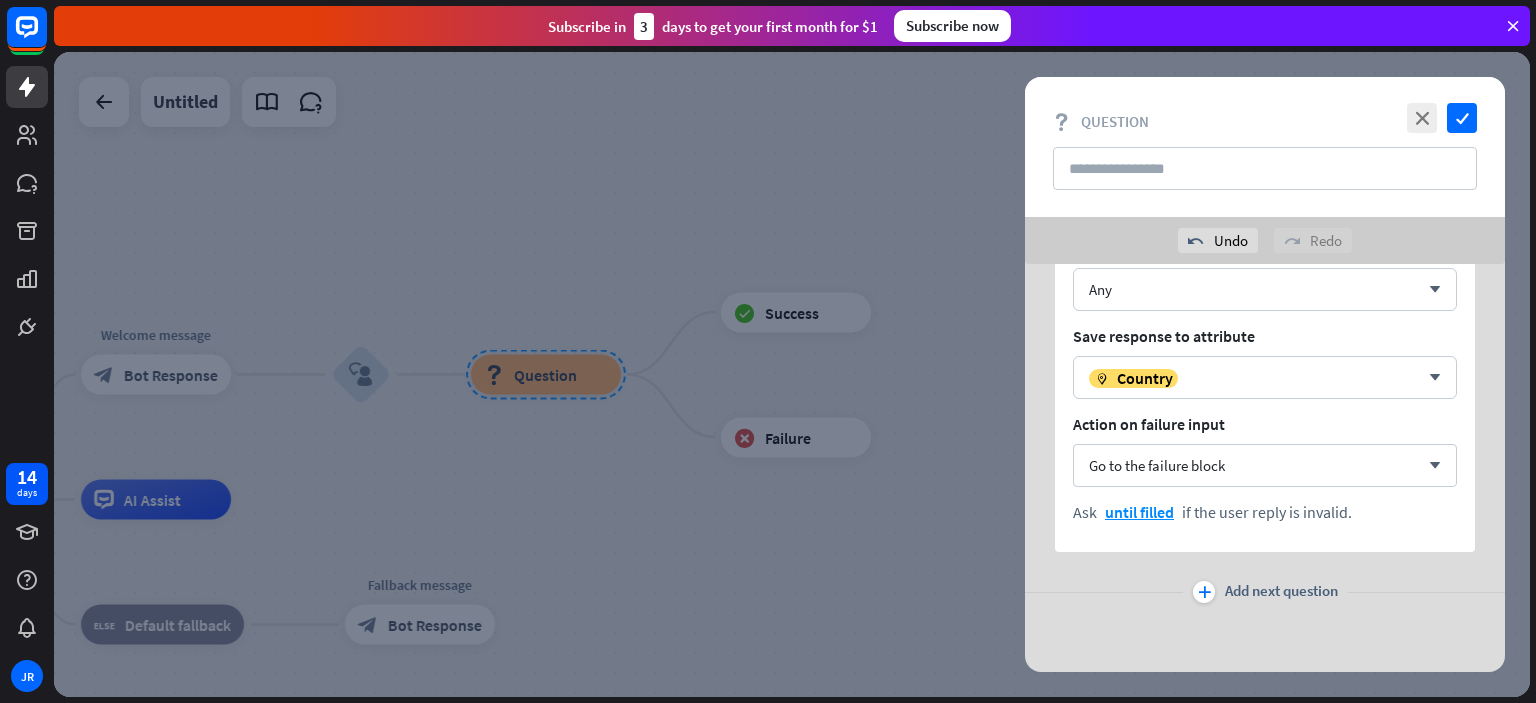 scroll, scrollTop: 0, scrollLeft: 0, axis: both 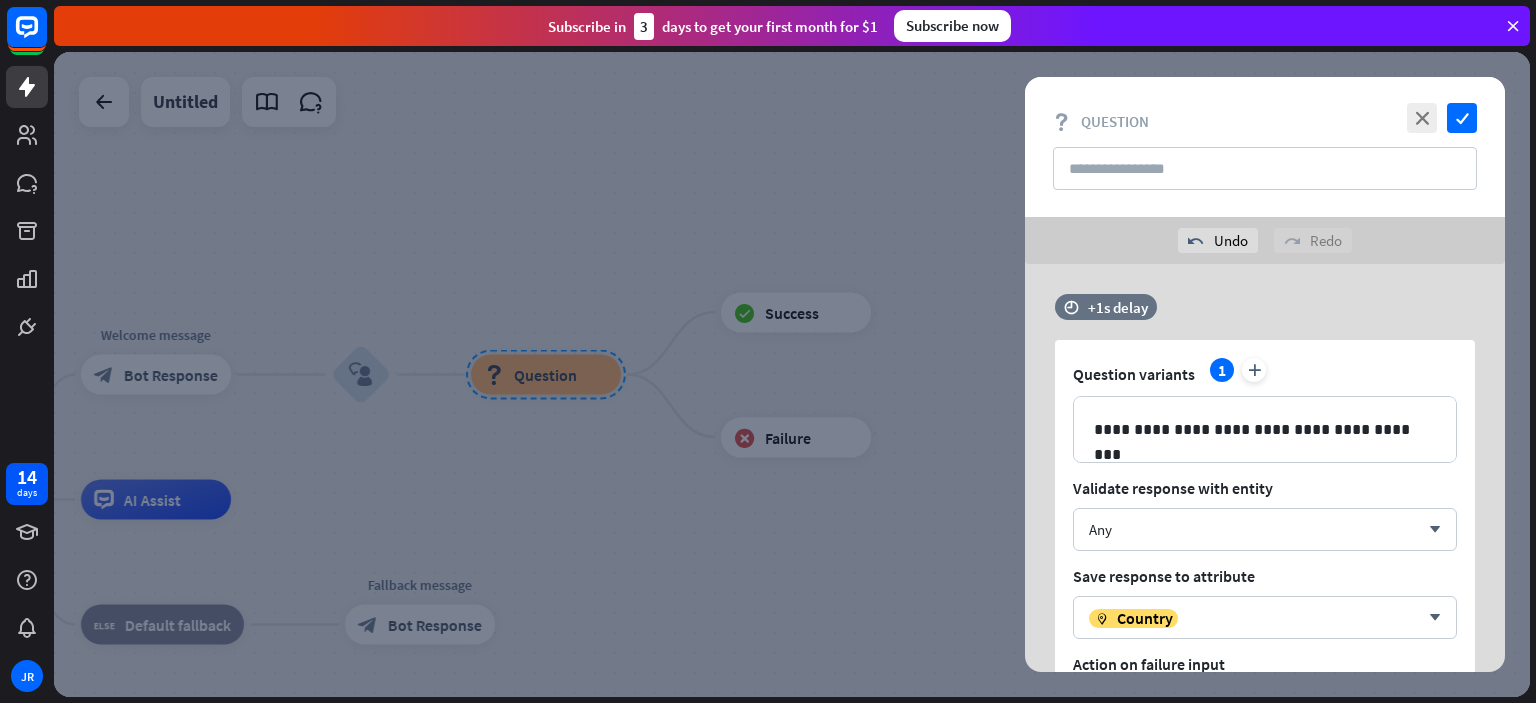 click on "**********" at bounding box center [1265, 429] 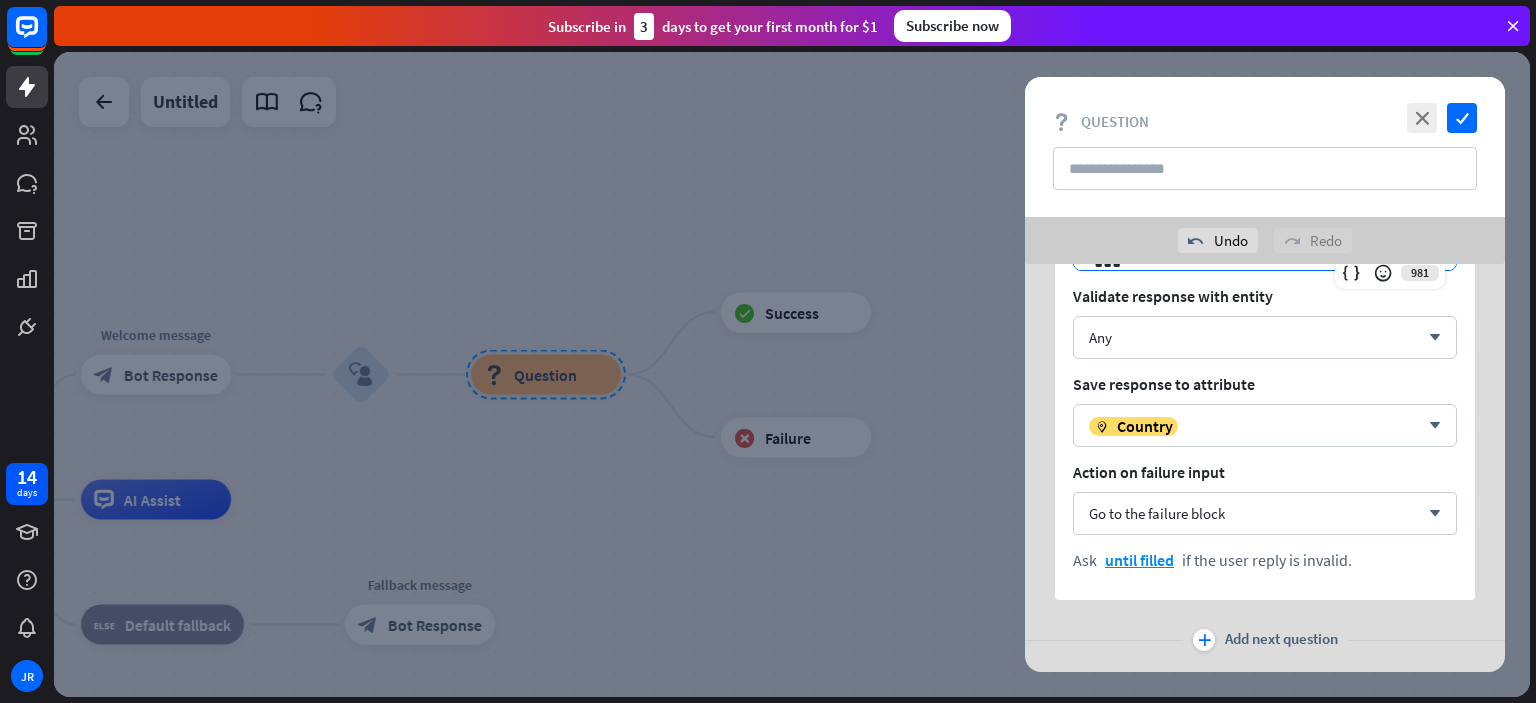 scroll, scrollTop: 240, scrollLeft: 0, axis: vertical 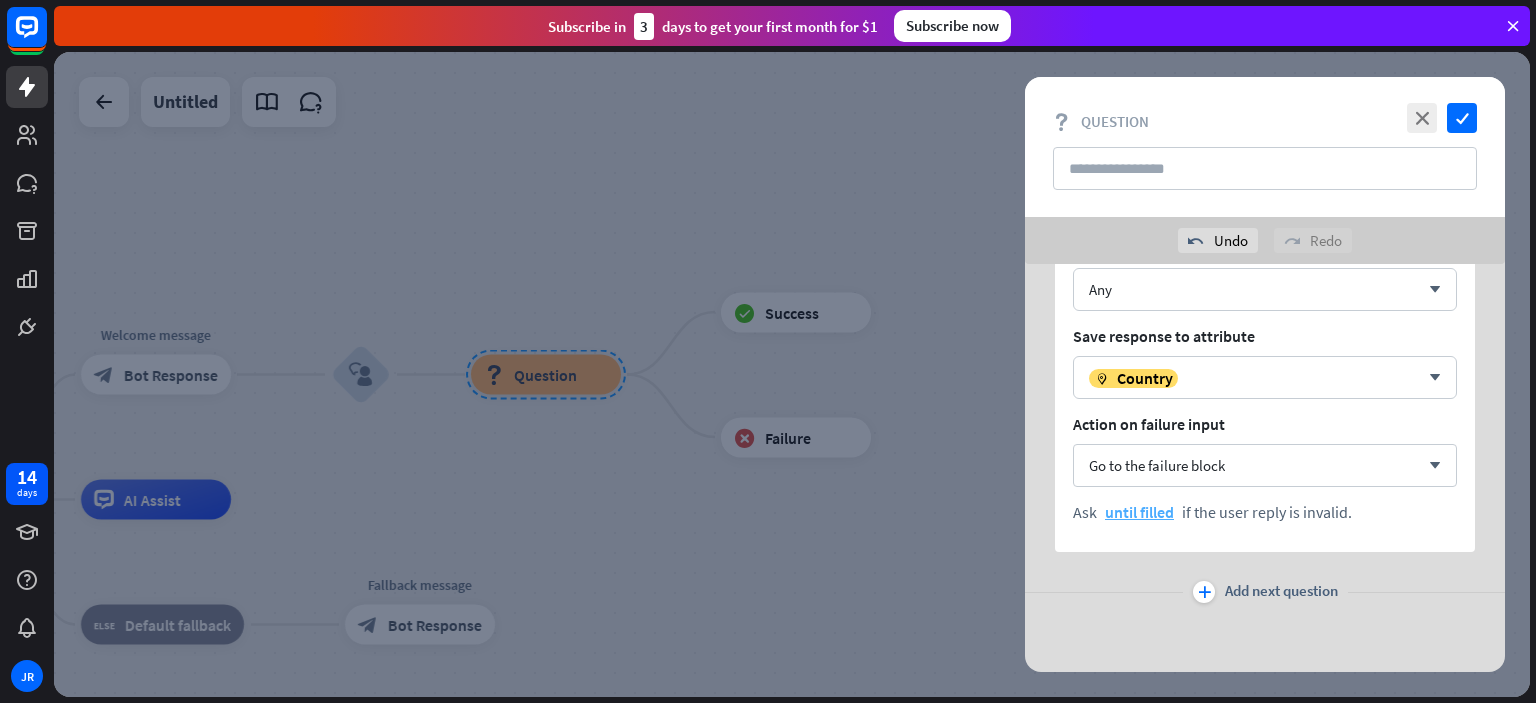 click on "until filled" at bounding box center (1139, 512) 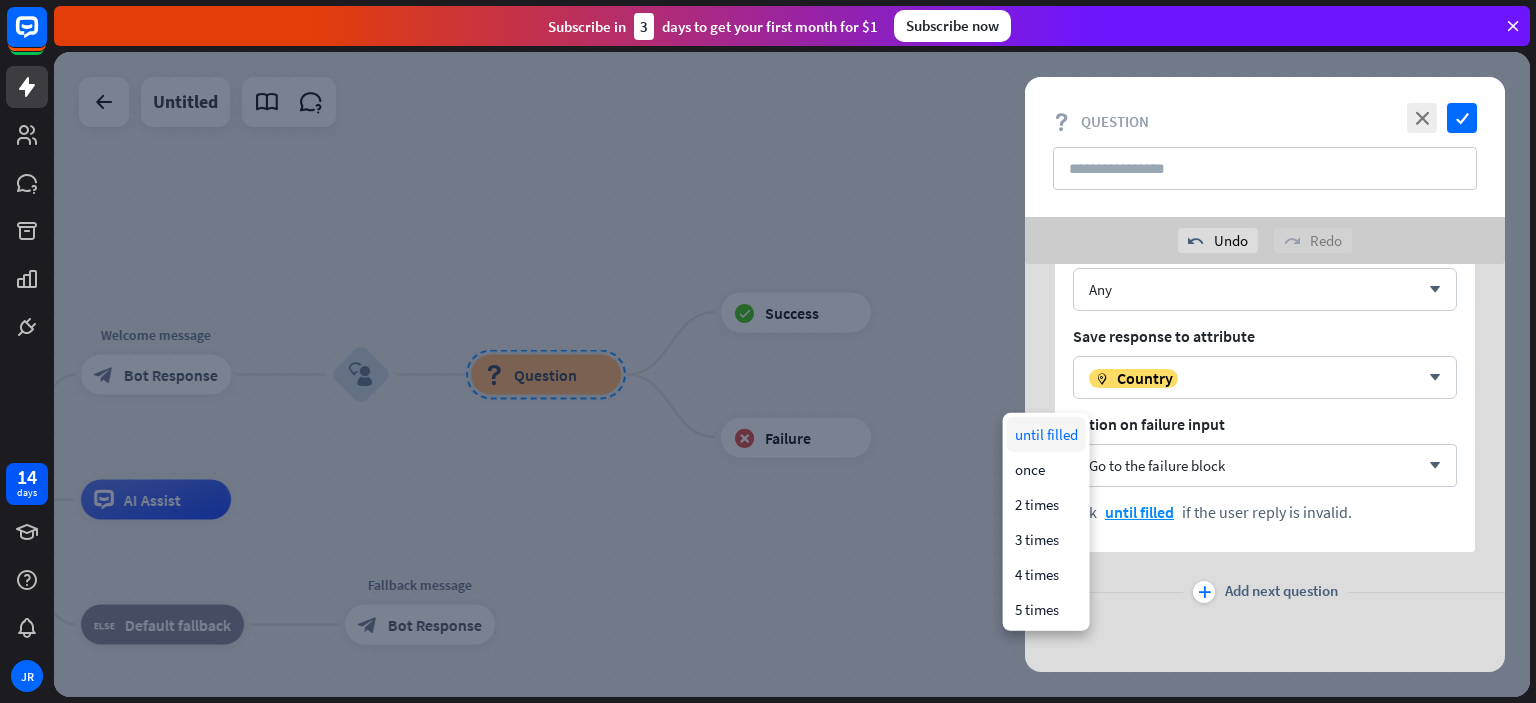click on "until filled" at bounding box center [1046, 434] 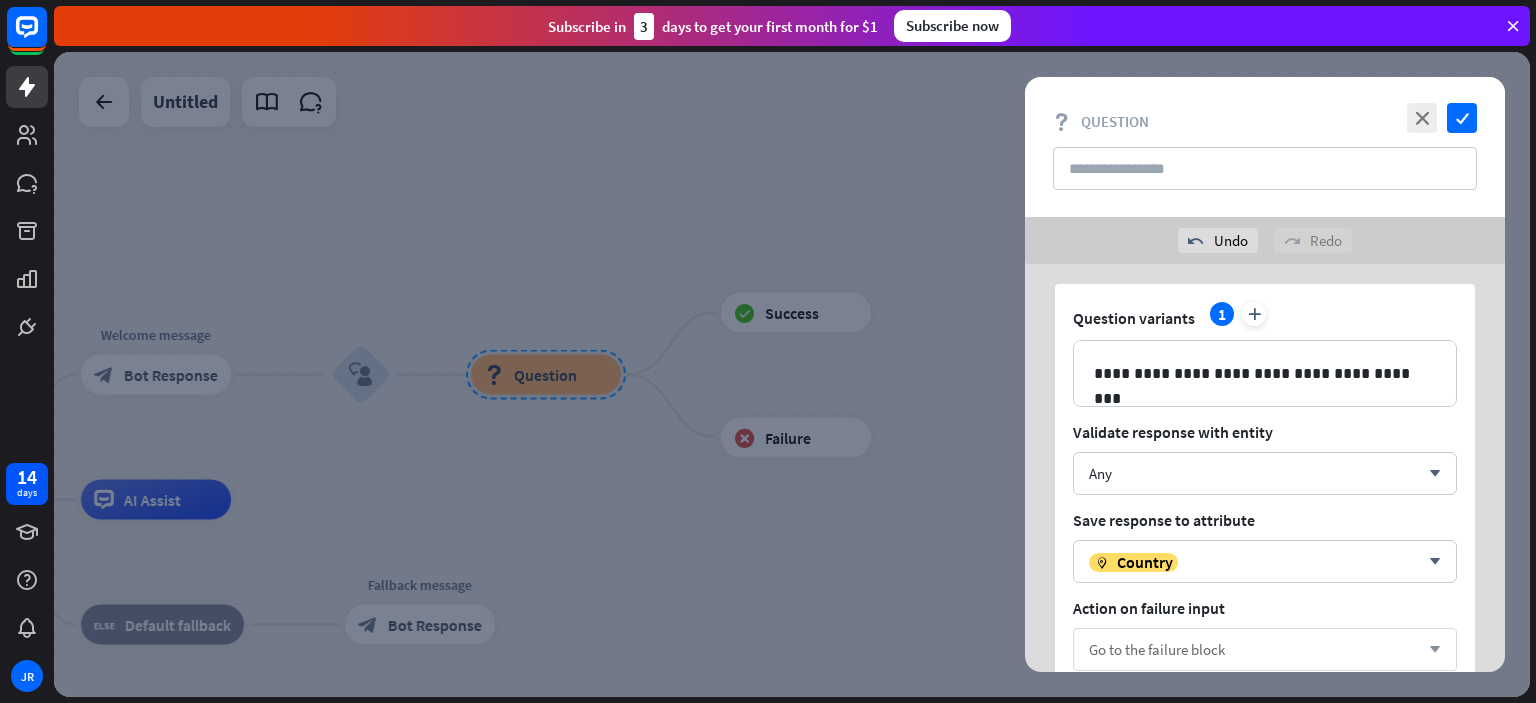 scroll, scrollTop: 0, scrollLeft: 0, axis: both 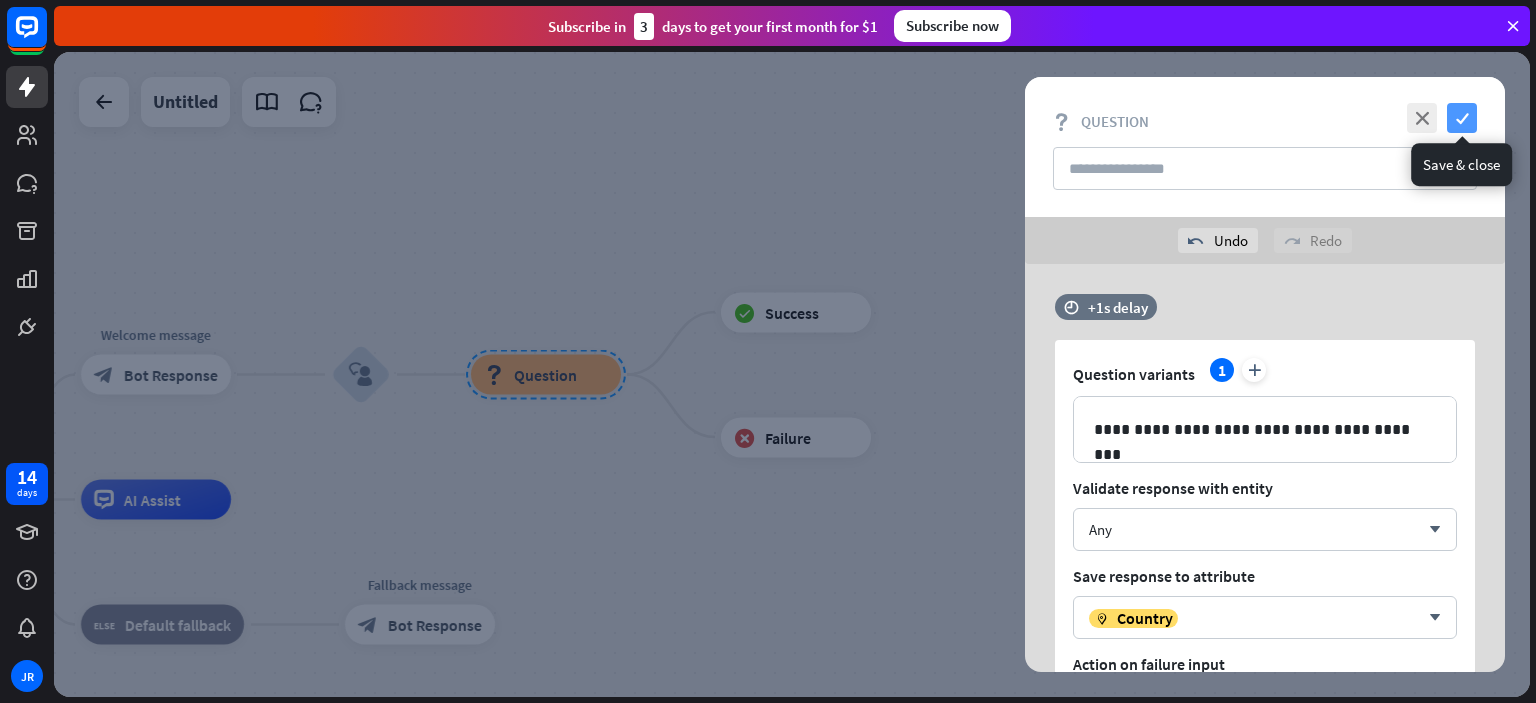 click on "check" at bounding box center (1462, 118) 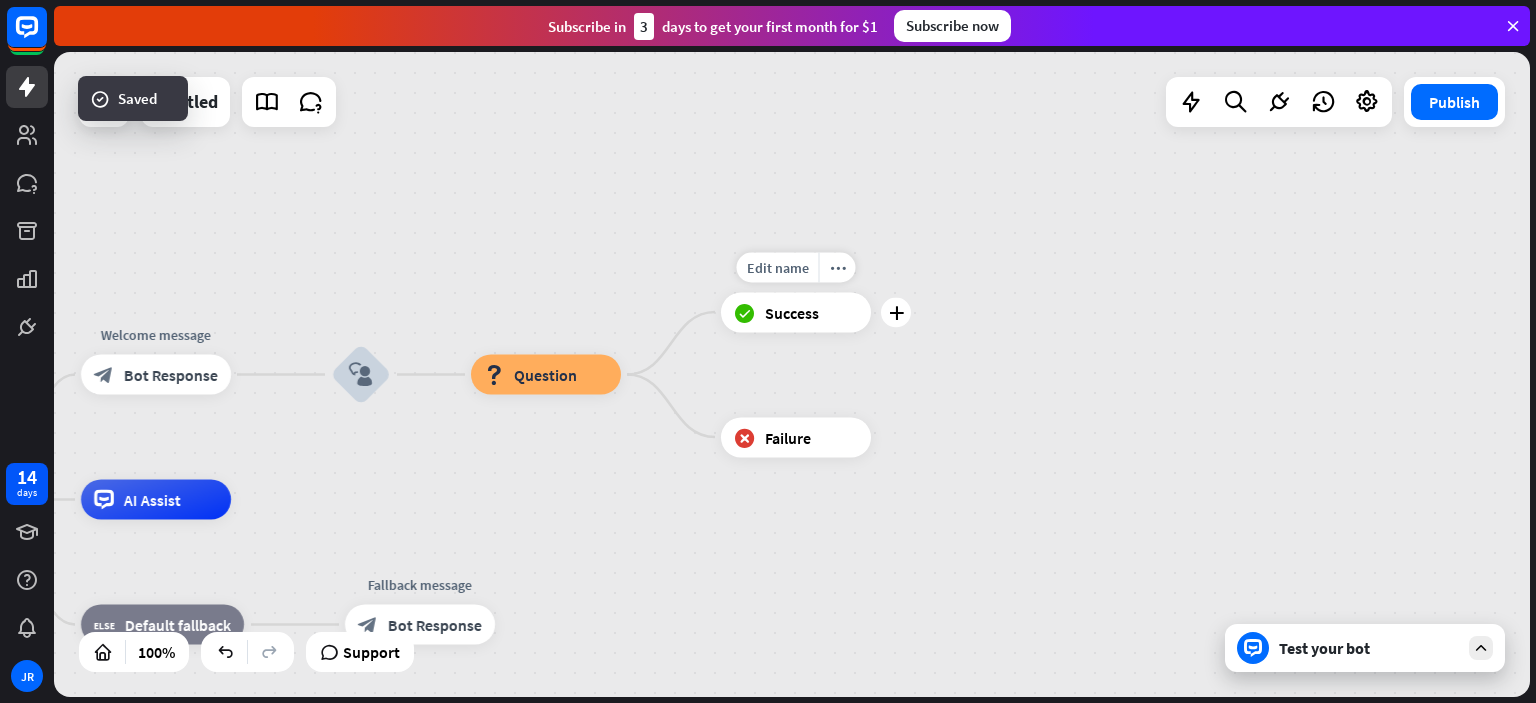 click on "Edit name   more_horiz         plus     block_success   Success" at bounding box center [796, 312] 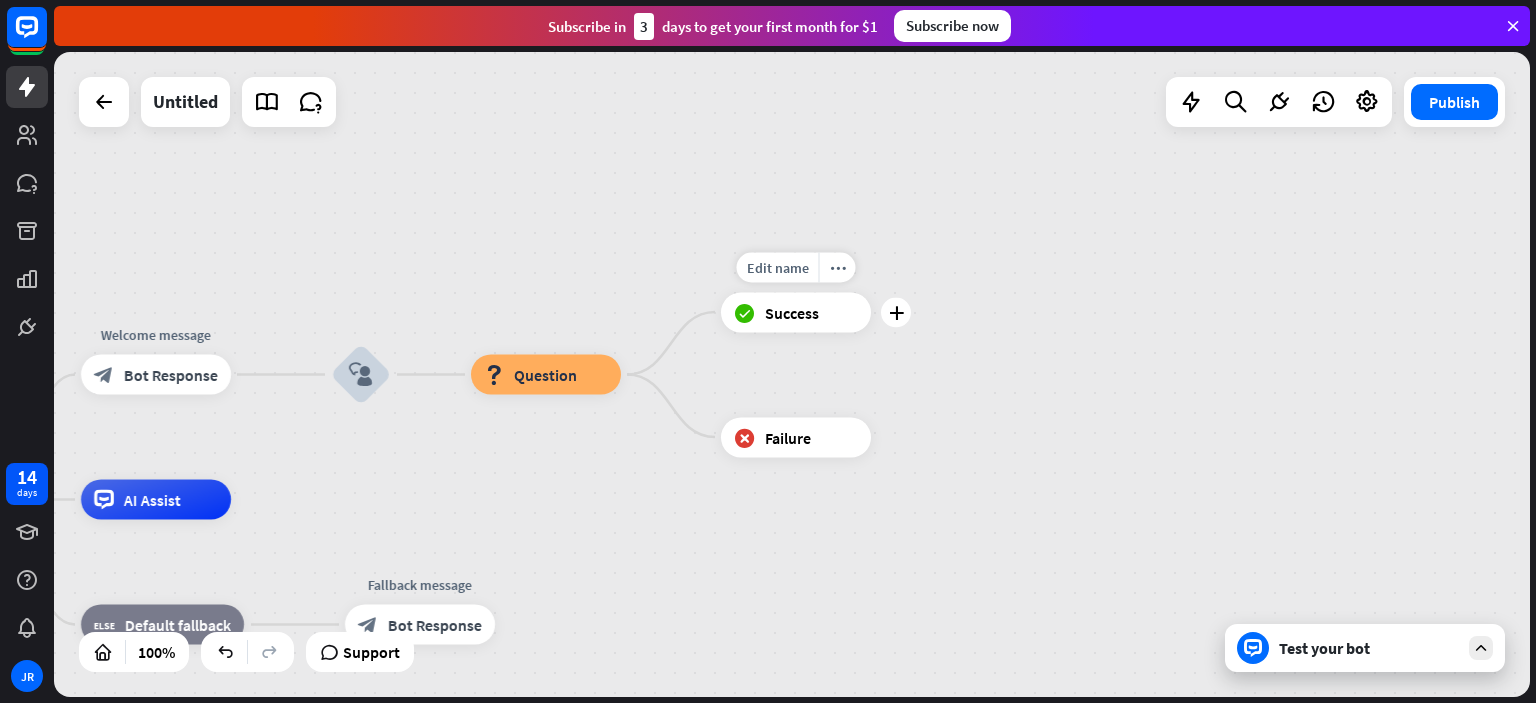 click on "block_success   Success" at bounding box center [796, 312] 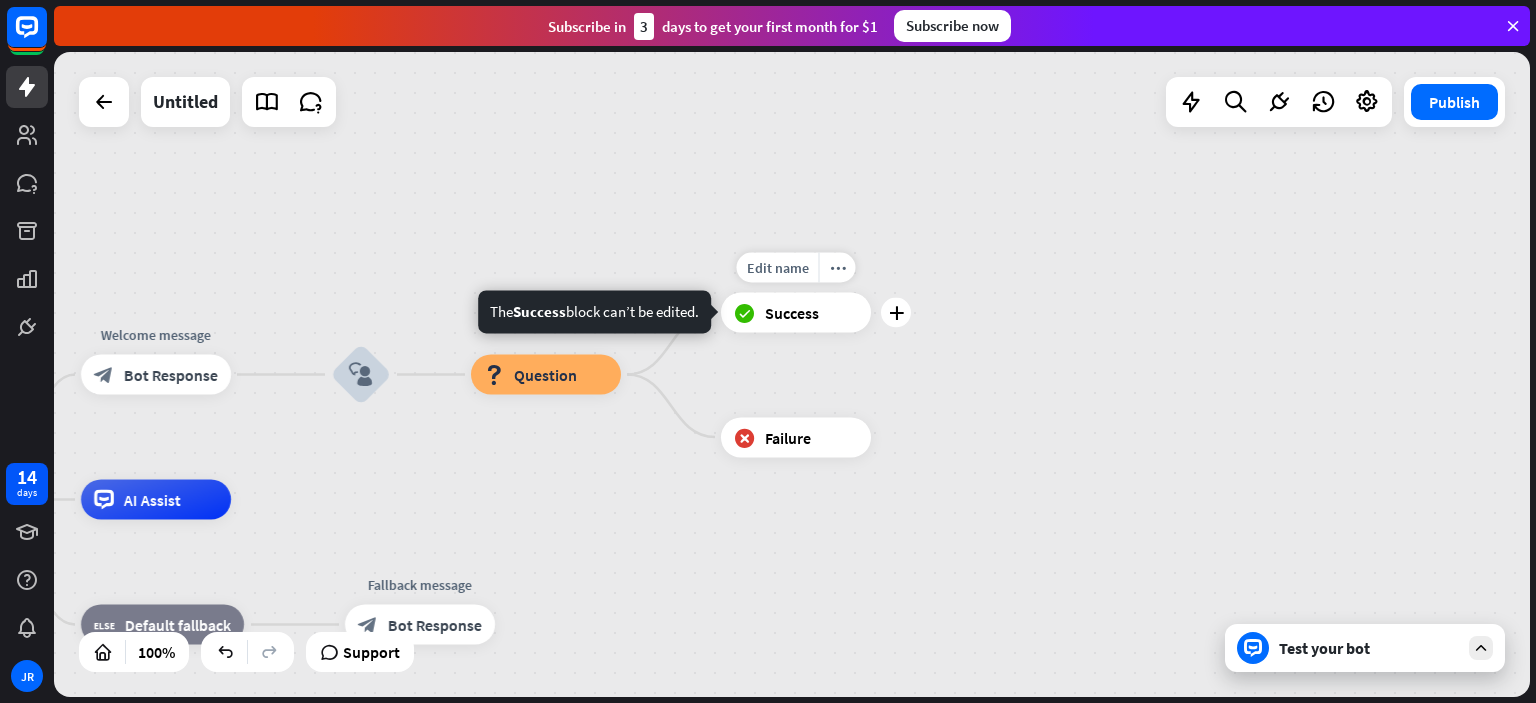 click on "block_success   Success" at bounding box center [796, 312] 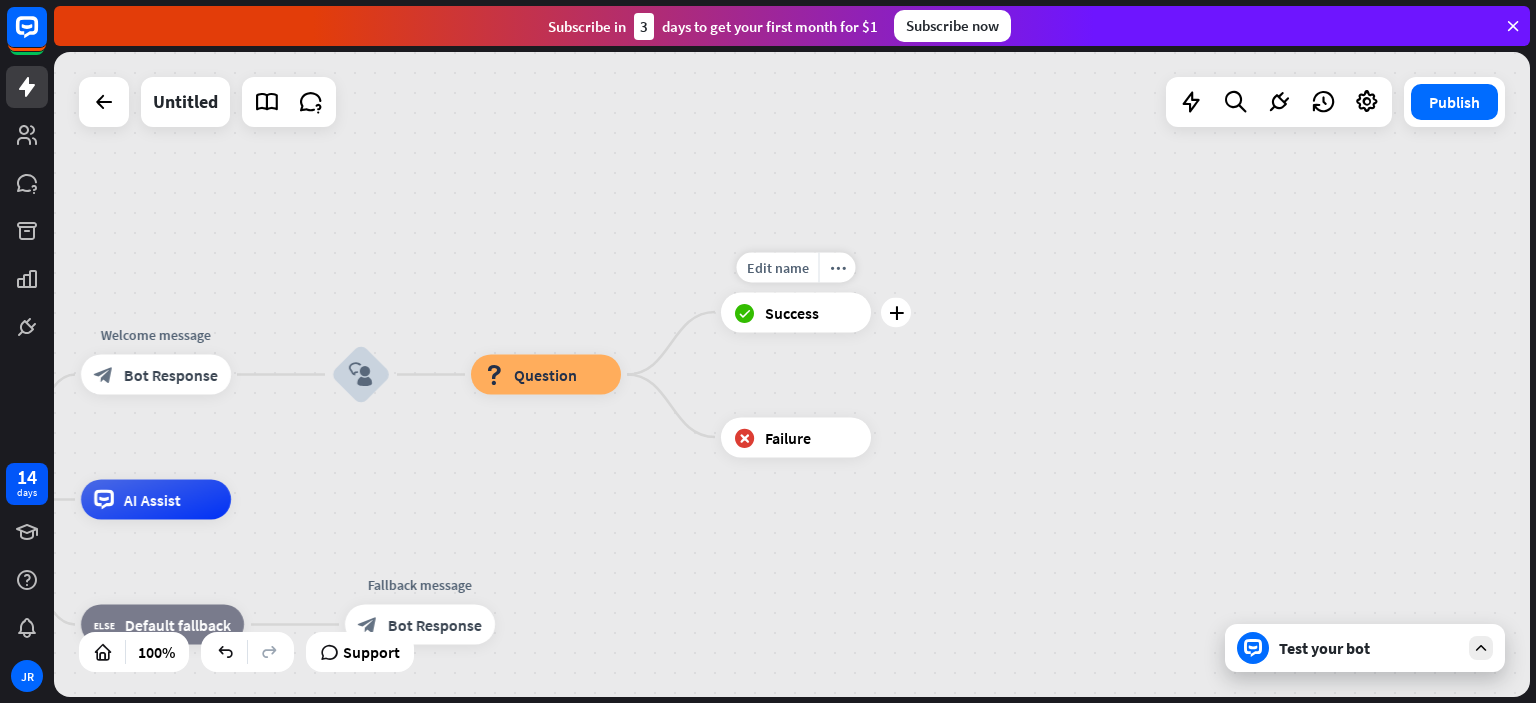 click on "block_success   Success" at bounding box center (796, 312) 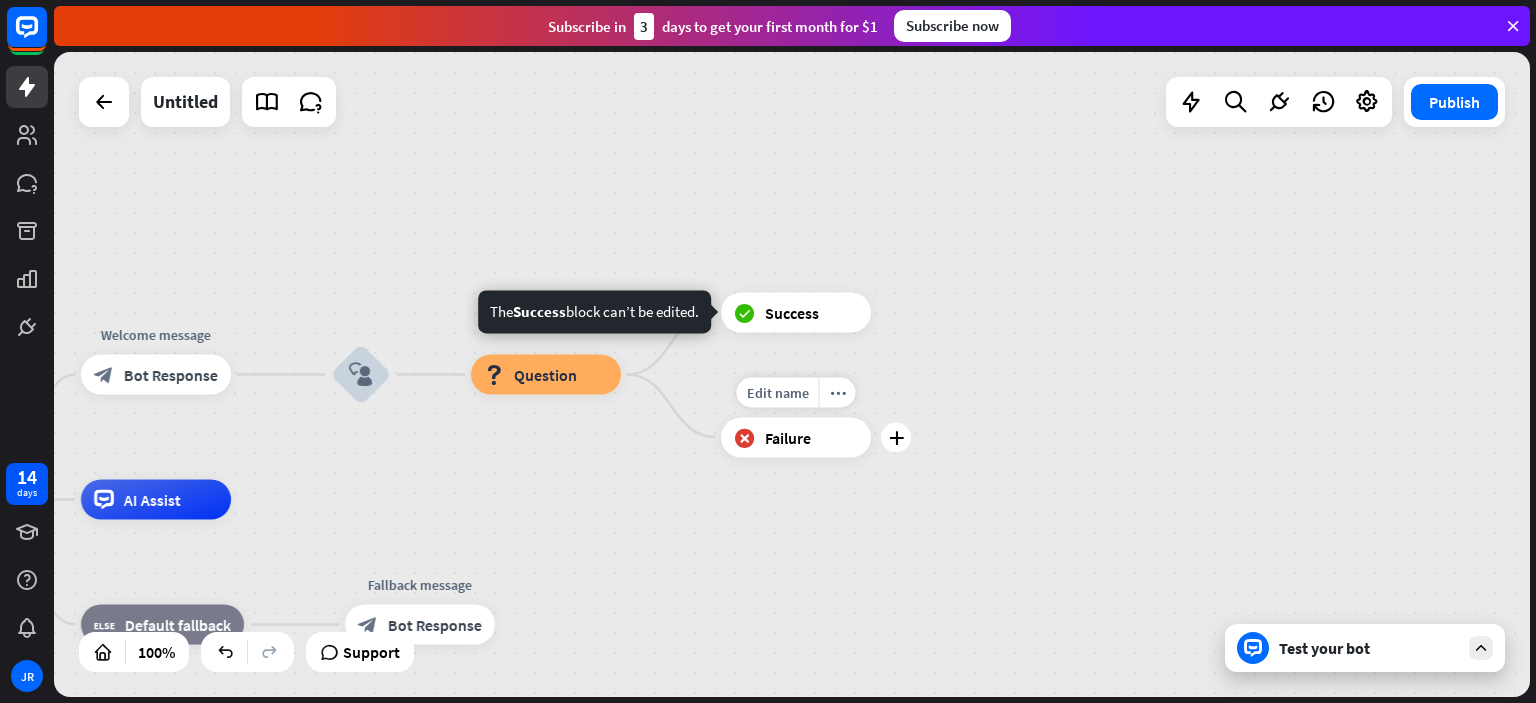 click on "Failure" at bounding box center (788, 437) 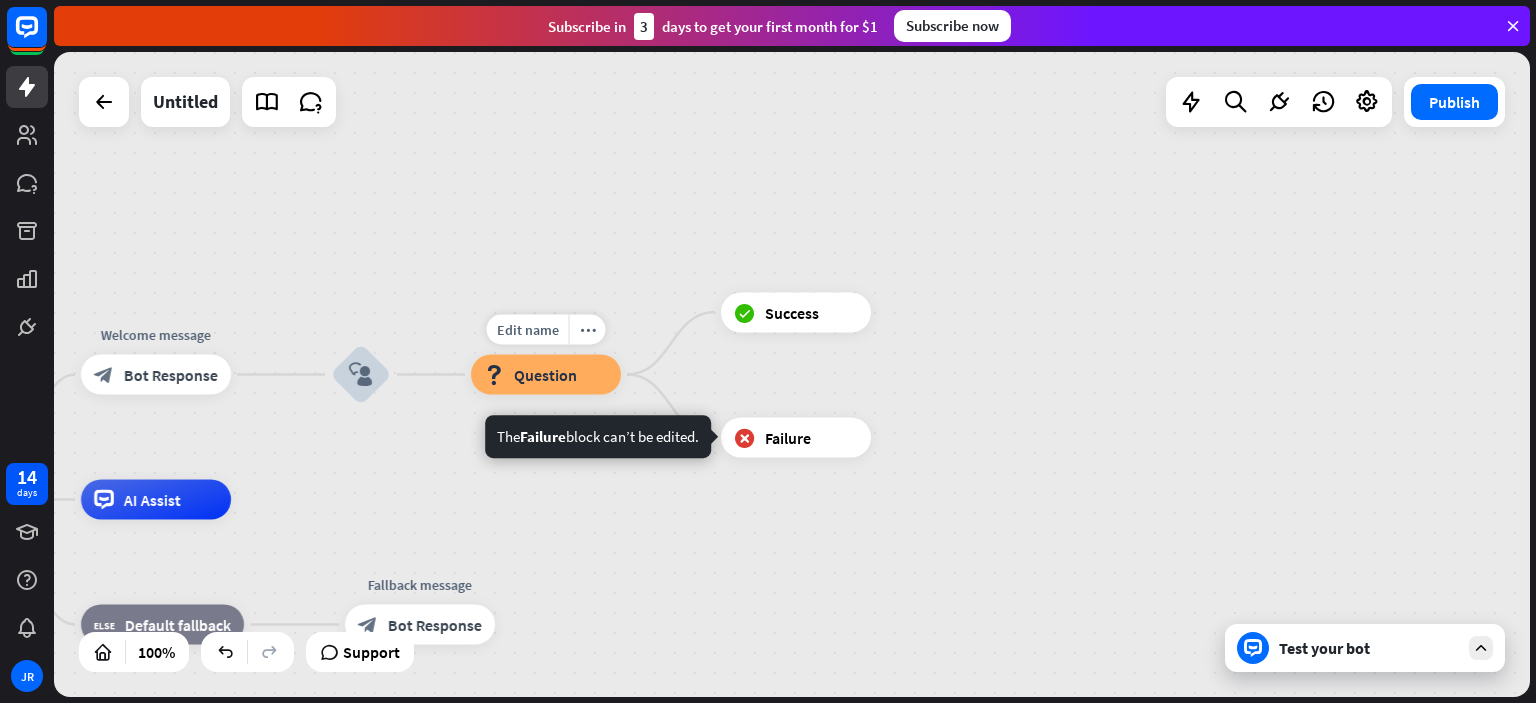 click on "block_question   Question" at bounding box center (546, 375) 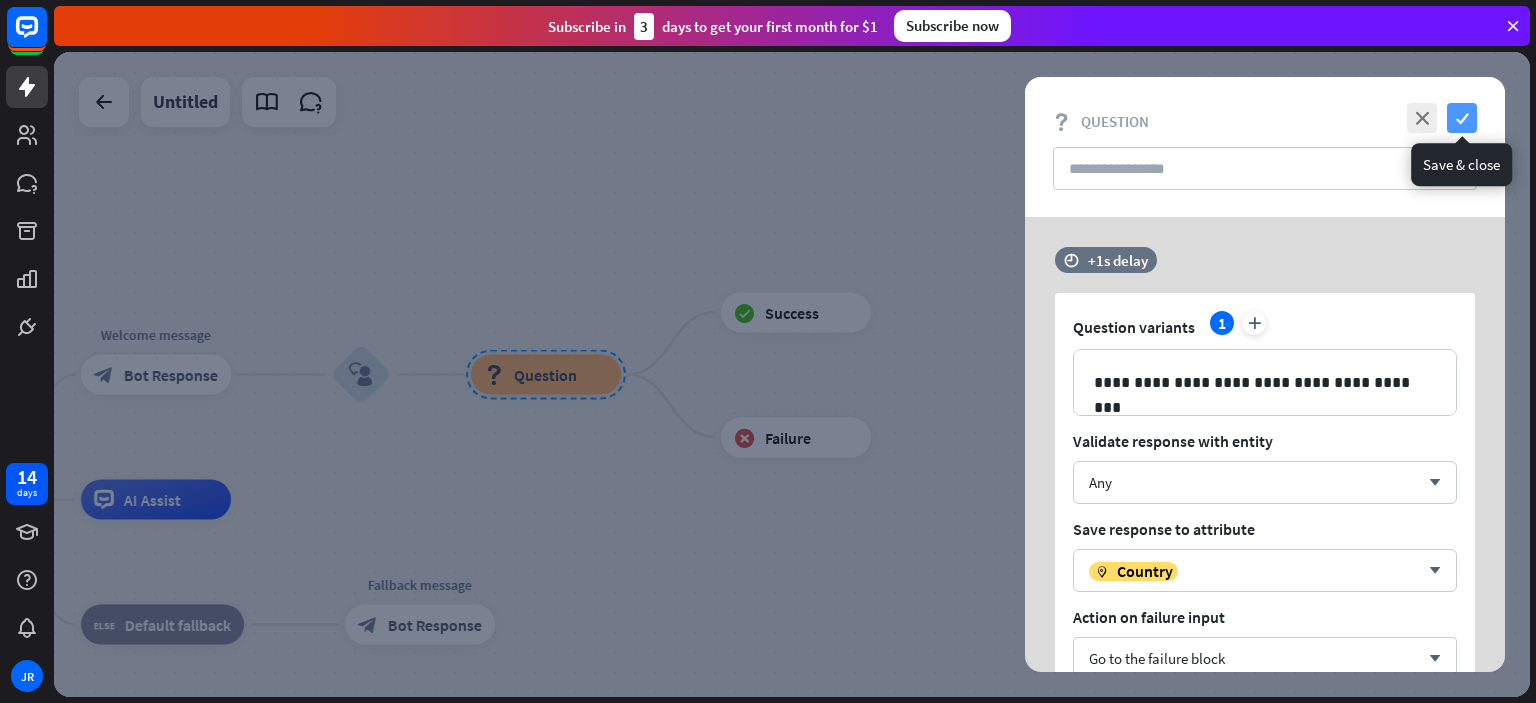 click on "check" at bounding box center [1462, 118] 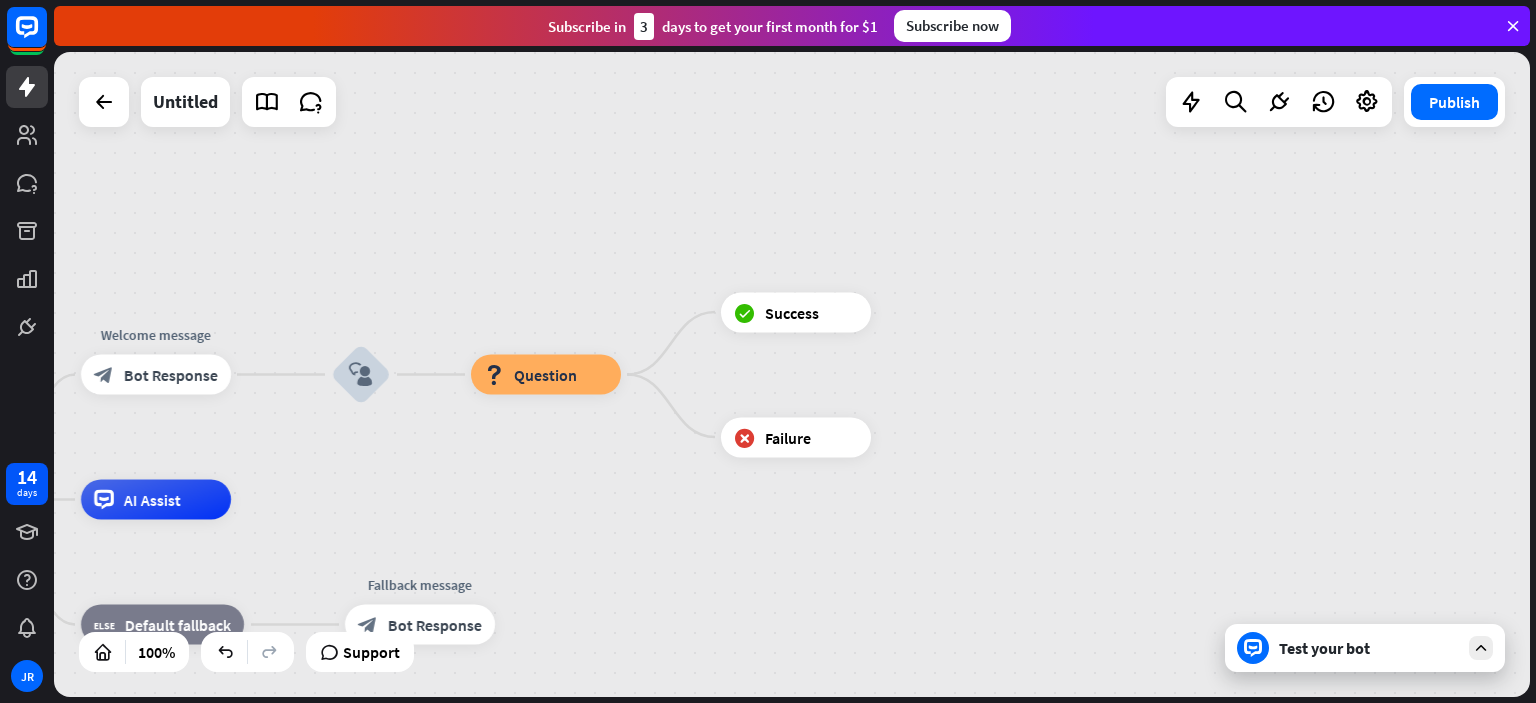 click on "Test your bot" at bounding box center (1369, 648) 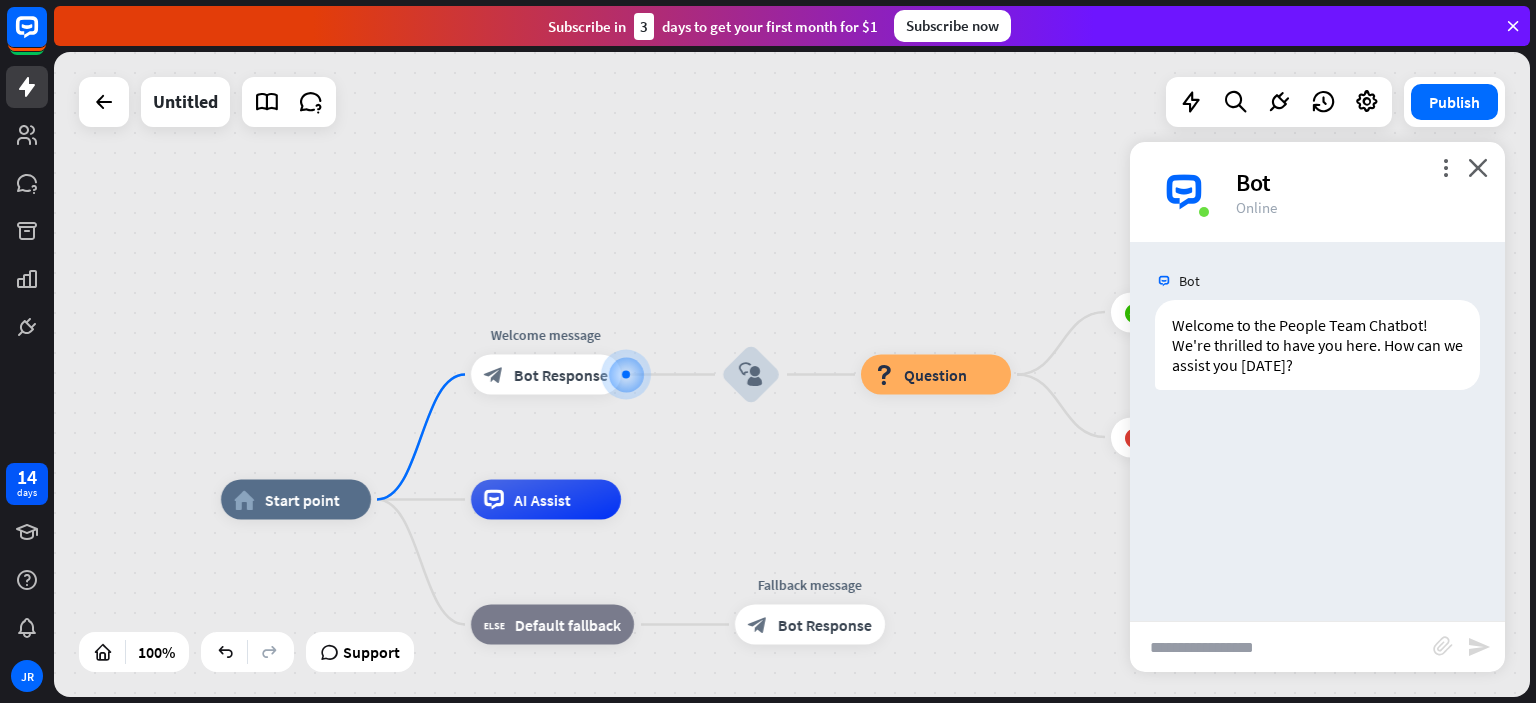 click at bounding box center [1281, 647] 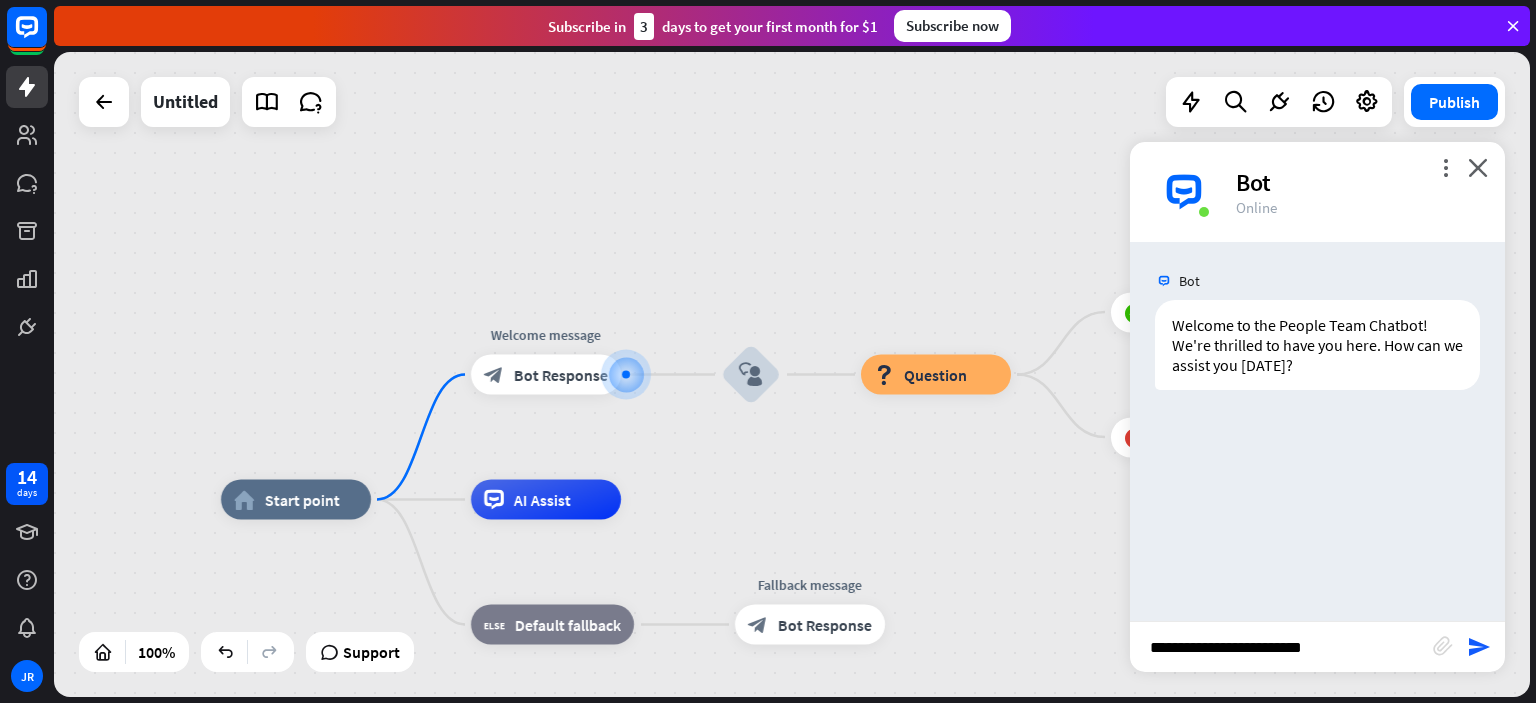 type on "**********" 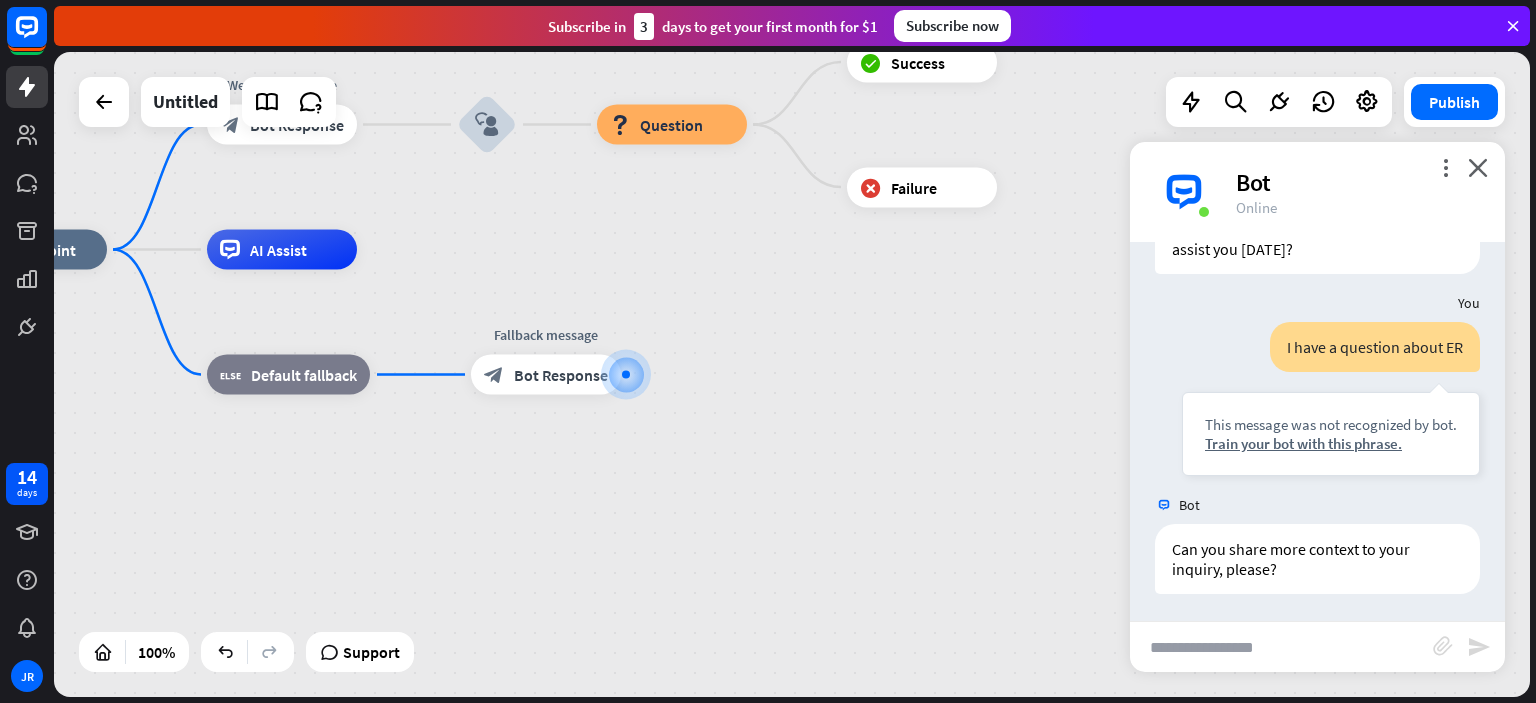 scroll, scrollTop: 118, scrollLeft: 0, axis: vertical 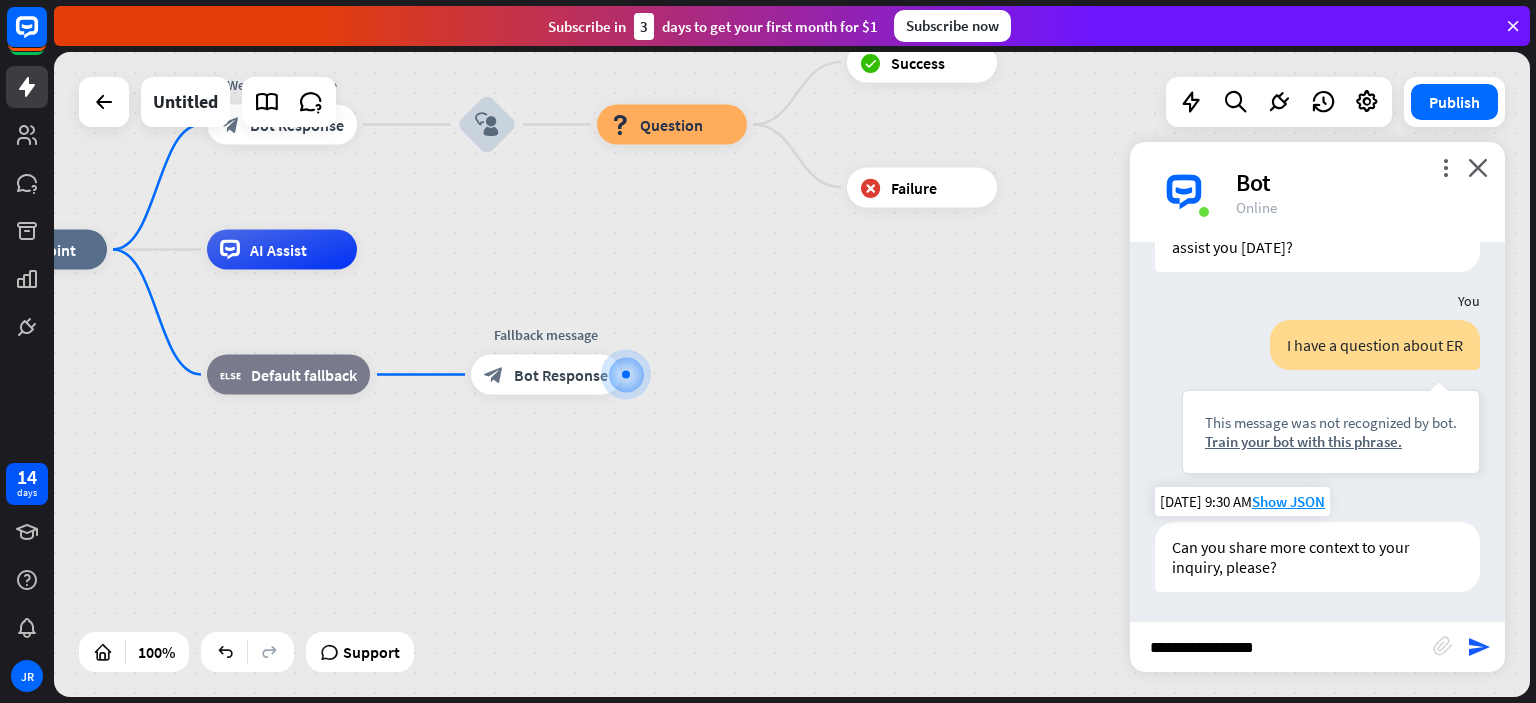 type on "**********" 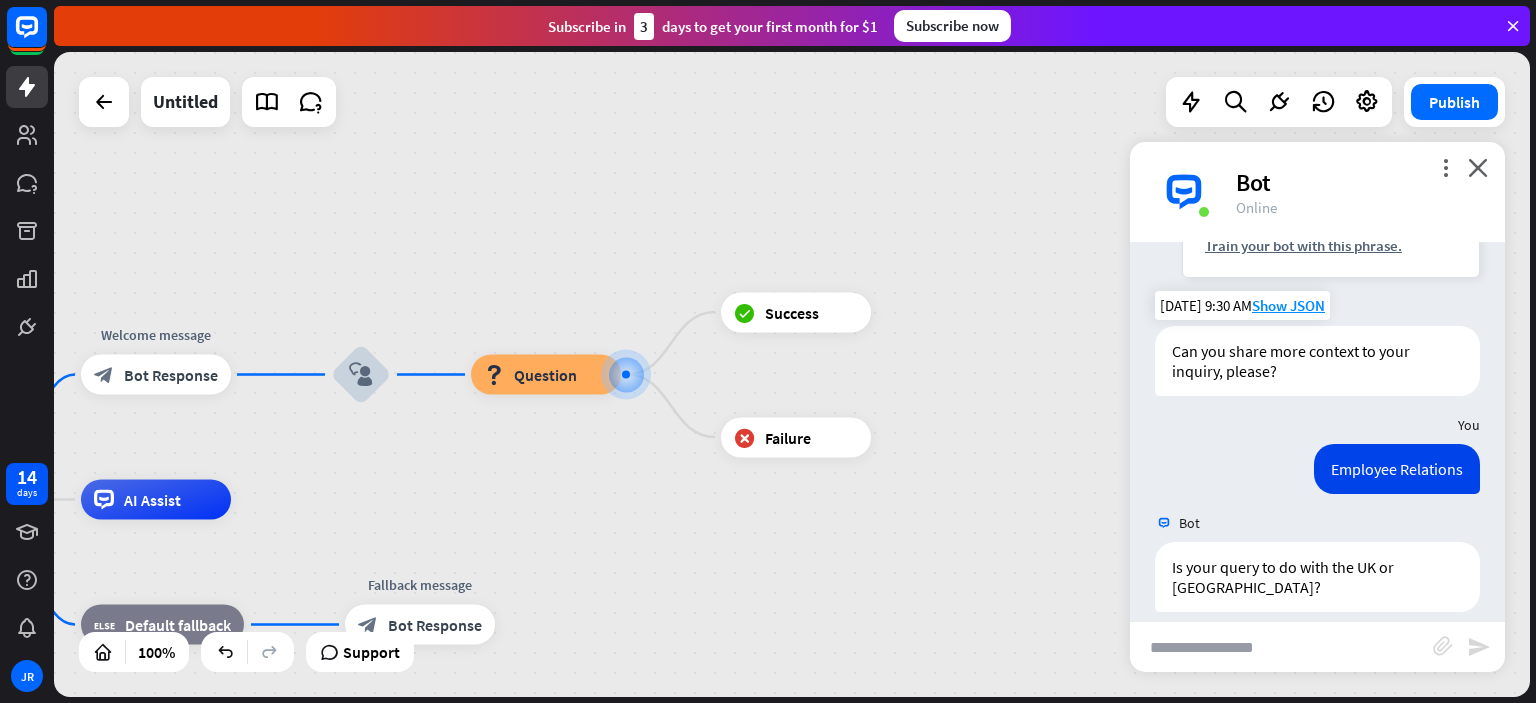 scroll, scrollTop: 334, scrollLeft: 0, axis: vertical 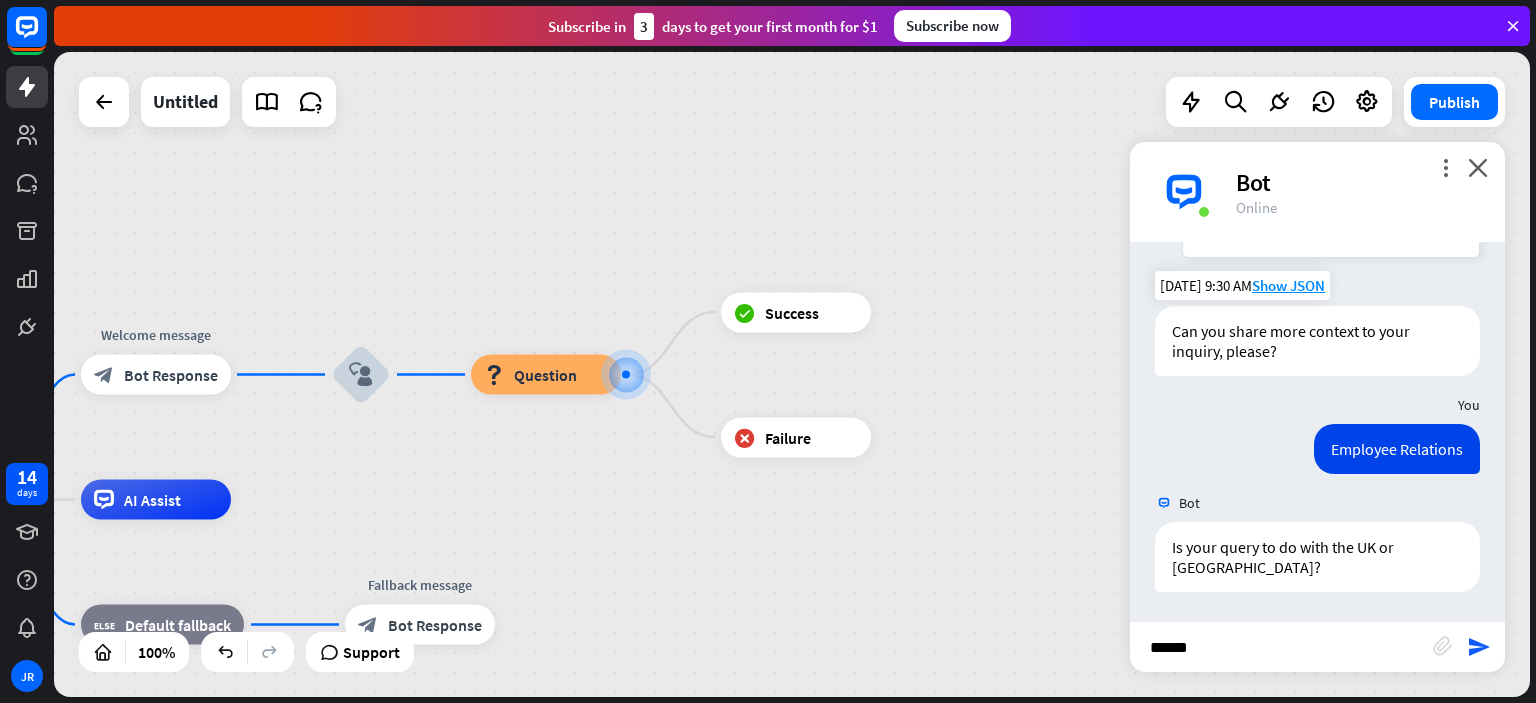 type on "*******" 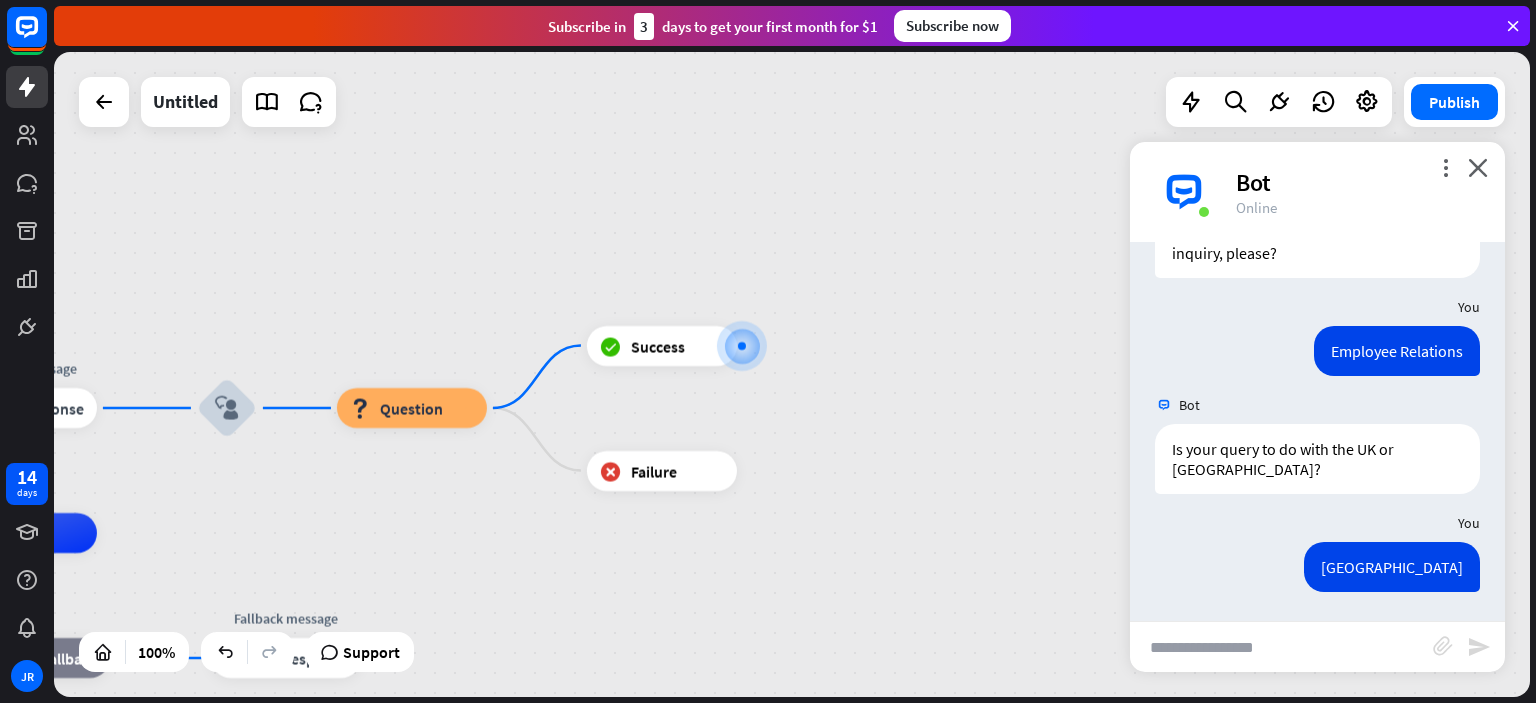 scroll, scrollTop: 432, scrollLeft: 0, axis: vertical 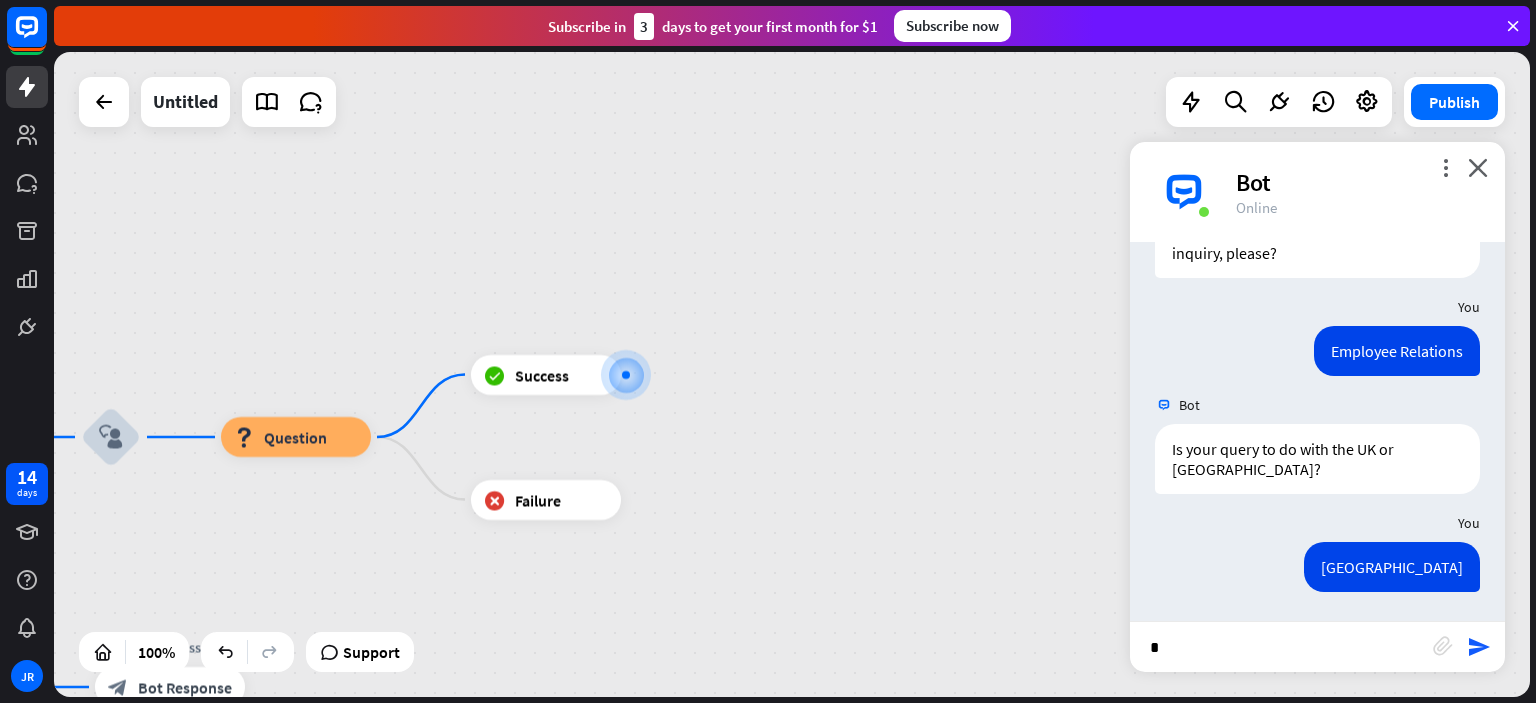 type on "**" 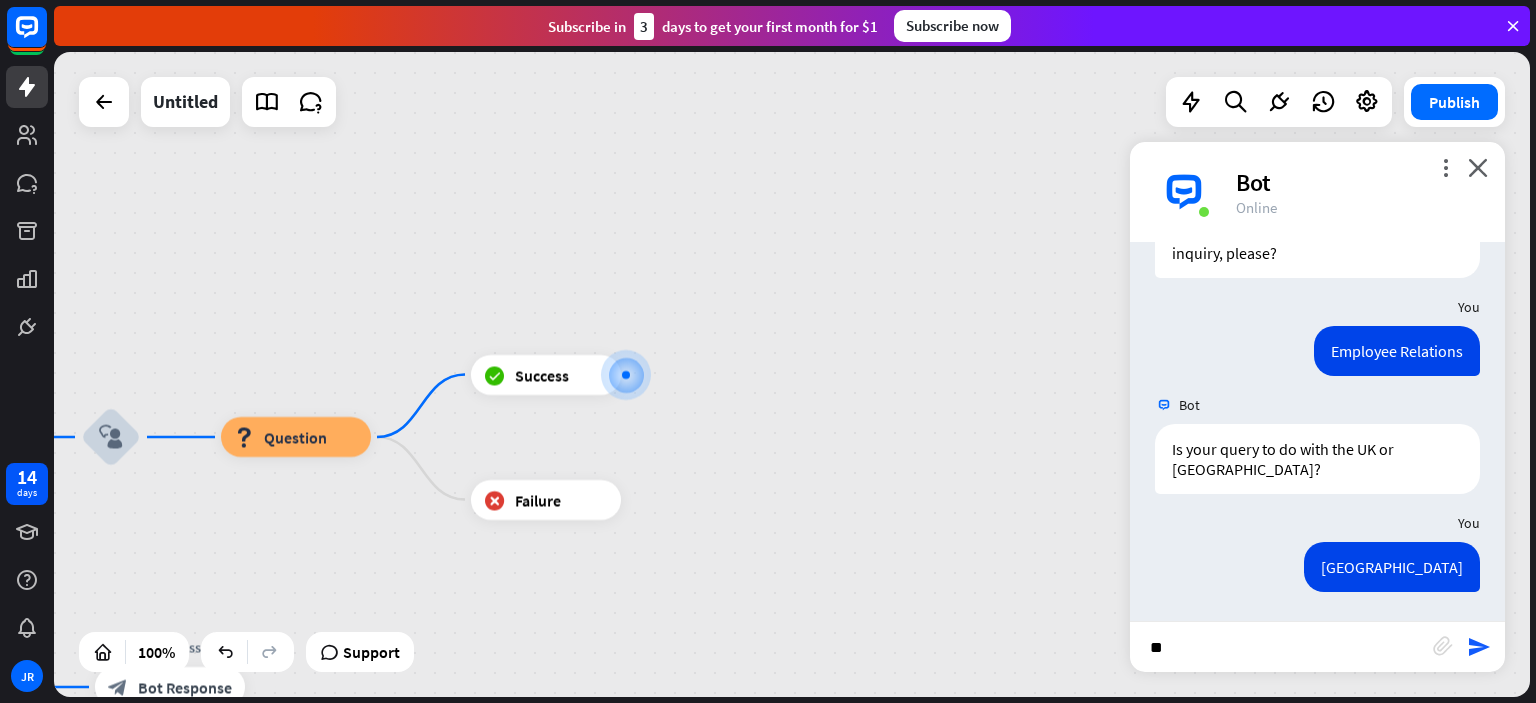 type 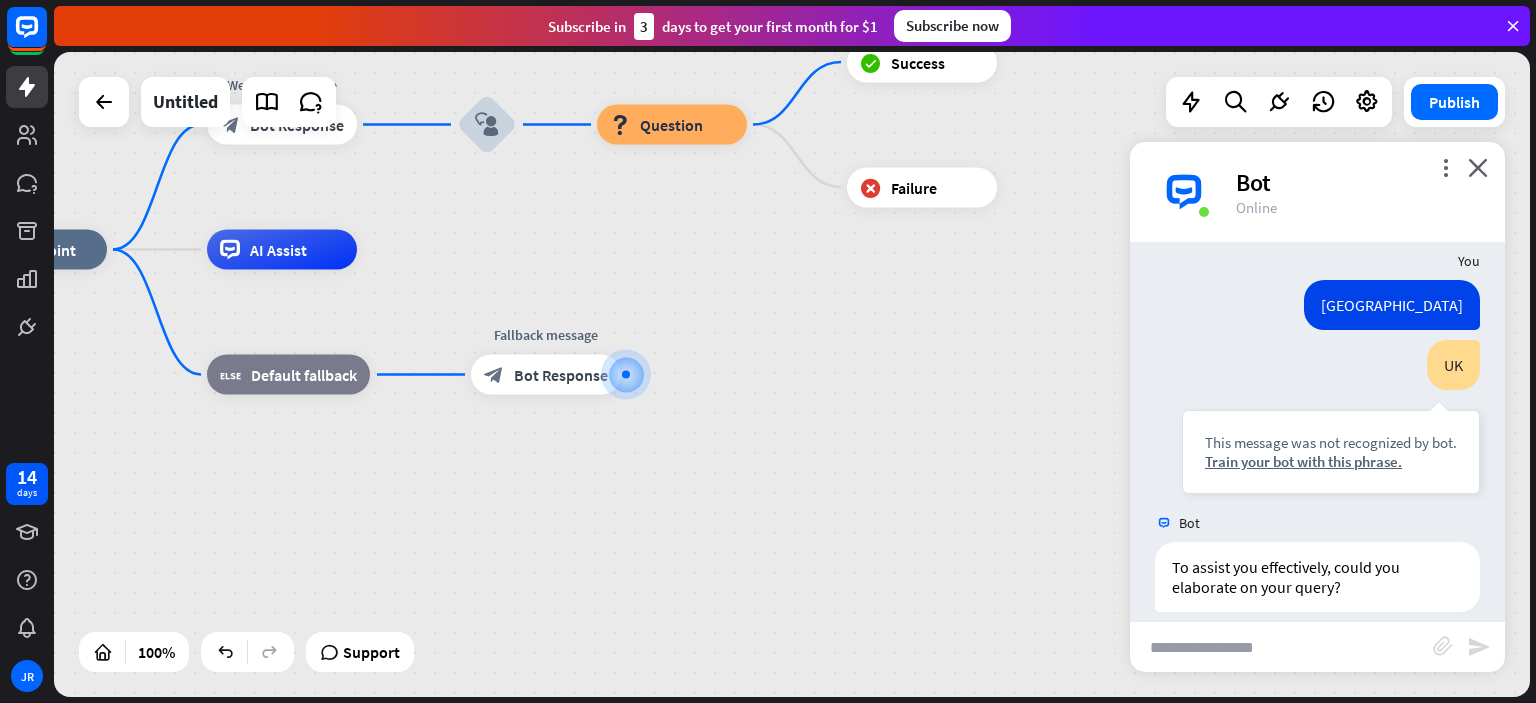 scroll, scrollTop: 714, scrollLeft: 0, axis: vertical 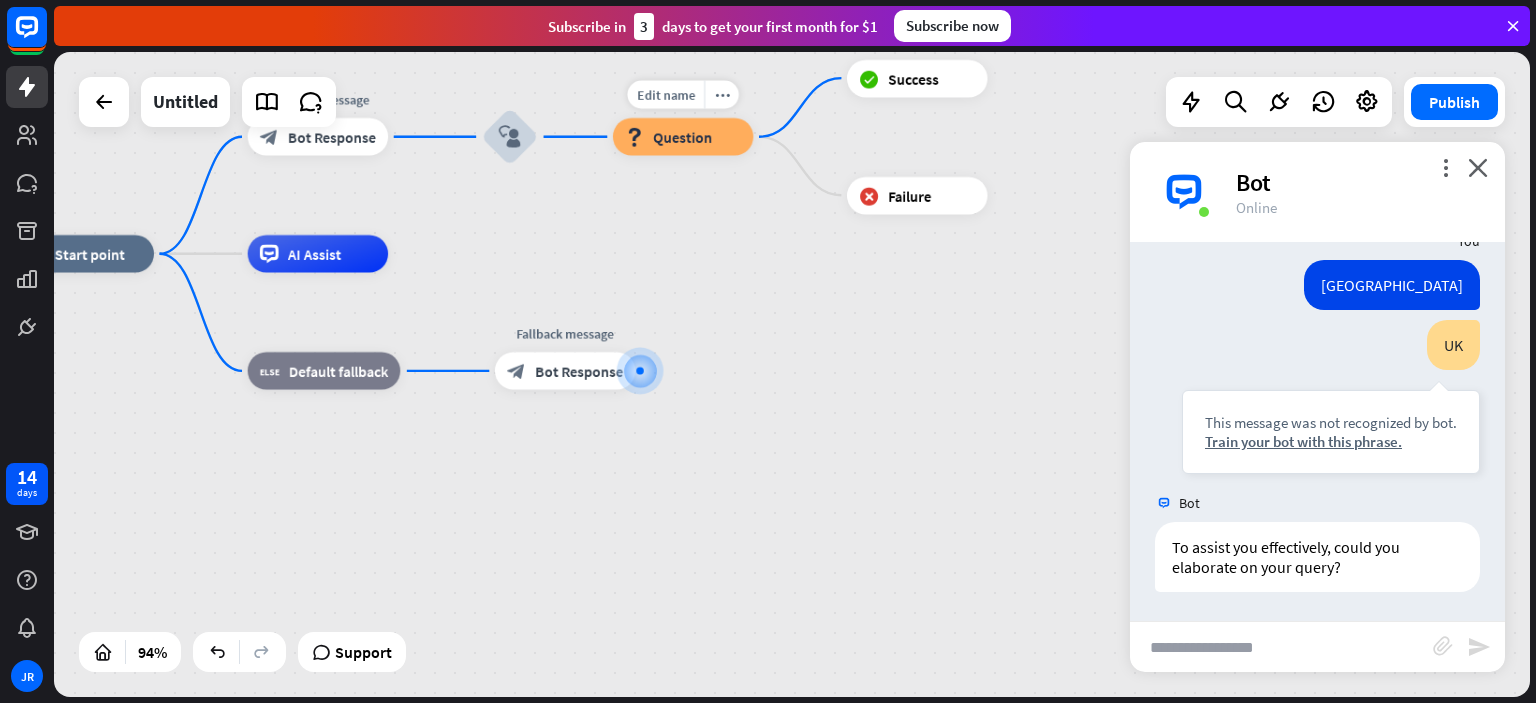 click on "Edit name   more_horiz             block_question   Question" at bounding box center (683, 136) 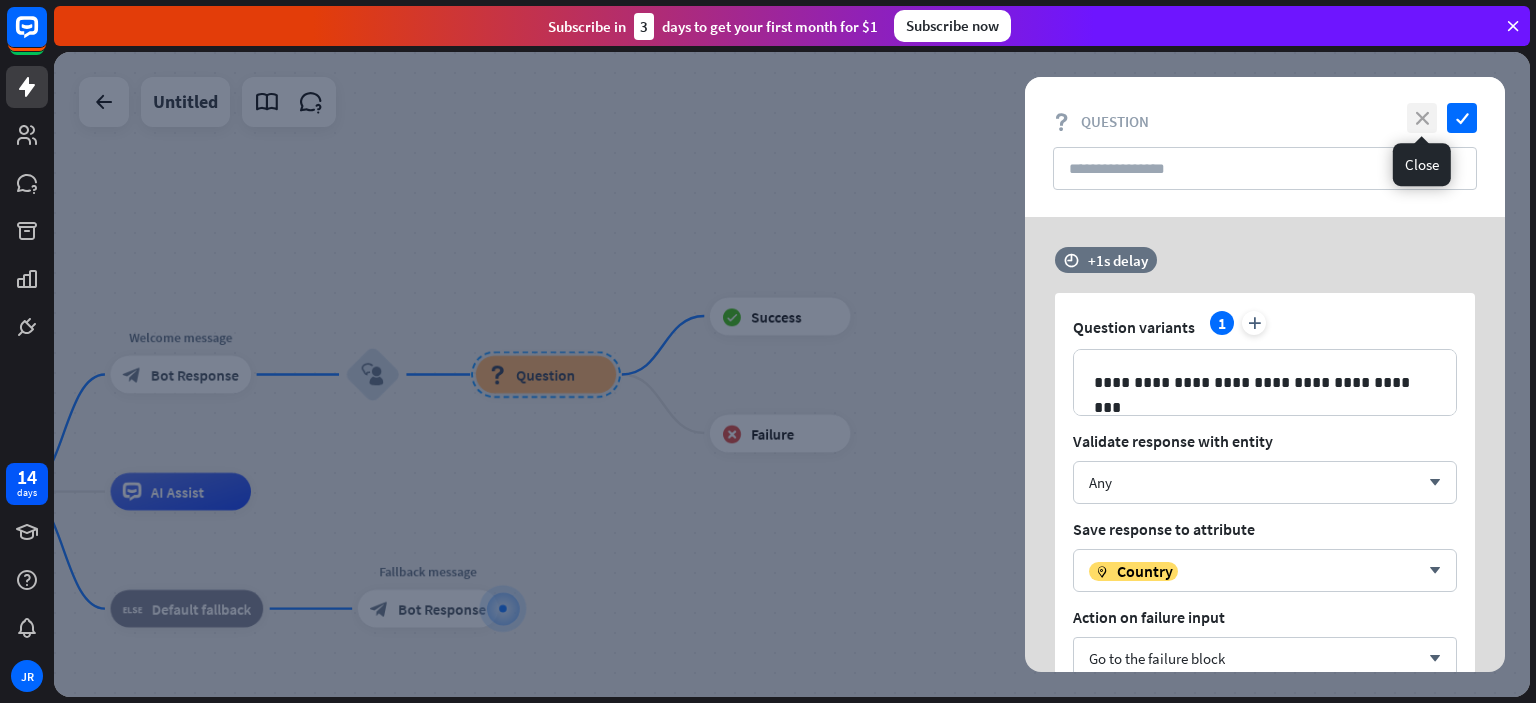 click on "close" at bounding box center (1422, 118) 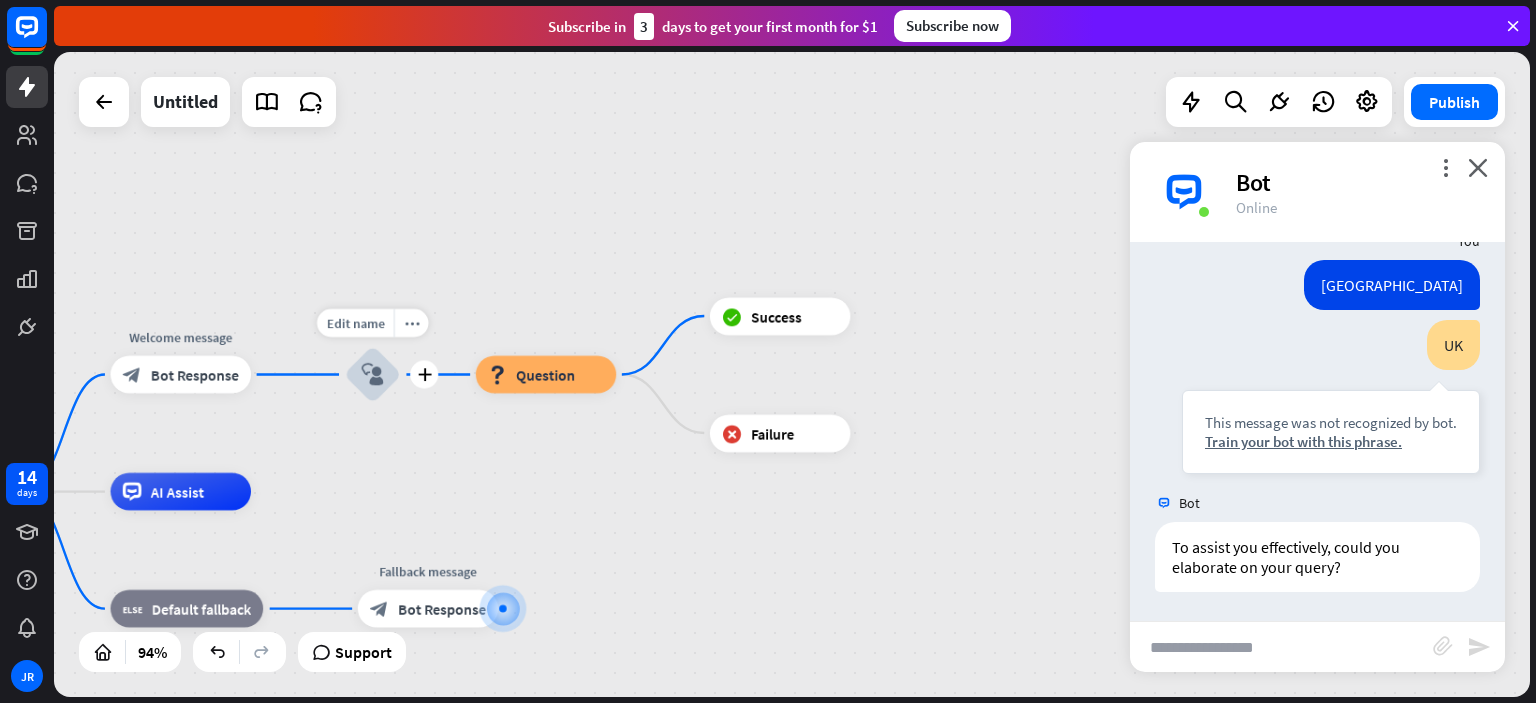 click on "Edit name   more_horiz         plus     block_user_input" at bounding box center (373, 374) 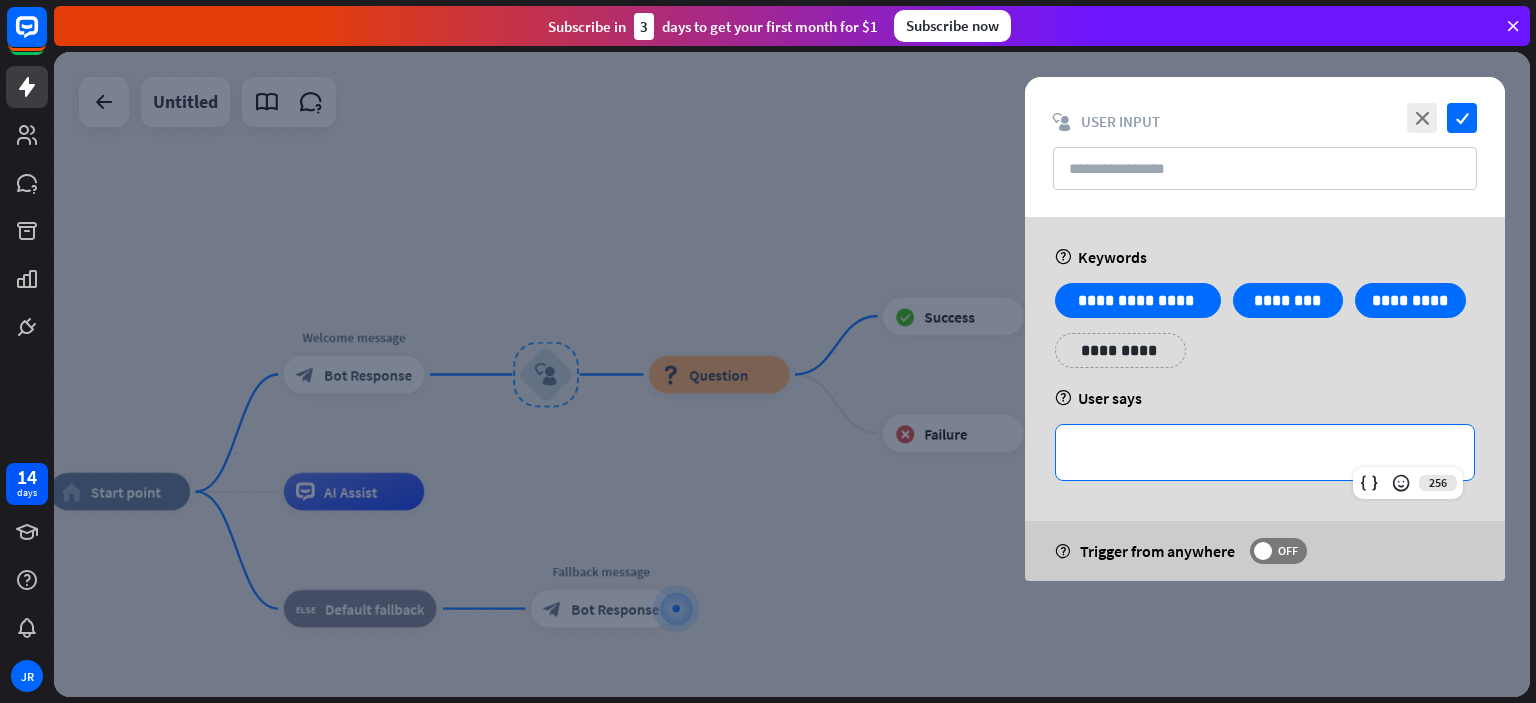 click on "**********" at bounding box center (1265, 452) 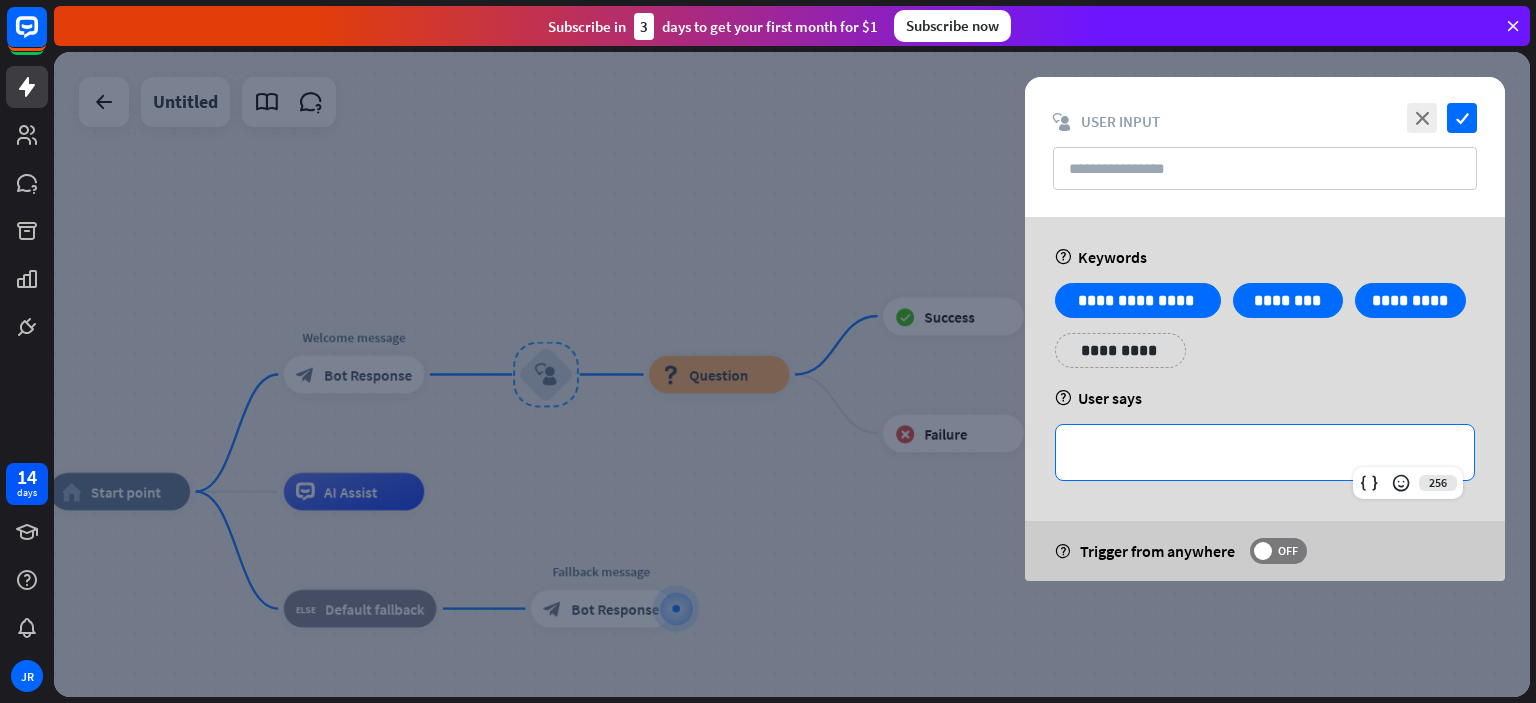 click at bounding box center (792, 374) 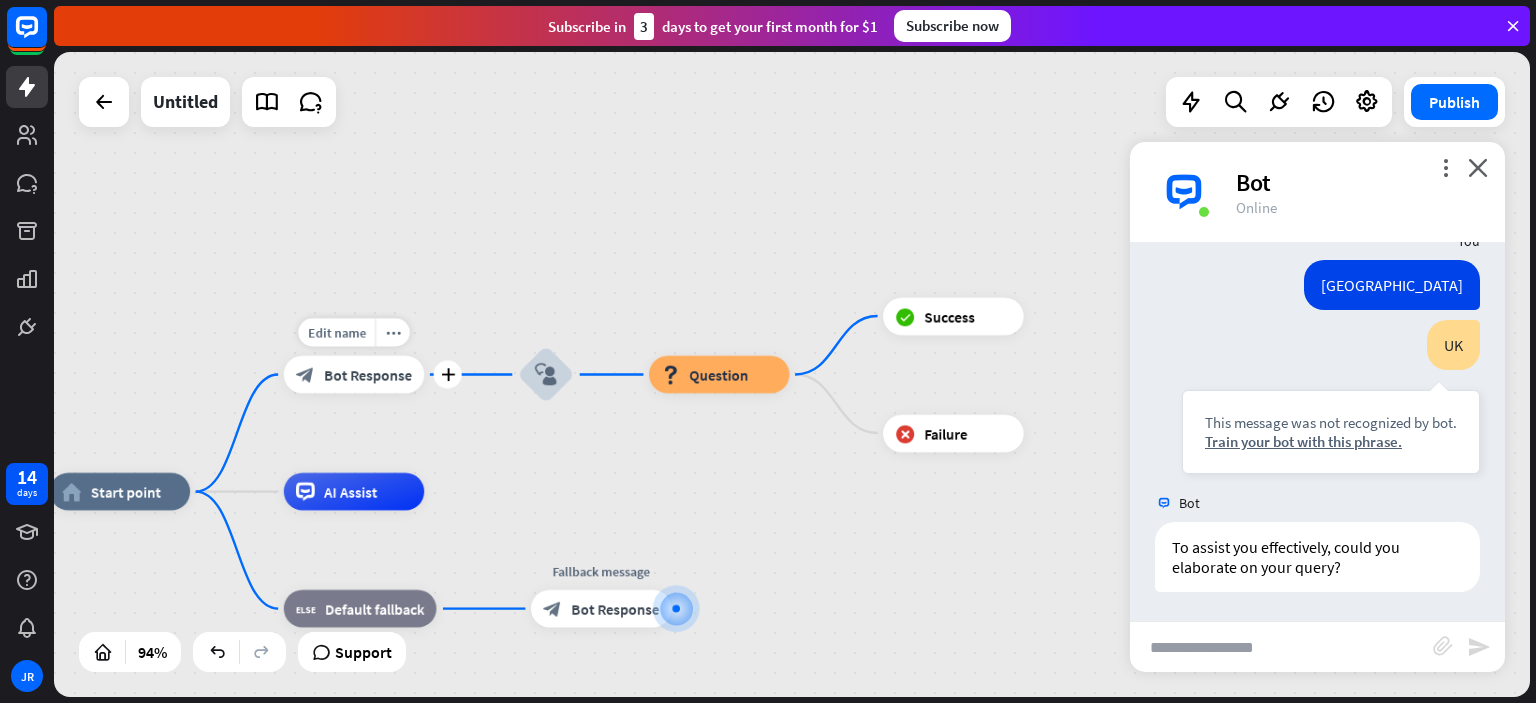 click on "Bot Response" at bounding box center (368, 374) 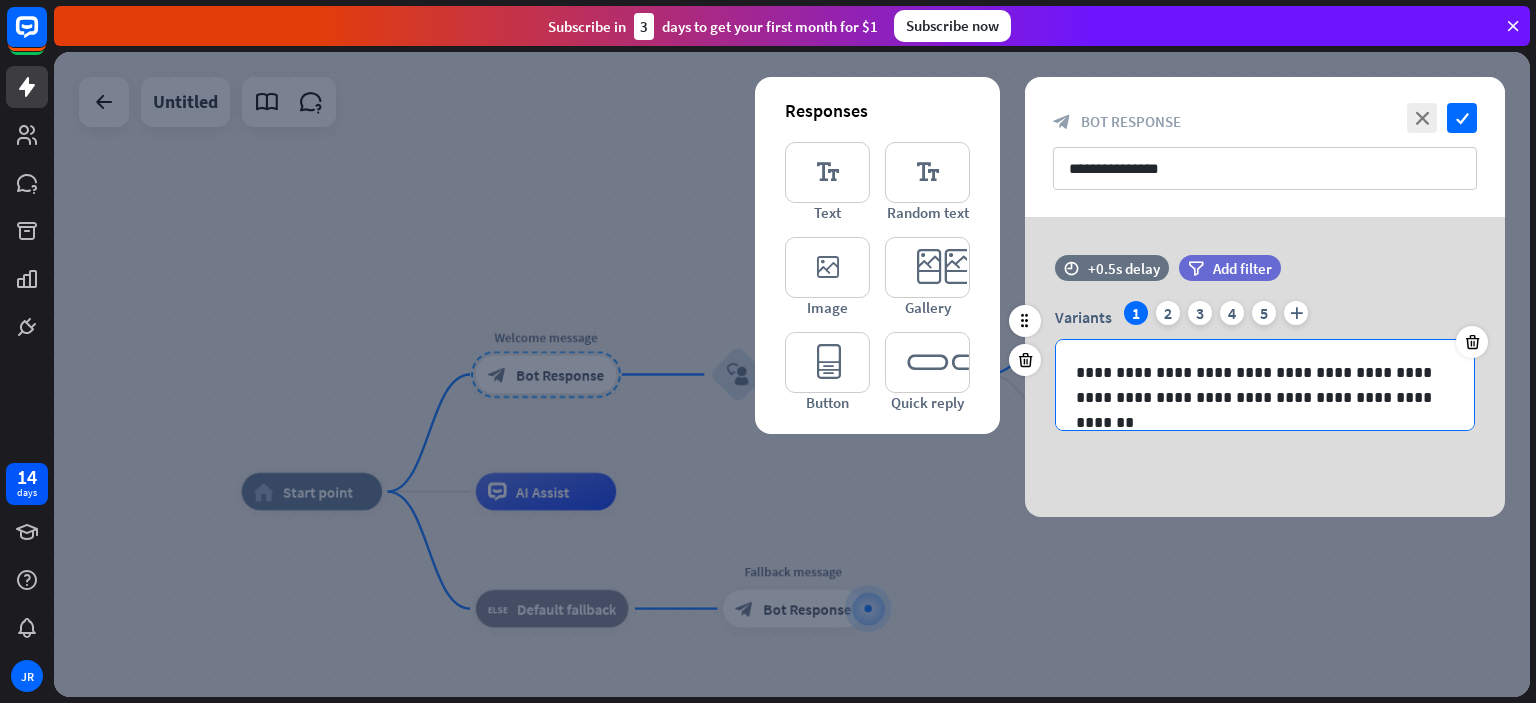 click on "**********" at bounding box center (1265, 385) 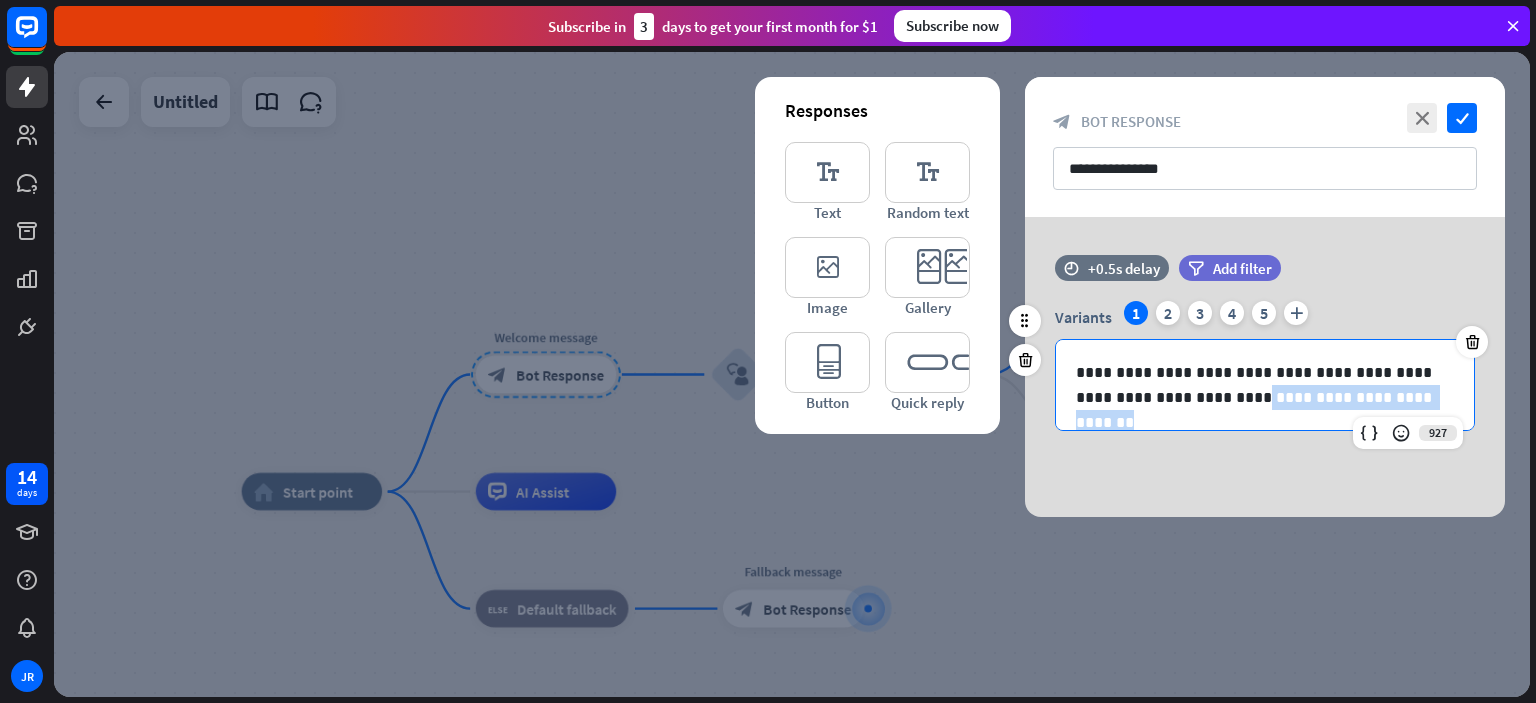 drag, startPoint x: 1411, startPoint y: 387, endPoint x: 1175, endPoint y: 398, distance: 236.25621 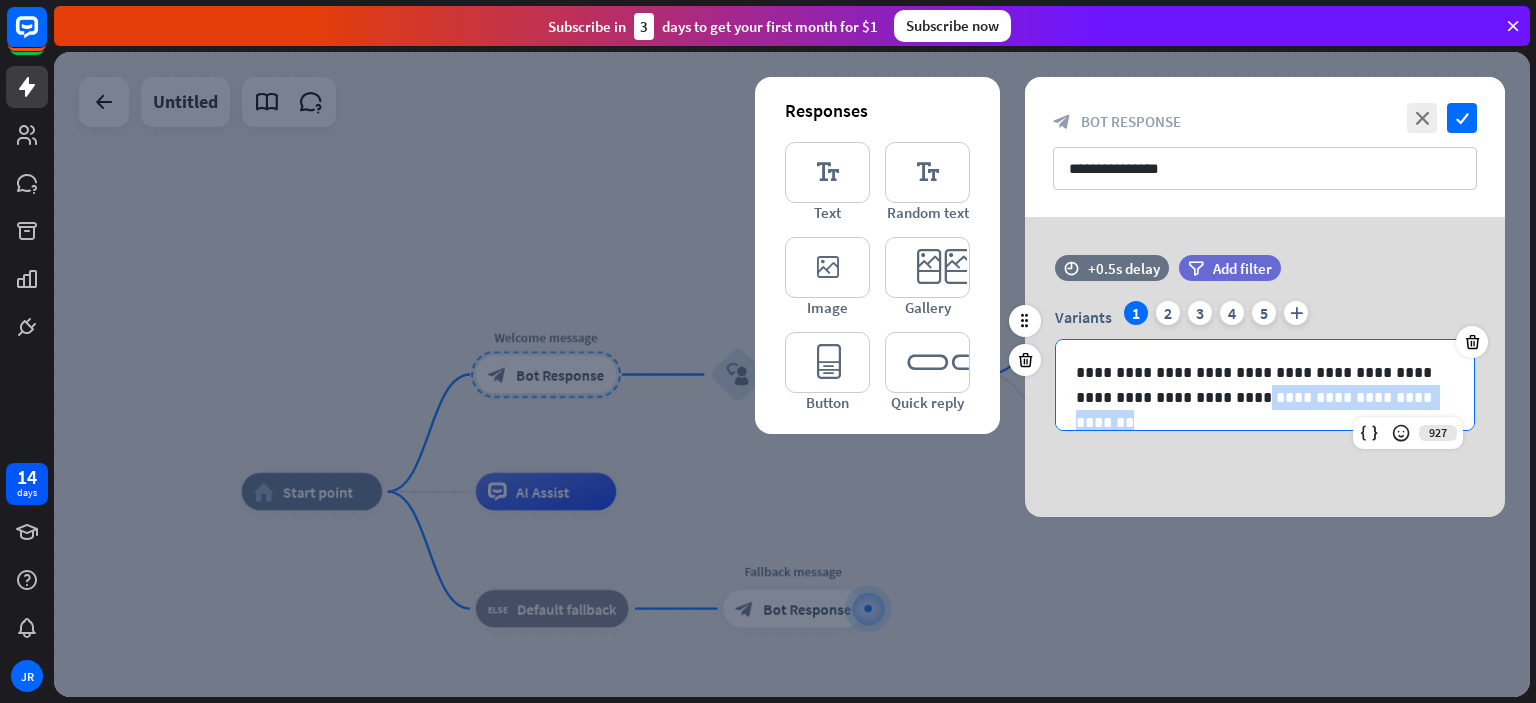click on "**********" at bounding box center [1265, 385] 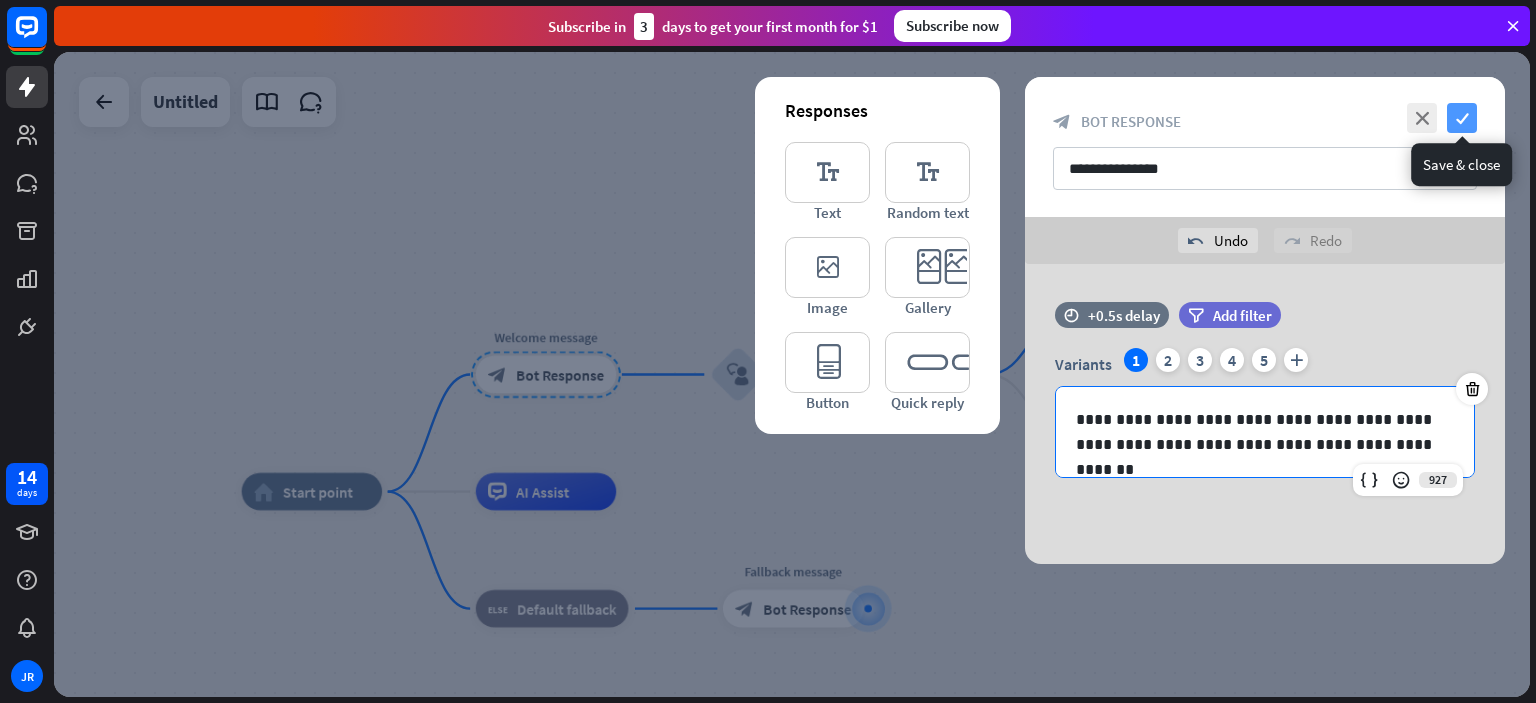 click on "check" at bounding box center [1462, 118] 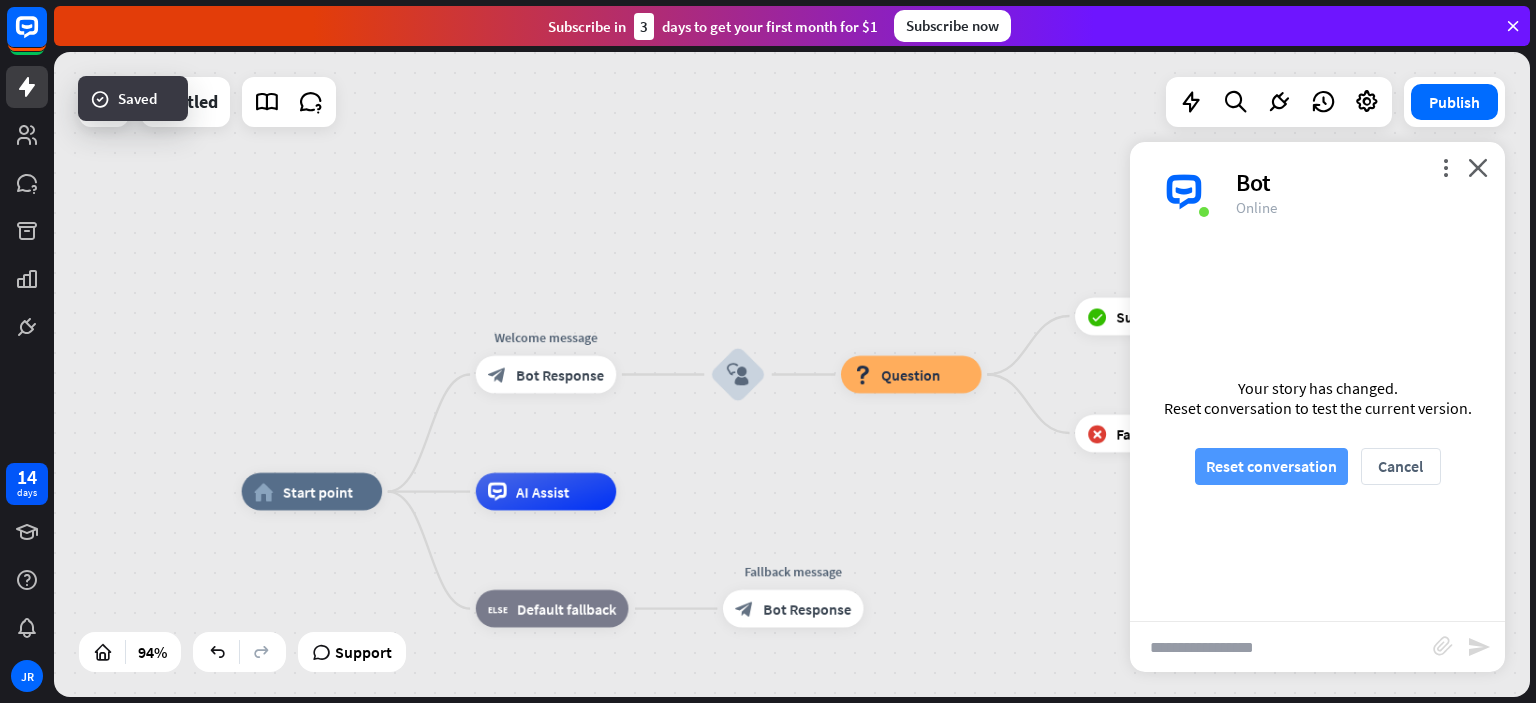 click on "Reset conversation" at bounding box center [1271, 466] 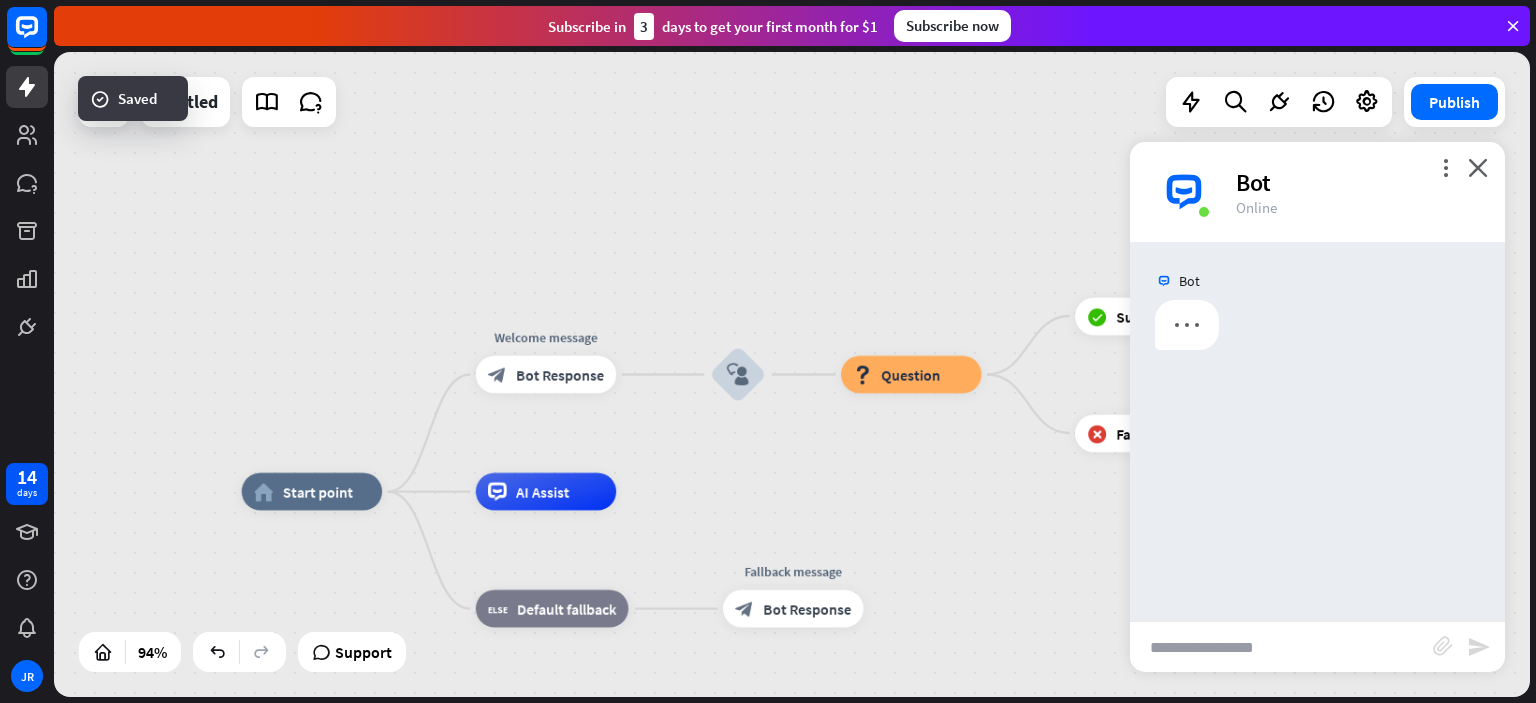 scroll, scrollTop: 0, scrollLeft: 0, axis: both 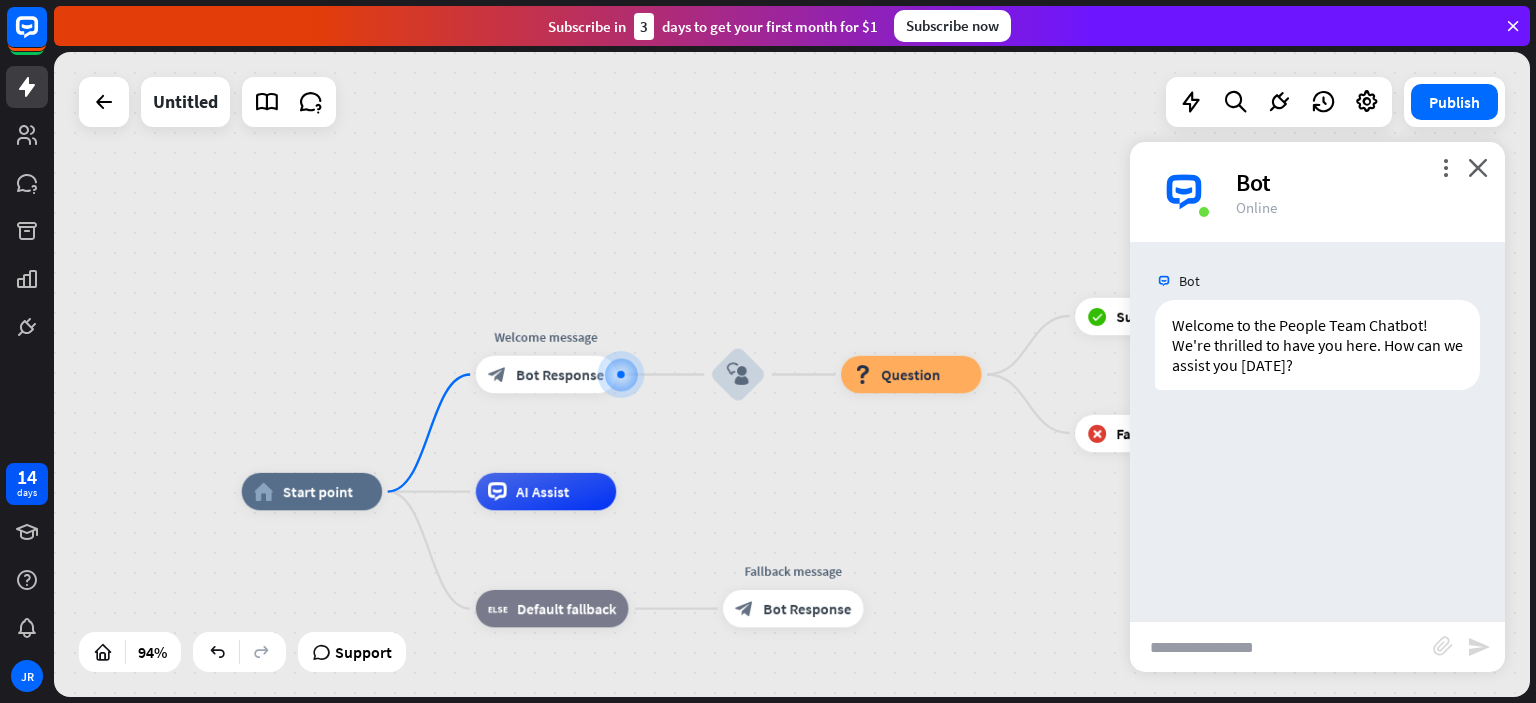 click at bounding box center (1281, 647) 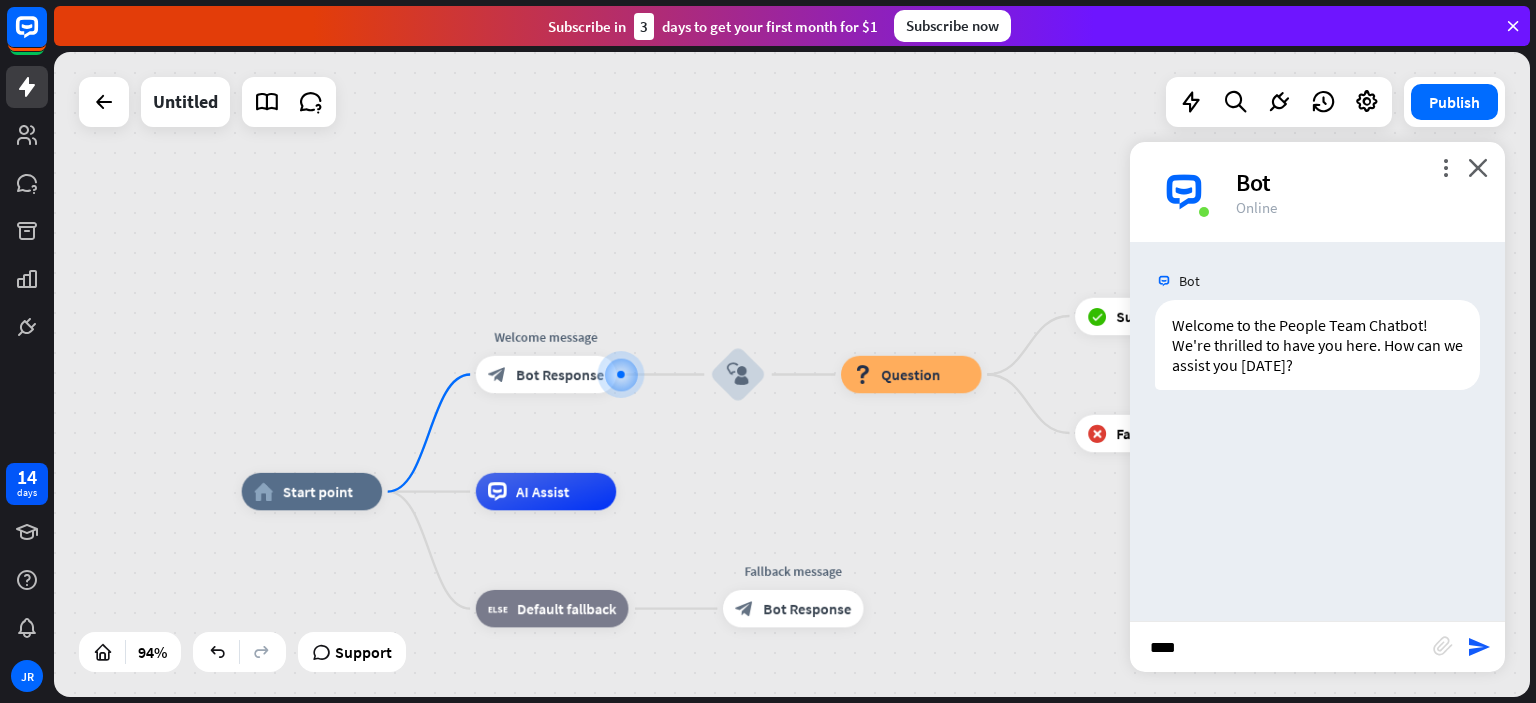 type on "*****" 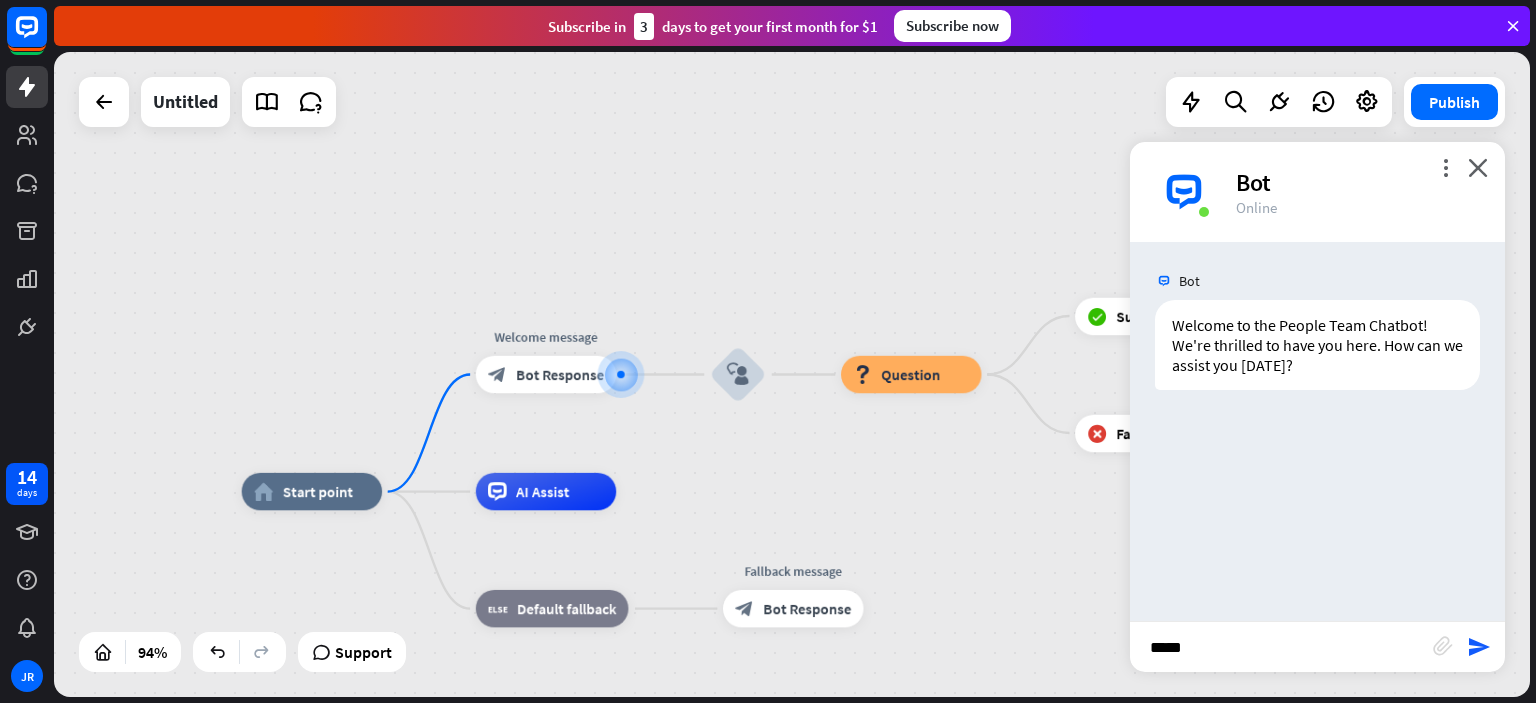 type 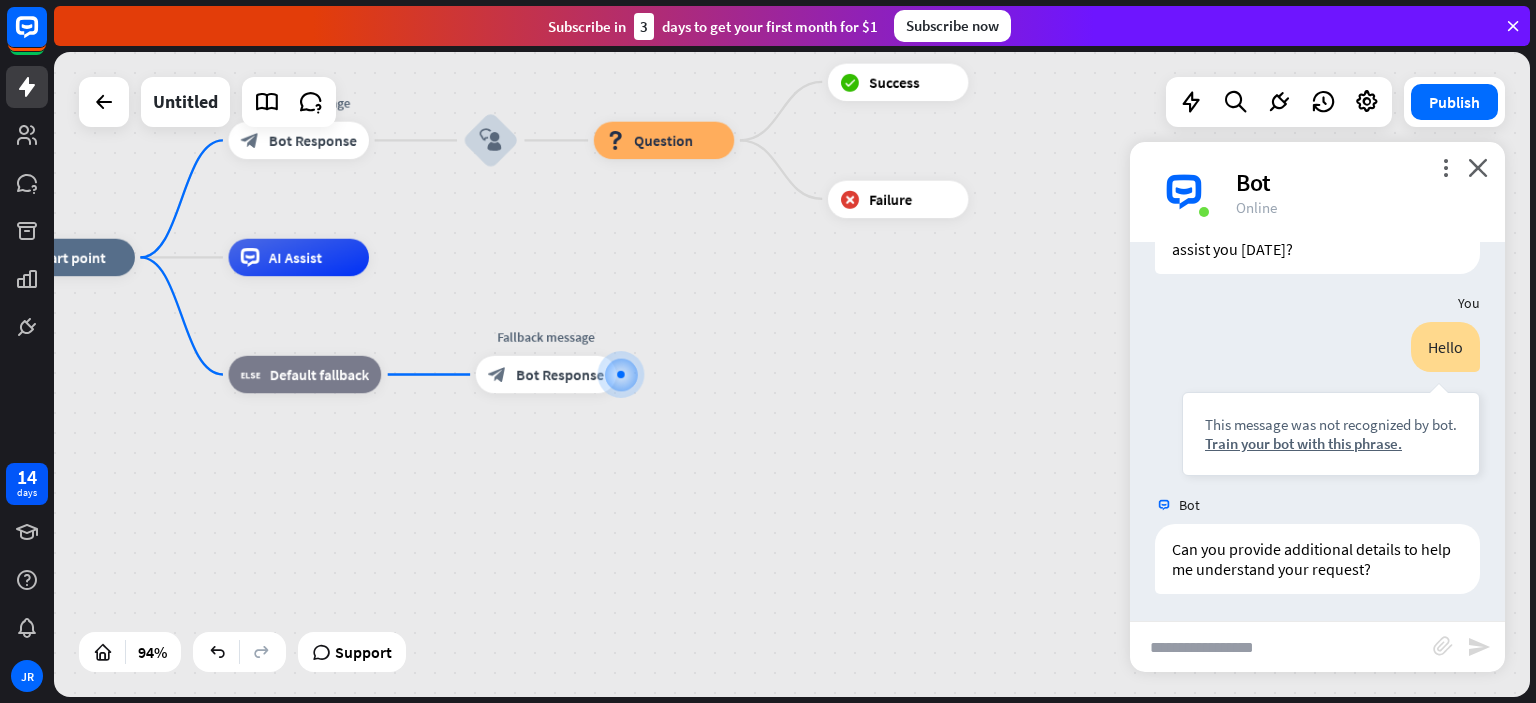 scroll, scrollTop: 118, scrollLeft: 0, axis: vertical 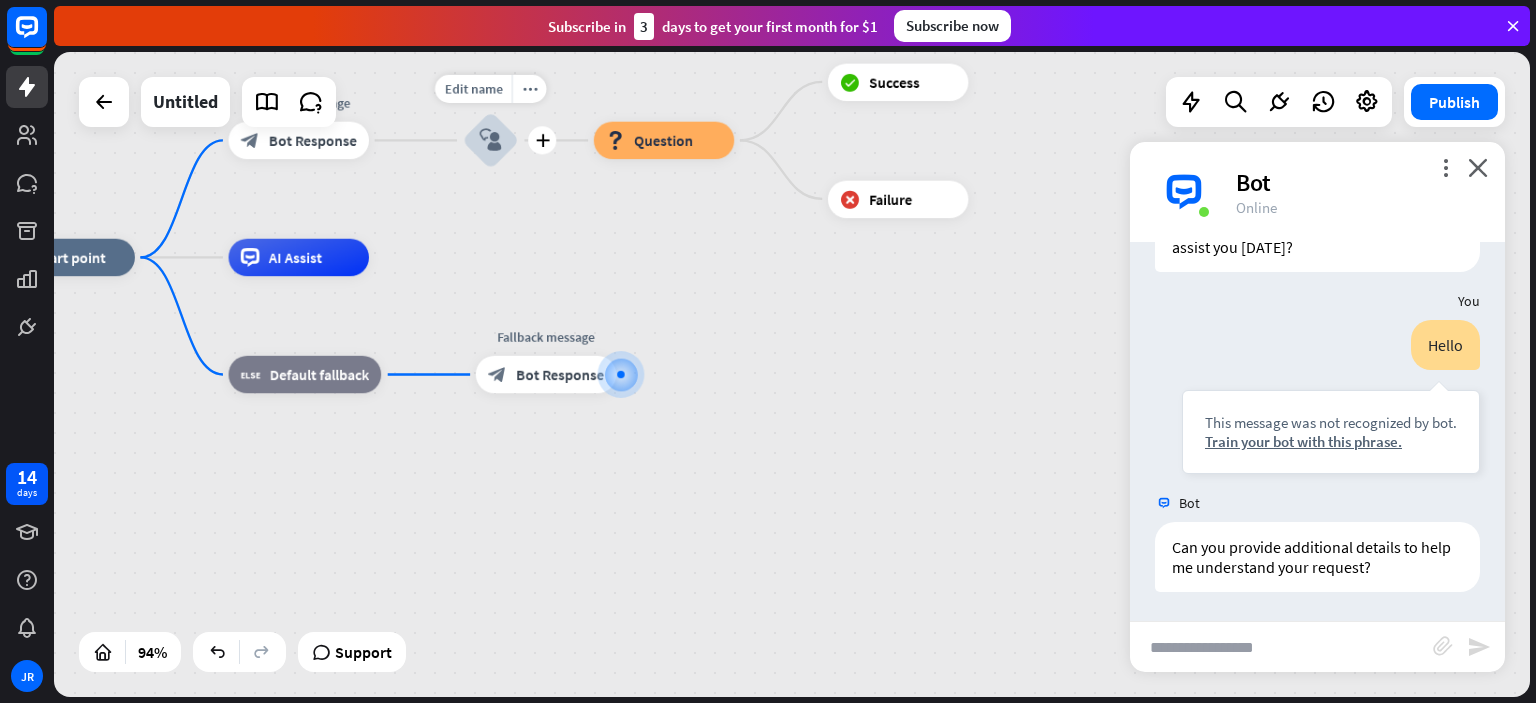 click on "block_user_input" at bounding box center [491, 140] 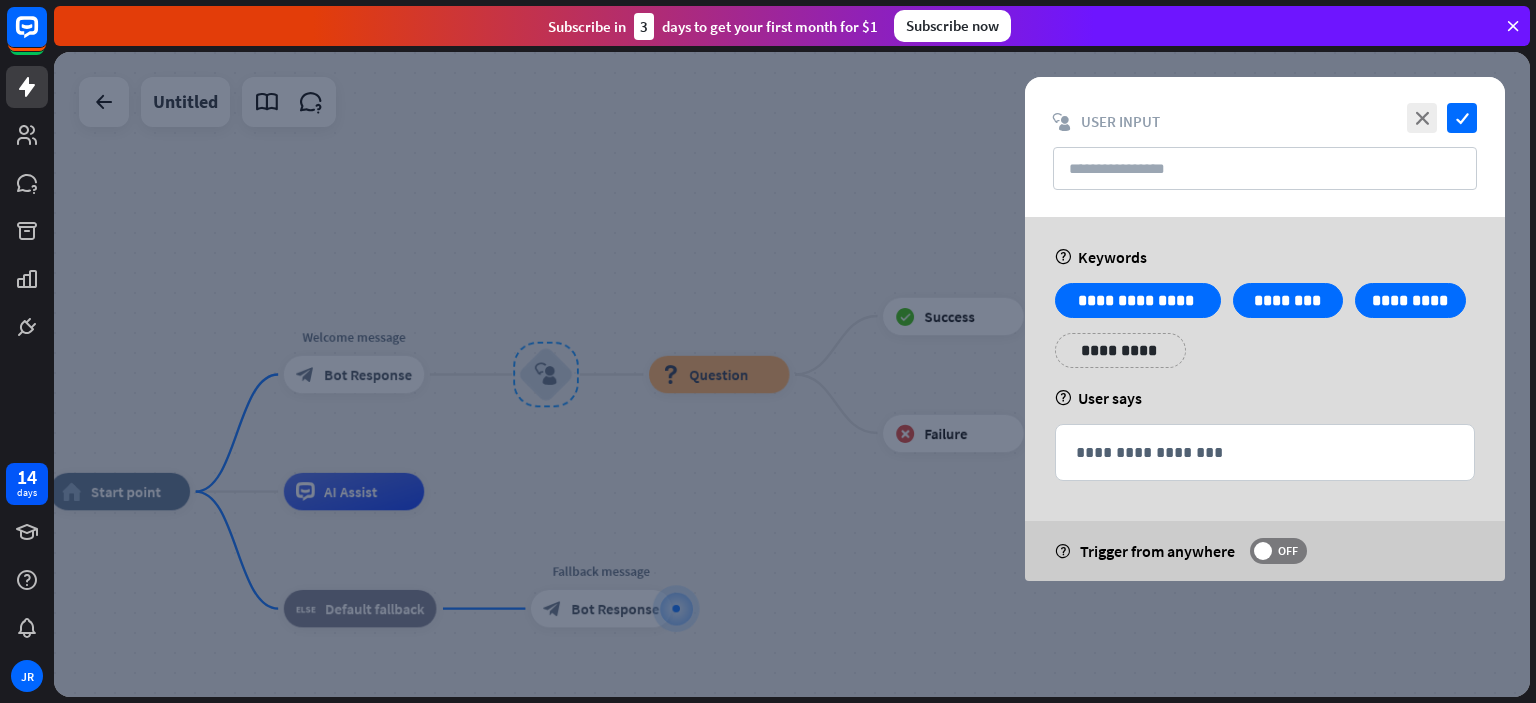 click at bounding box center [792, 374] 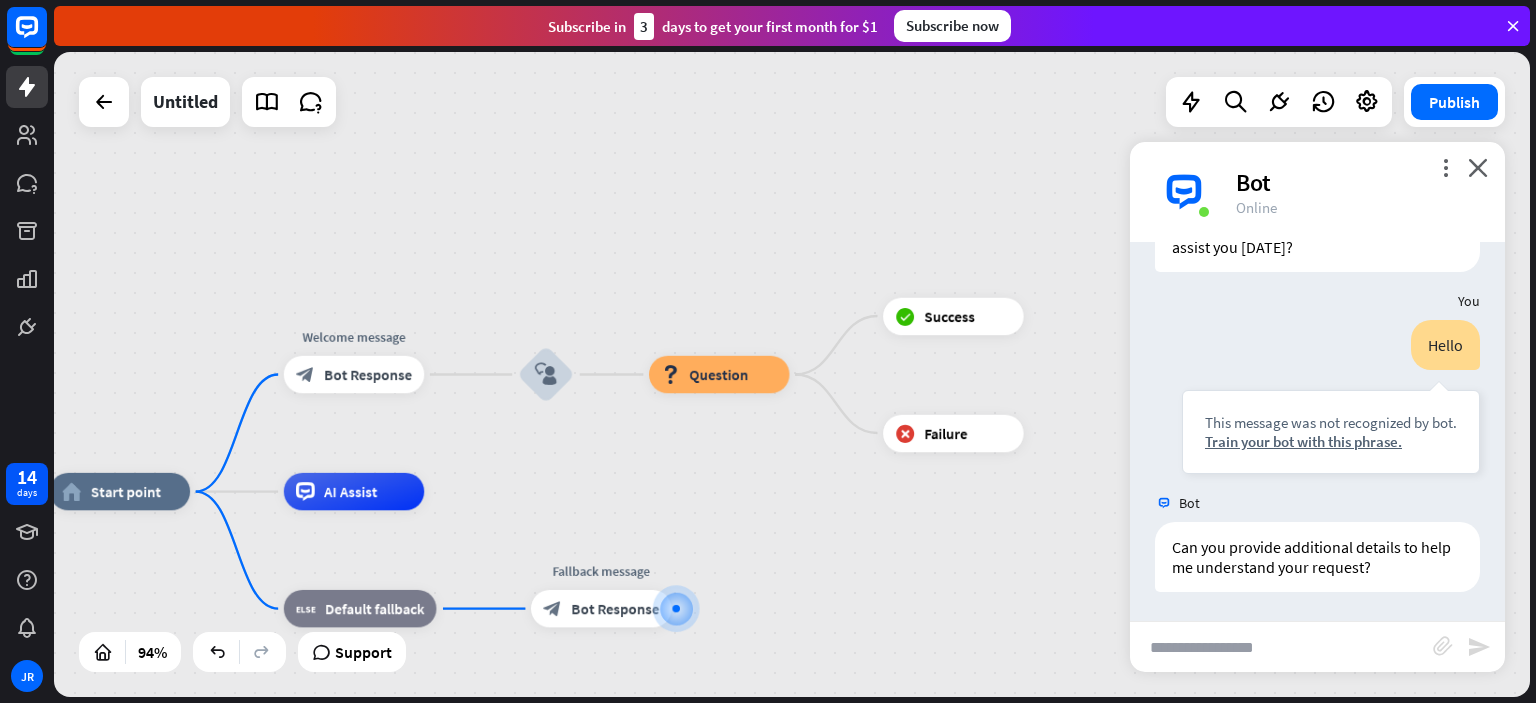 click on "home_2   Start point                 Welcome message   block_bot_response   Bot Response                   block_user_input                   block_question   Question                   block_success   Success                   block_failure   Failure                     AI Assist                   block_fallback   Default fallback                 Fallback message   block_bot_response   Bot Response" at bounding box center [792, 374] 